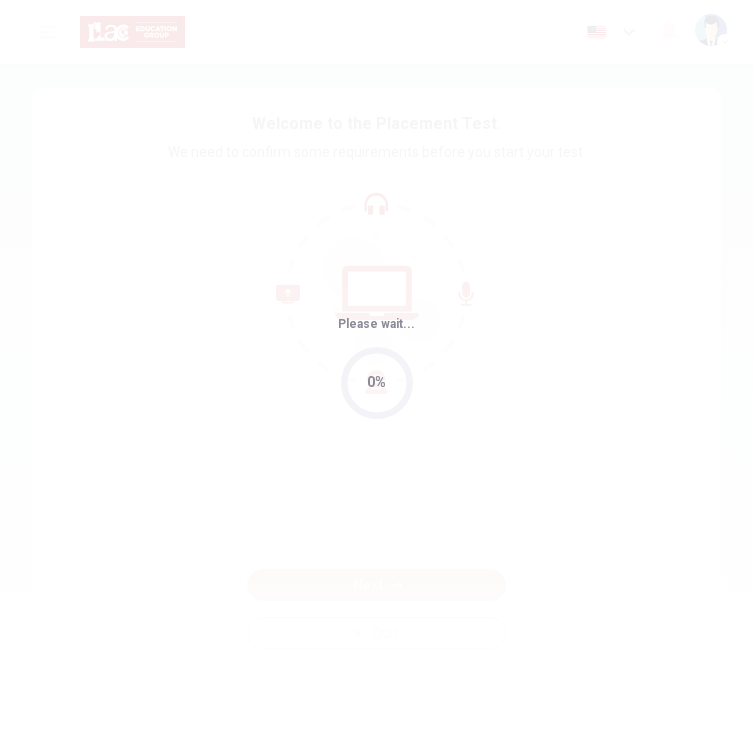 scroll, scrollTop: 0, scrollLeft: 0, axis: both 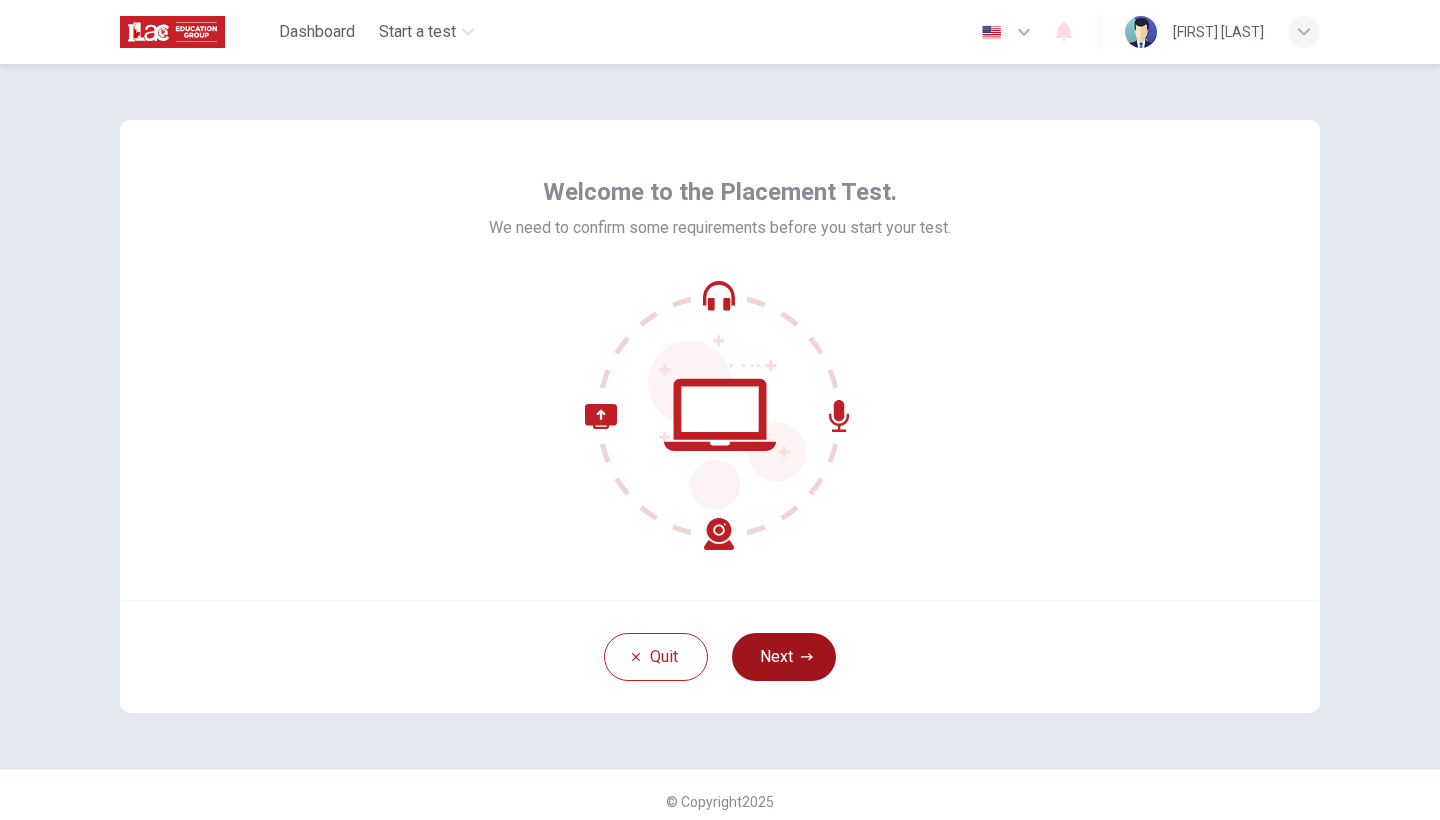 click on "Next" at bounding box center (784, 657) 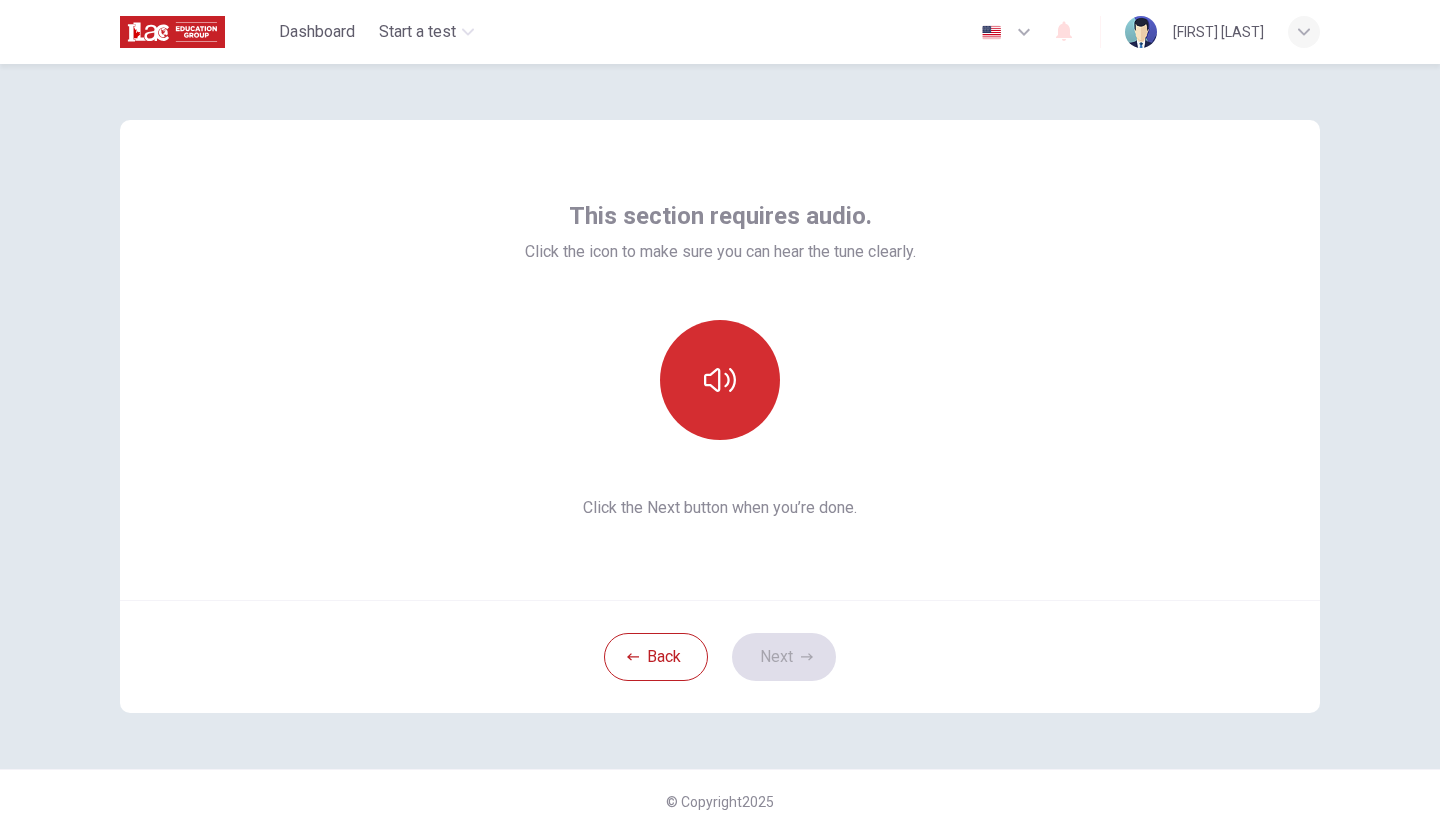 click 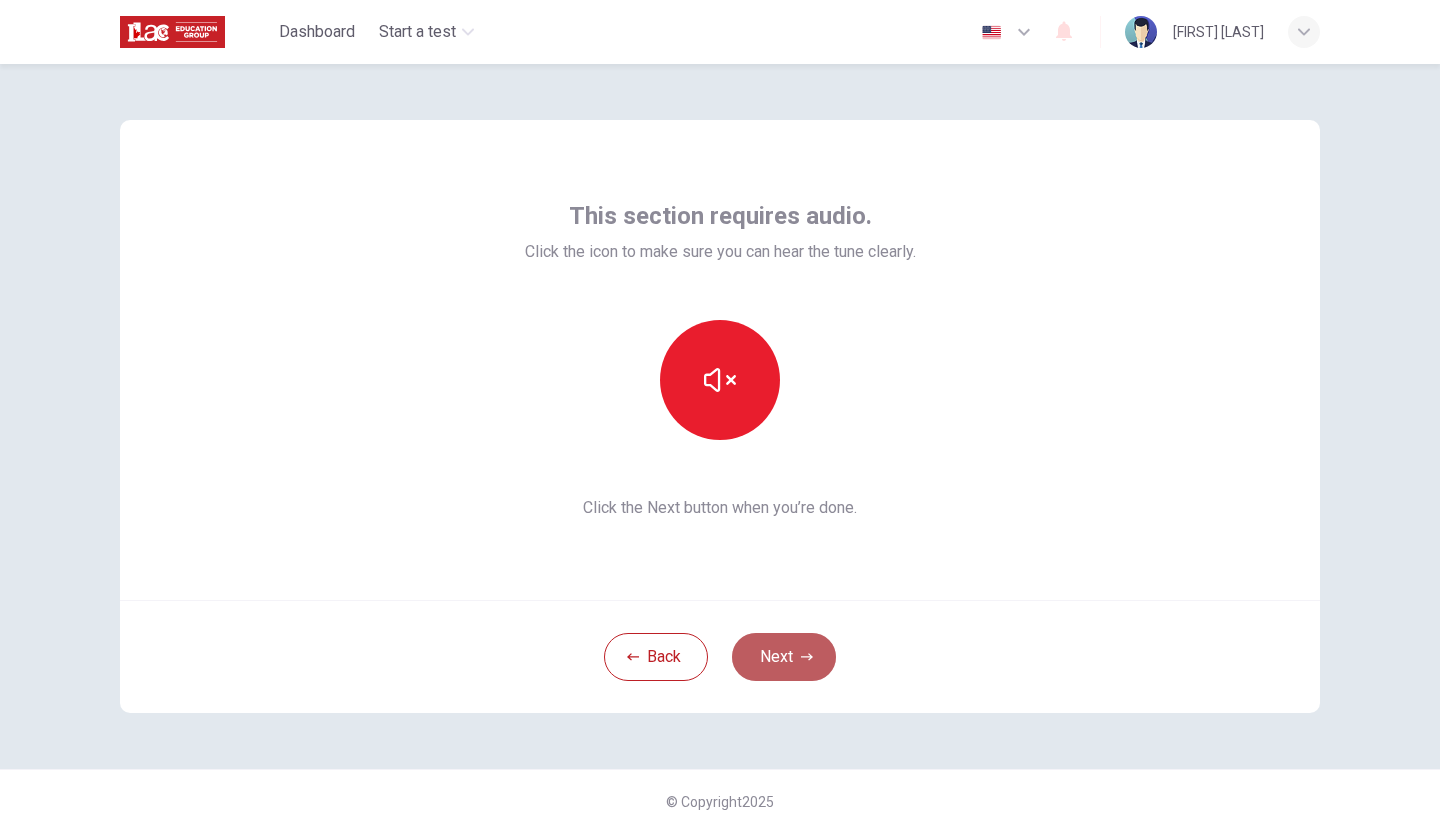 click on "Next" at bounding box center [784, 657] 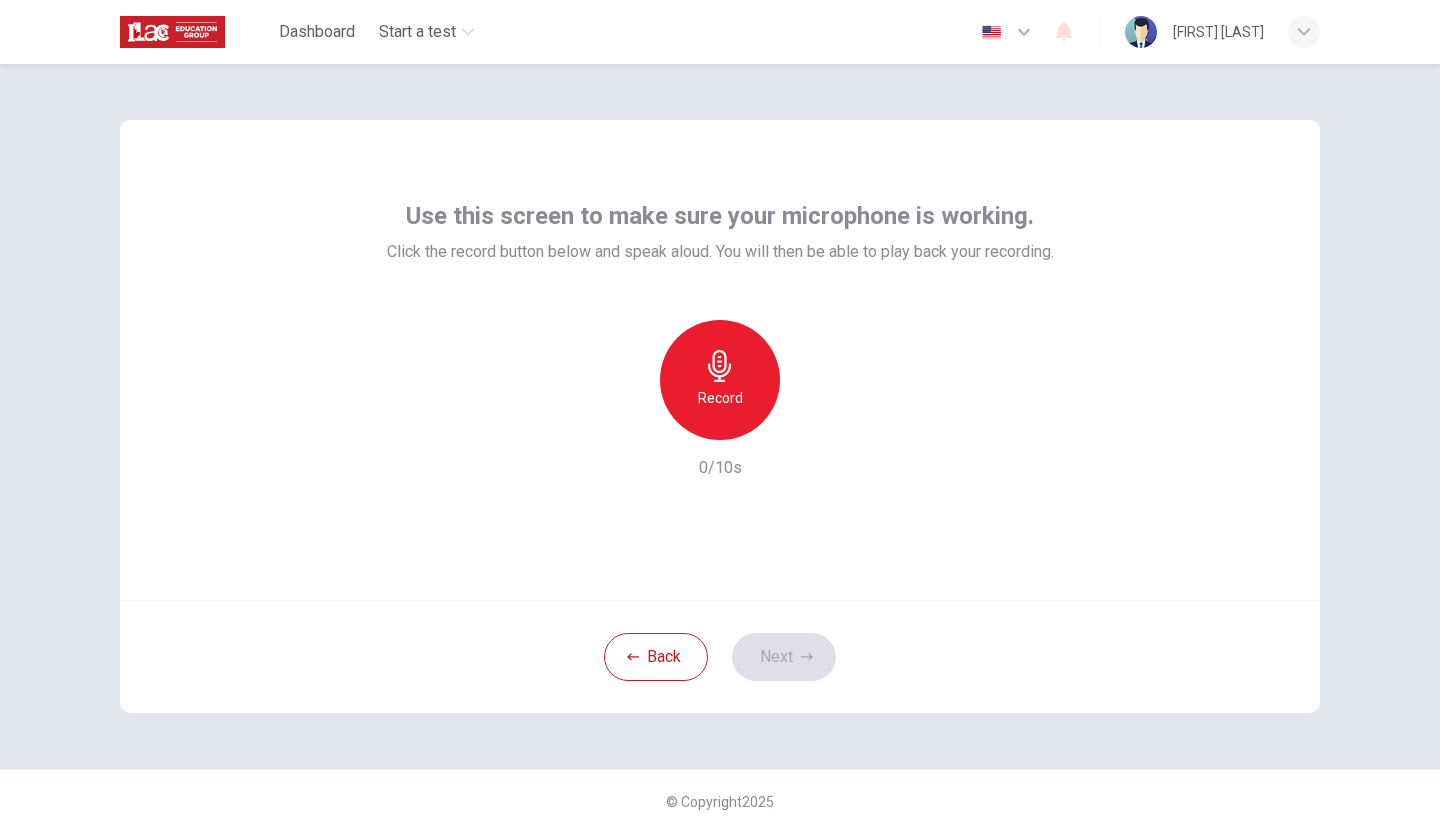 click on "Record" at bounding box center (720, 380) 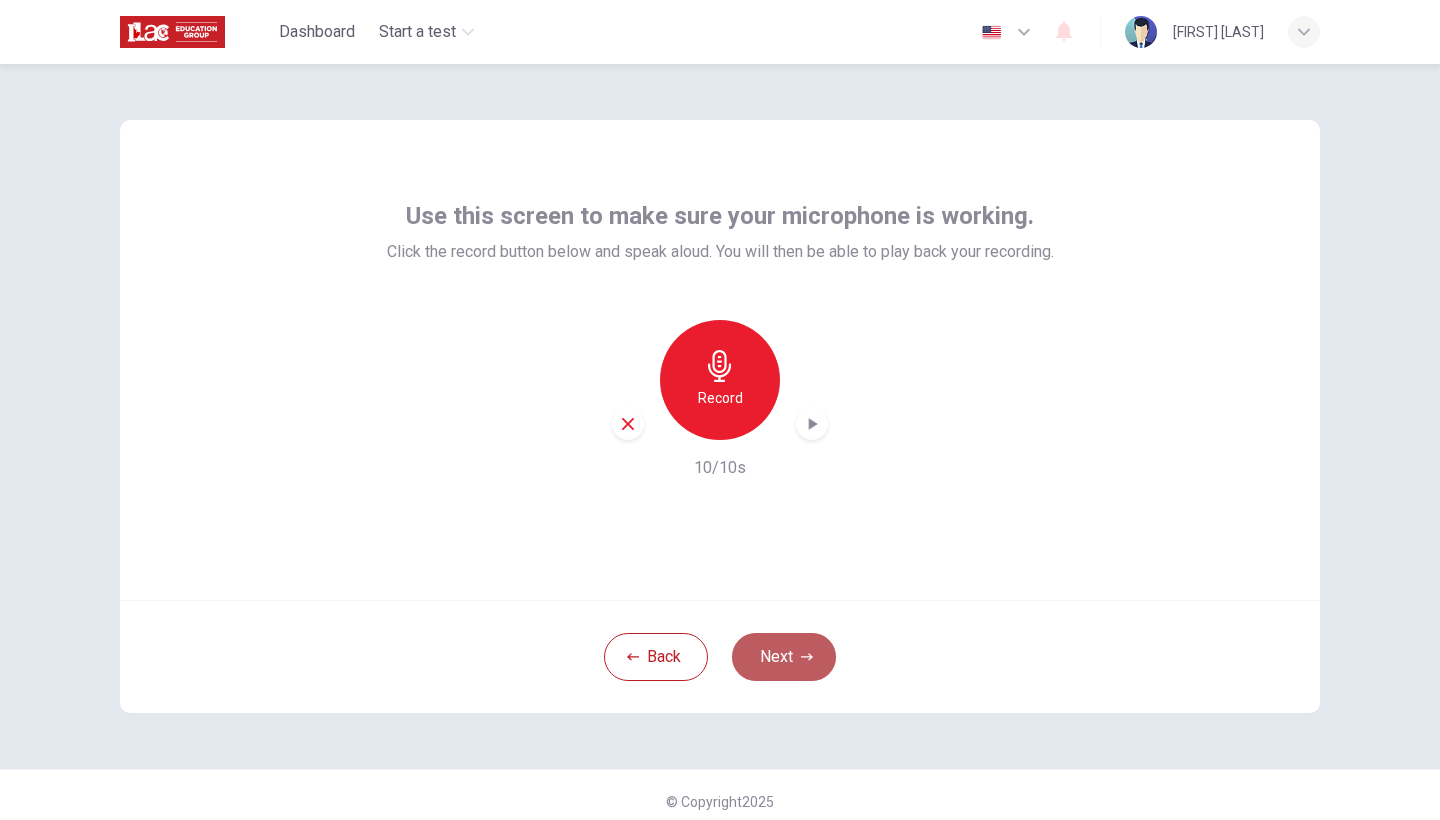 click on "Next" at bounding box center [784, 657] 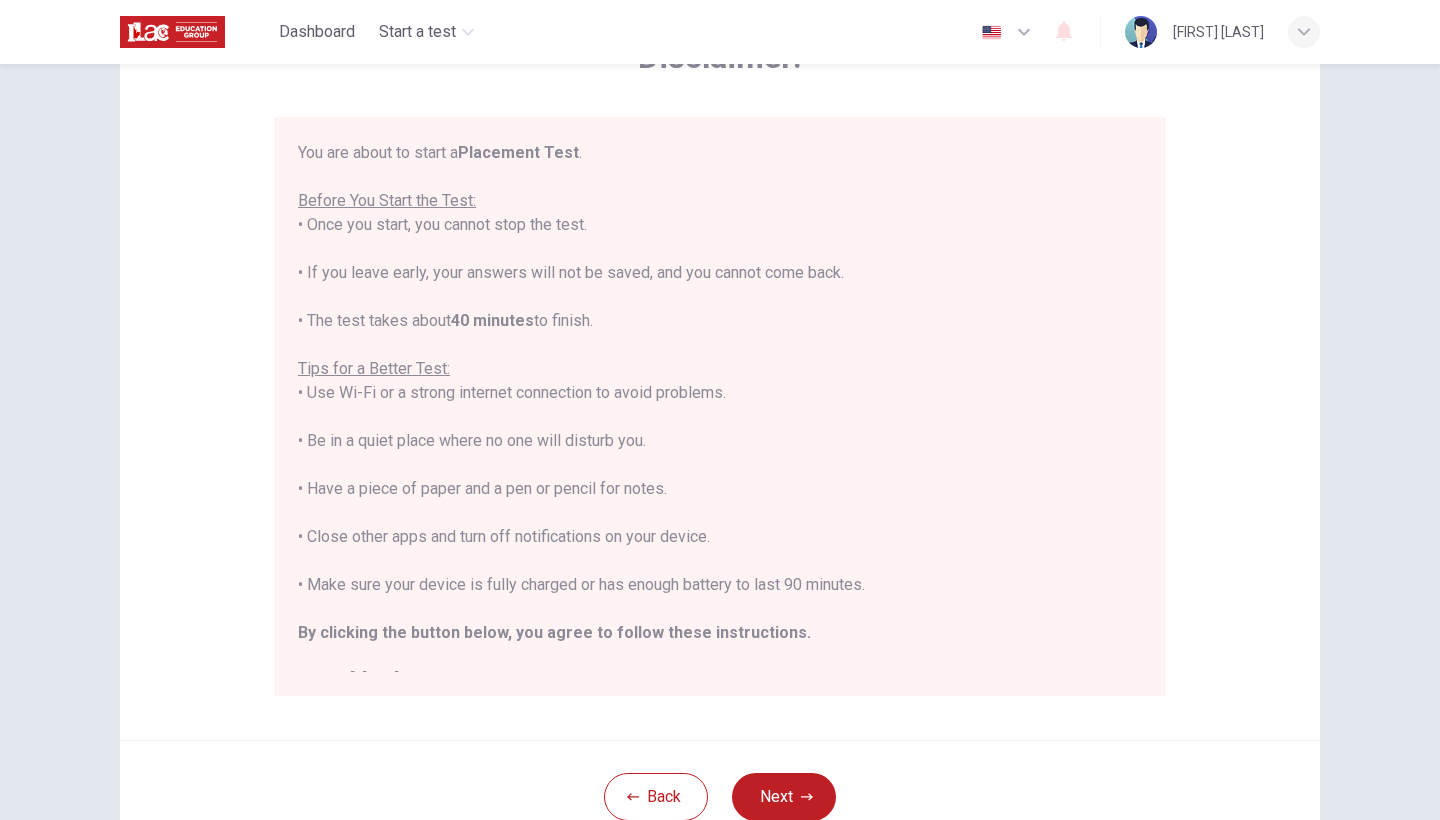 scroll, scrollTop: 140, scrollLeft: 0, axis: vertical 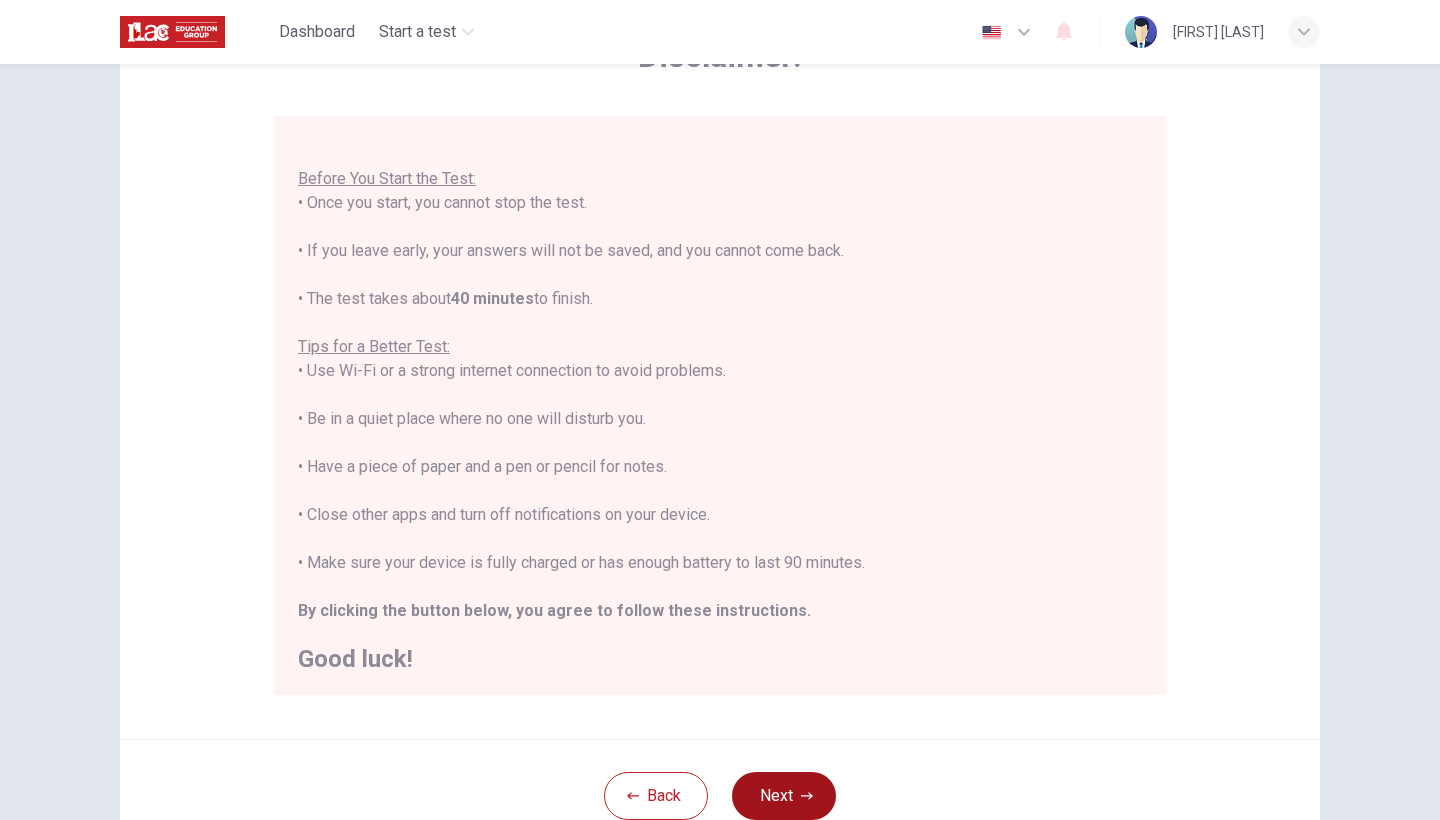 click on "Next" at bounding box center (784, 796) 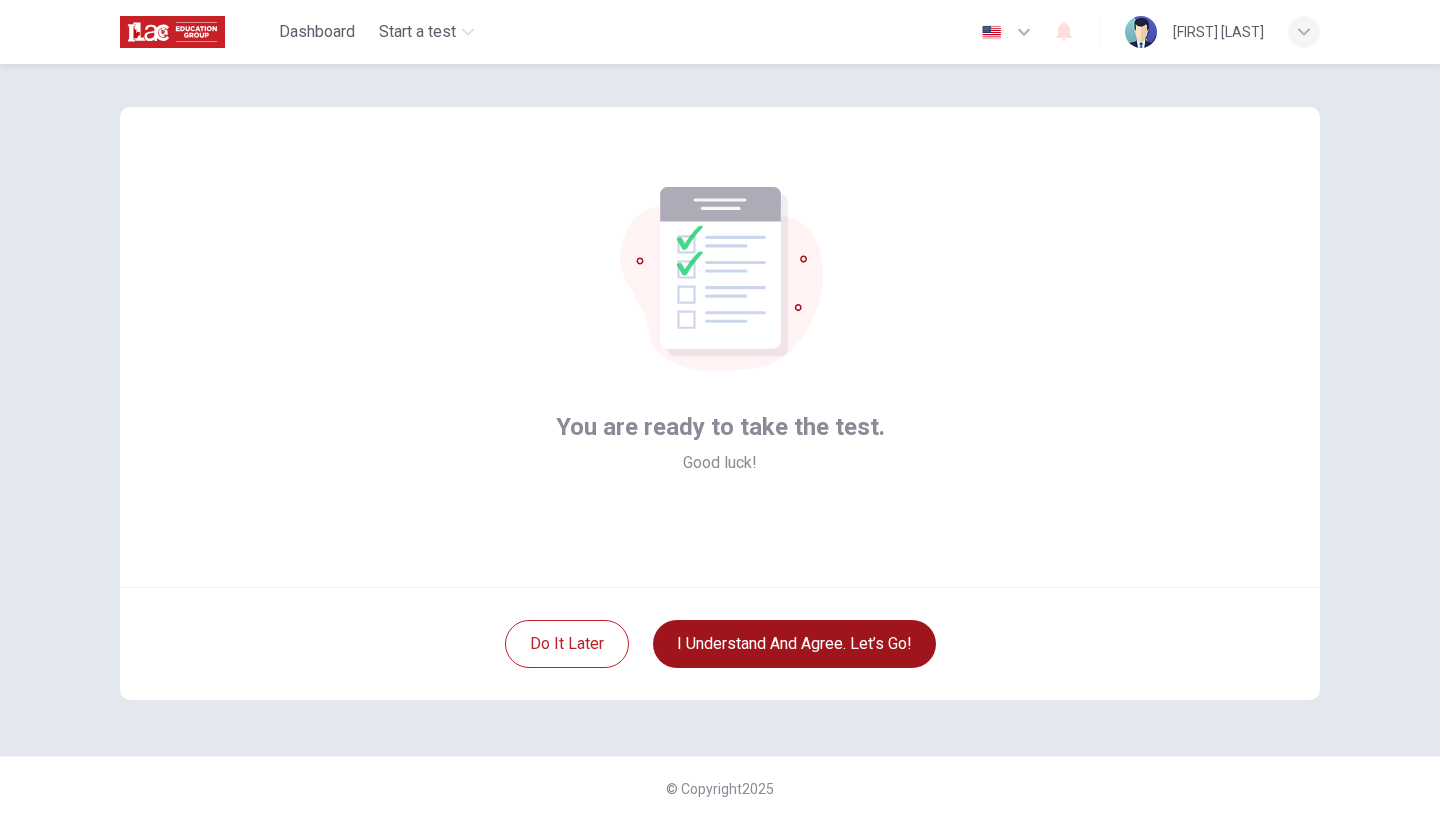 scroll, scrollTop: 13, scrollLeft: 0, axis: vertical 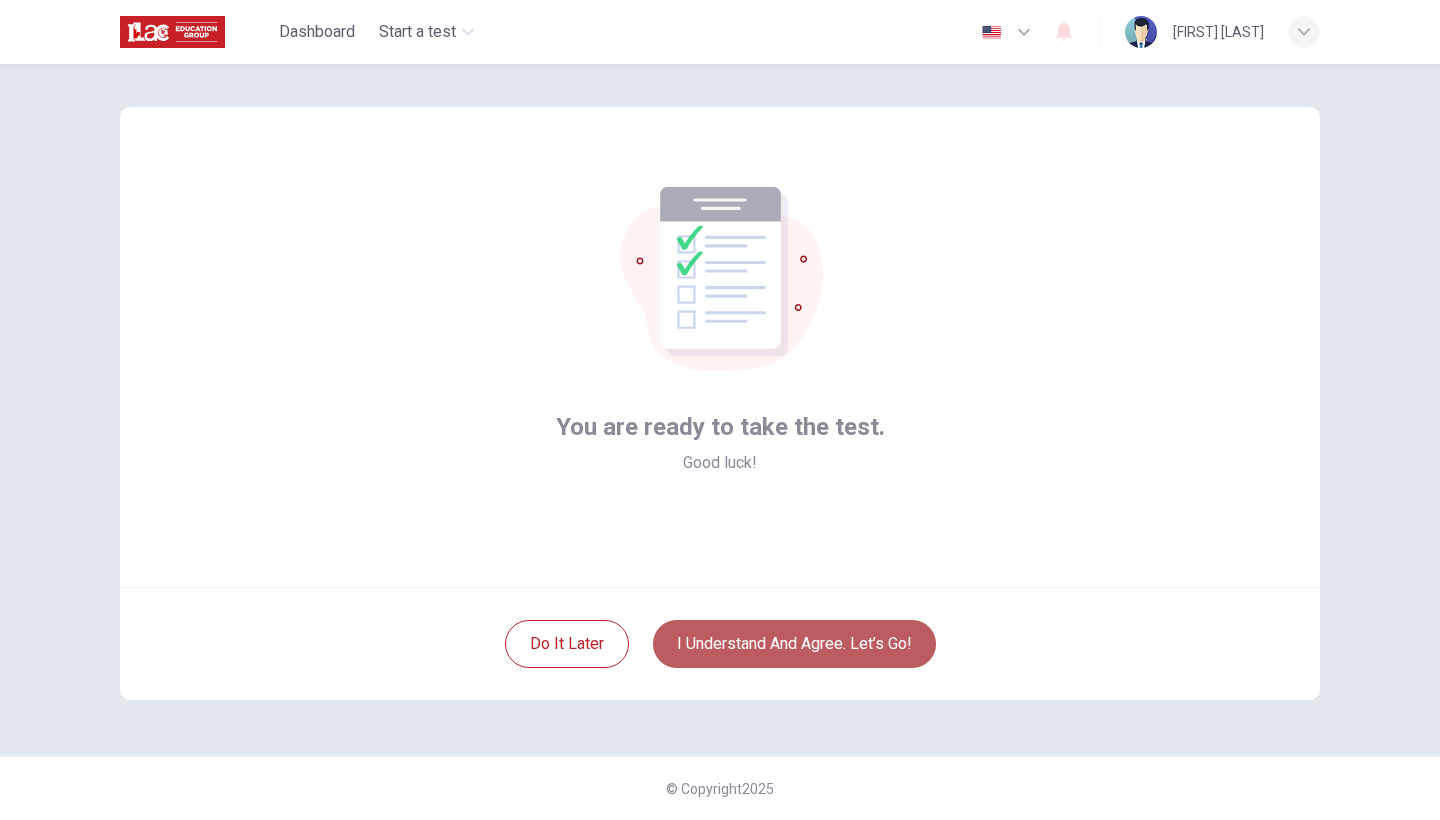 click on "I understand and agree. Let’s go!" at bounding box center [794, 644] 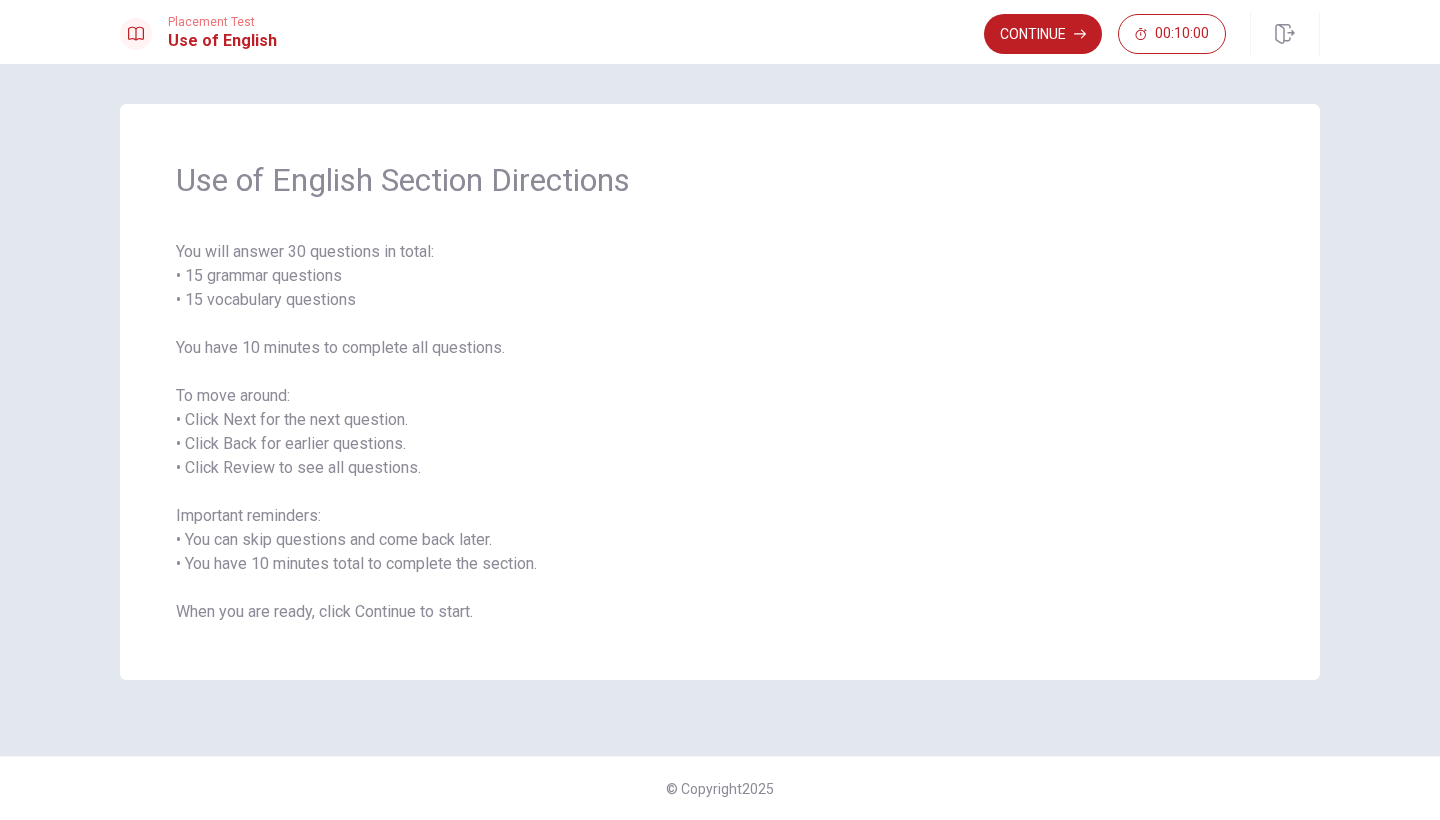 scroll, scrollTop: 0, scrollLeft: 0, axis: both 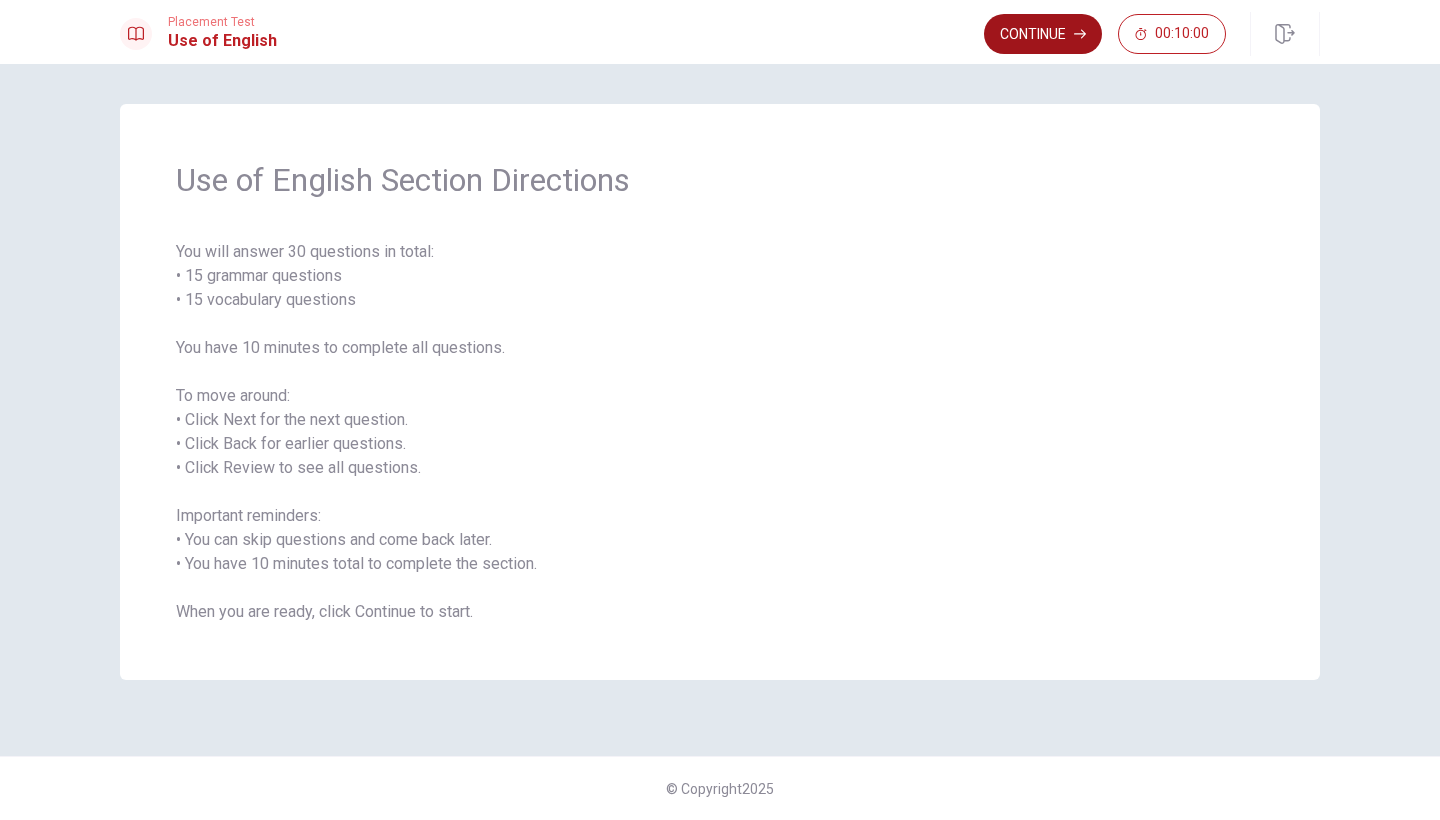 click on "Continue" at bounding box center (1043, 34) 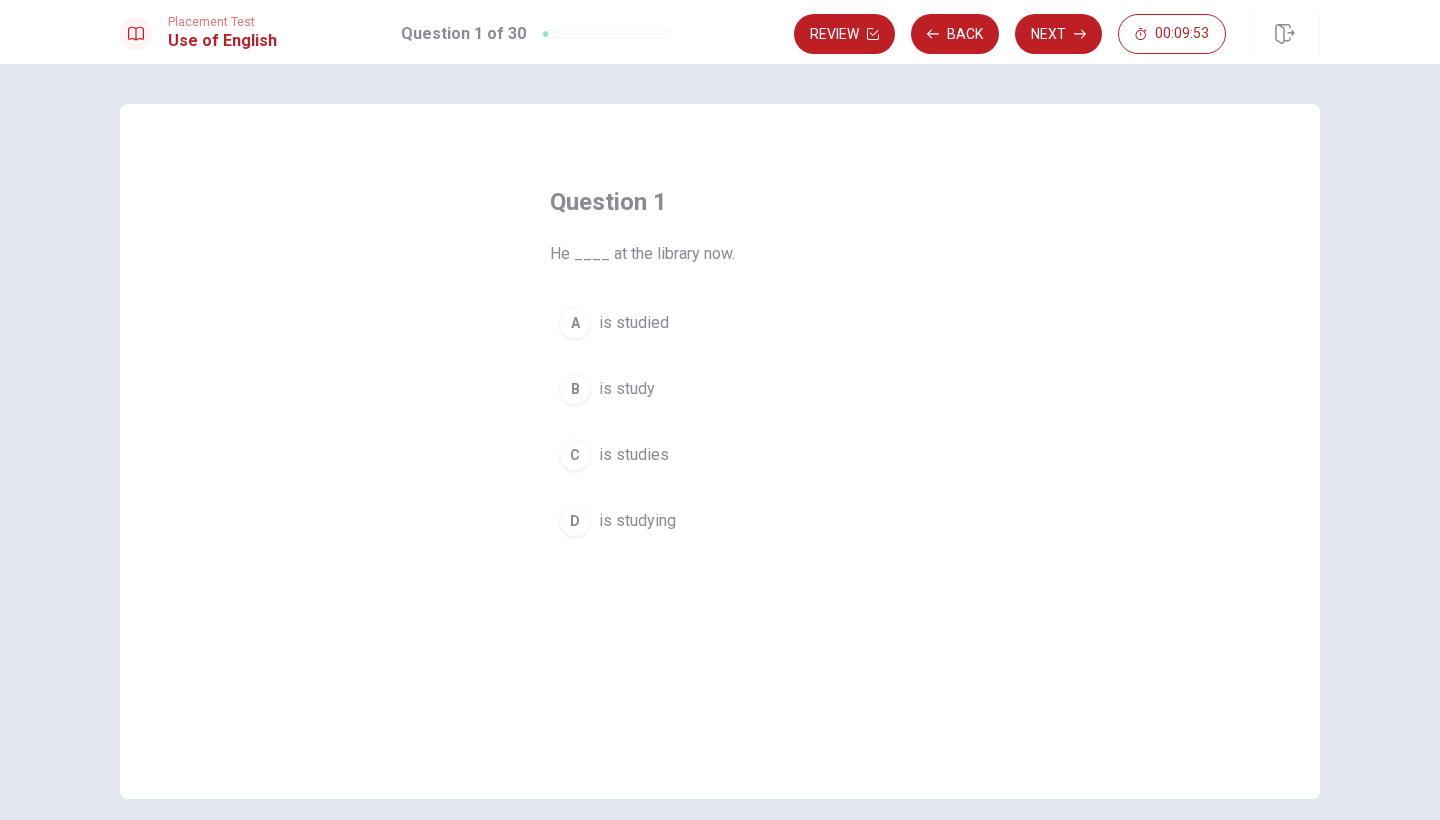 click on "D" at bounding box center [575, 521] 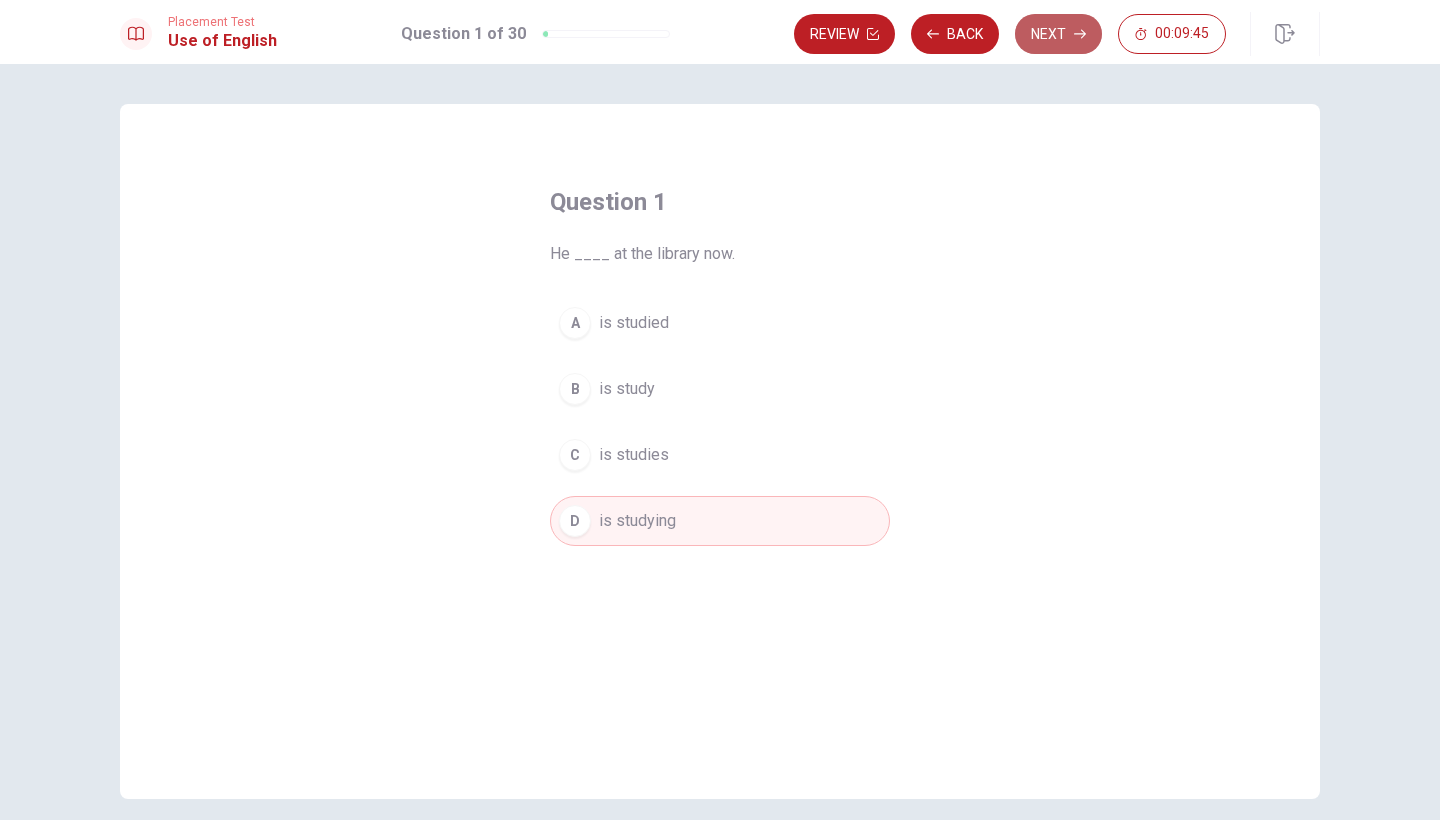 click on "Next" at bounding box center [1058, 34] 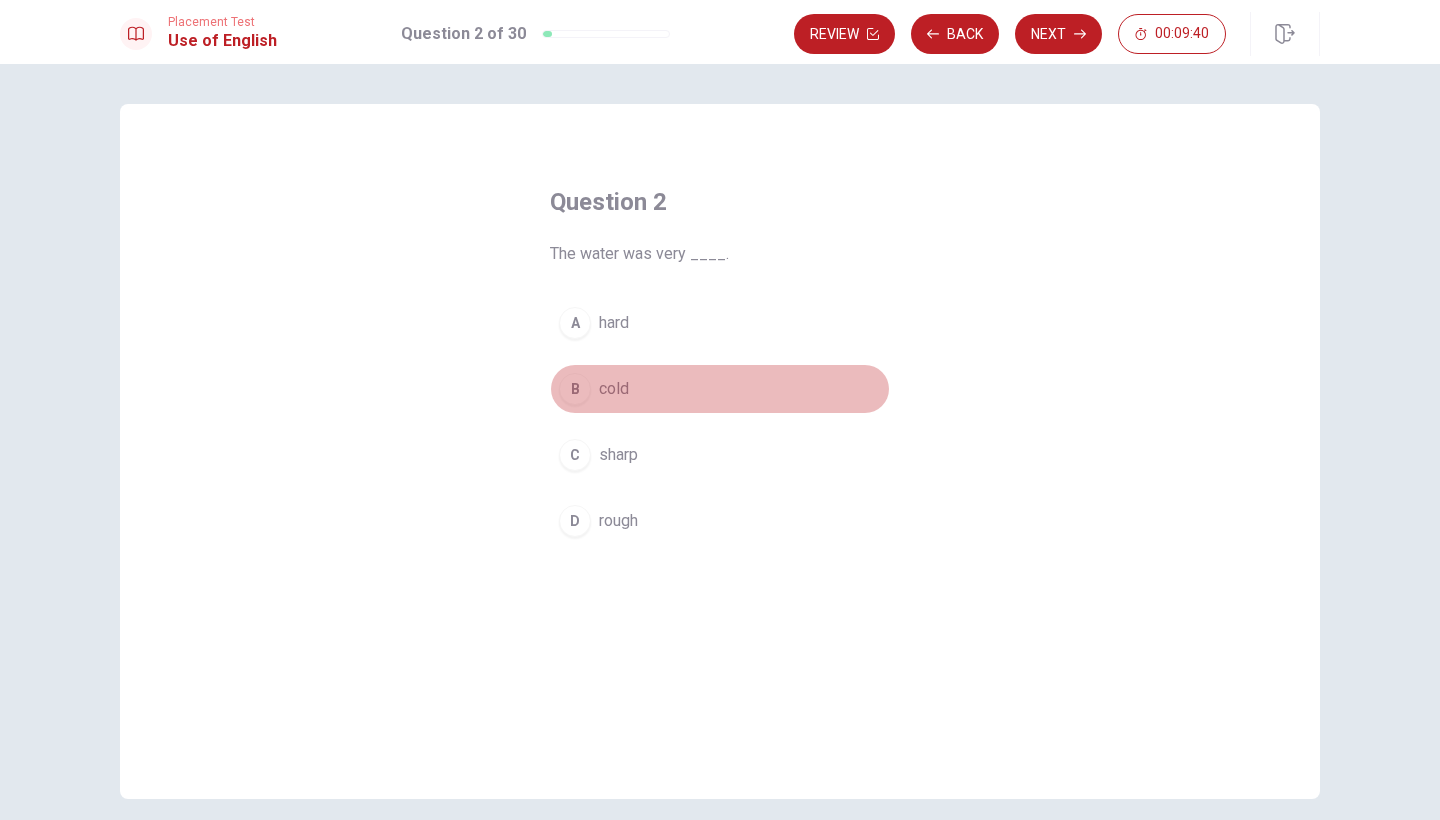click on "B cold" at bounding box center [720, 389] 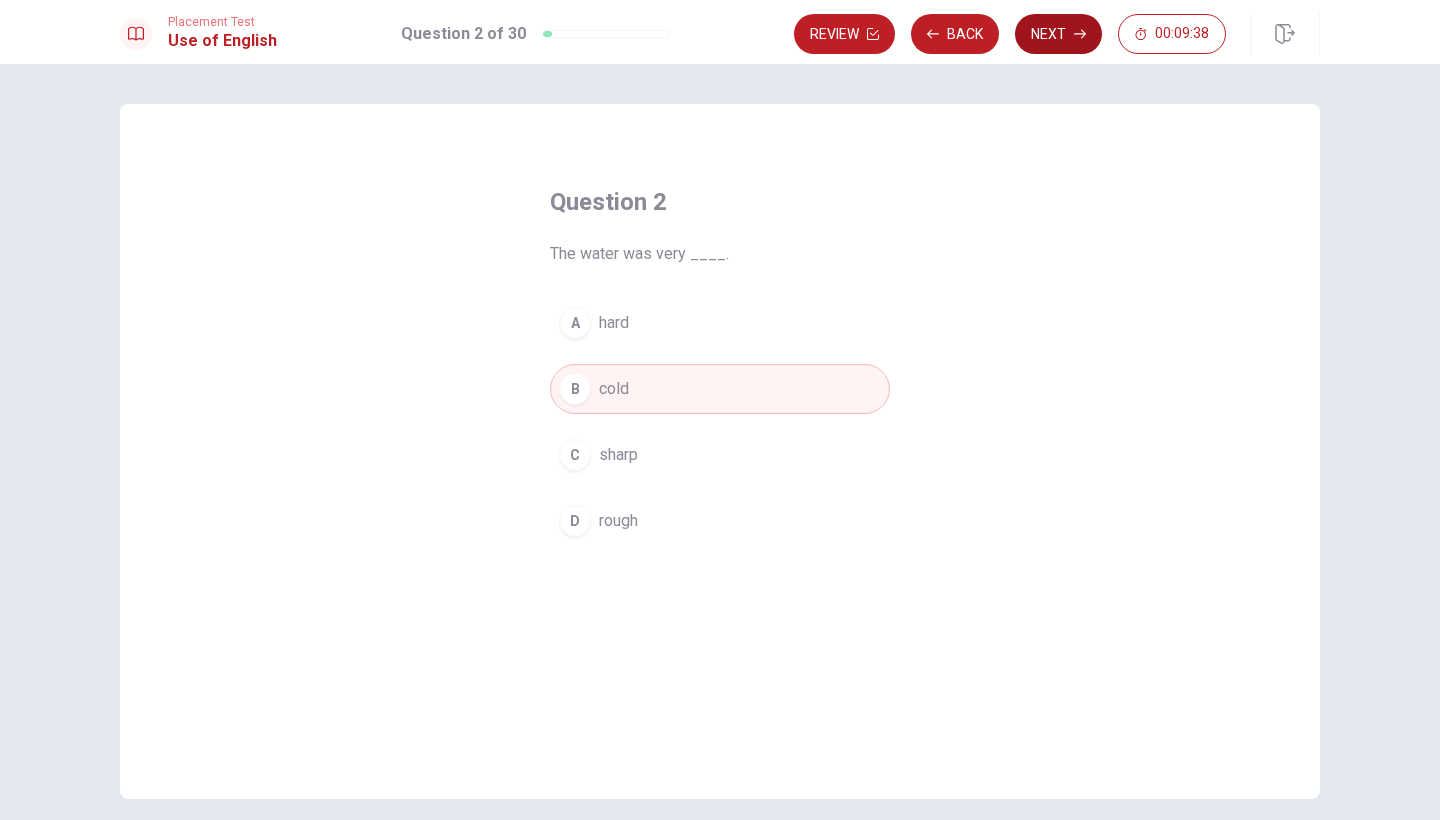 click on "Next" at bounding box center (1058, 34) 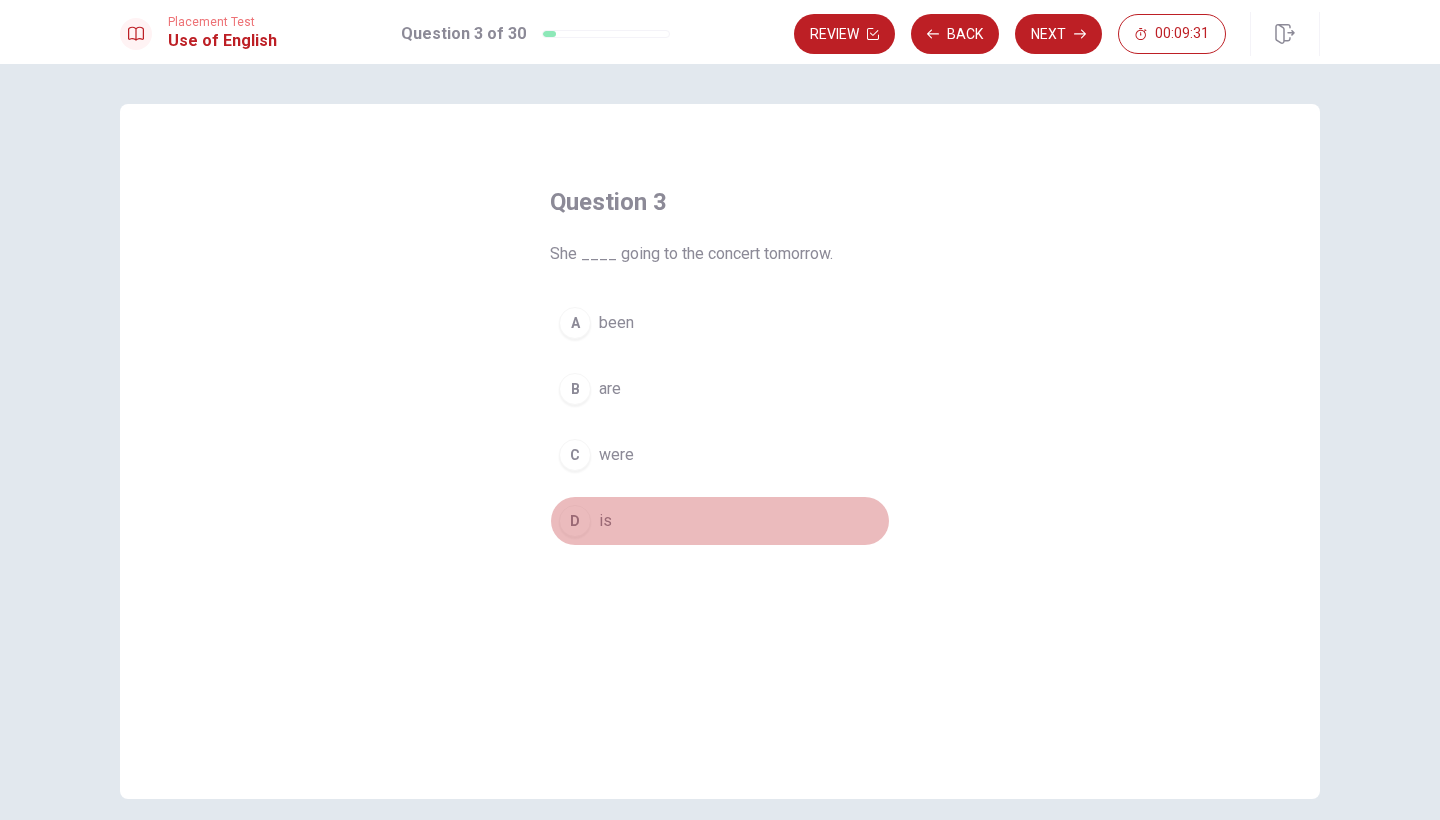 click on "D" at bounding box center (575, 521) 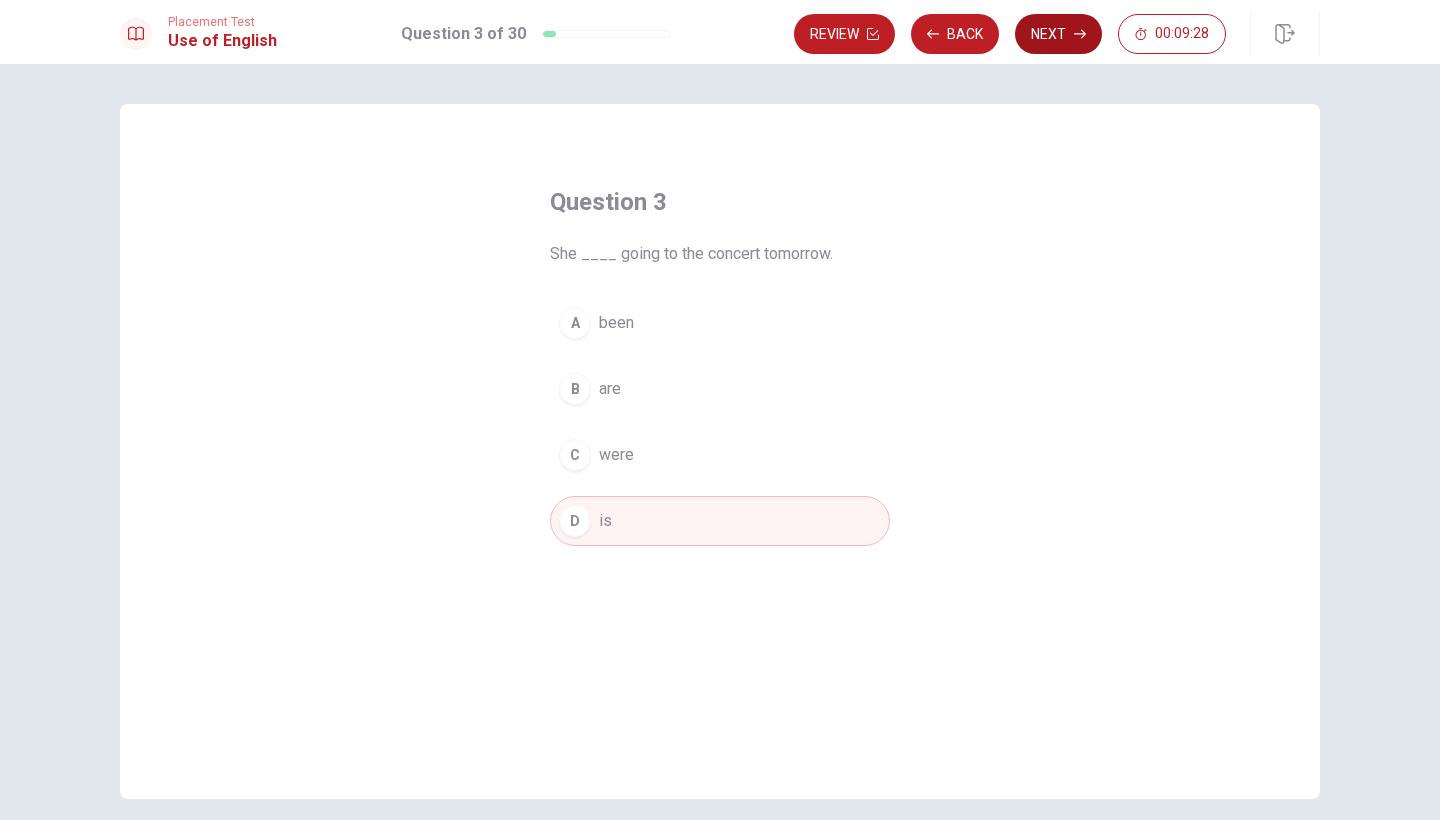 click on "Next" at bounding box center [1058, 34] 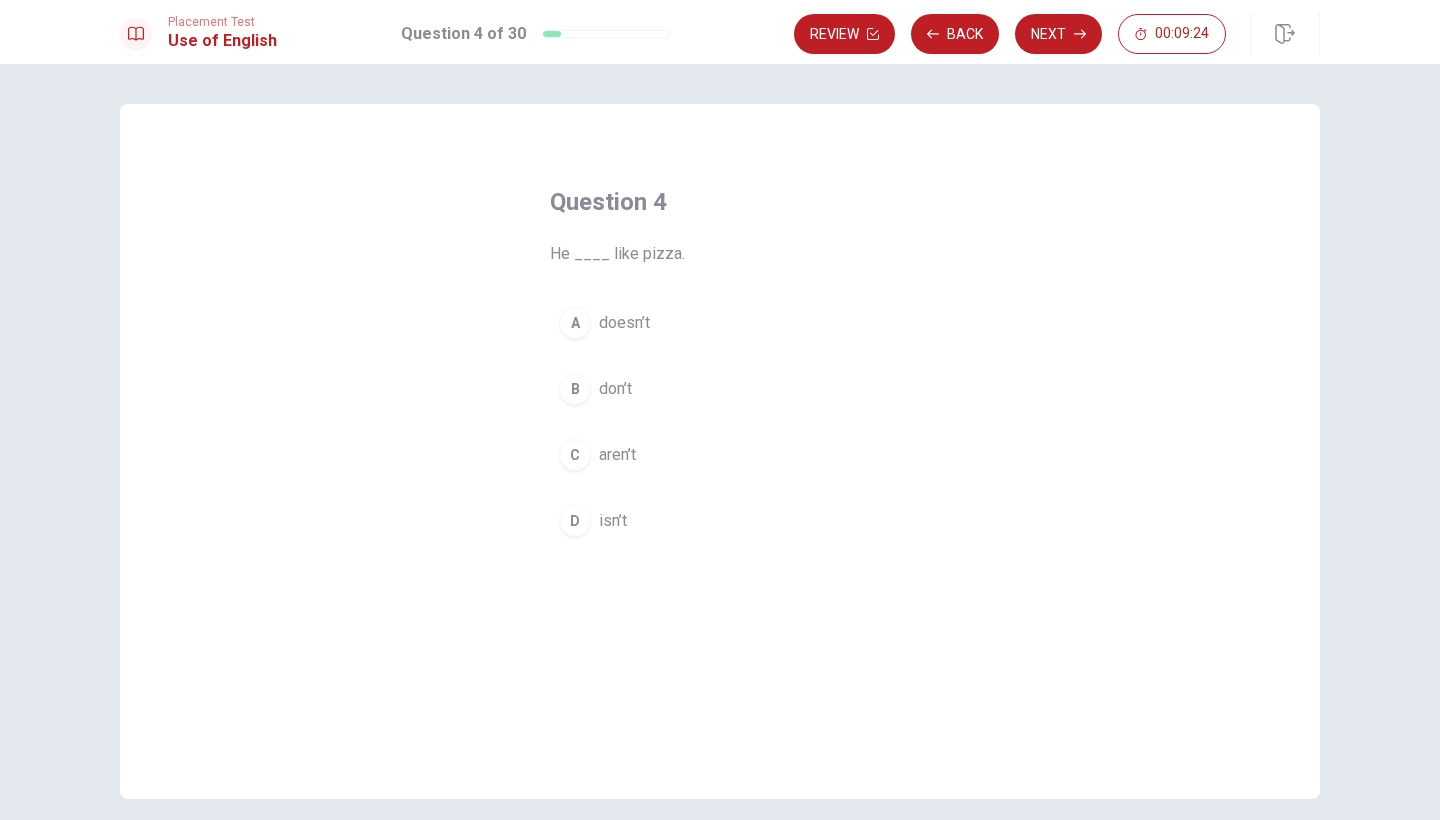click on "A" at bounding box center (575, 323) 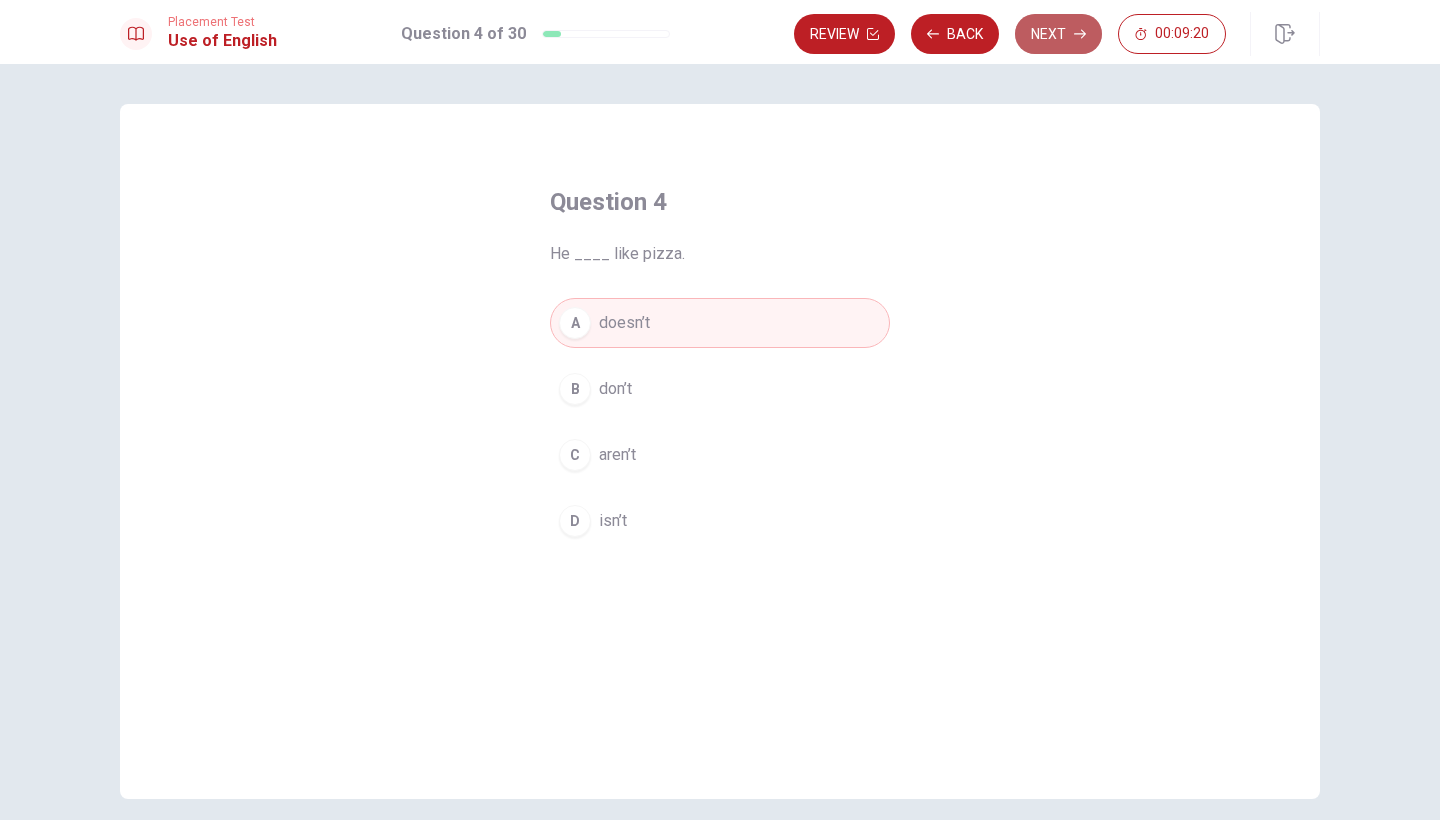 click on "Next" at bounding box center (1058, 34) 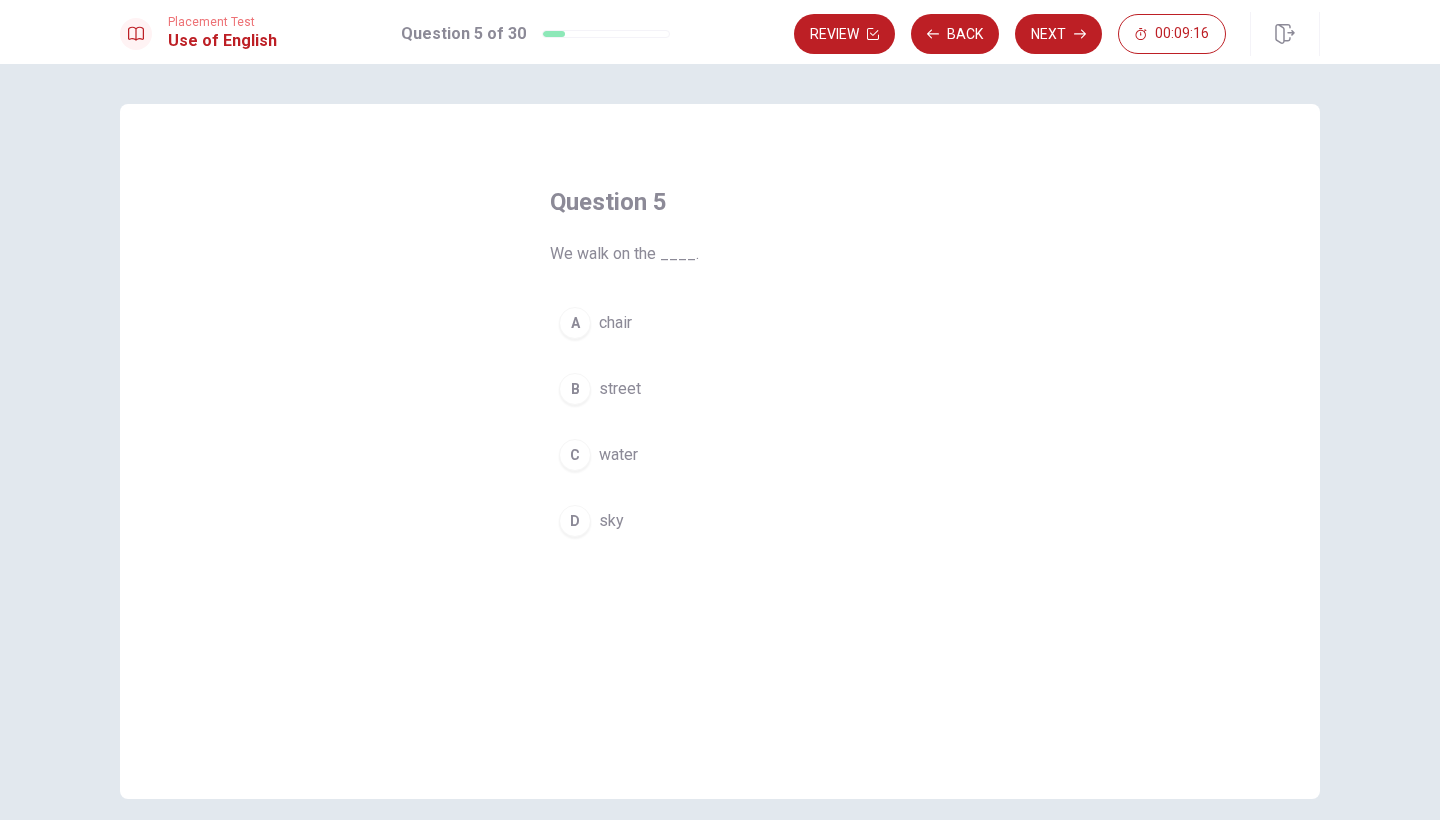 click on "B" at bounding box center (575, 389) 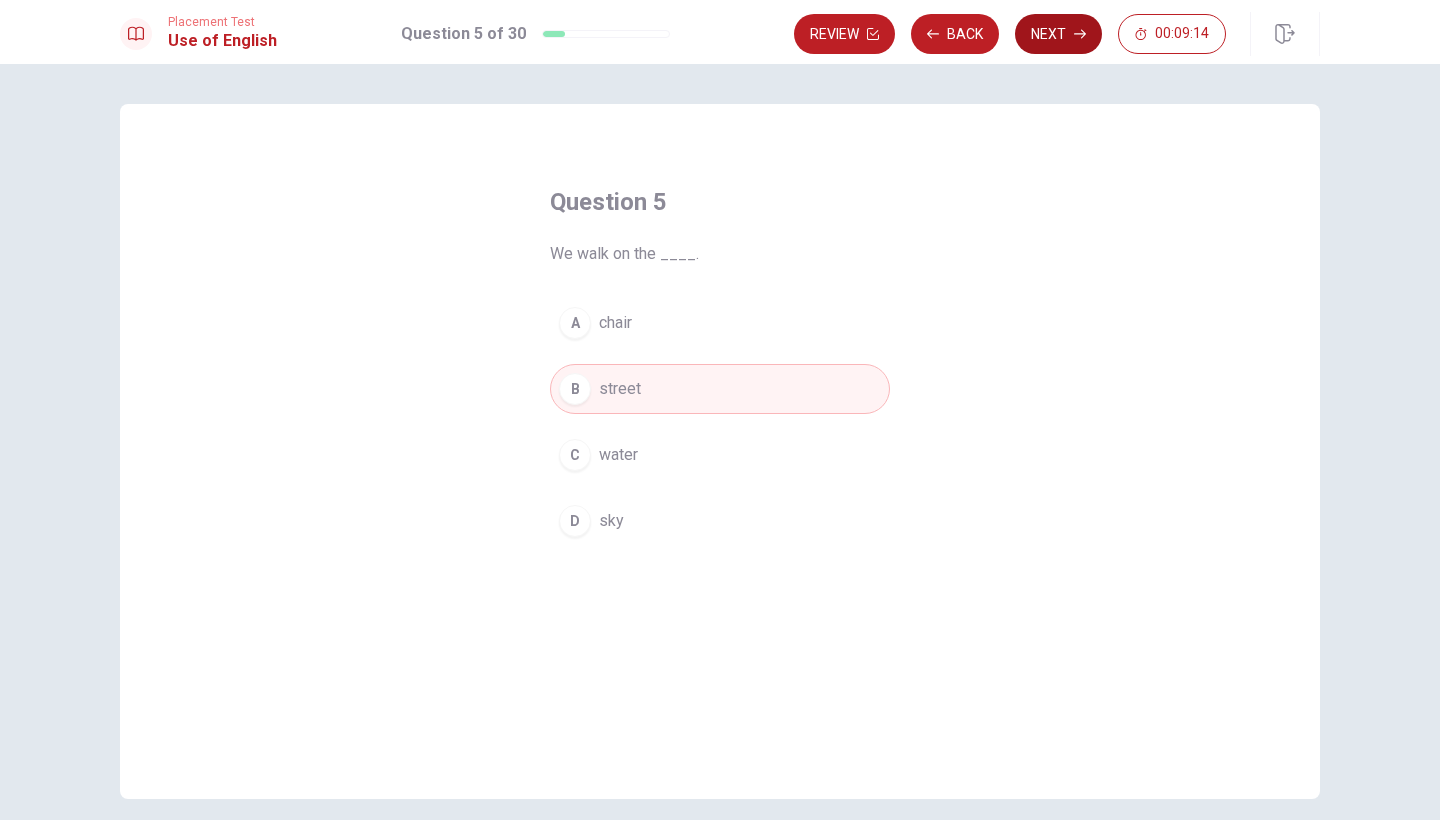 click on "Next" at bounding box center (1058, 34) 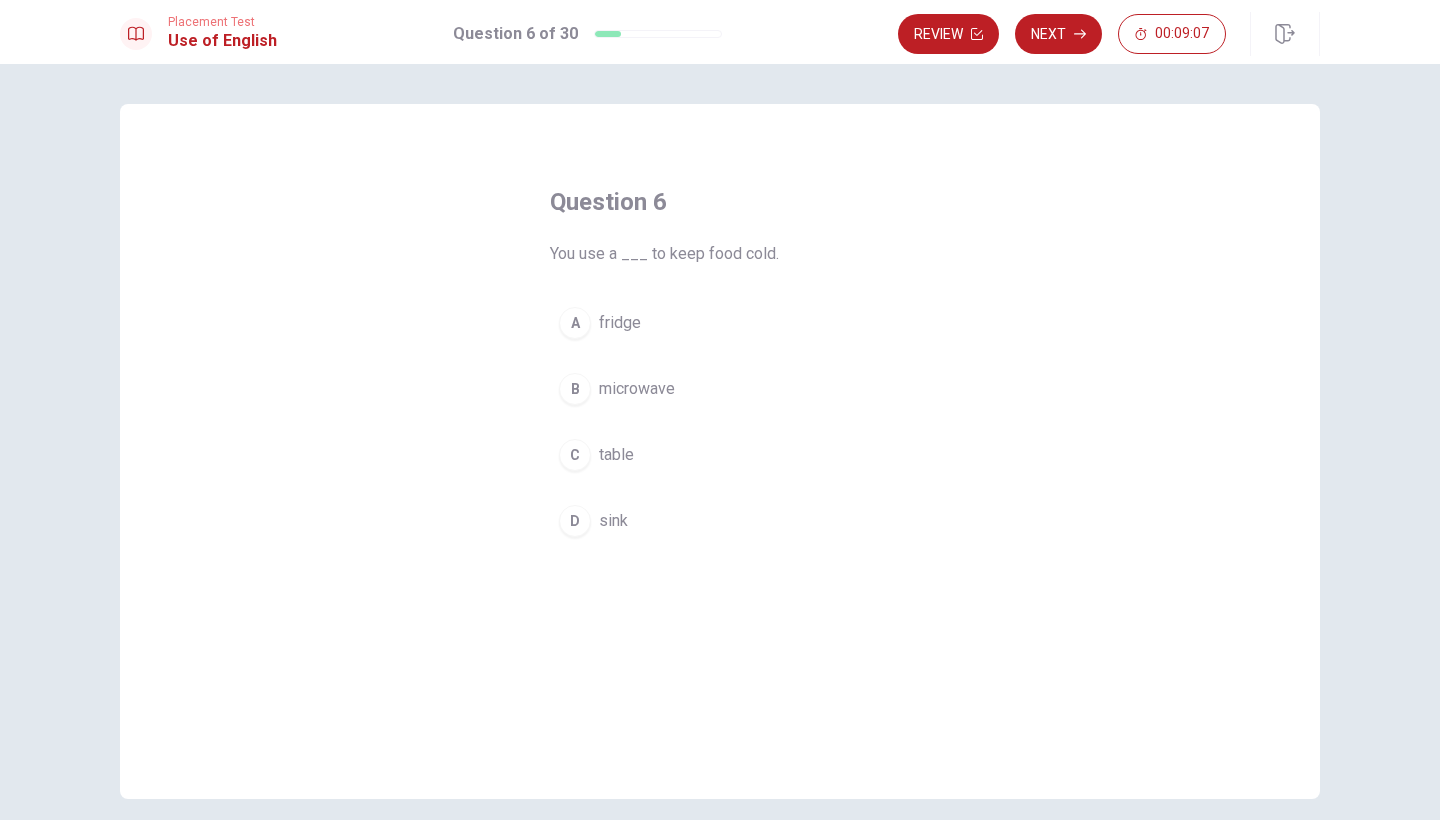 click on "A" at bounding box center (575, 323) 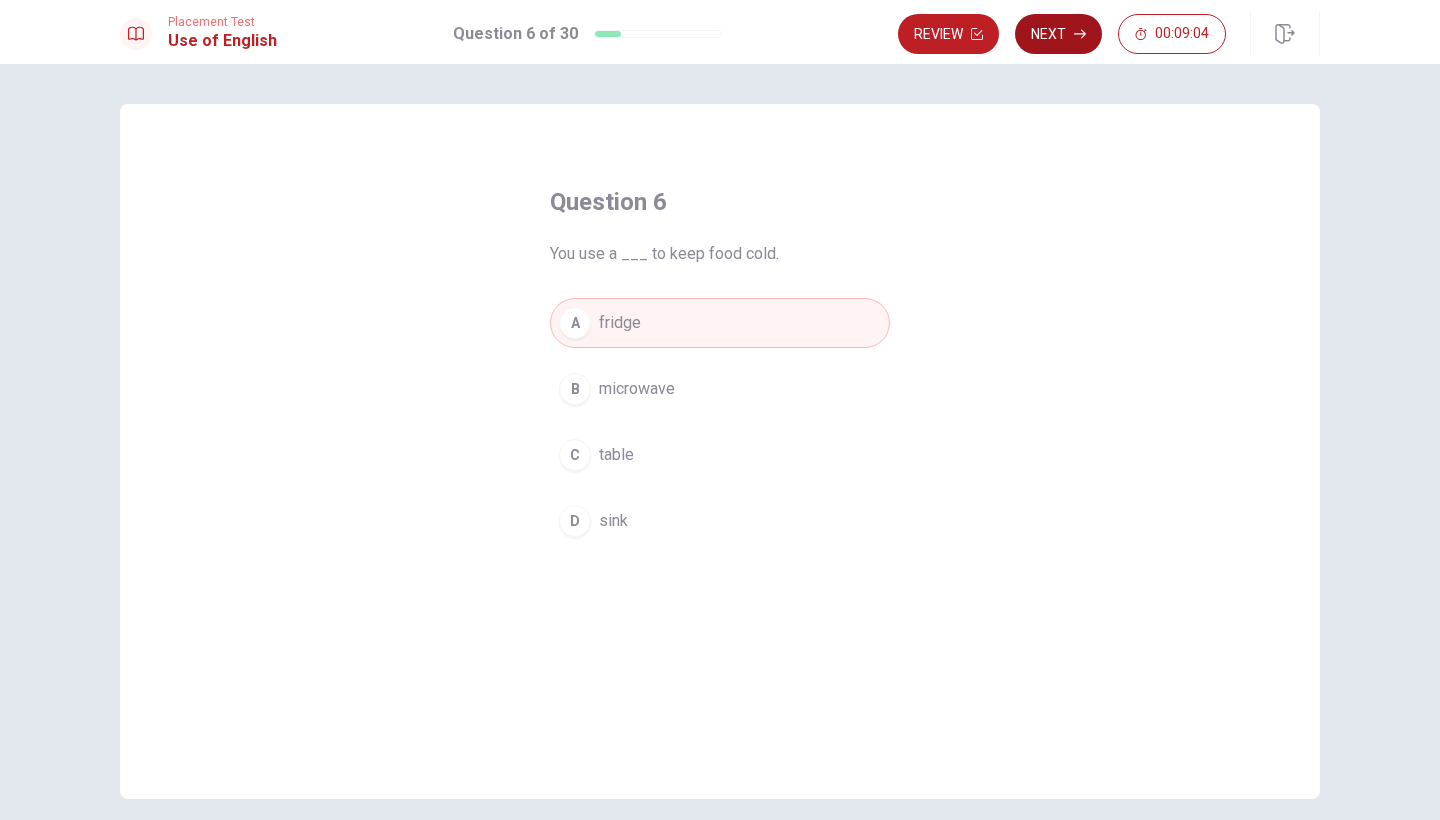click on "Next" at bounding box center (1058, 34) 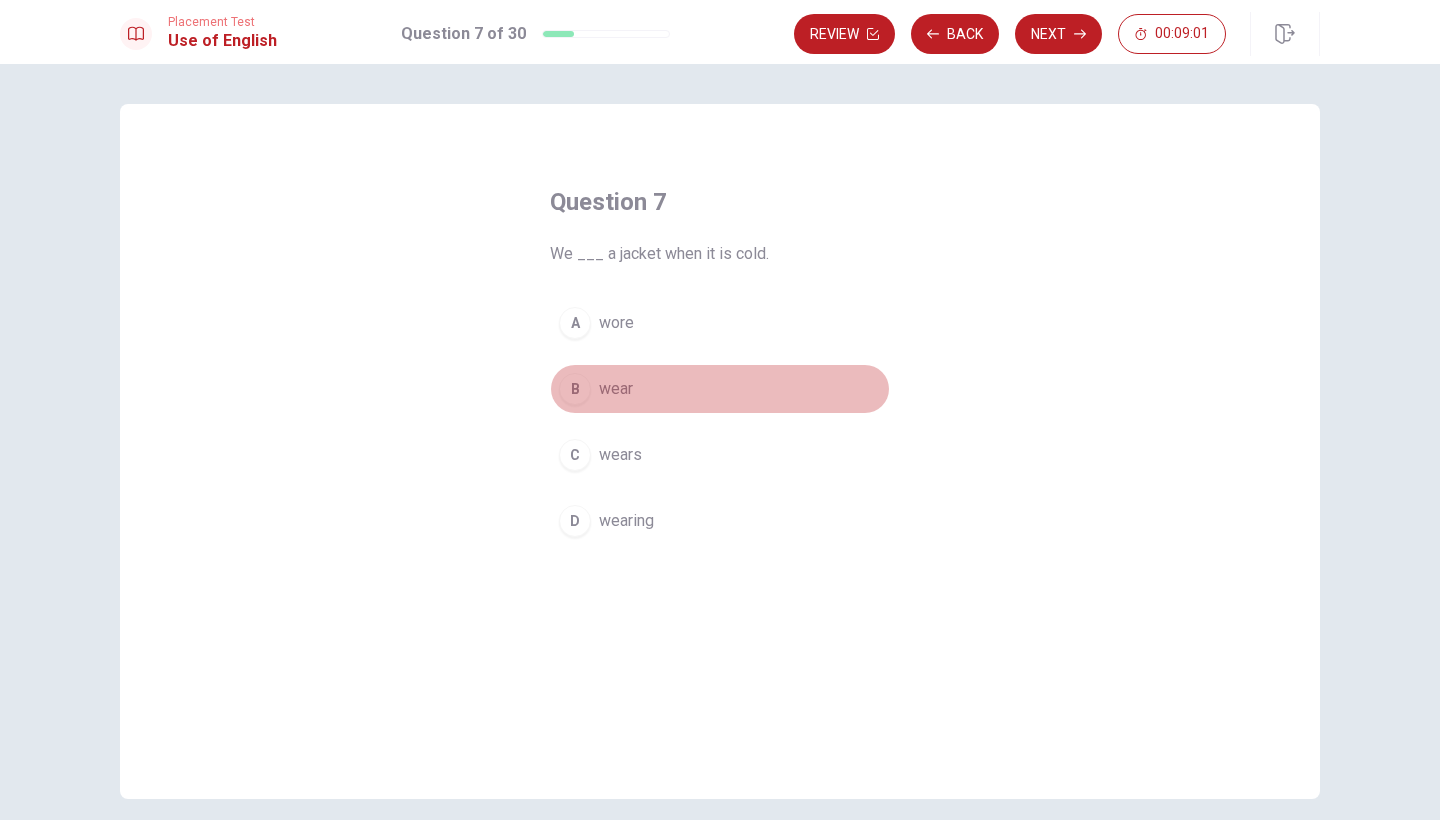 click on "B" at bounding box center [575, 389] 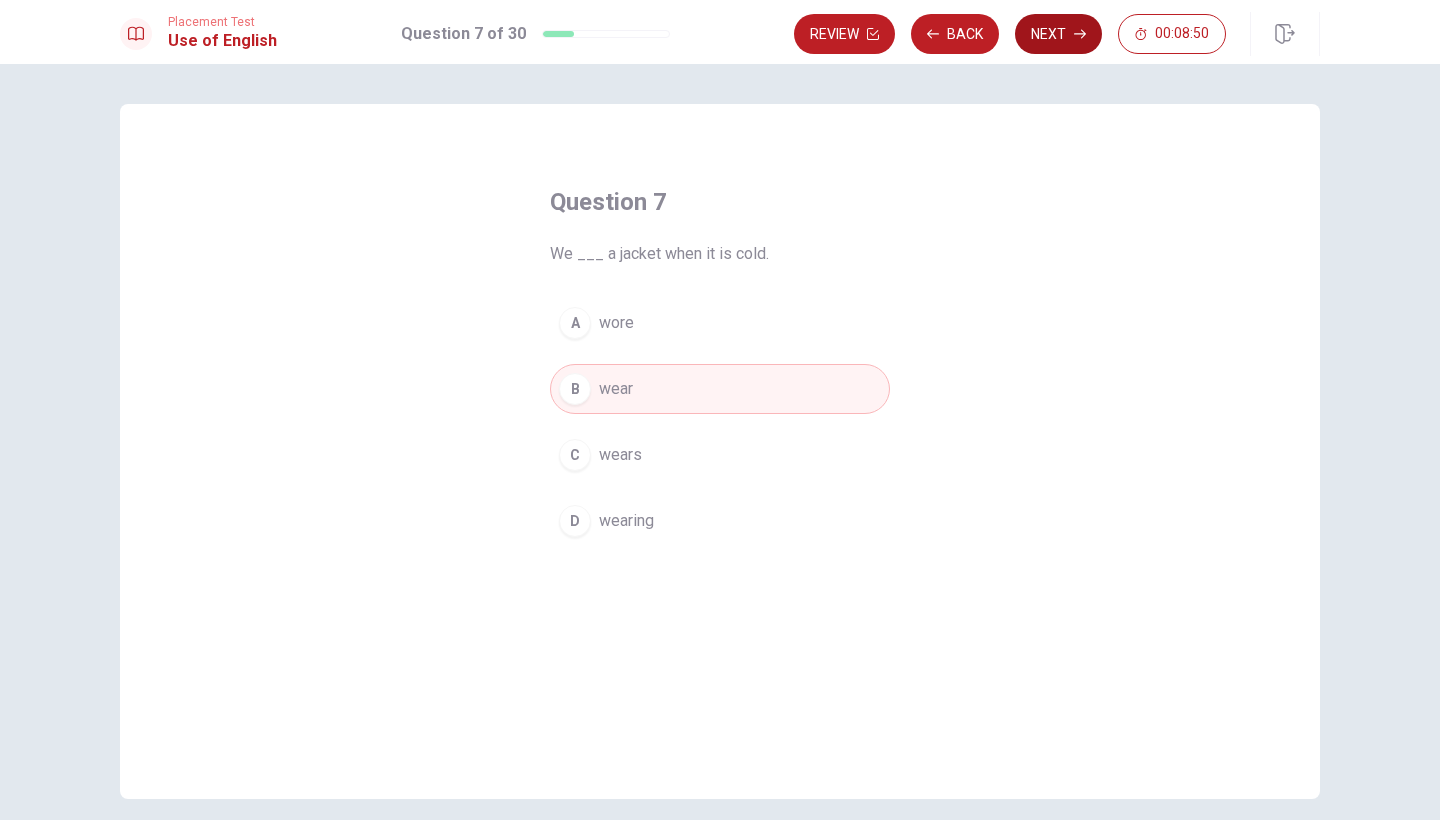 click on "Next" at bounding box center [1058, 34] 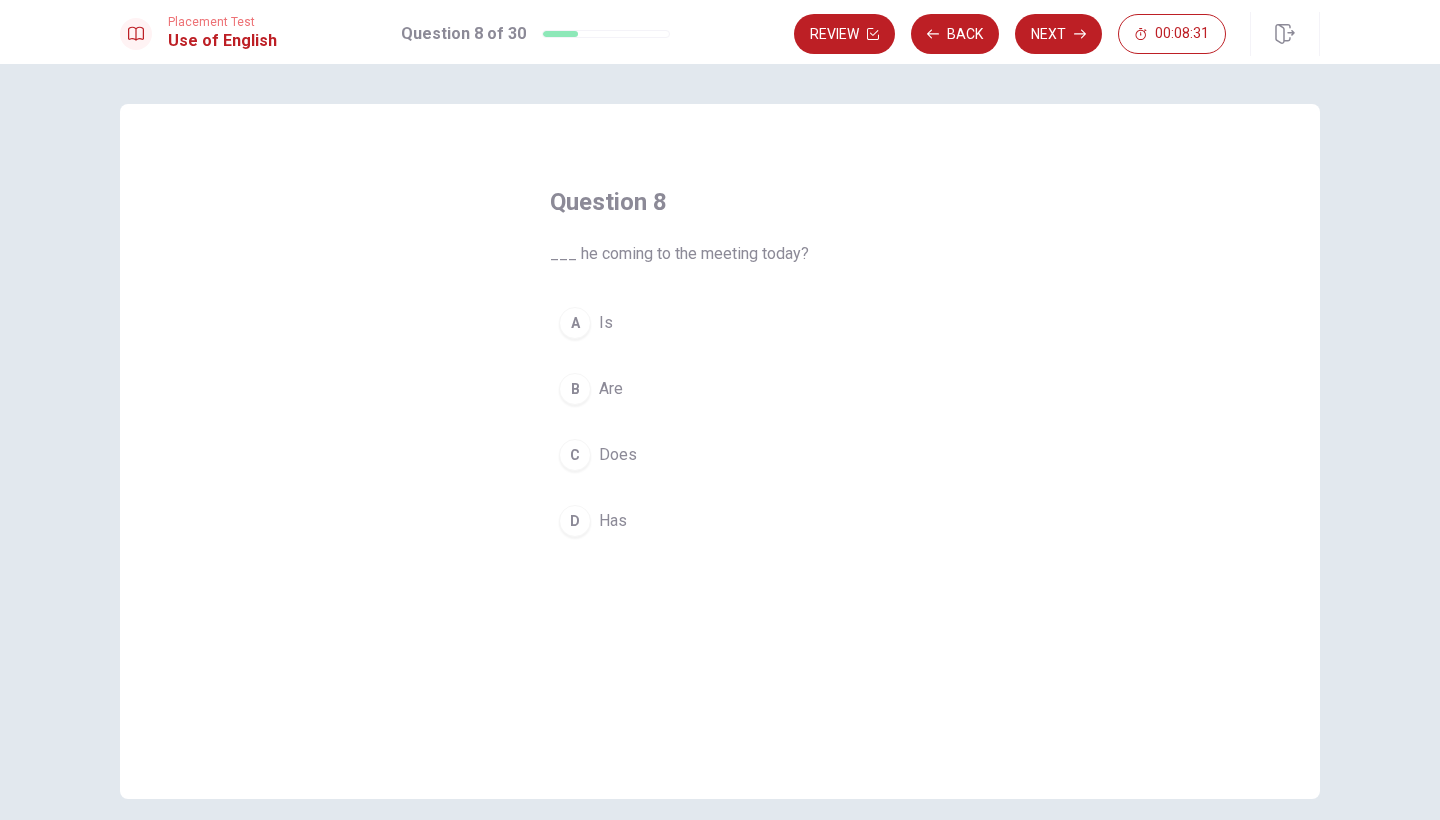 click on "C" at bounding box center [575, 455] 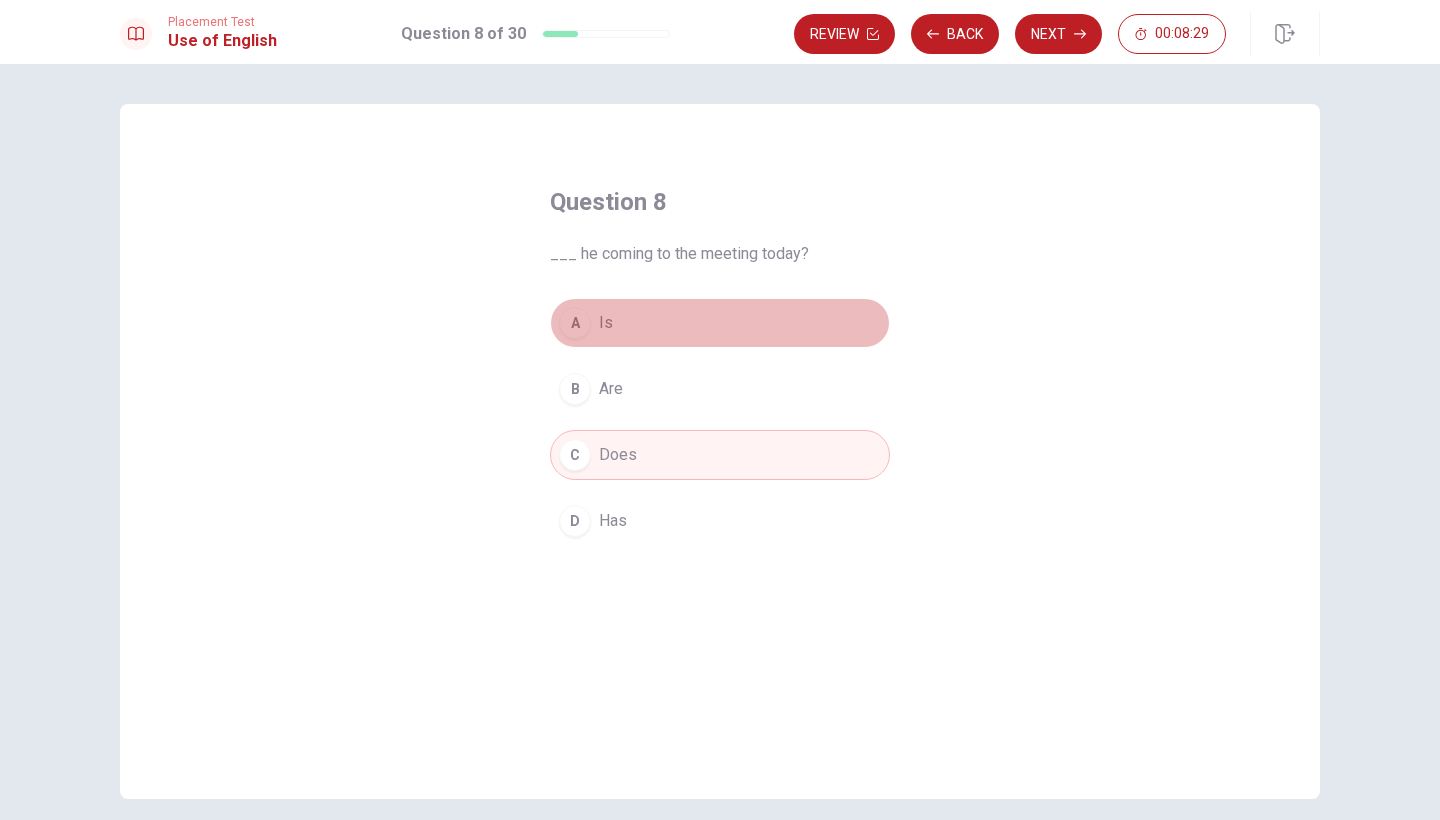 click on "A" at bounding box center [575, 323] 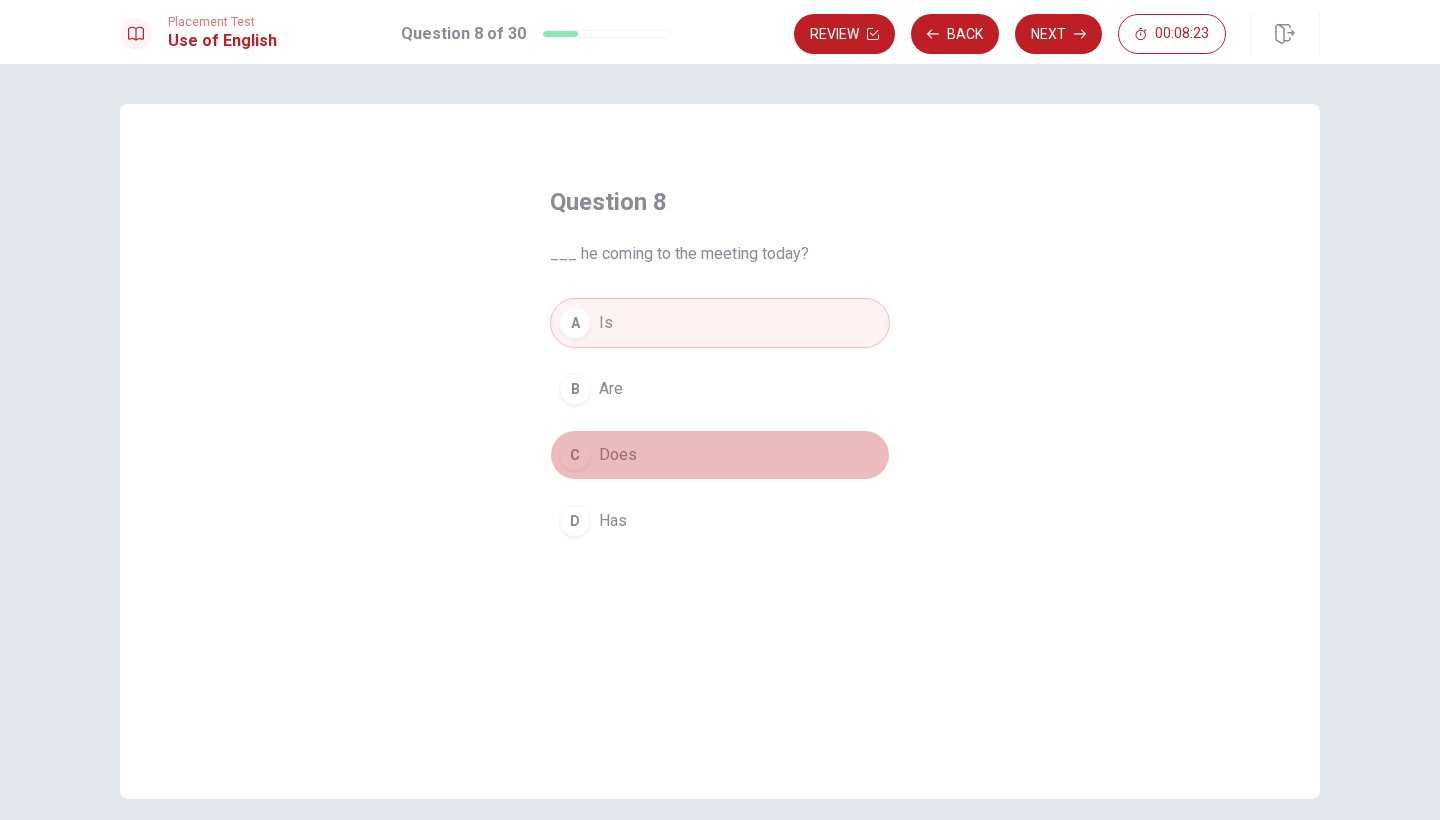 click on "C" at bounding box center [575, 455] 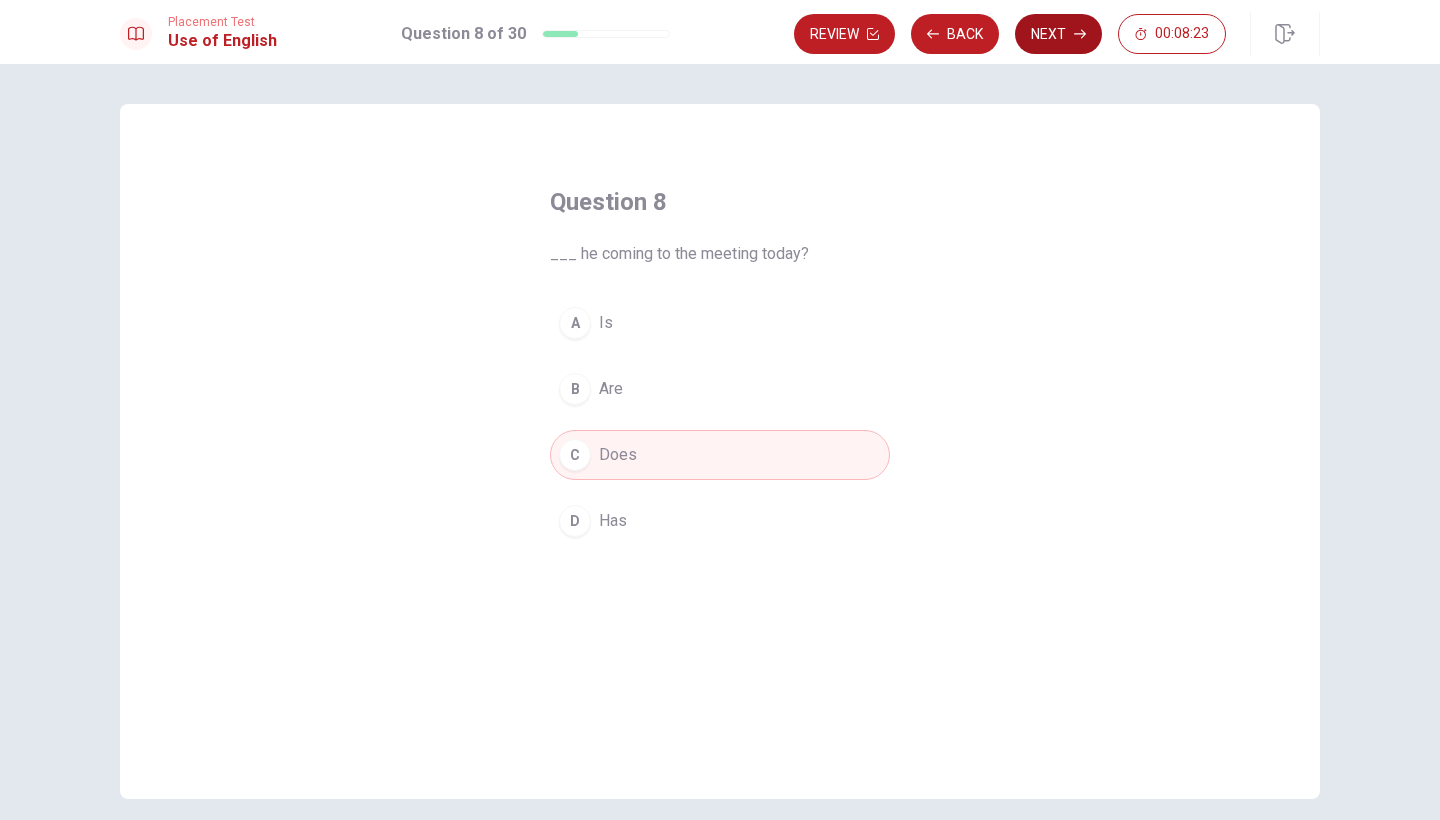 click on "Next" at bounding box center [1058, 34] 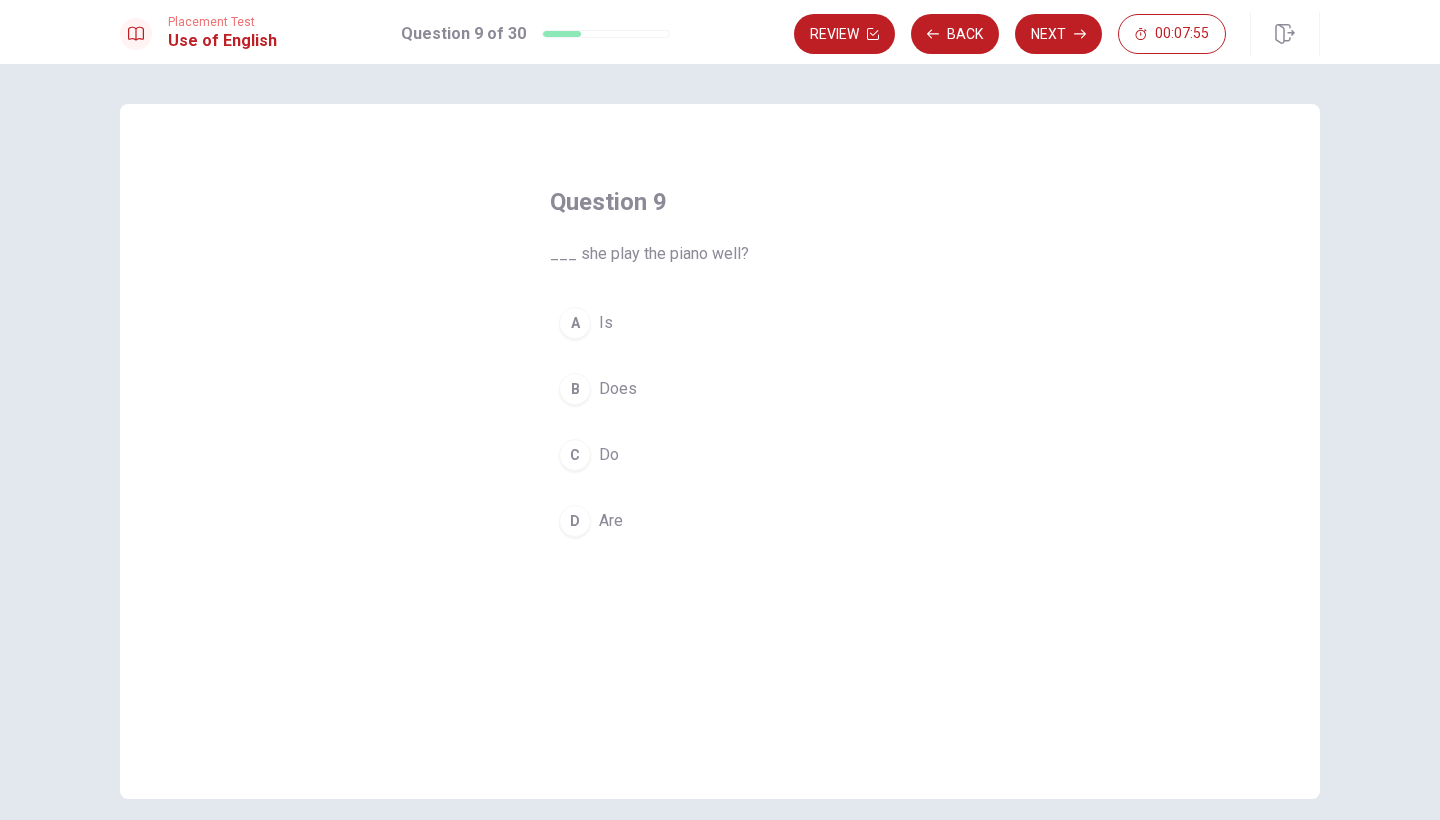 click on "B" at bounding box center [575, 389] 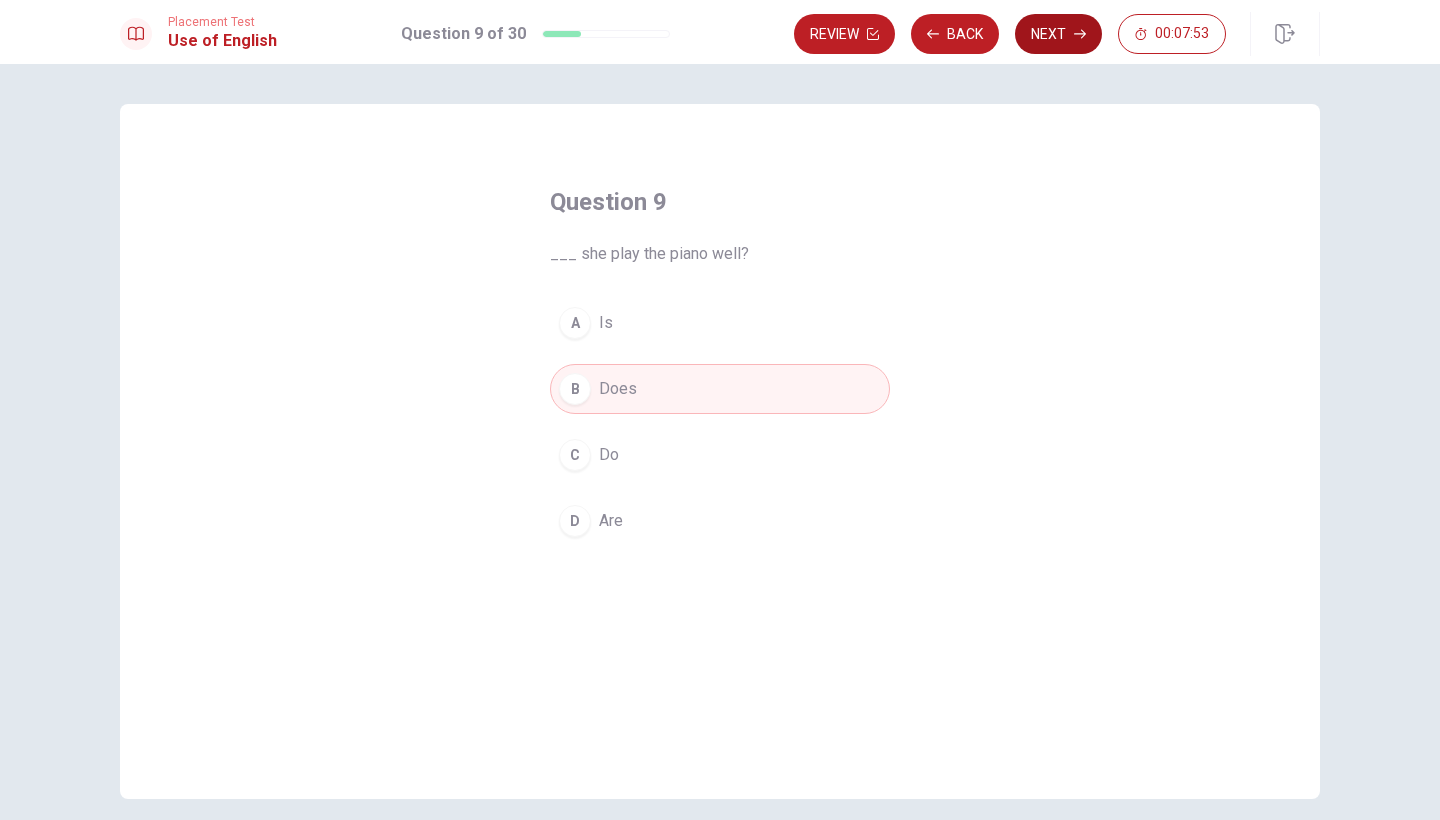 click on "Next" at bounding box center [1058, 34] 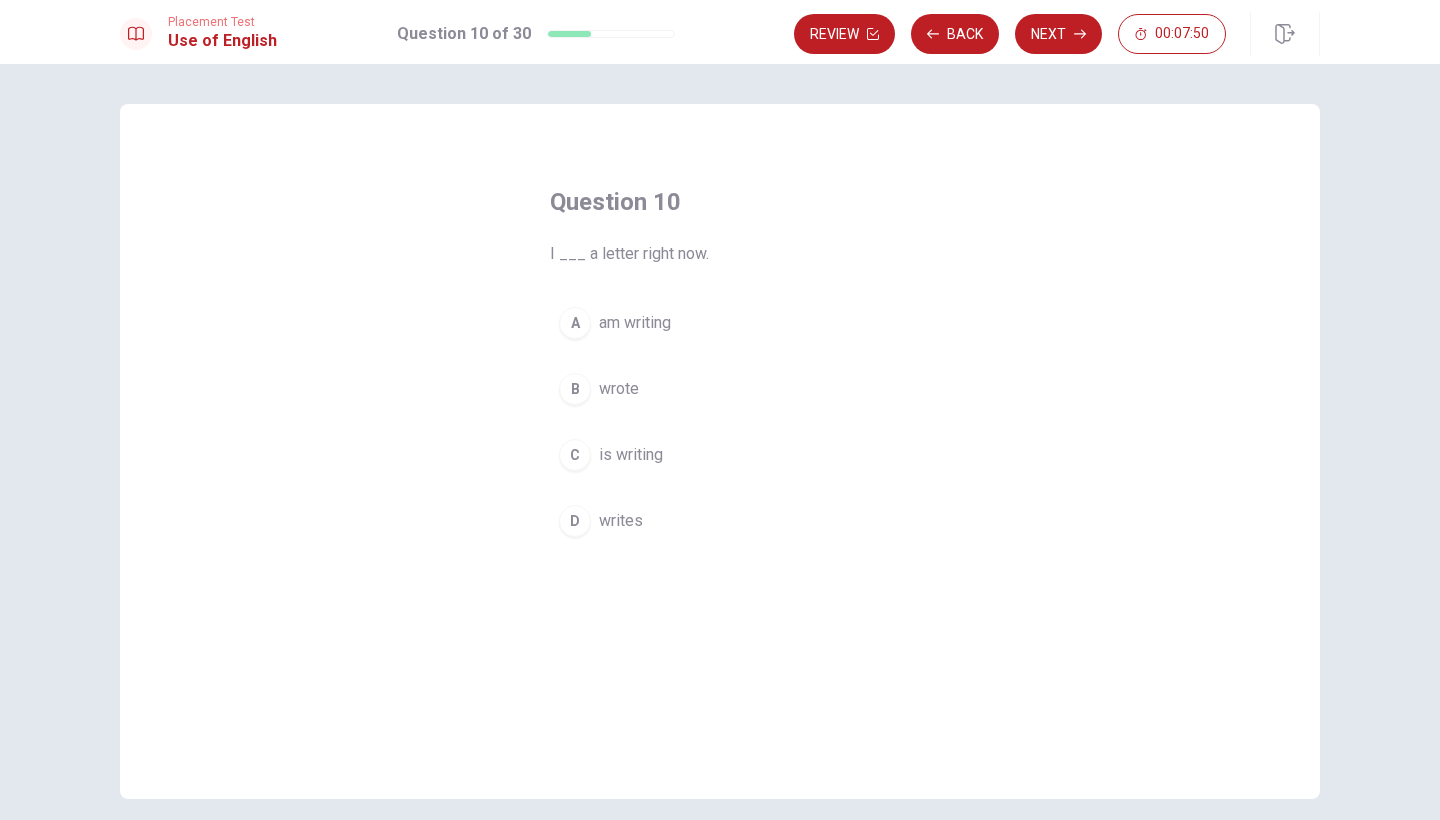 click on "A" at bounding box center (575, 323) 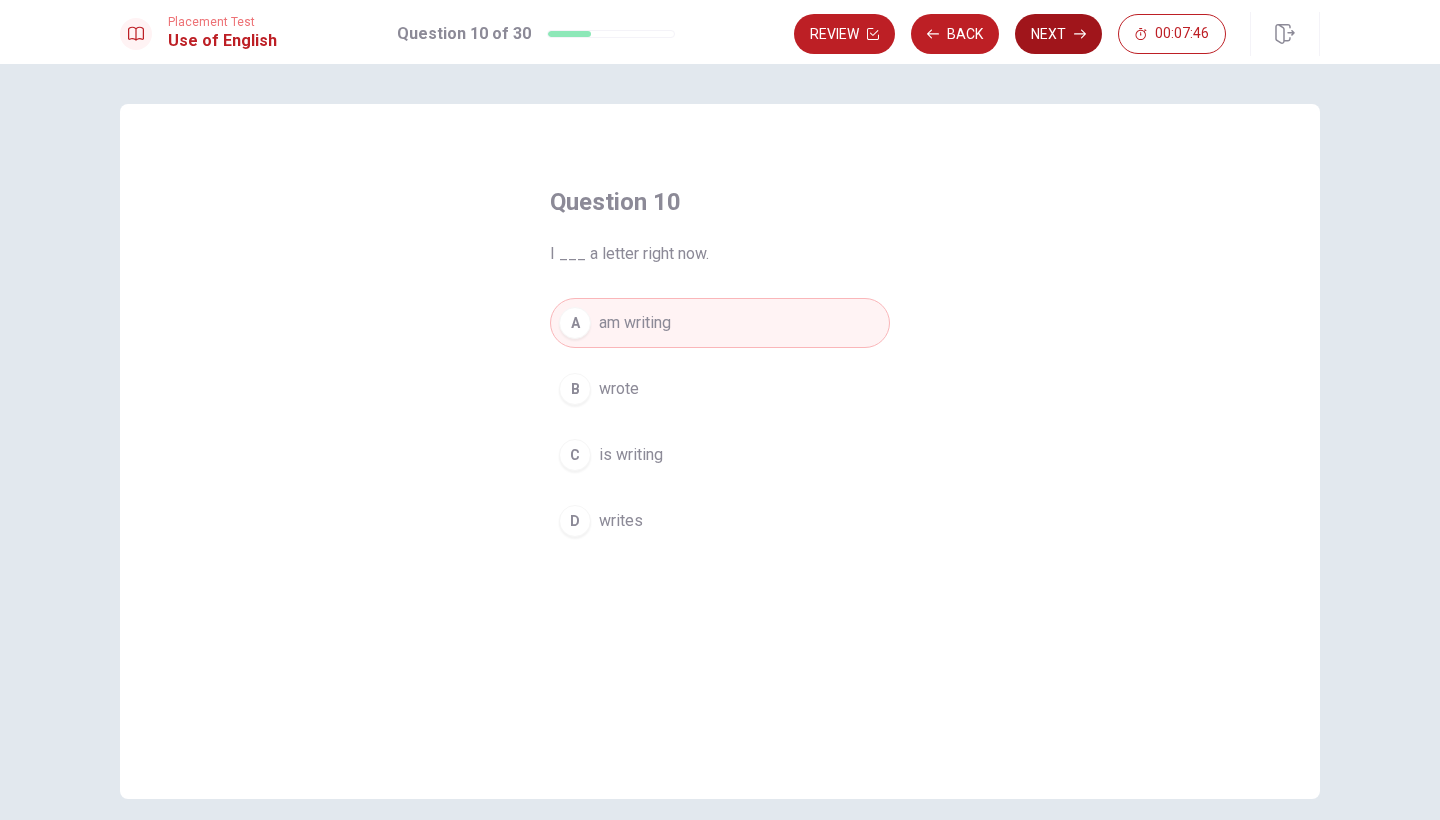 click on "Next" at bounding box center [1058, 34] 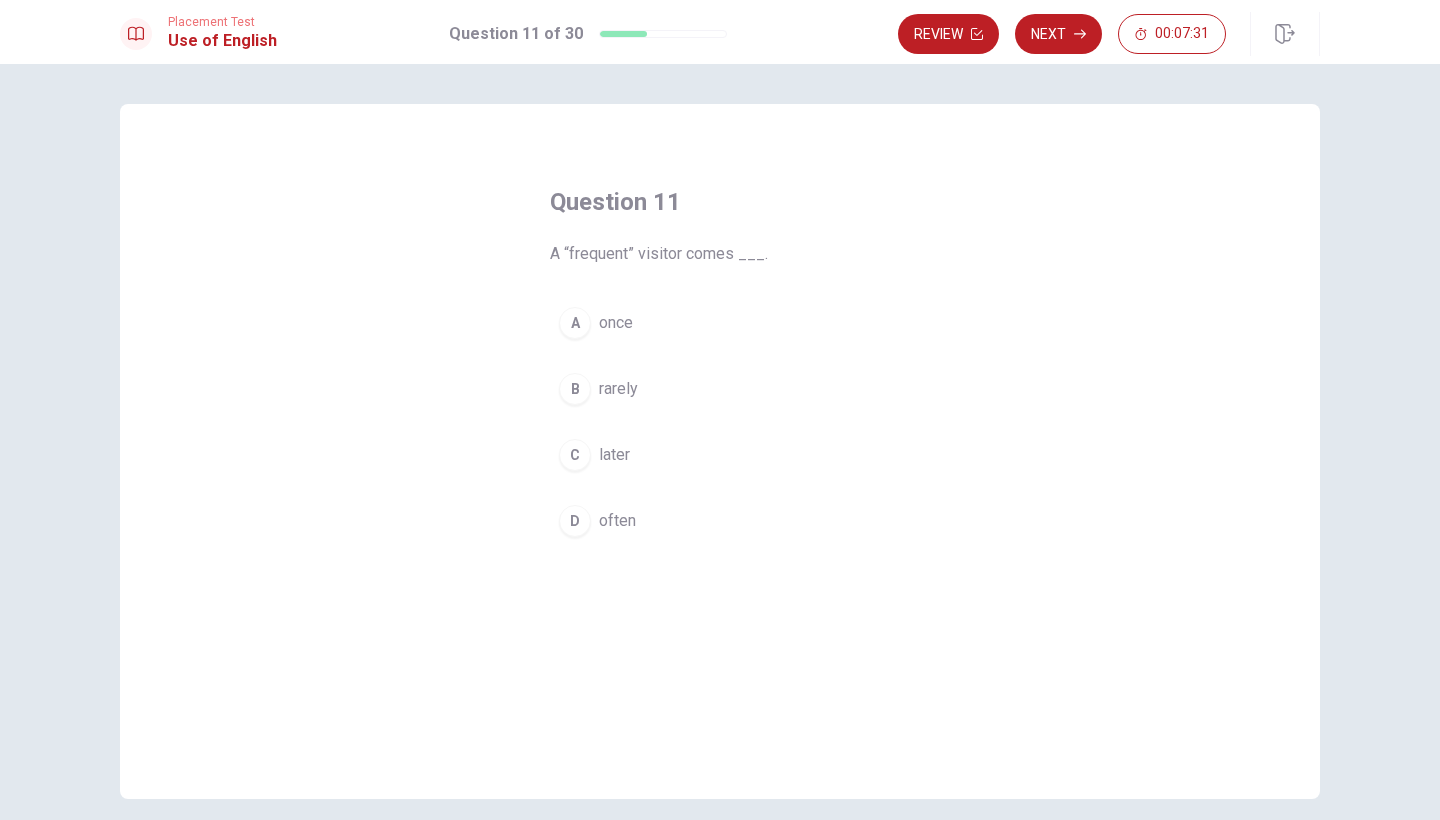 click on "D" at bounding box center [575, 521] 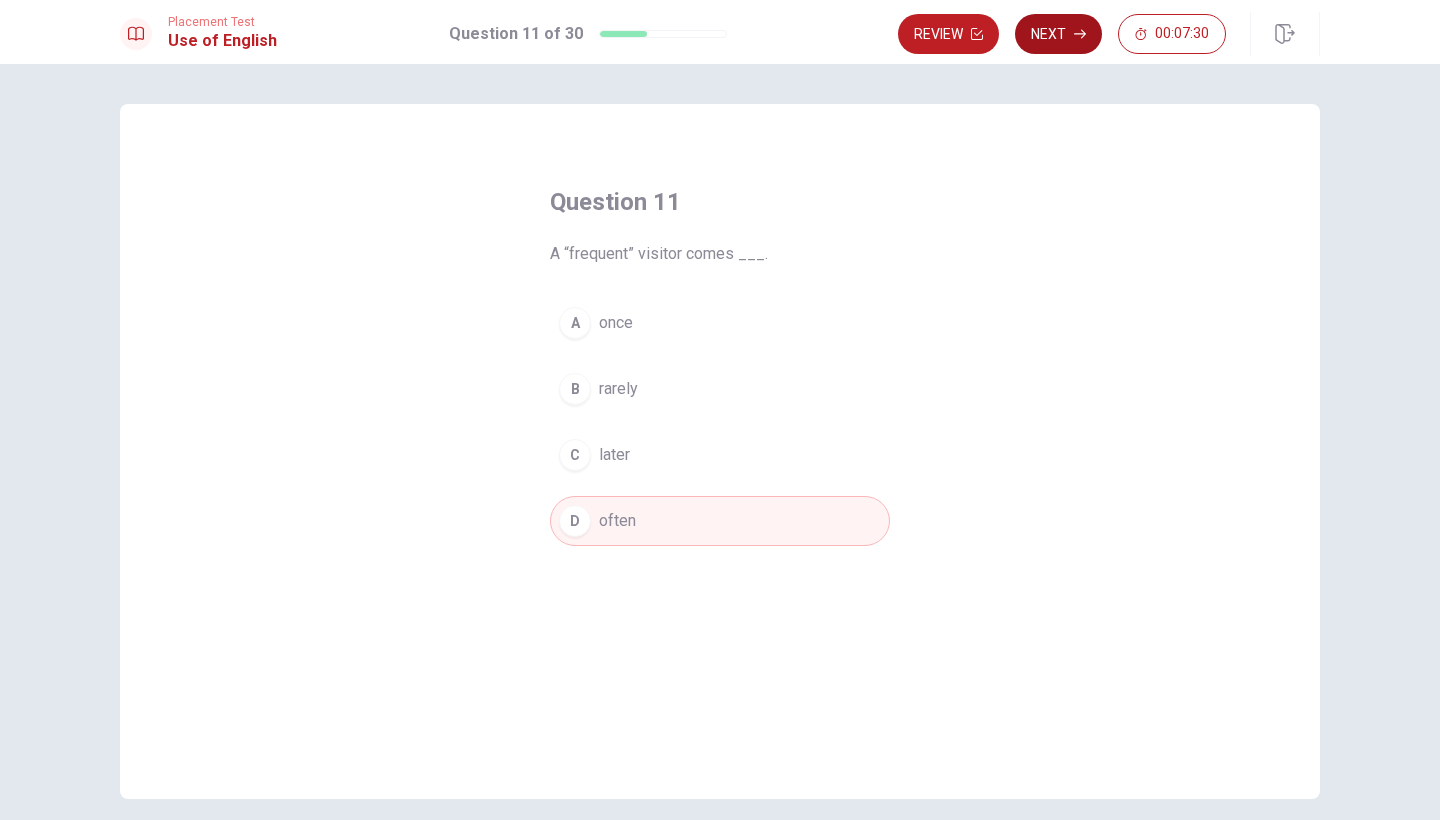 click on "Next" at bounding box center [1058, 34] 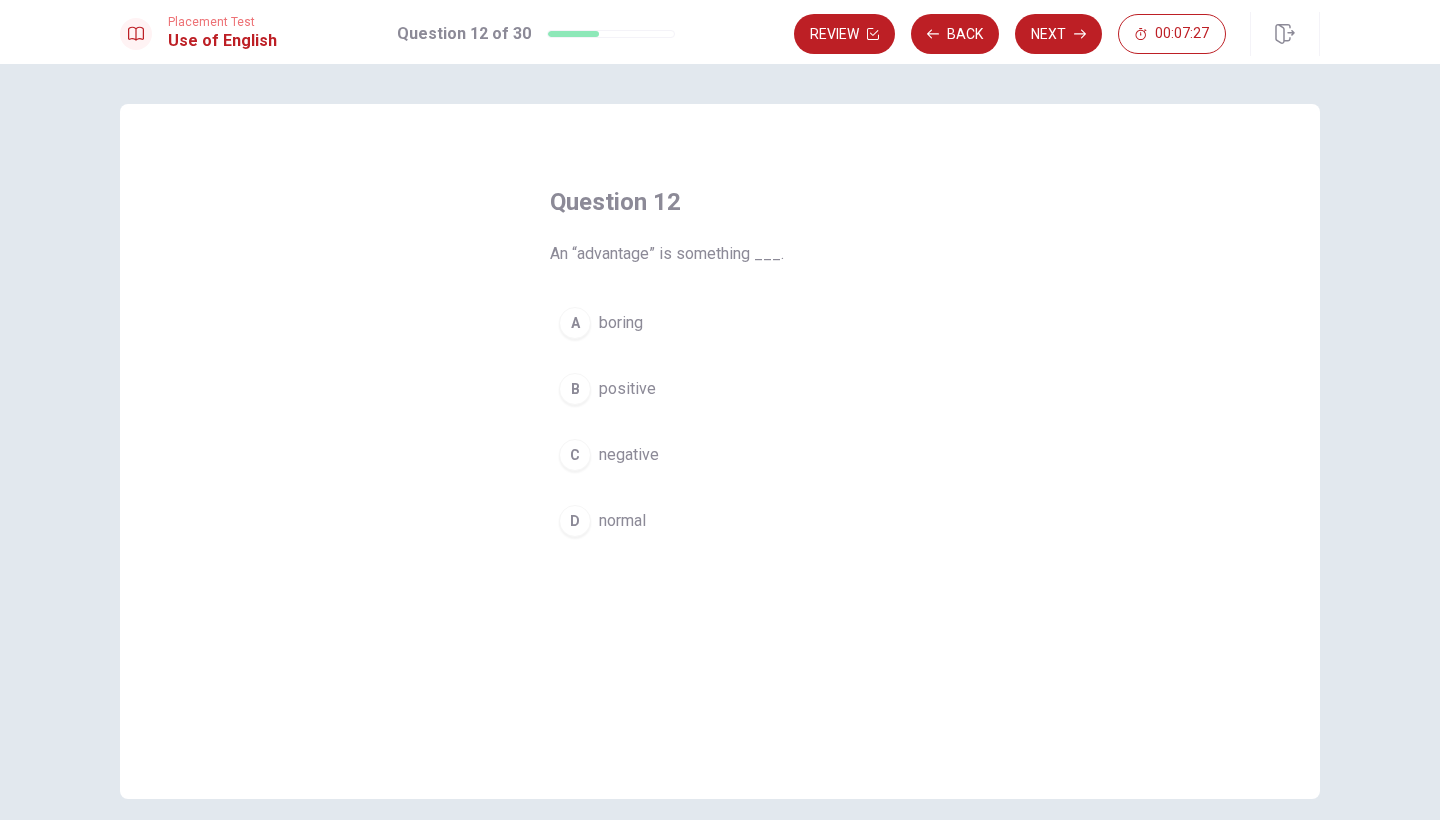 click on "B" at bounding box center [575, 389] 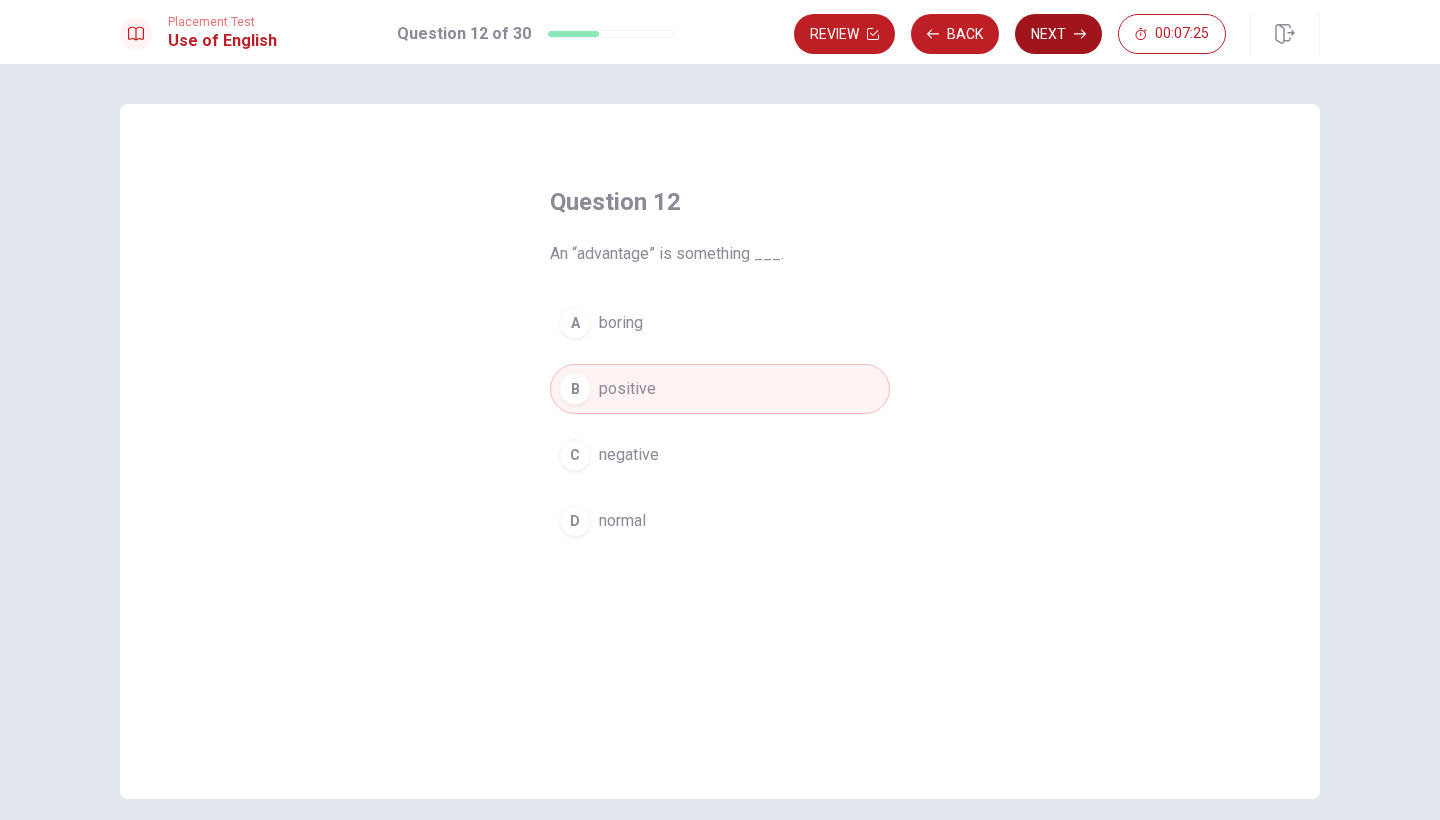 click on "Next" at bounding box center [1058, 34] 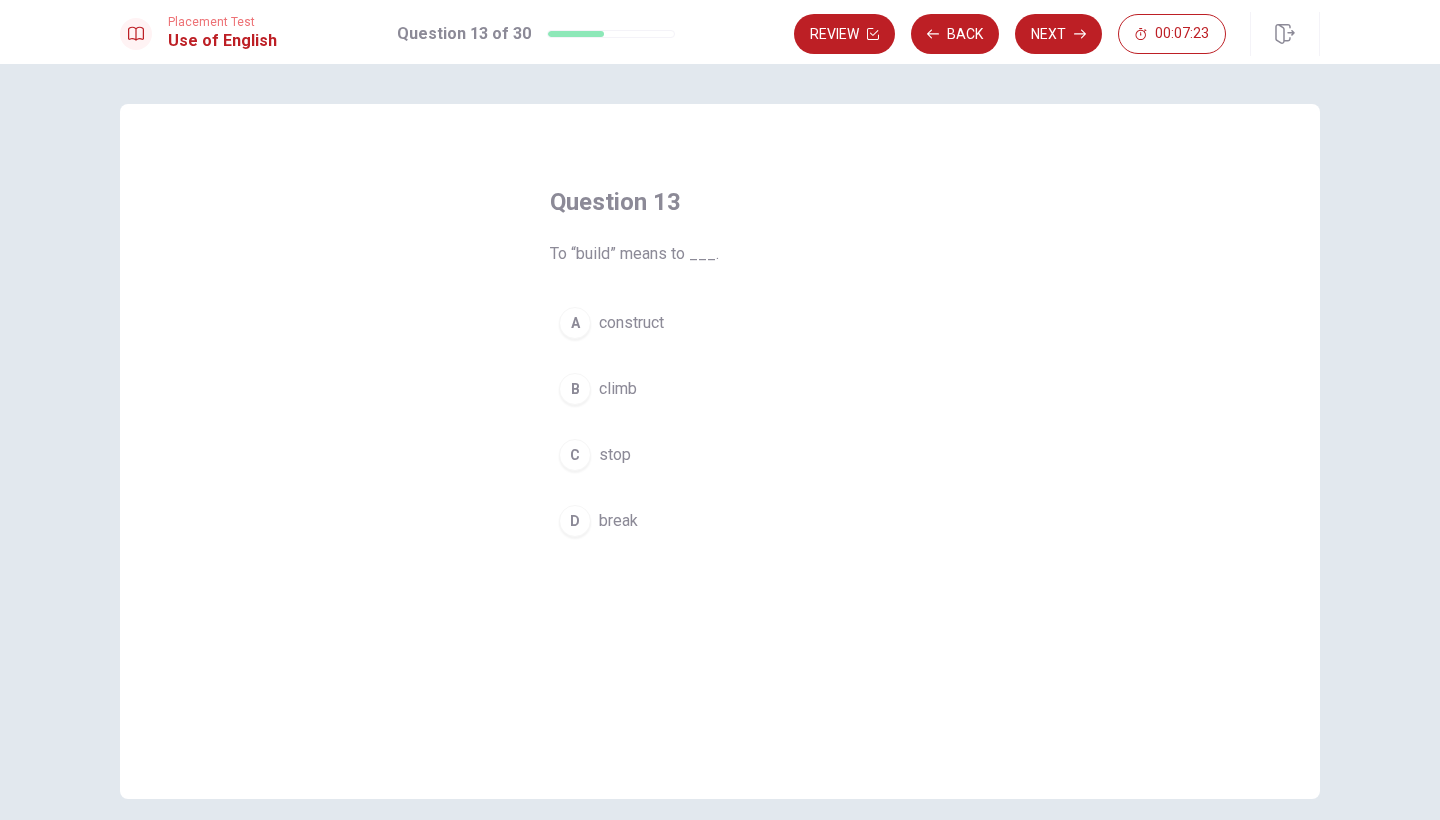click on "A" at bounding box center (575, 323) 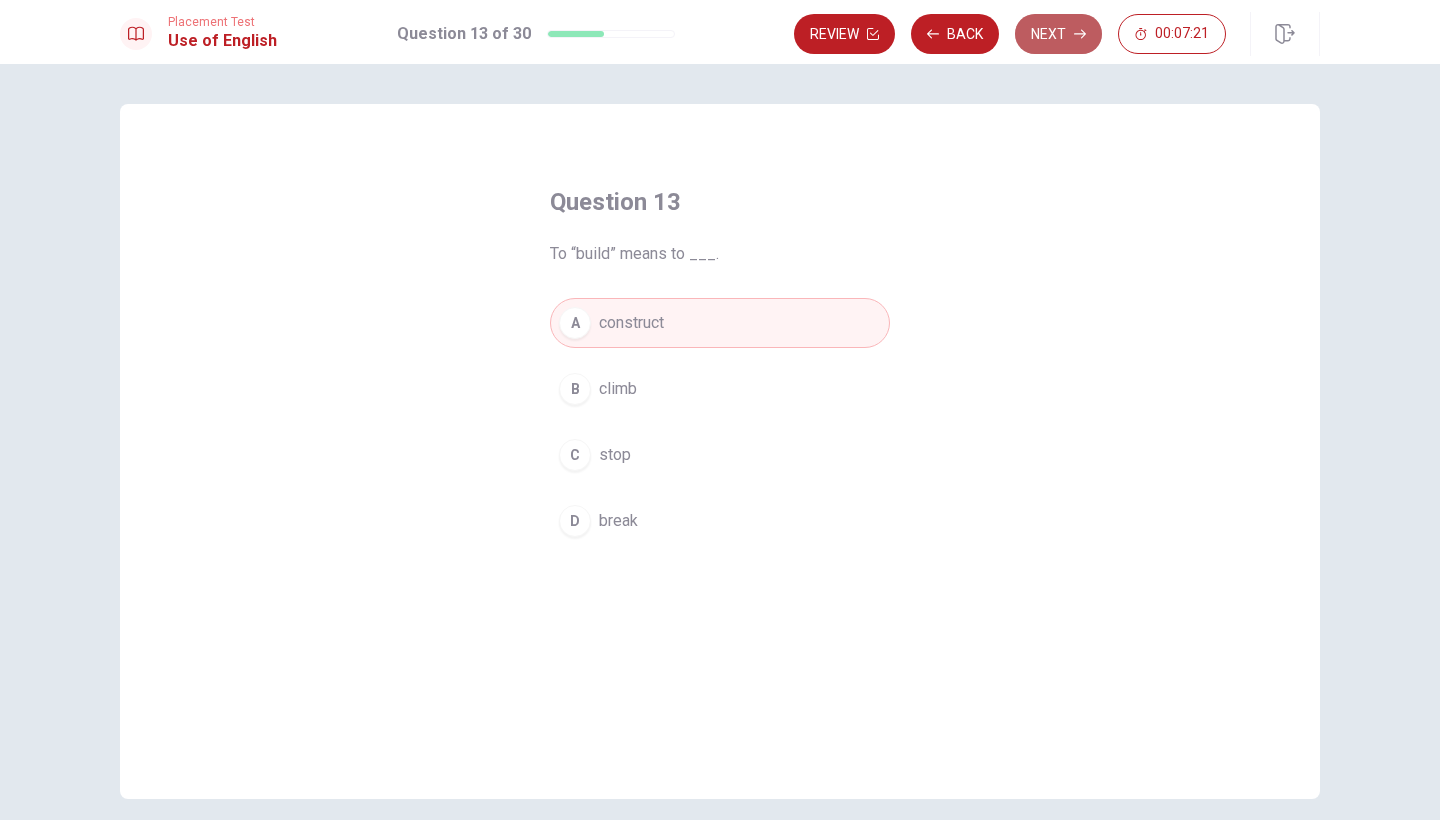 click on "Next" at bounding box center (1058, 34) 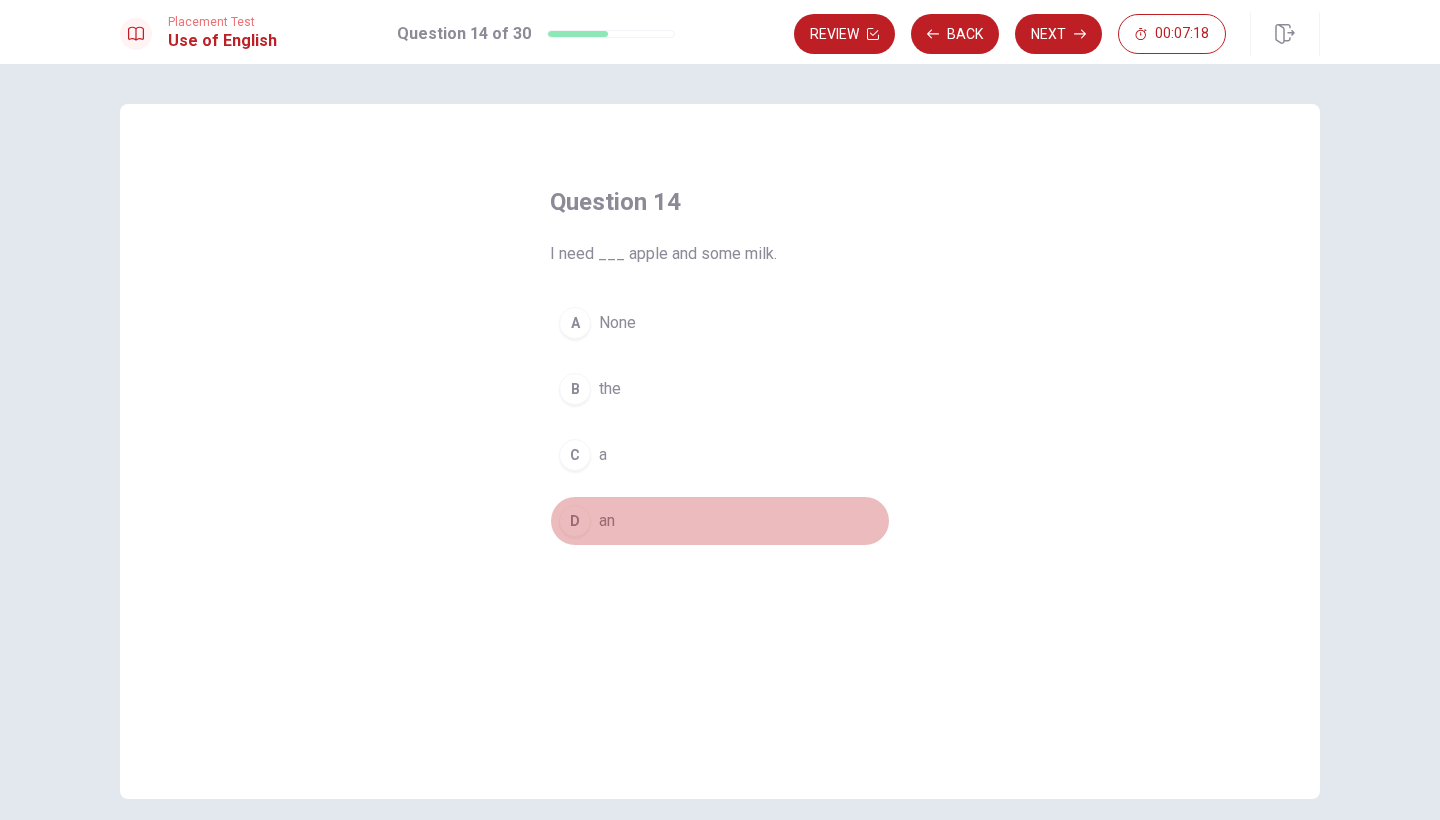 click on "D" at bounding box center [575, 521] 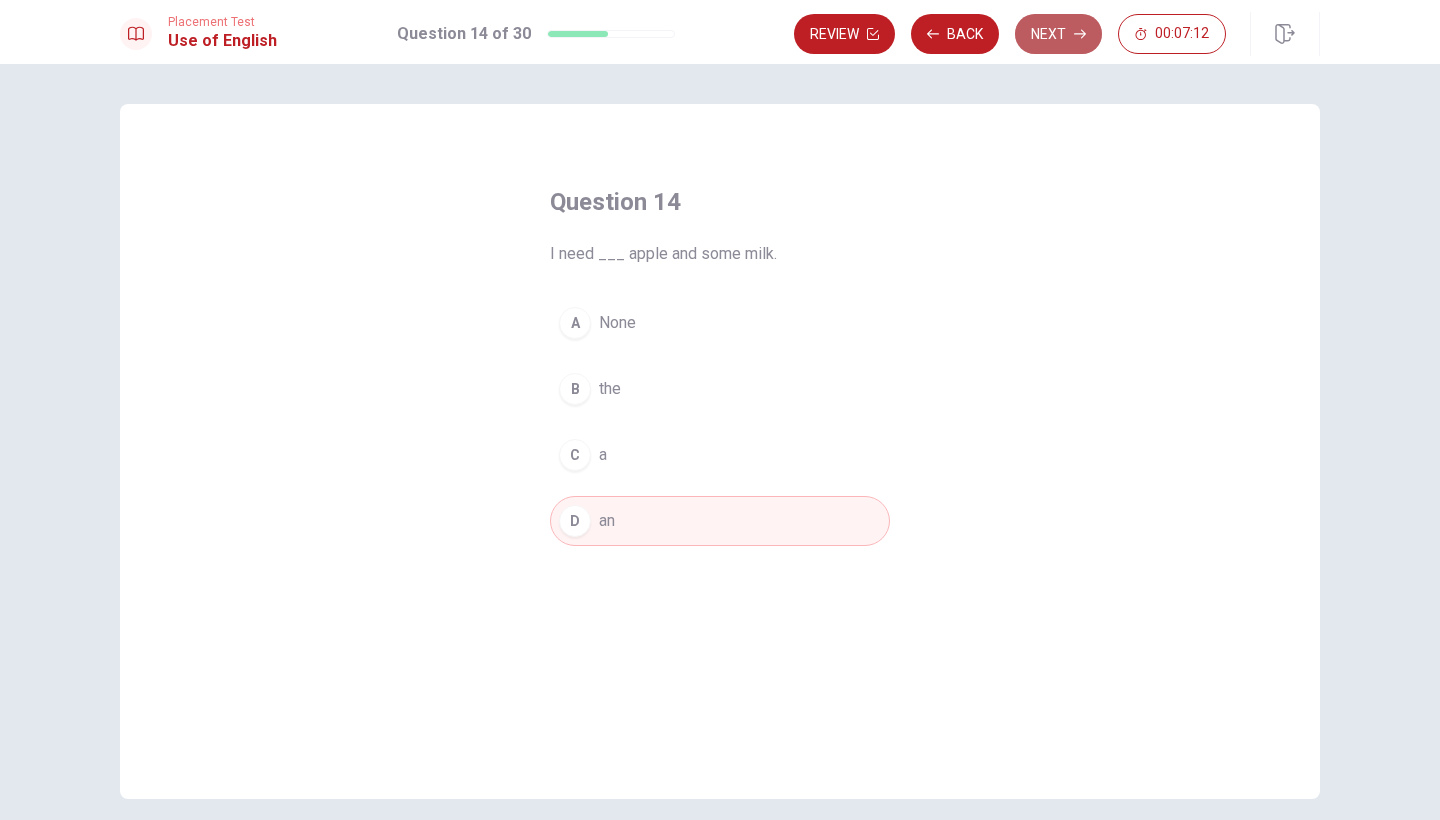click on "Next" at bounding box center (1058, 34) 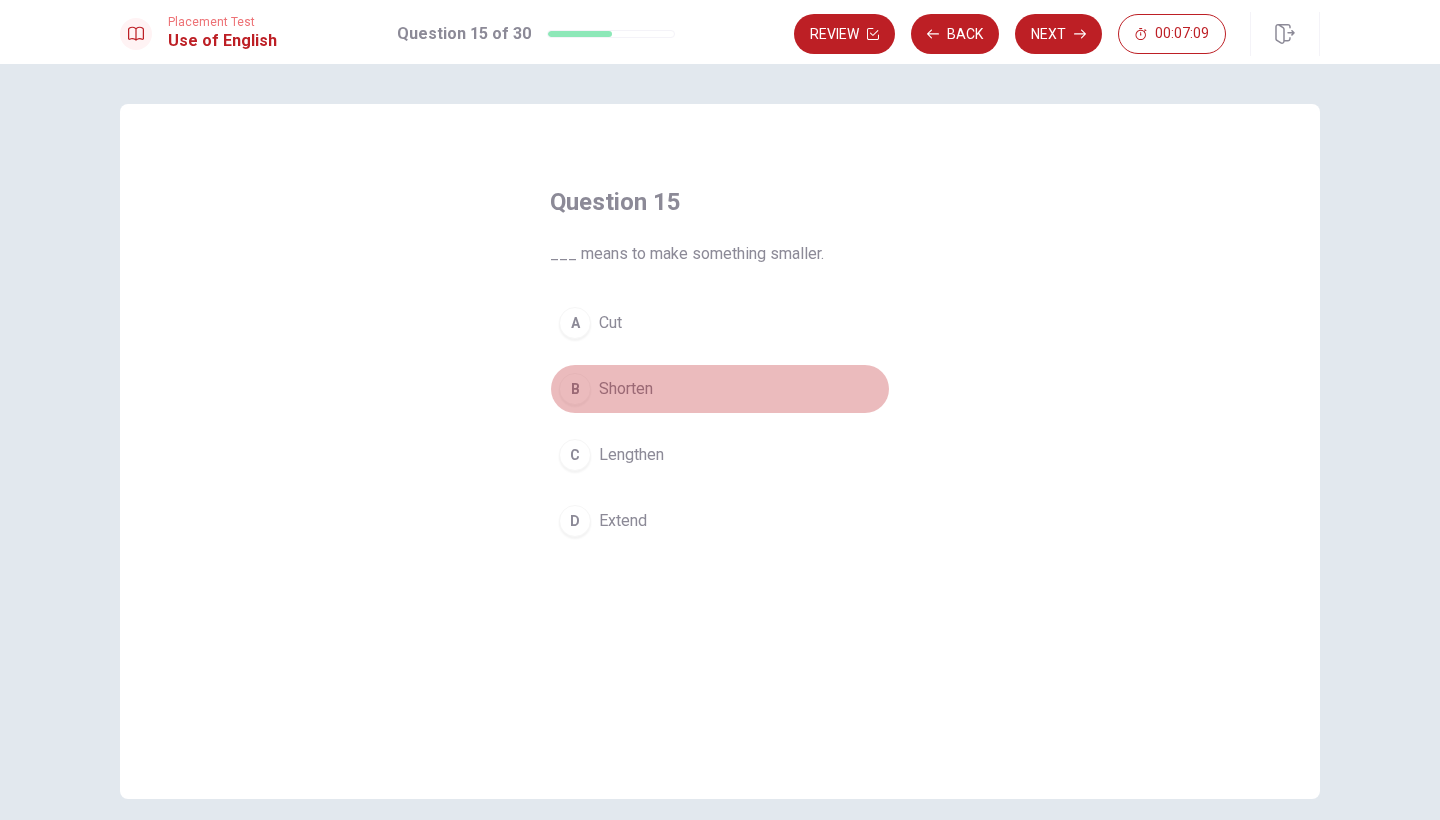 click on "B" at bounding box center (575, 389) 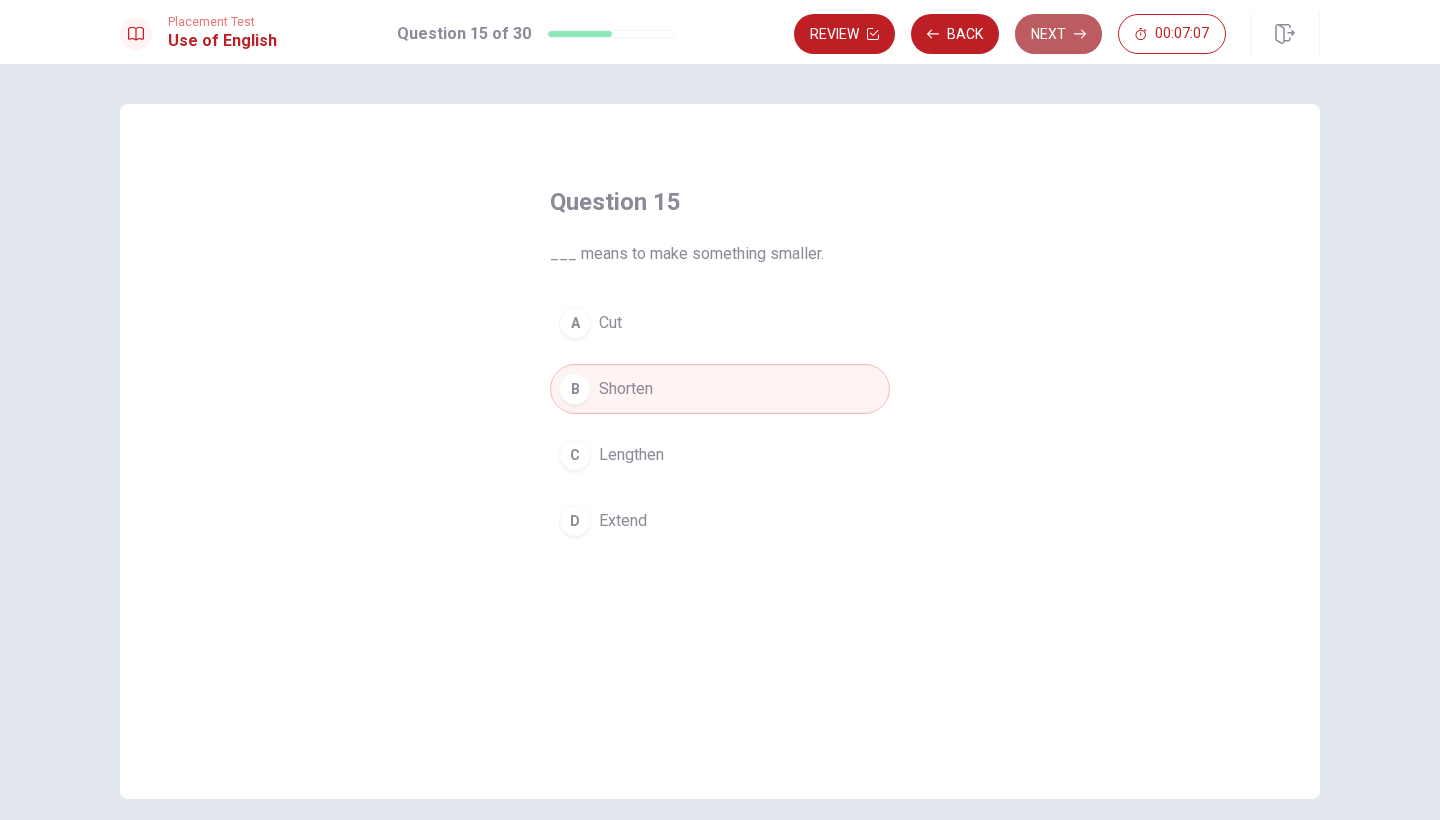 click on "Next" at bounding box center (1058, 34) 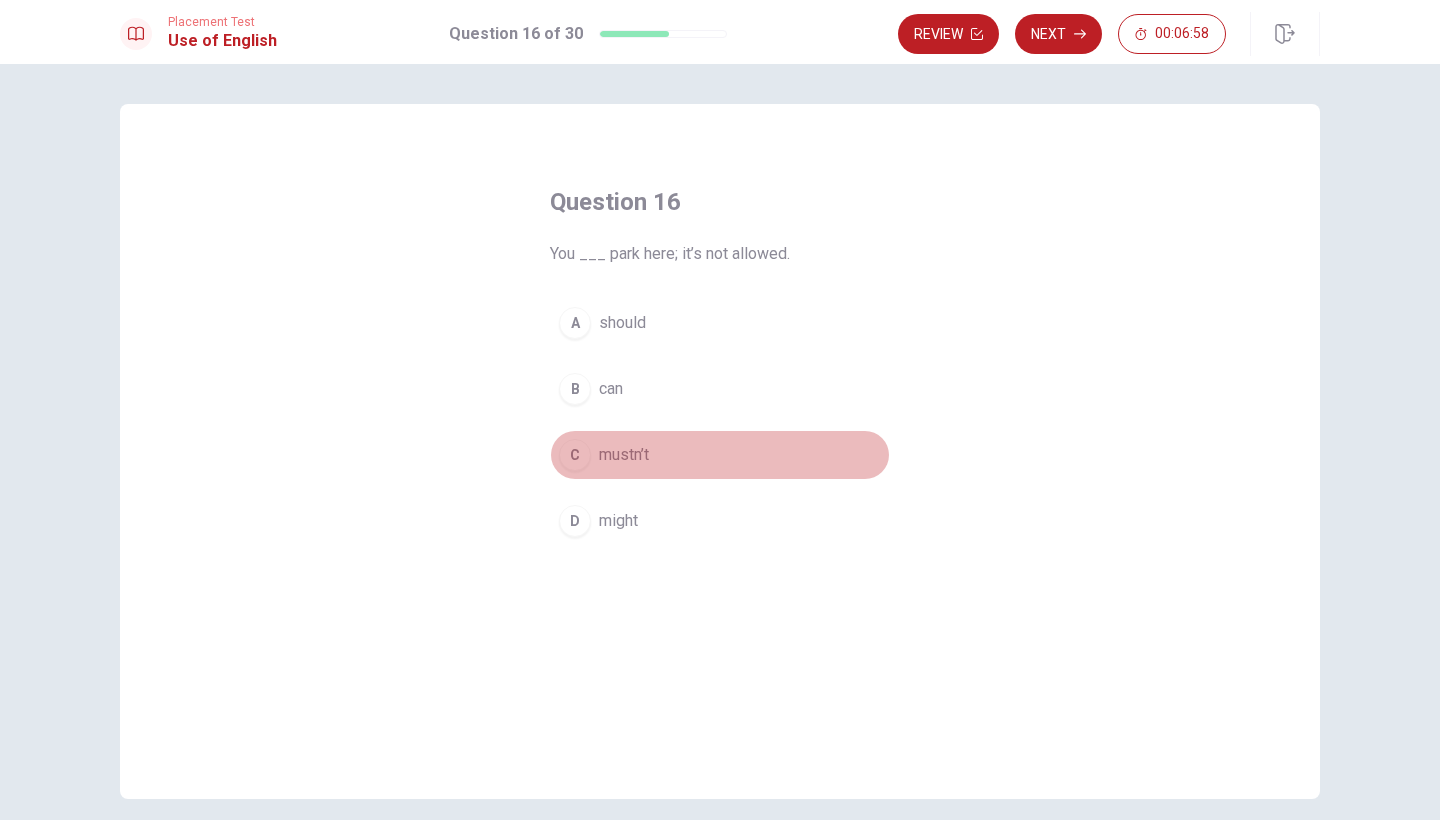 click on "C" at bounding box center (575, 455) 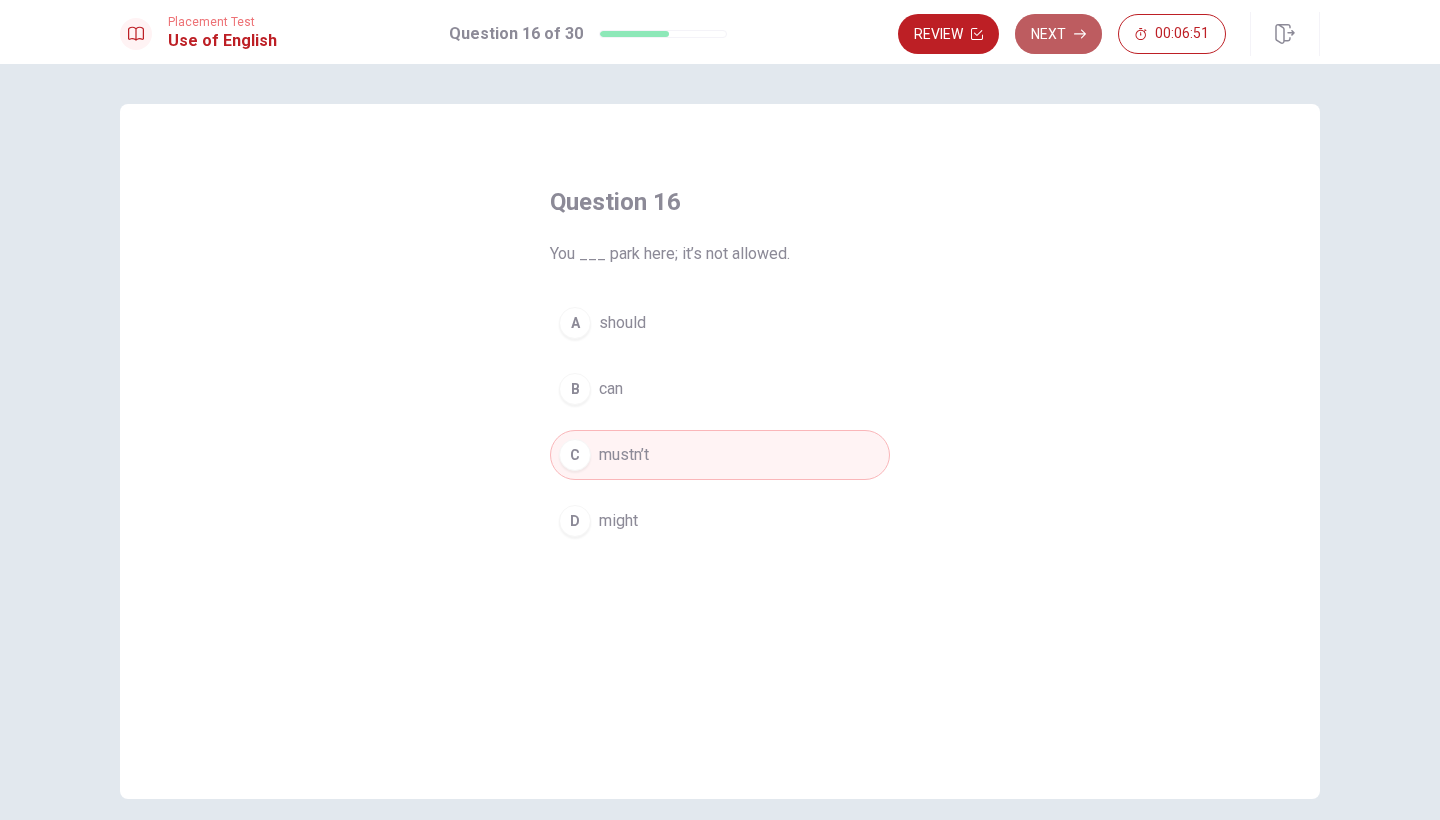 click on "Next" at bounding box center (1058, 34) 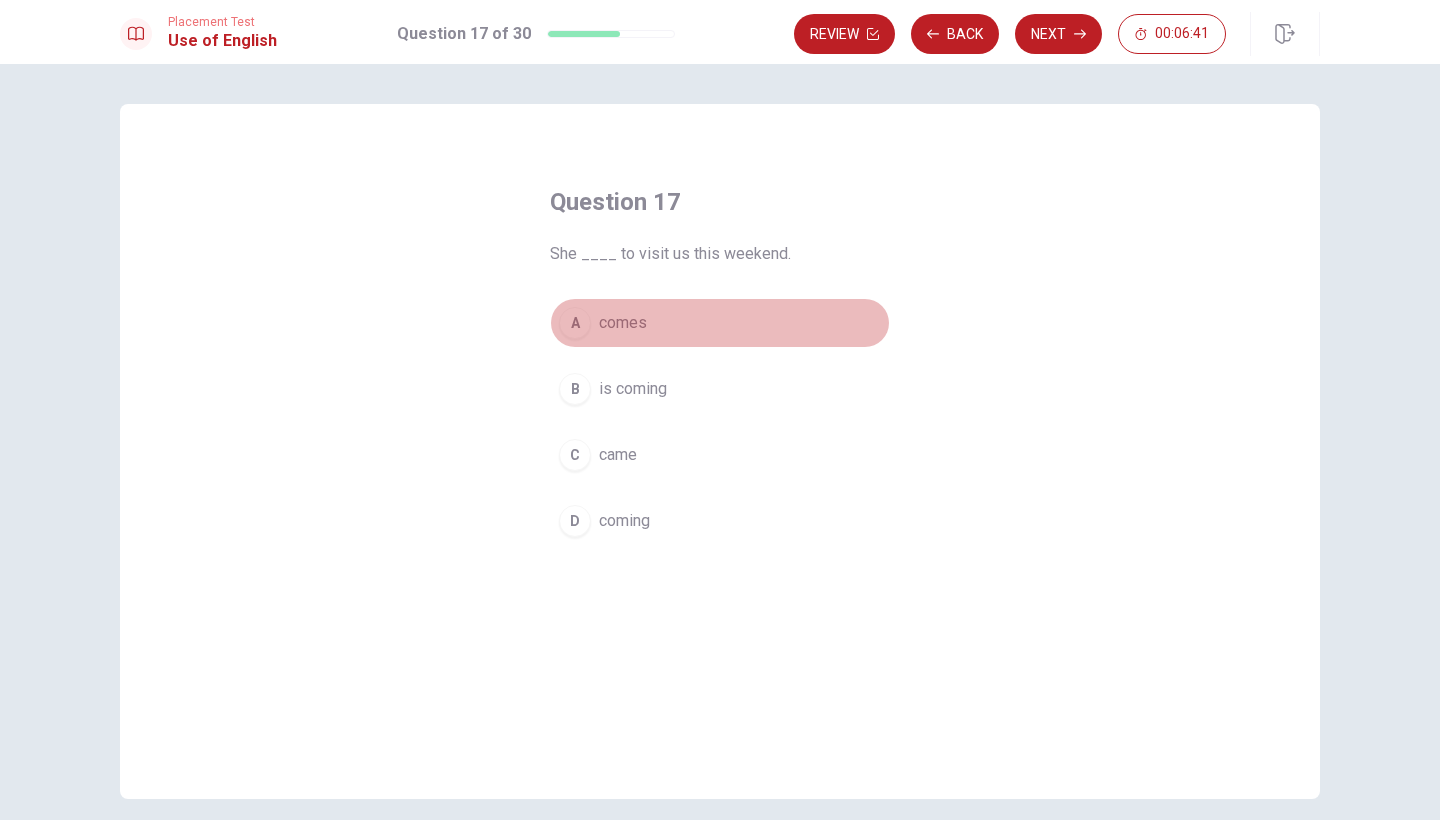 click on "A" at bounding box center (575, 323) 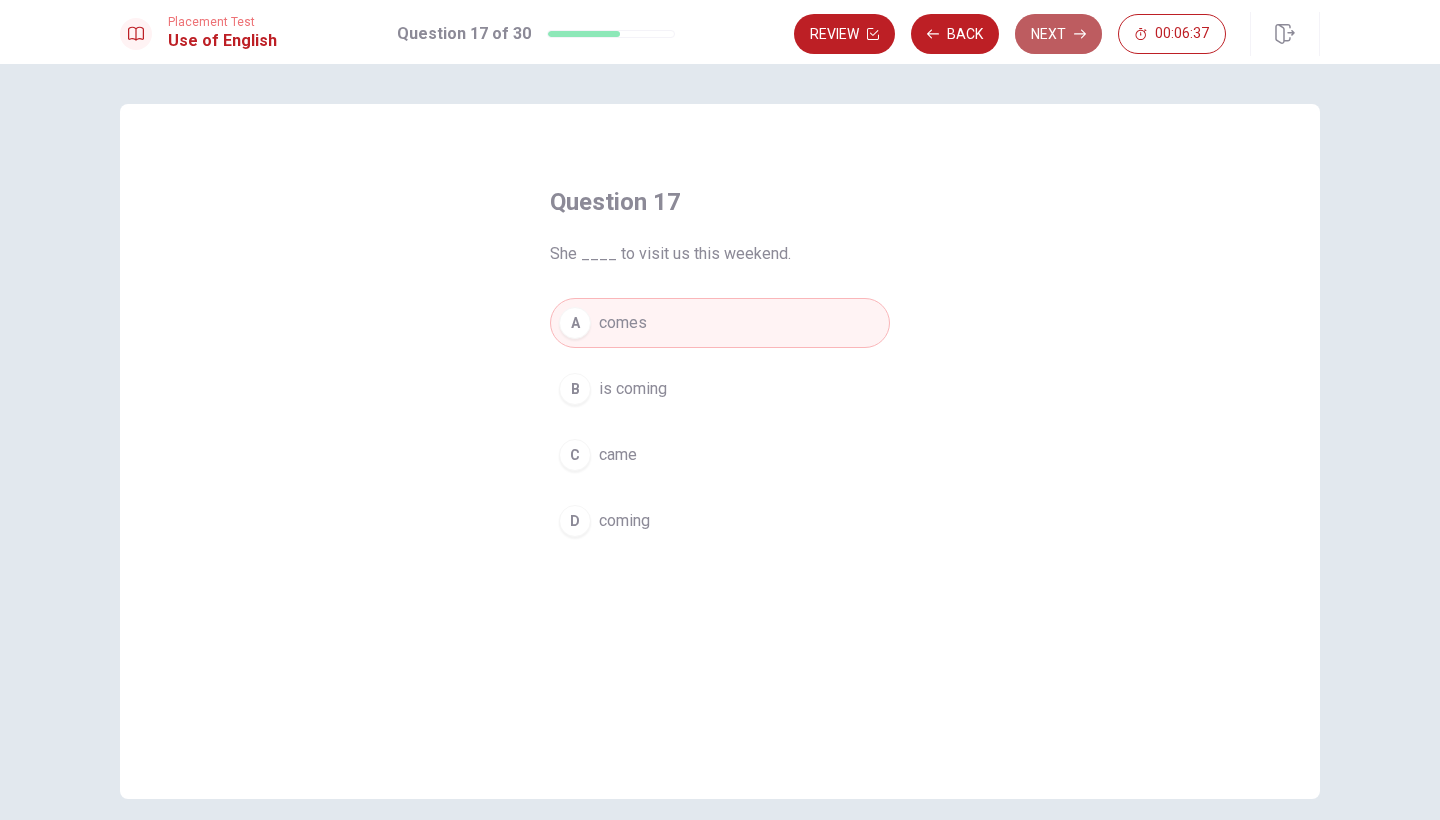 click on "Next" at bounding box center (1058, 34) 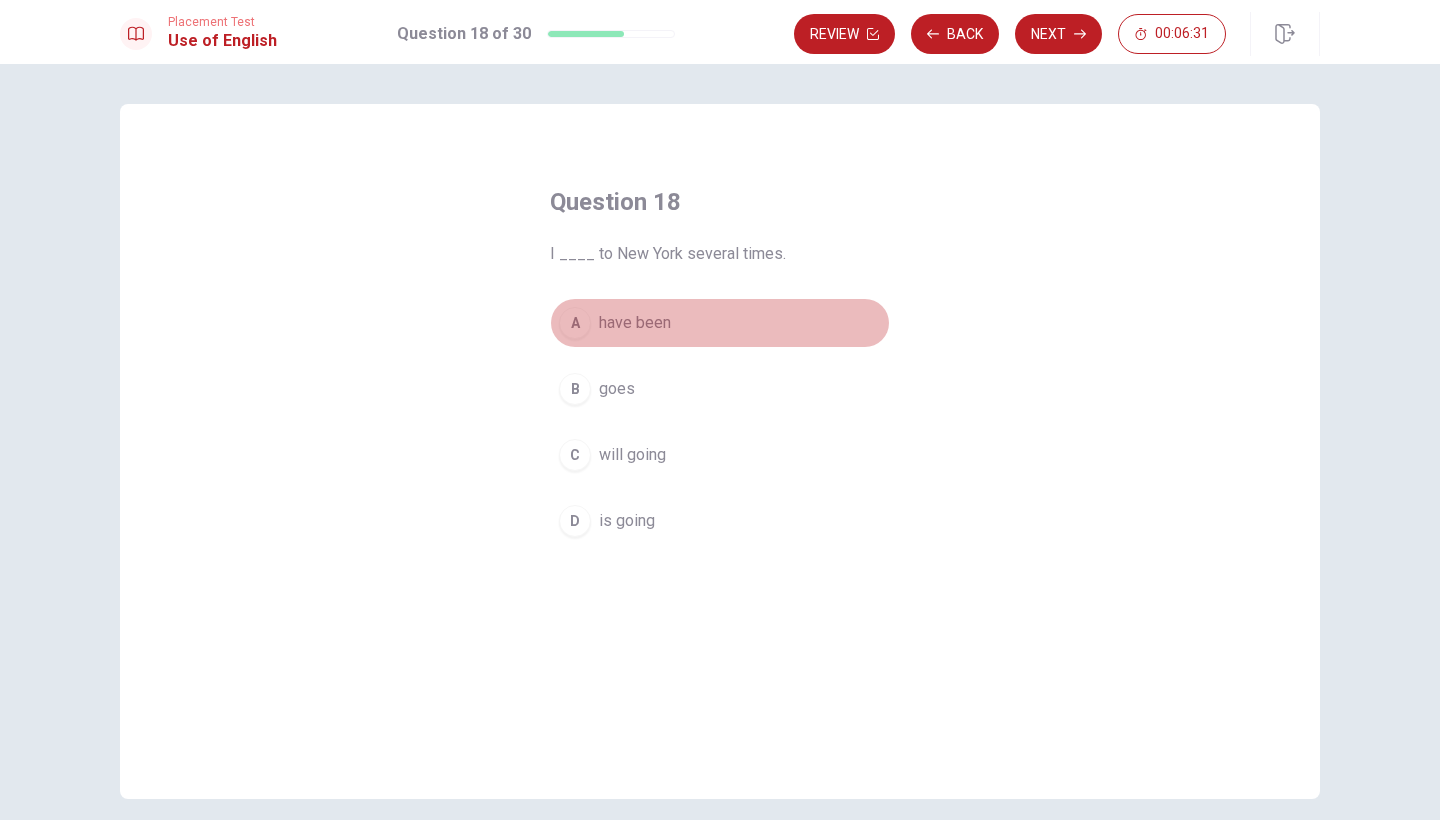 click on "A" at bounding box center (575, 323) 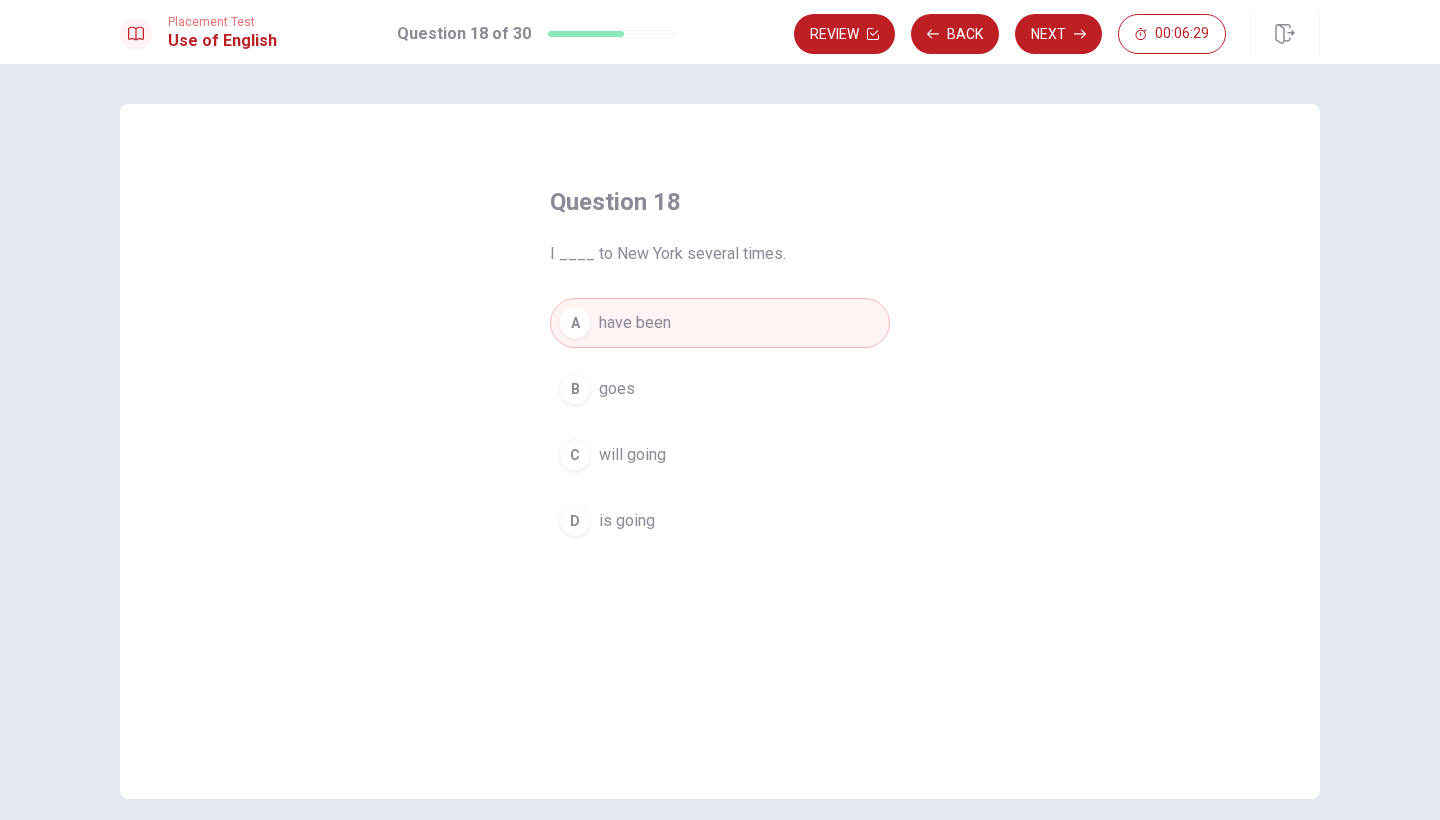 click on "Next" at bounding box center [1058, 34] 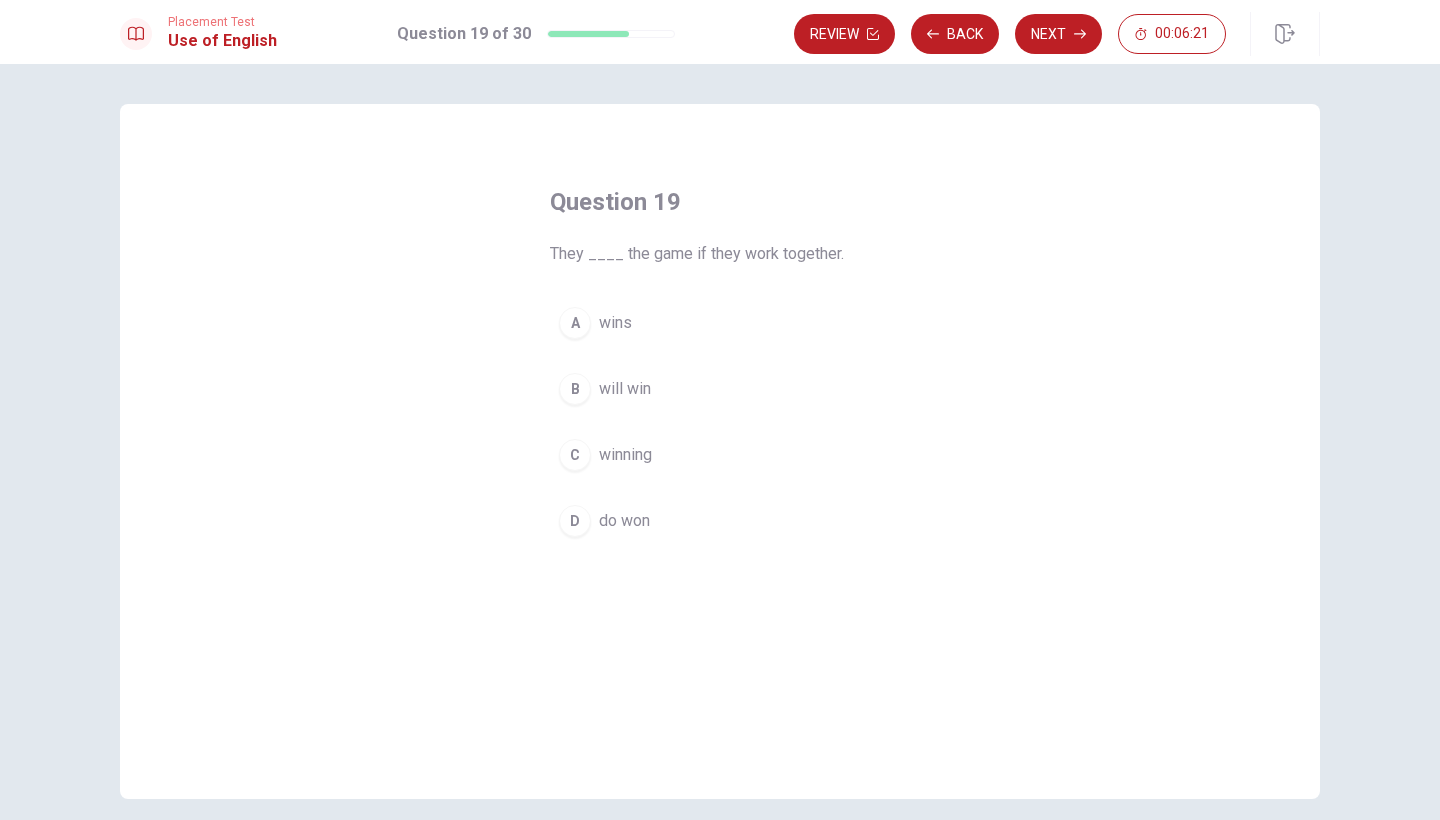 click on "B" at bounding box center [575, 389] 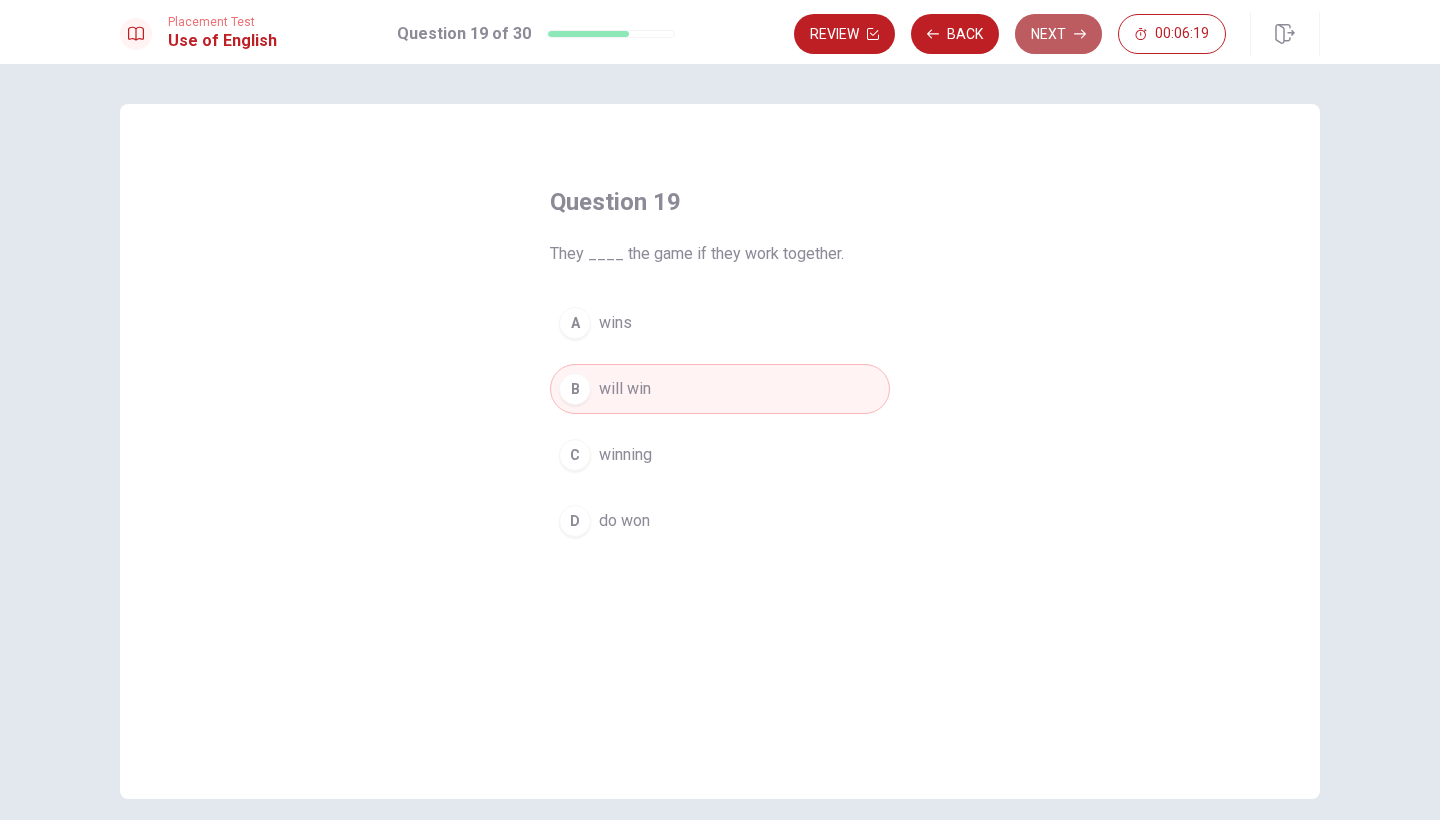 click on "Next" at bounding box center [1058, 34] 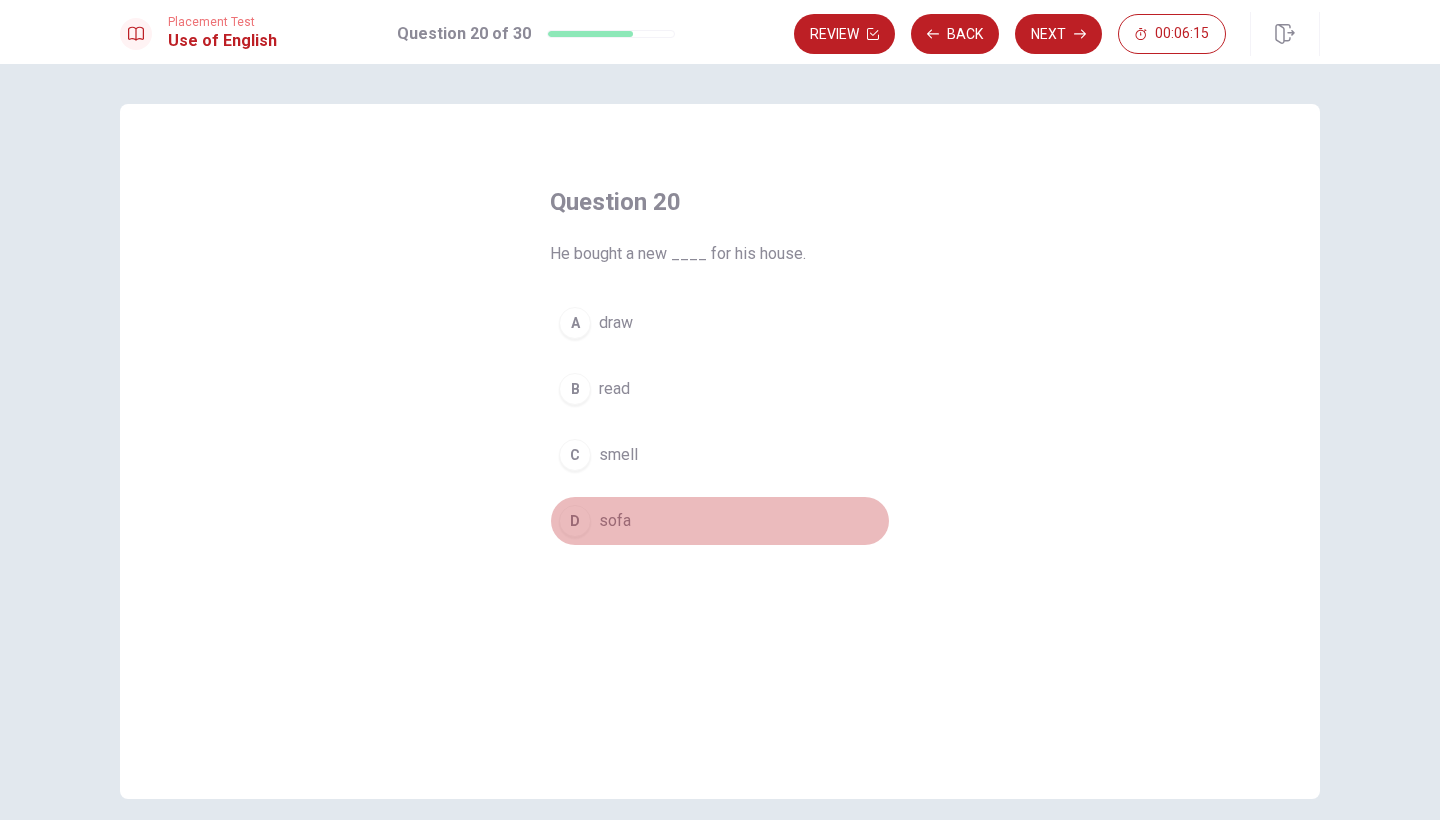 click on "D" at bounding box center [575, 521] 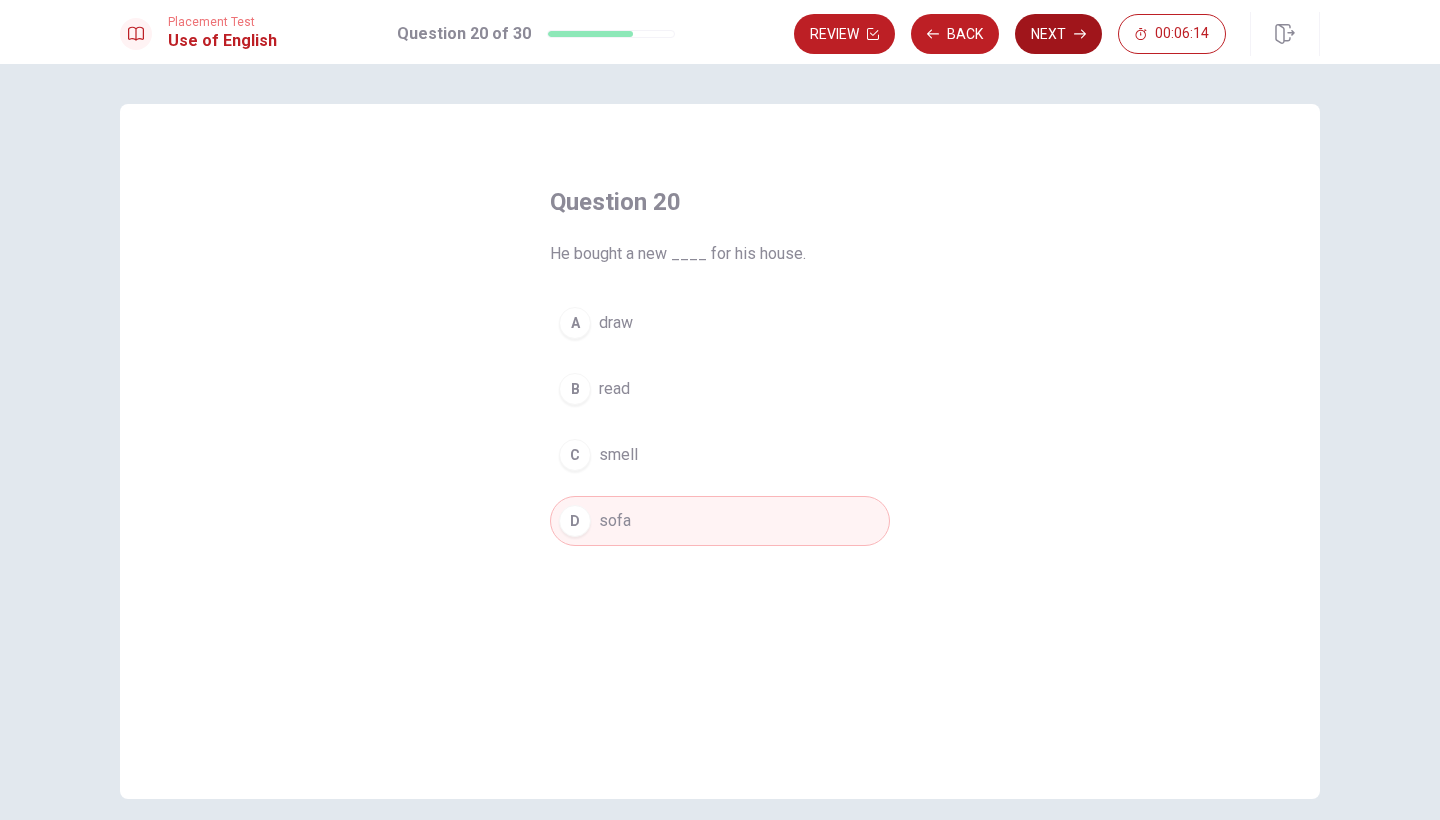 click on "Next" at bounding box center (1058, 34) 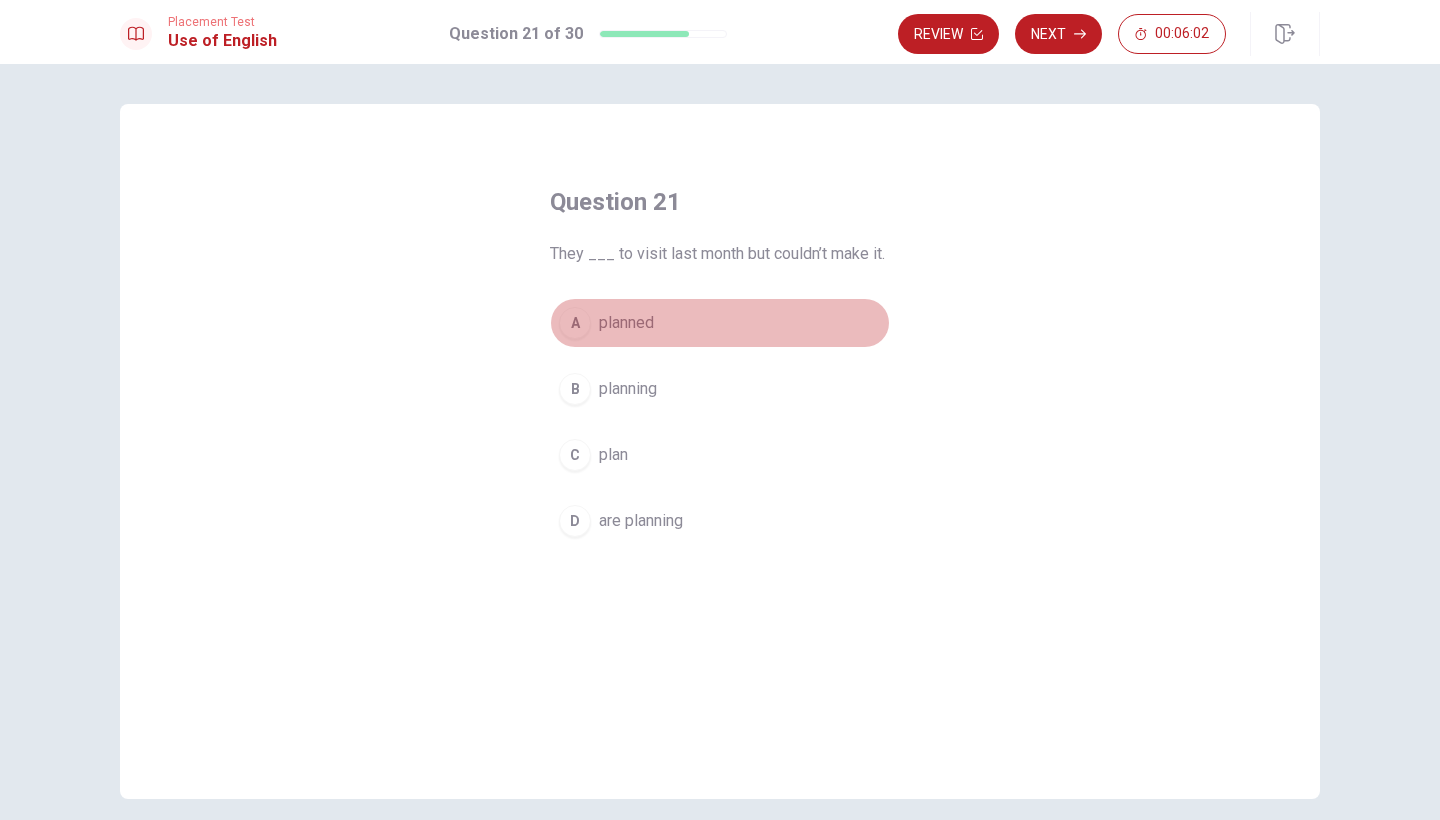 click on "A" at bounding box center [575, 323] 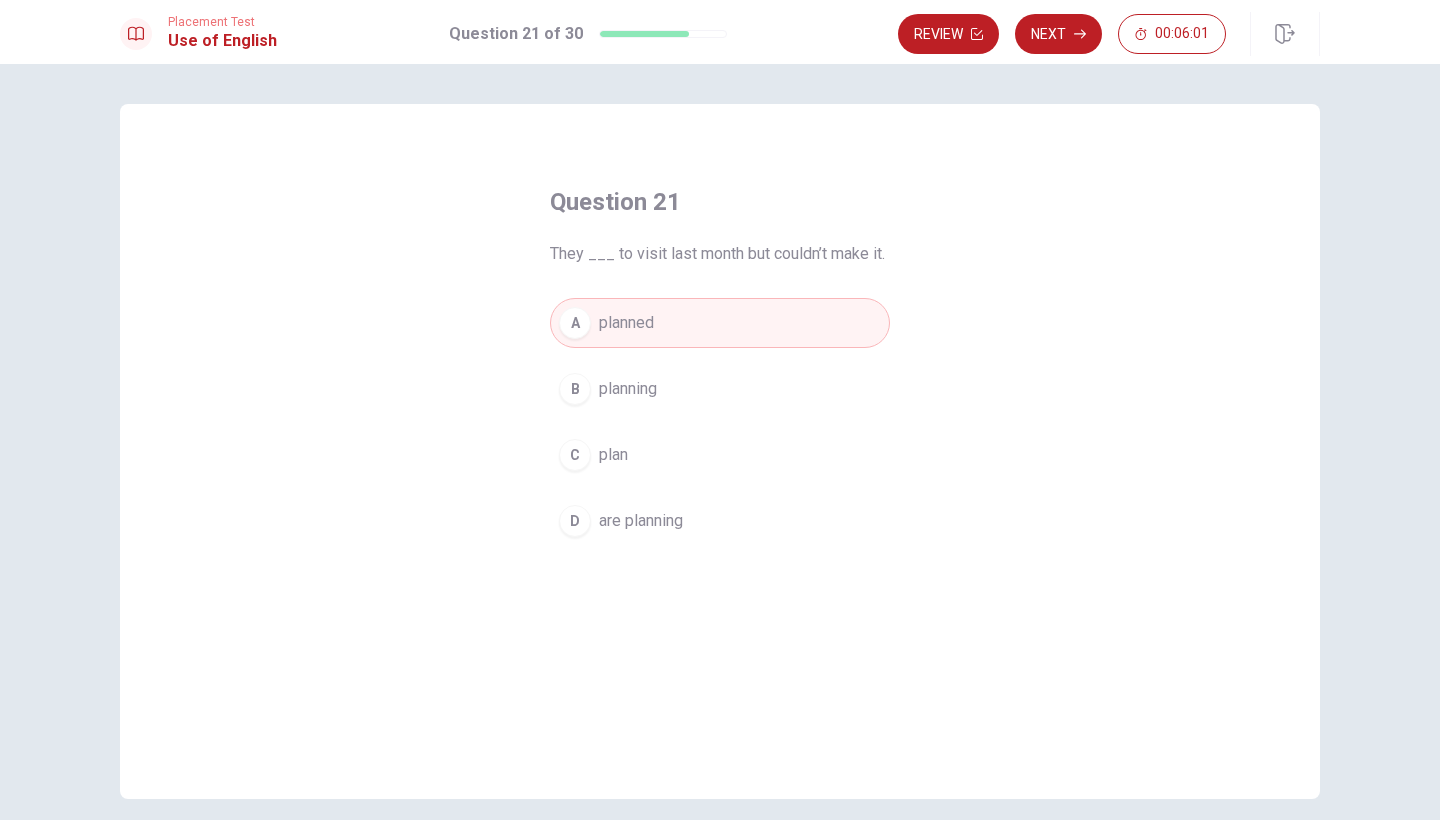 click on "Next" at bounding box center [1058, 34] 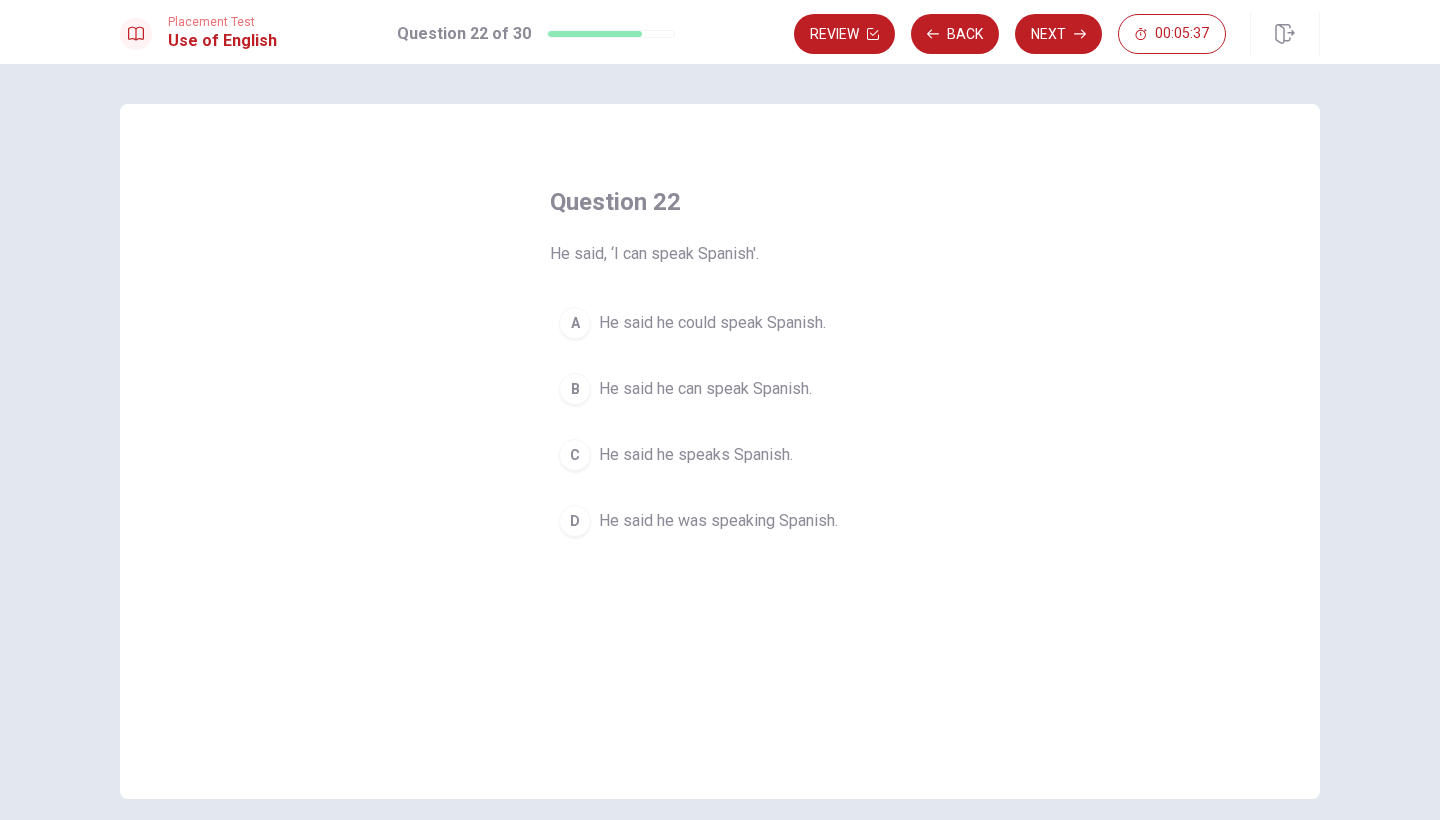 click on "He said he could speak Spanish." at bounding box center [712, 323] 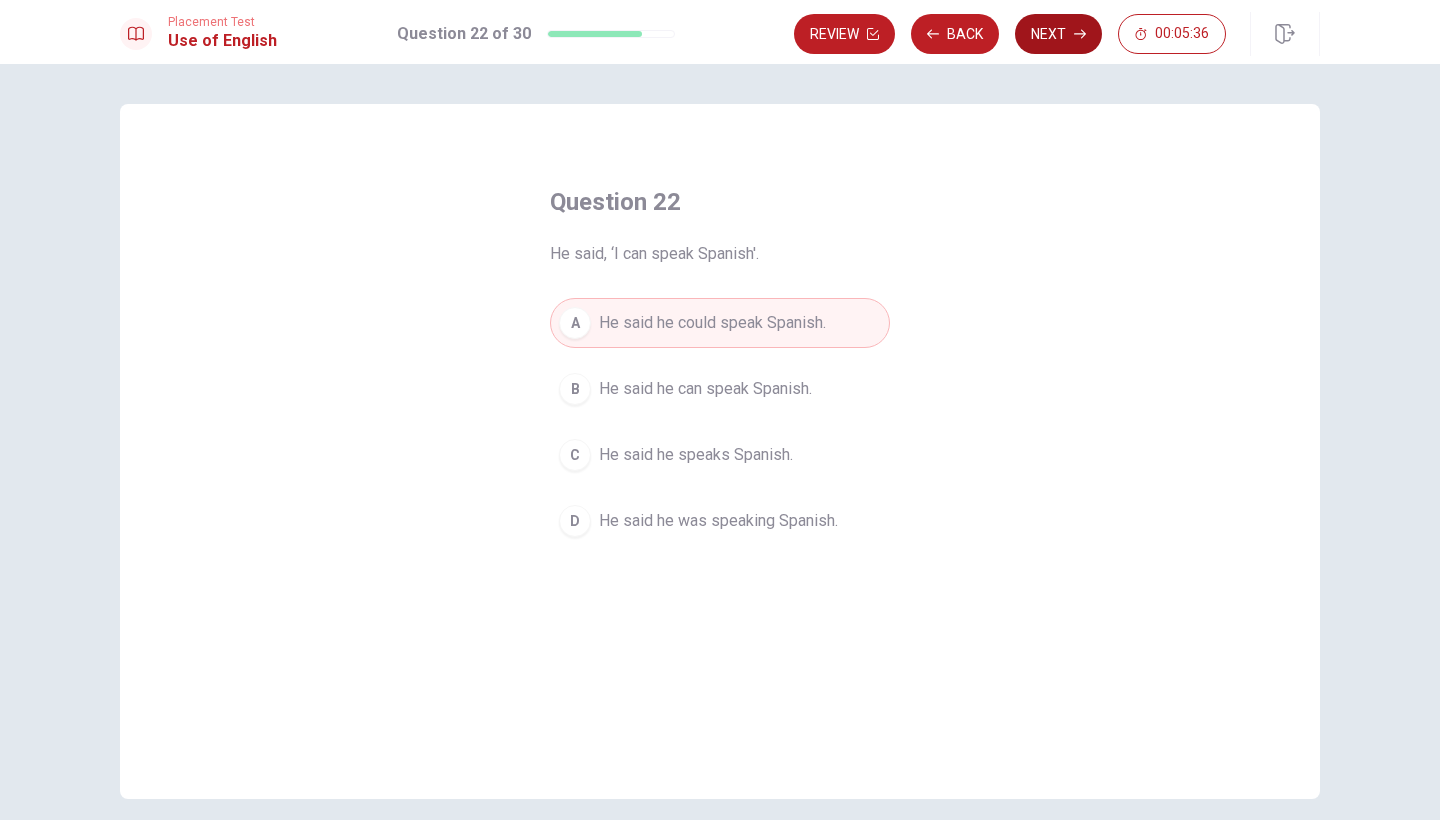 click 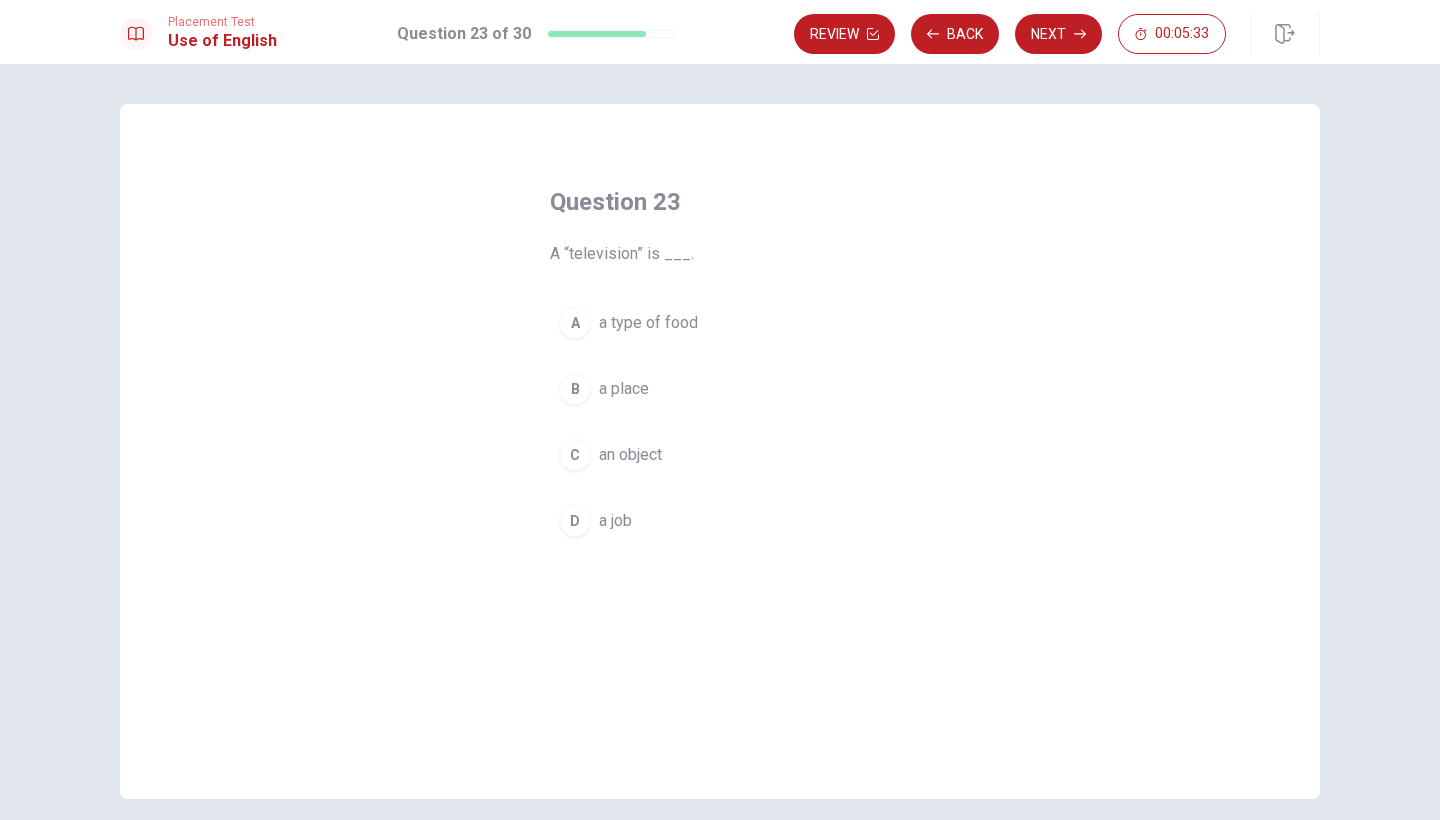 click on "C an object" at bounding box center (720, 455) 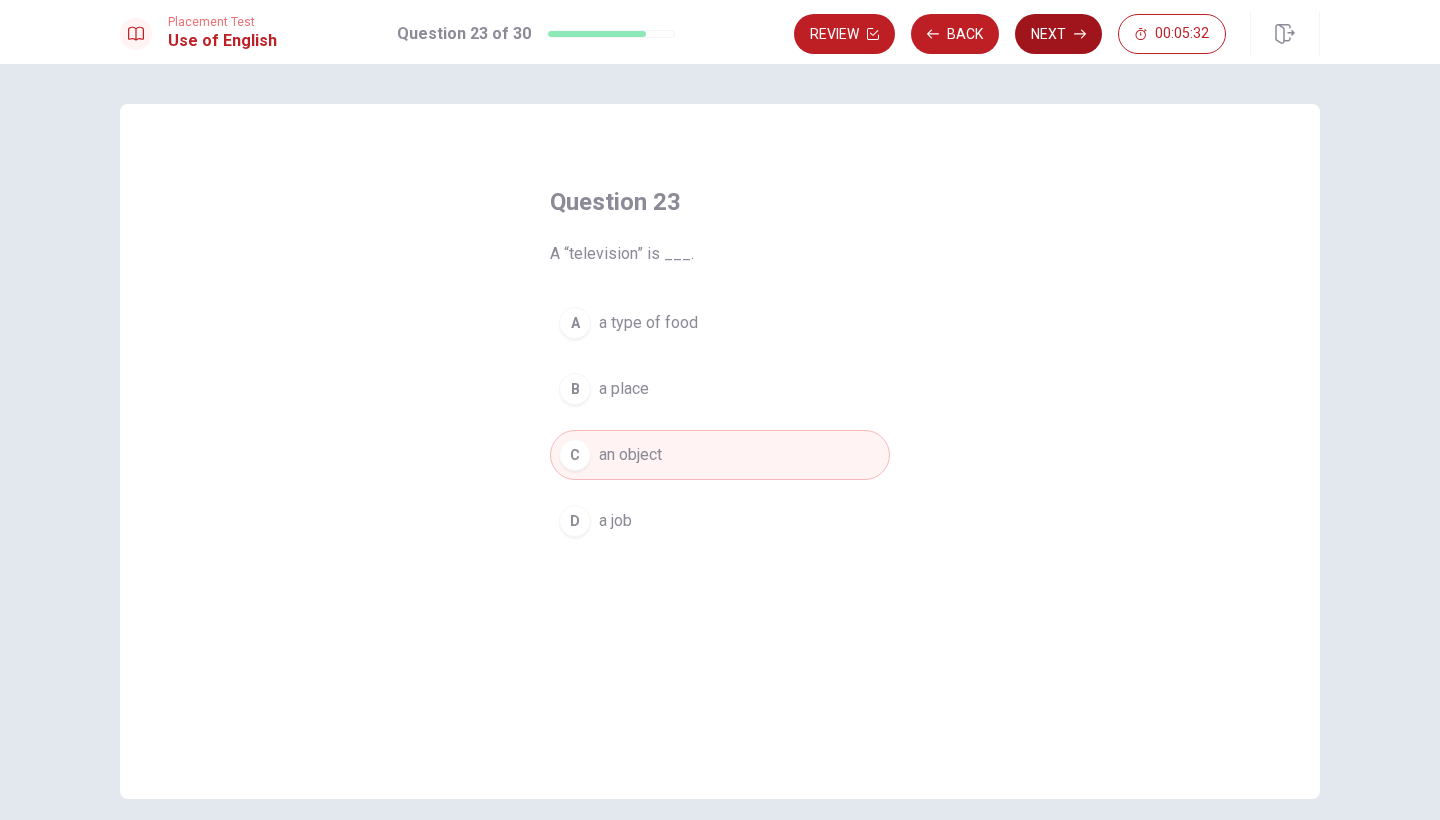 click on "Next" at bounding box center (1058, 34) 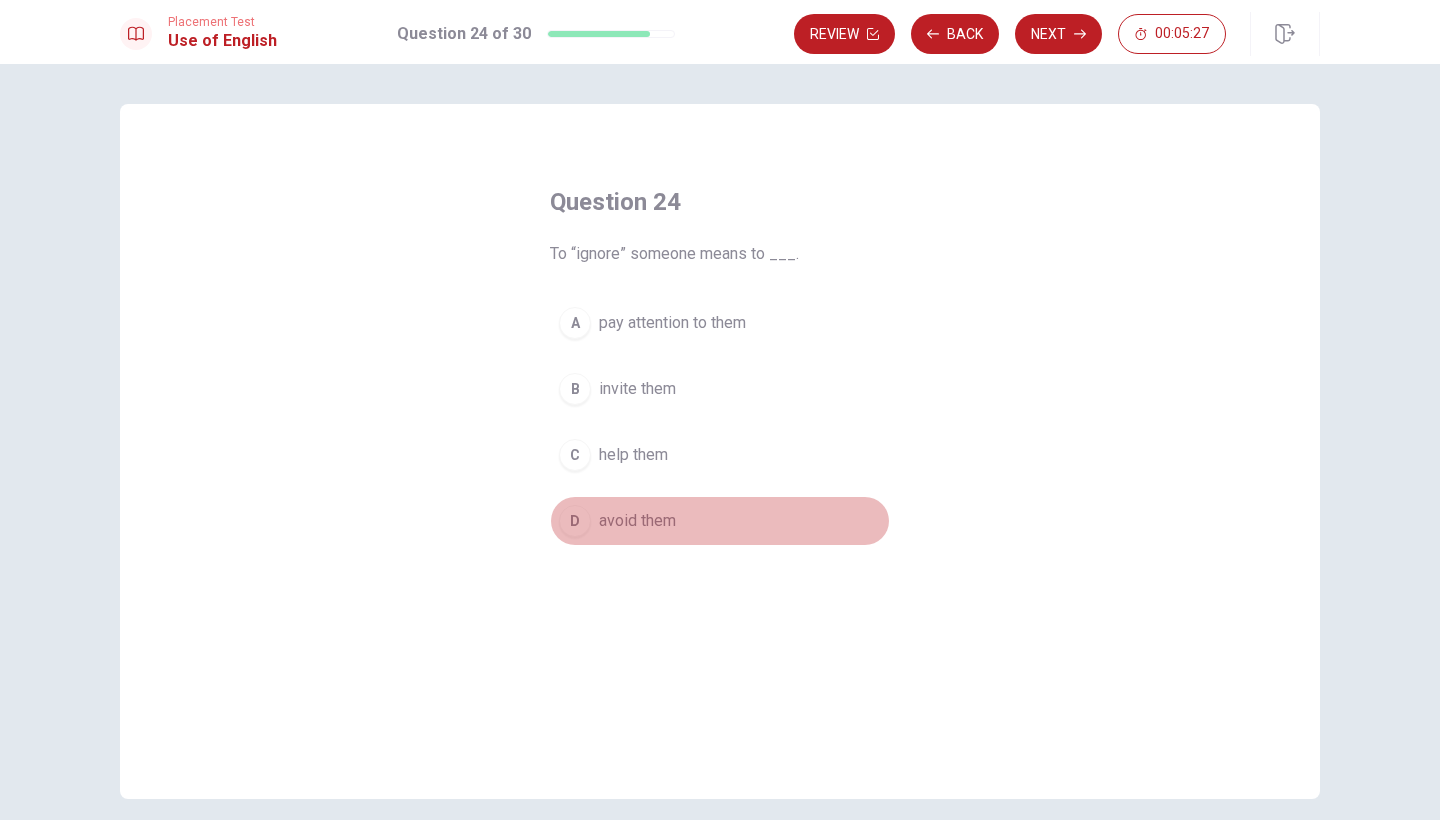click on "avoid them" at bounding box center [637, 521] 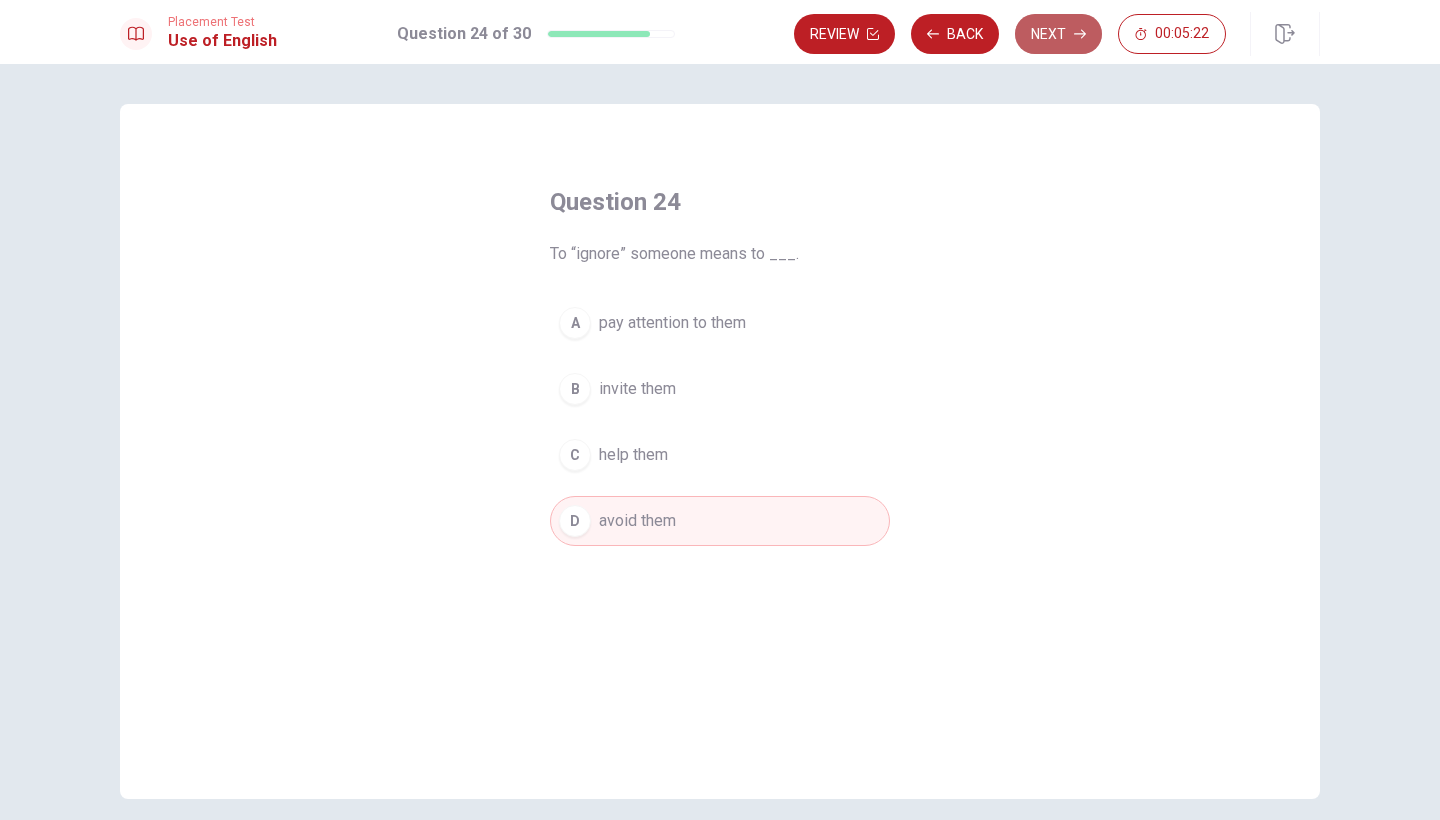 click on "Next" at bounding box center [1058, 34] 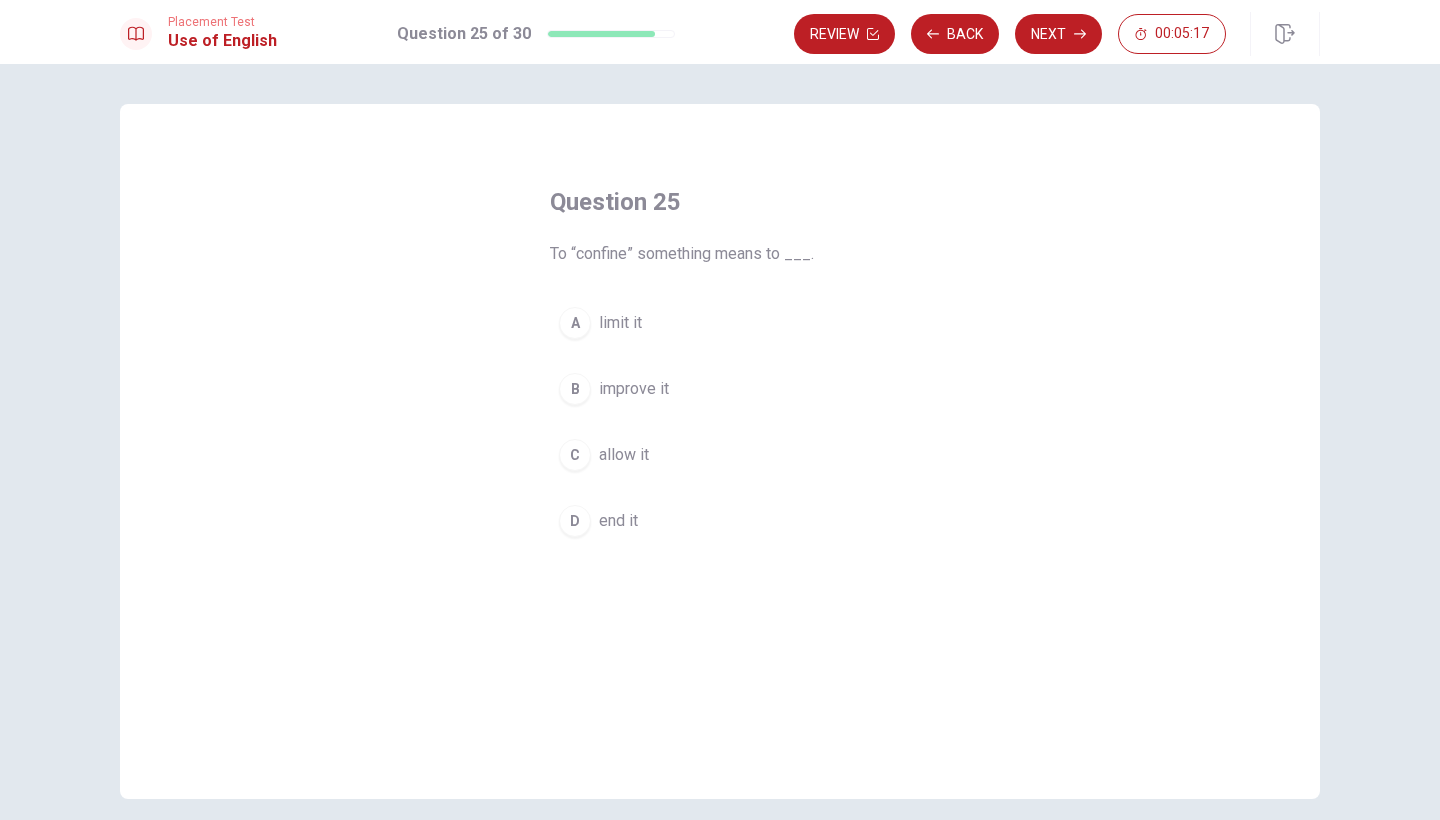 click on "A" at bounding box center (575, 323) 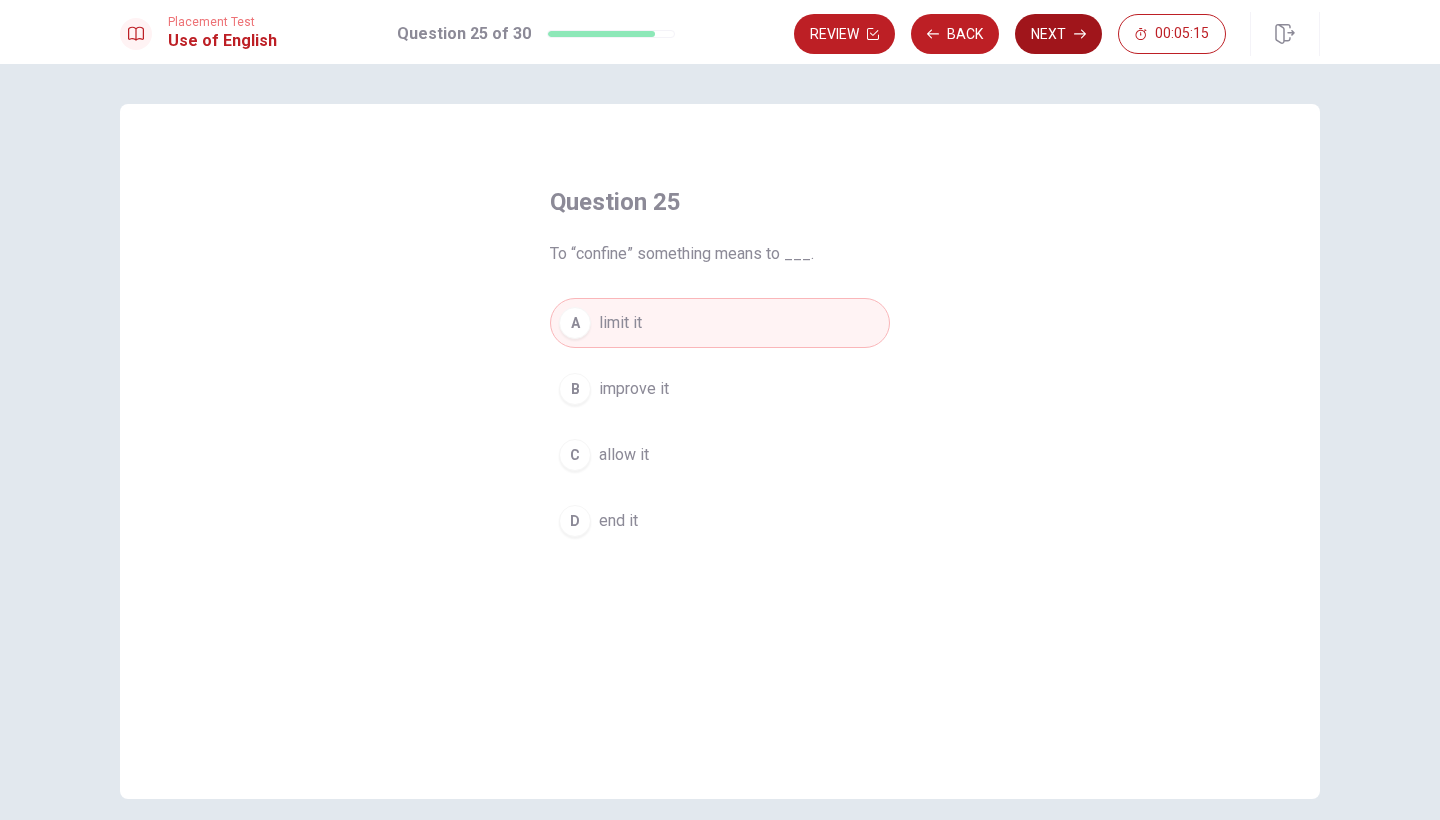 click on "Next" at bounding box center [1058, 34] 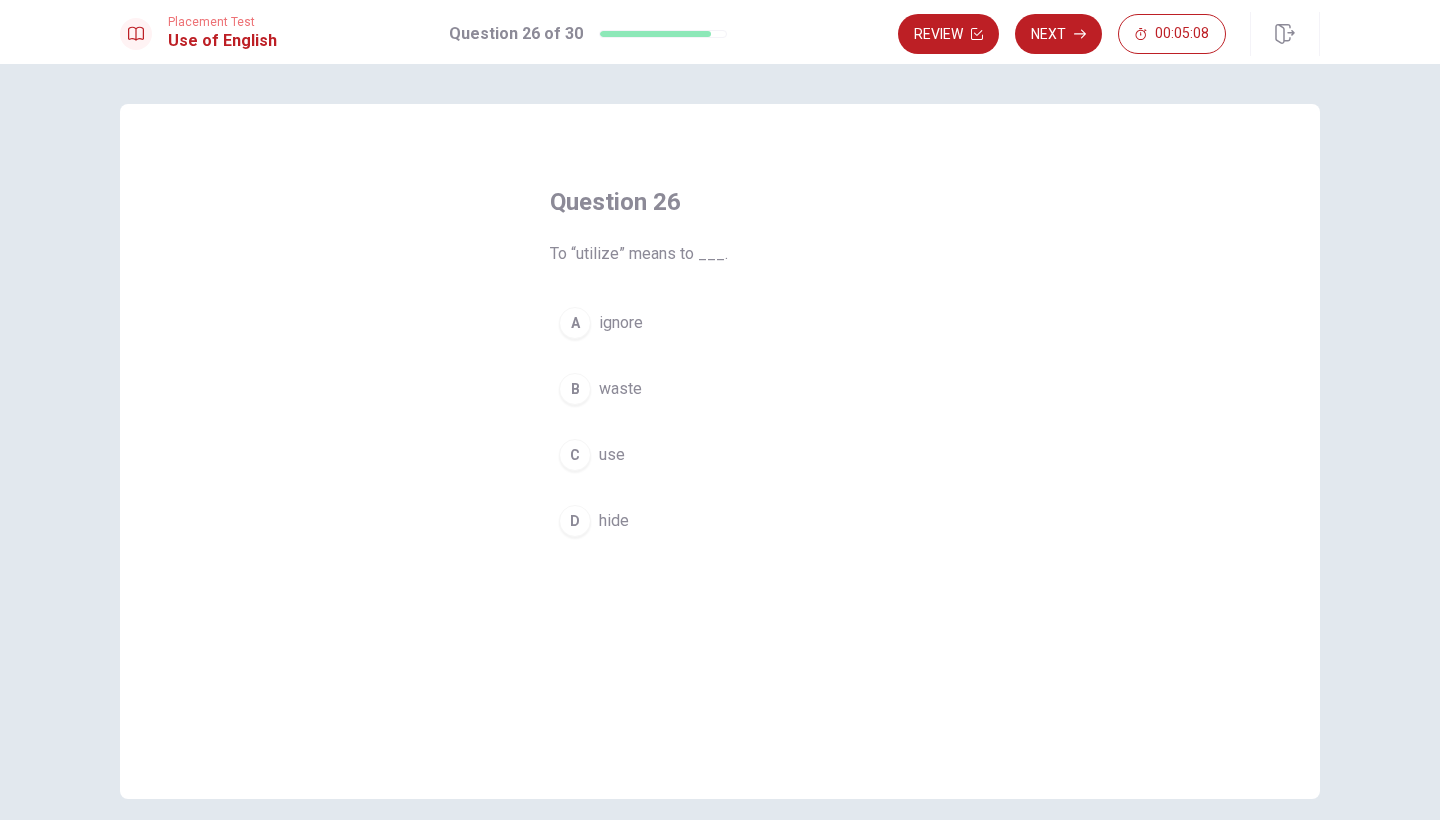 click on "C use" at bounding box center [720, 455] 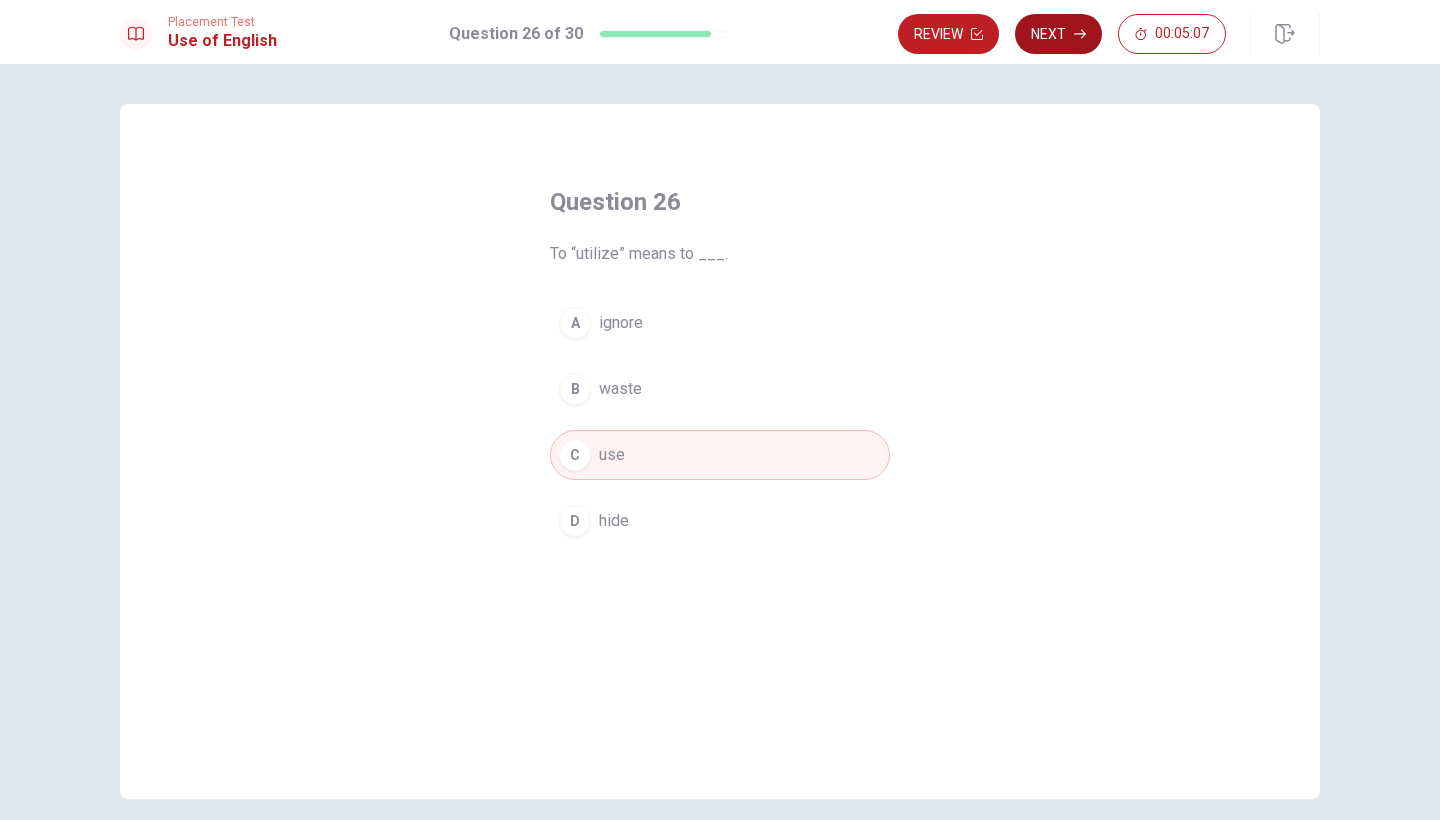 click on "Next" at bounding box center [1058, 34] 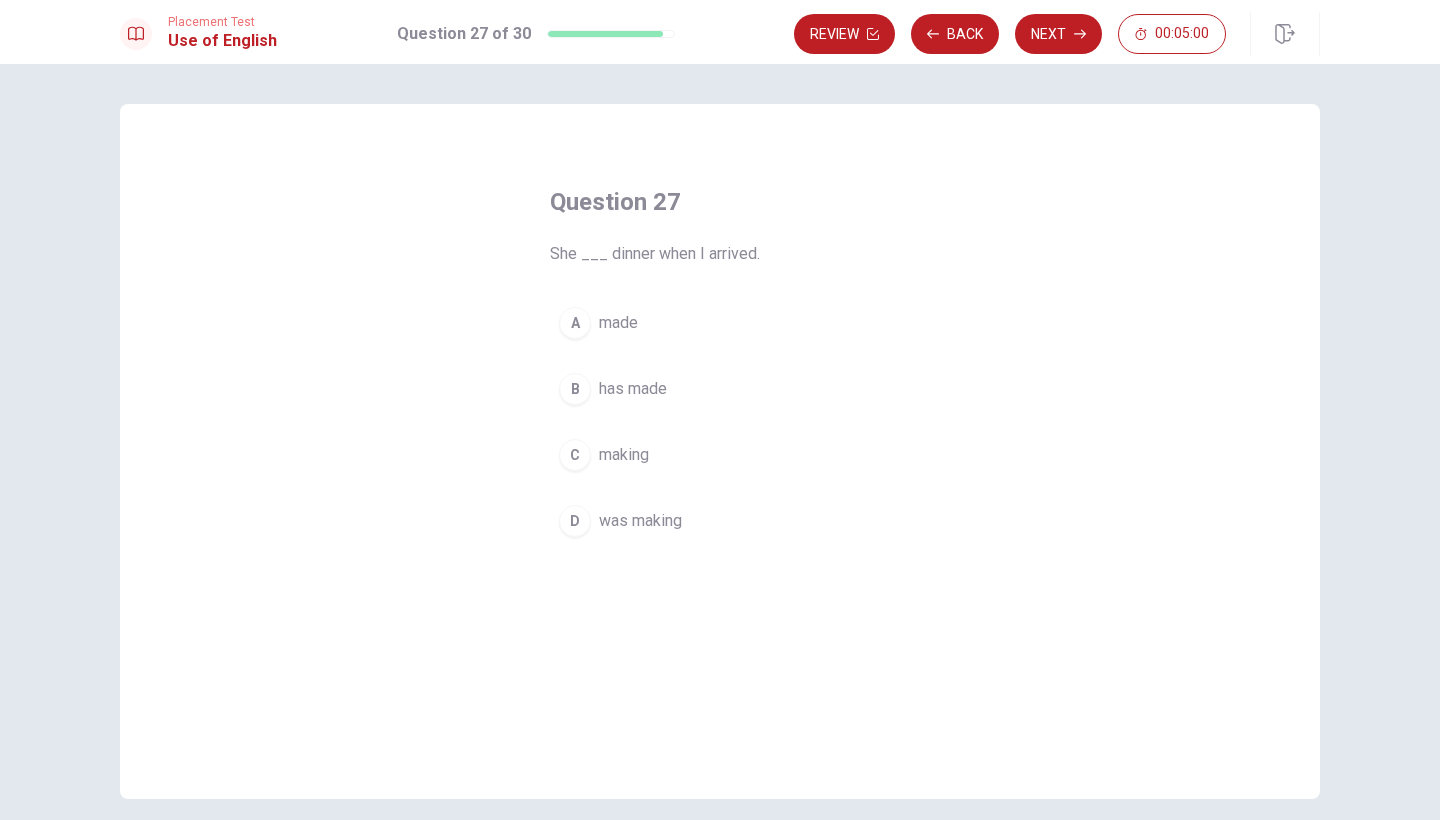 click on "B" at bounding box center (575, 389) 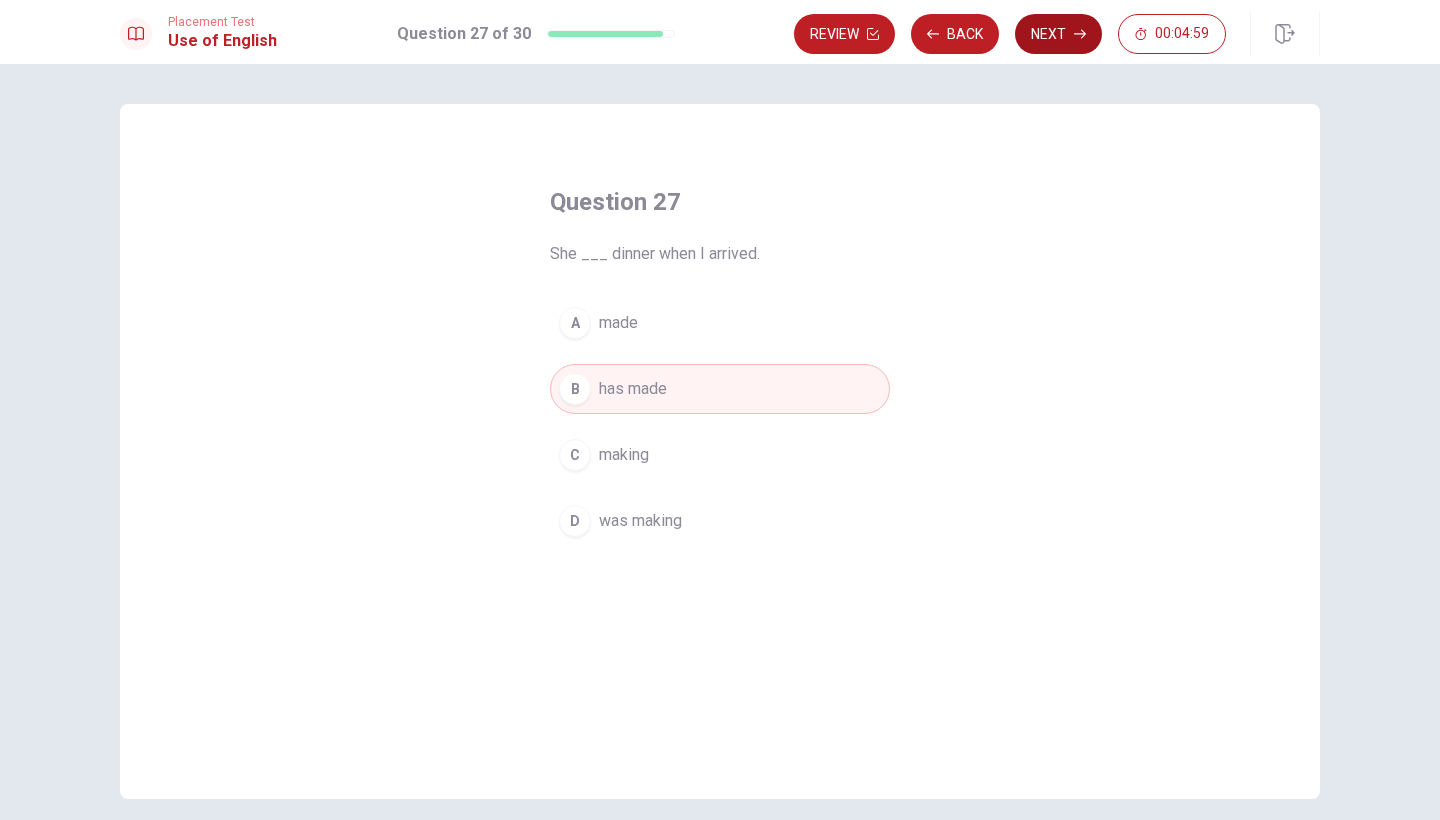 click on "Next" at bounding box center (1058, 34) 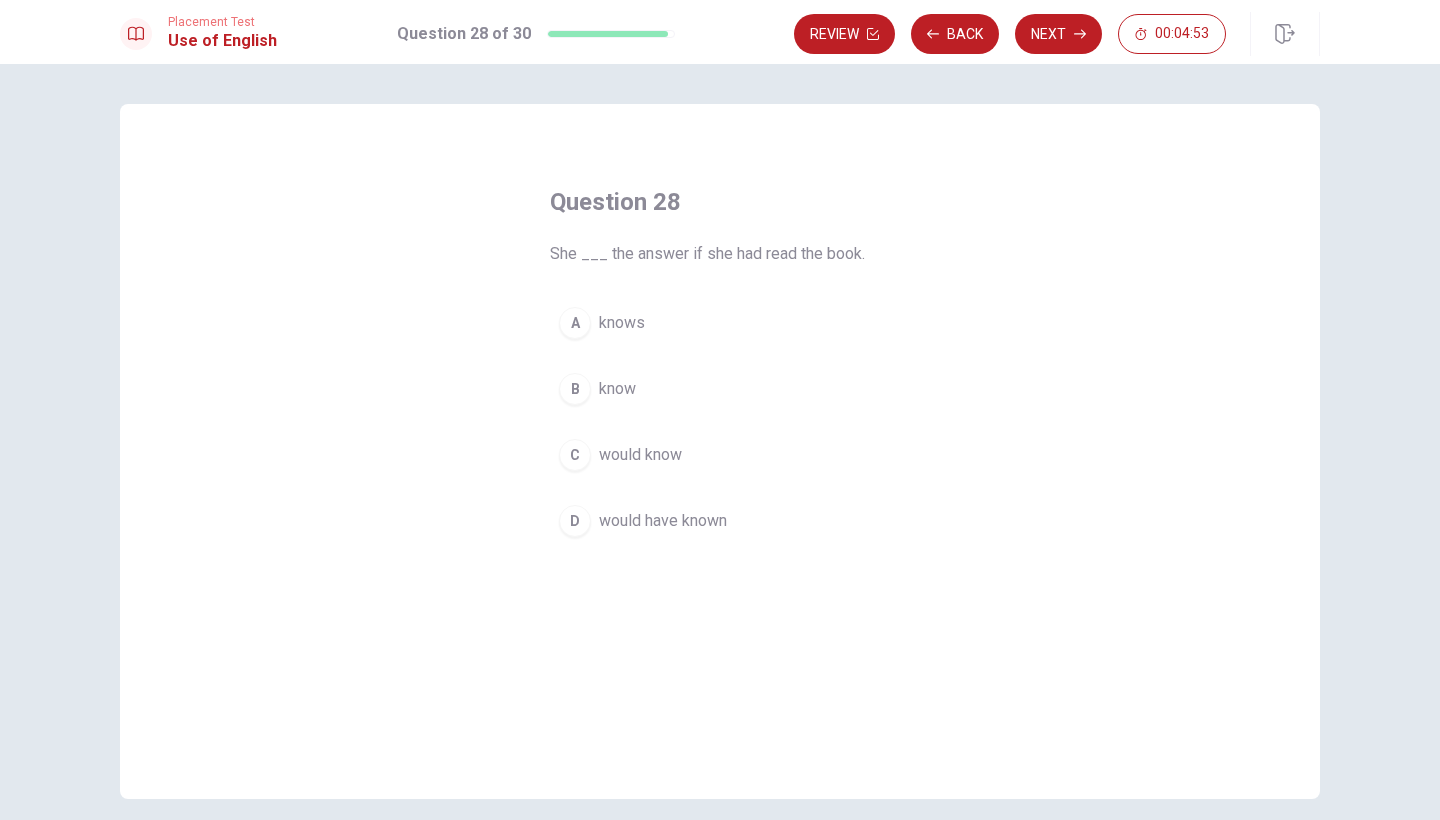 click on "C would know" at bounding box center (720, 455) 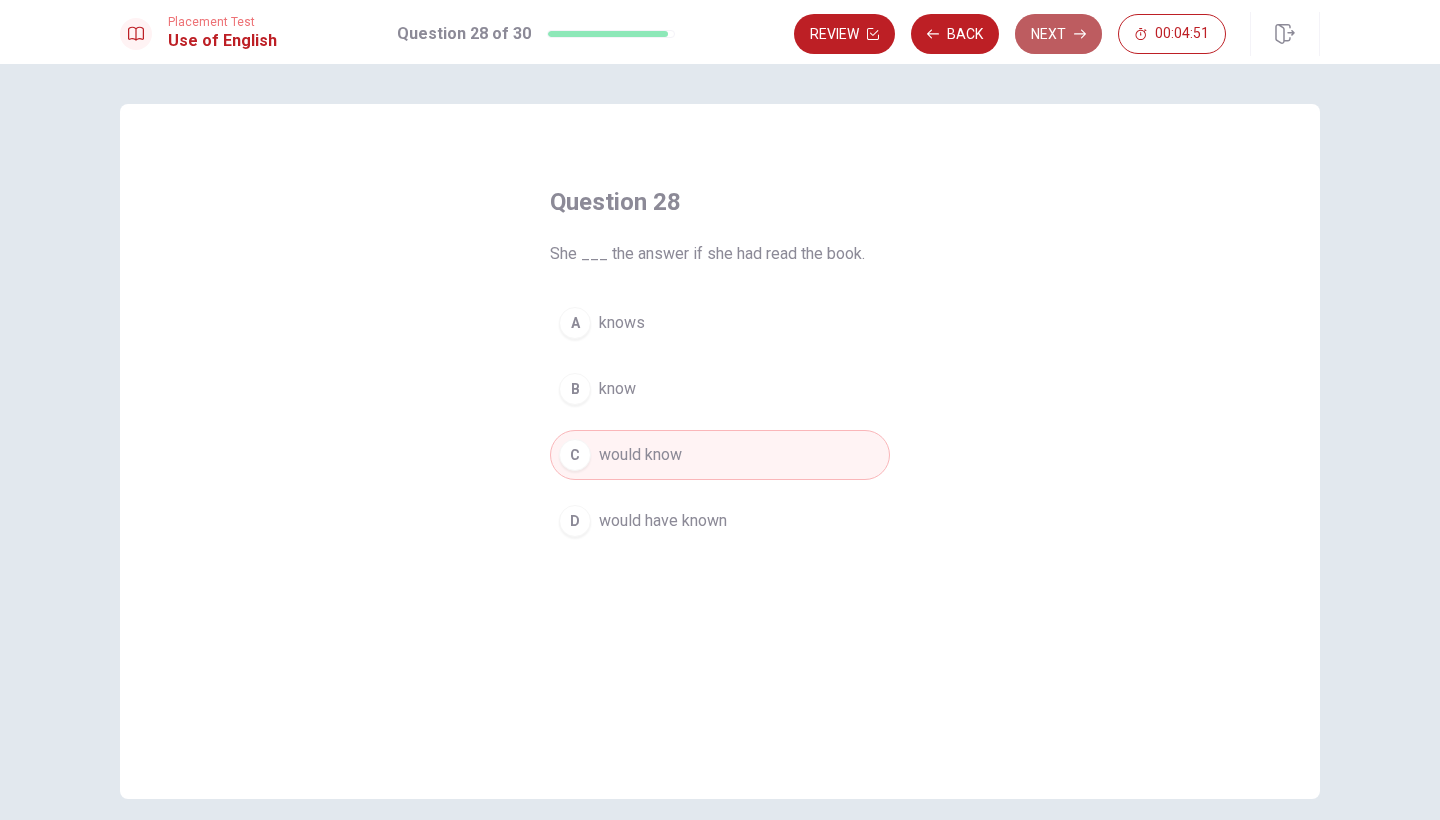 click on "Next" at bounding box center (1058, 34) 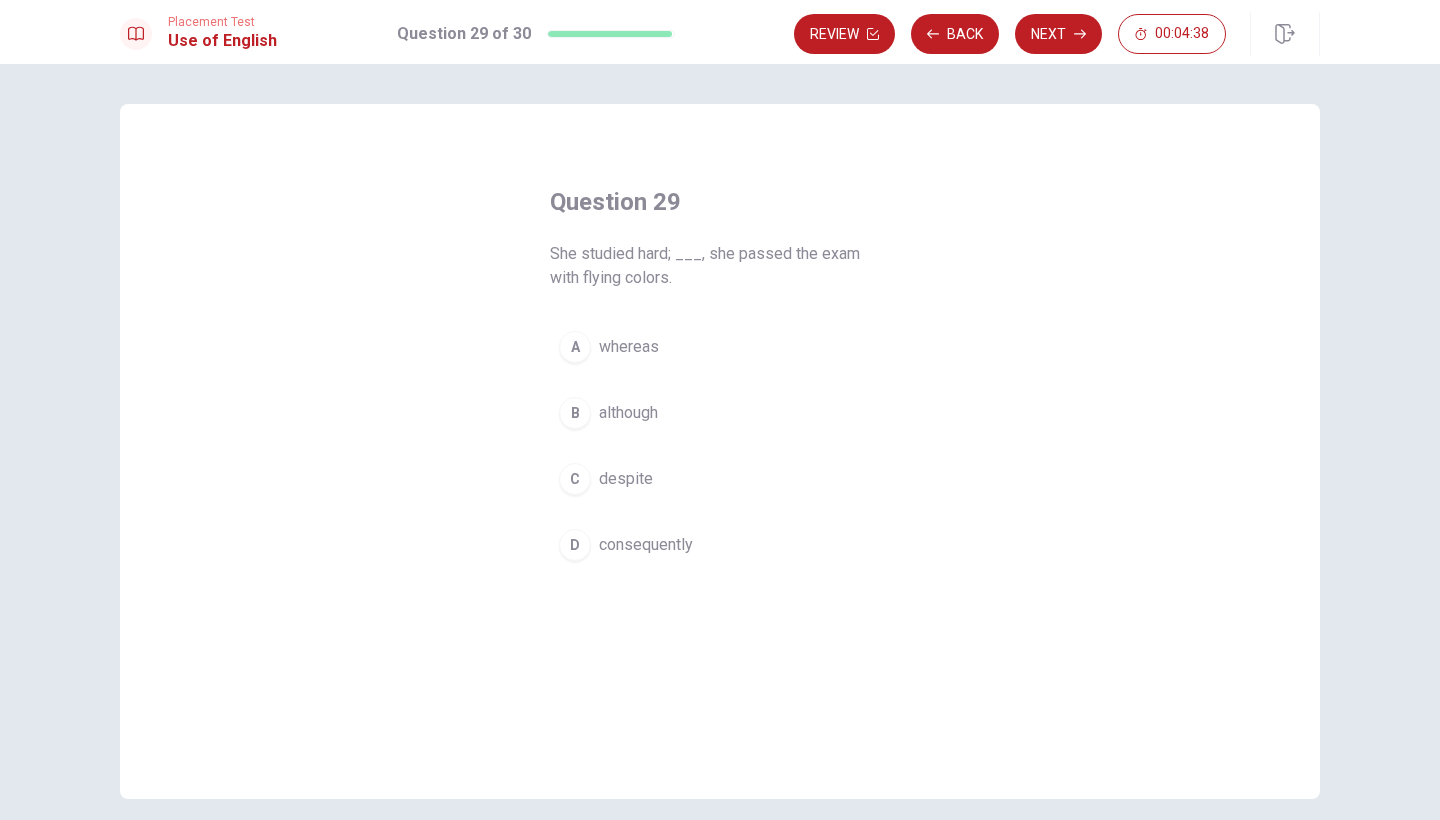click on "consequently" at bounding box center [646, 545] 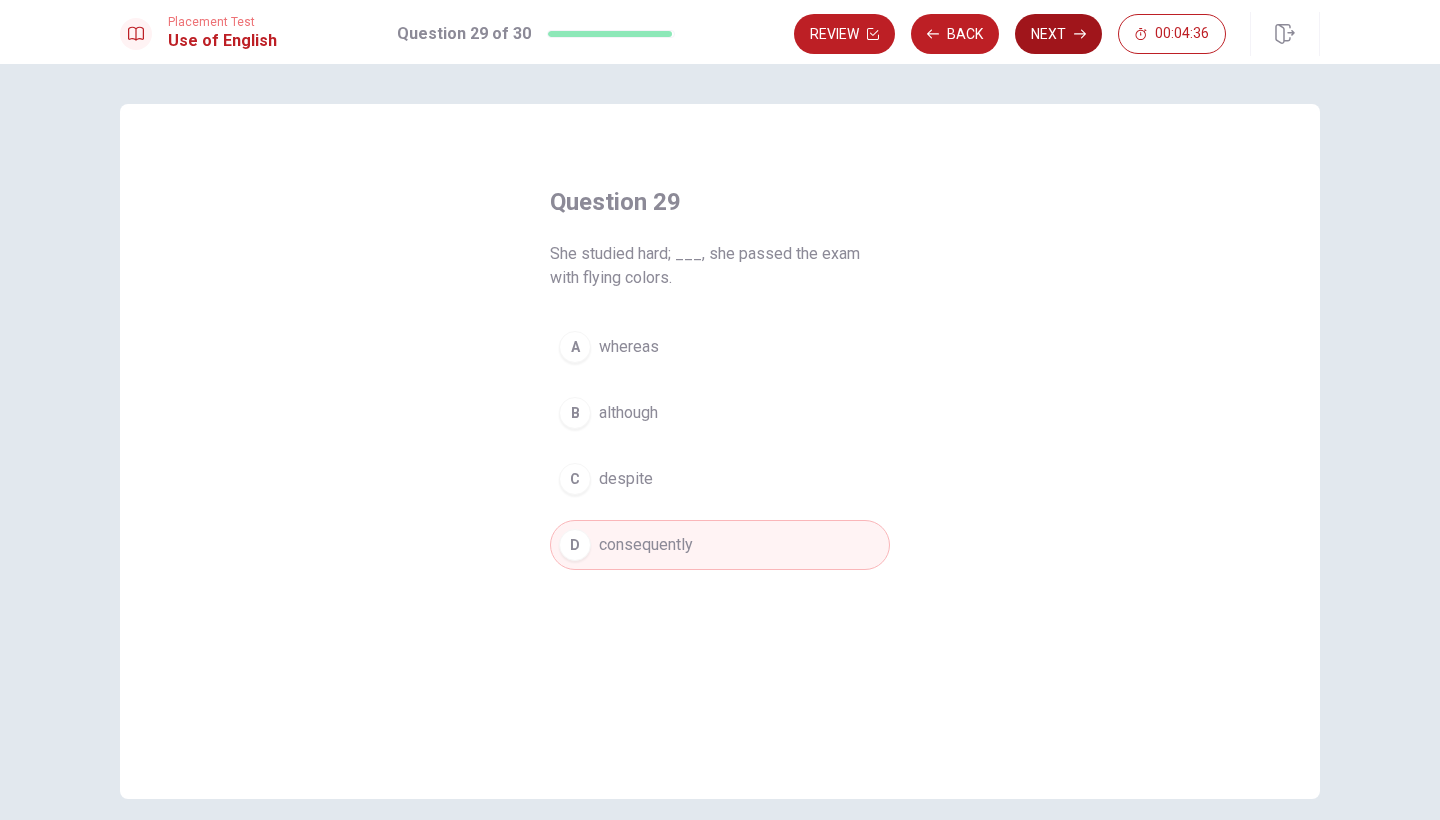 click on "Next" at bounding box center [1058, 34] 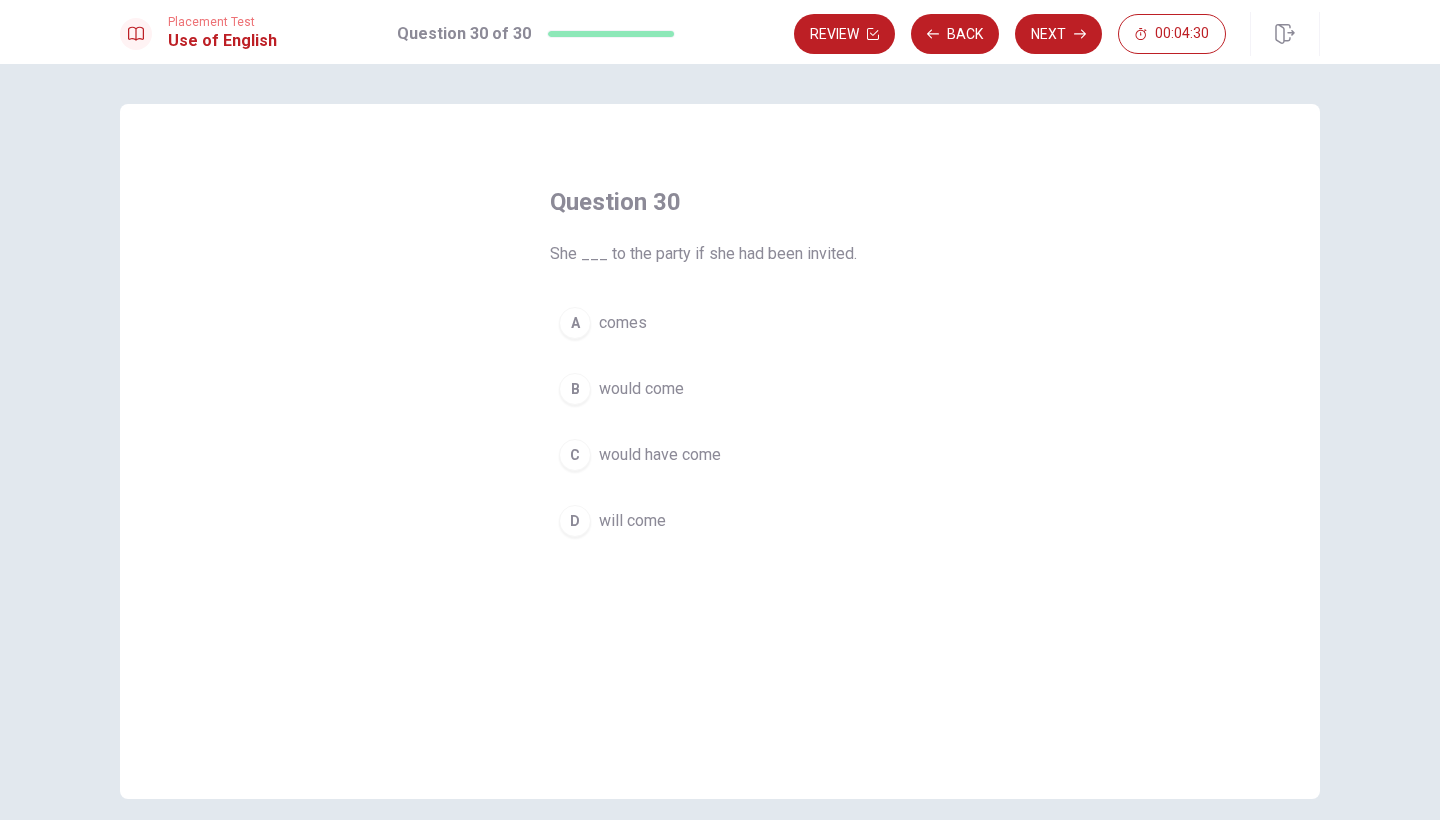 click on "D will come" at bounding box center (720, 521) 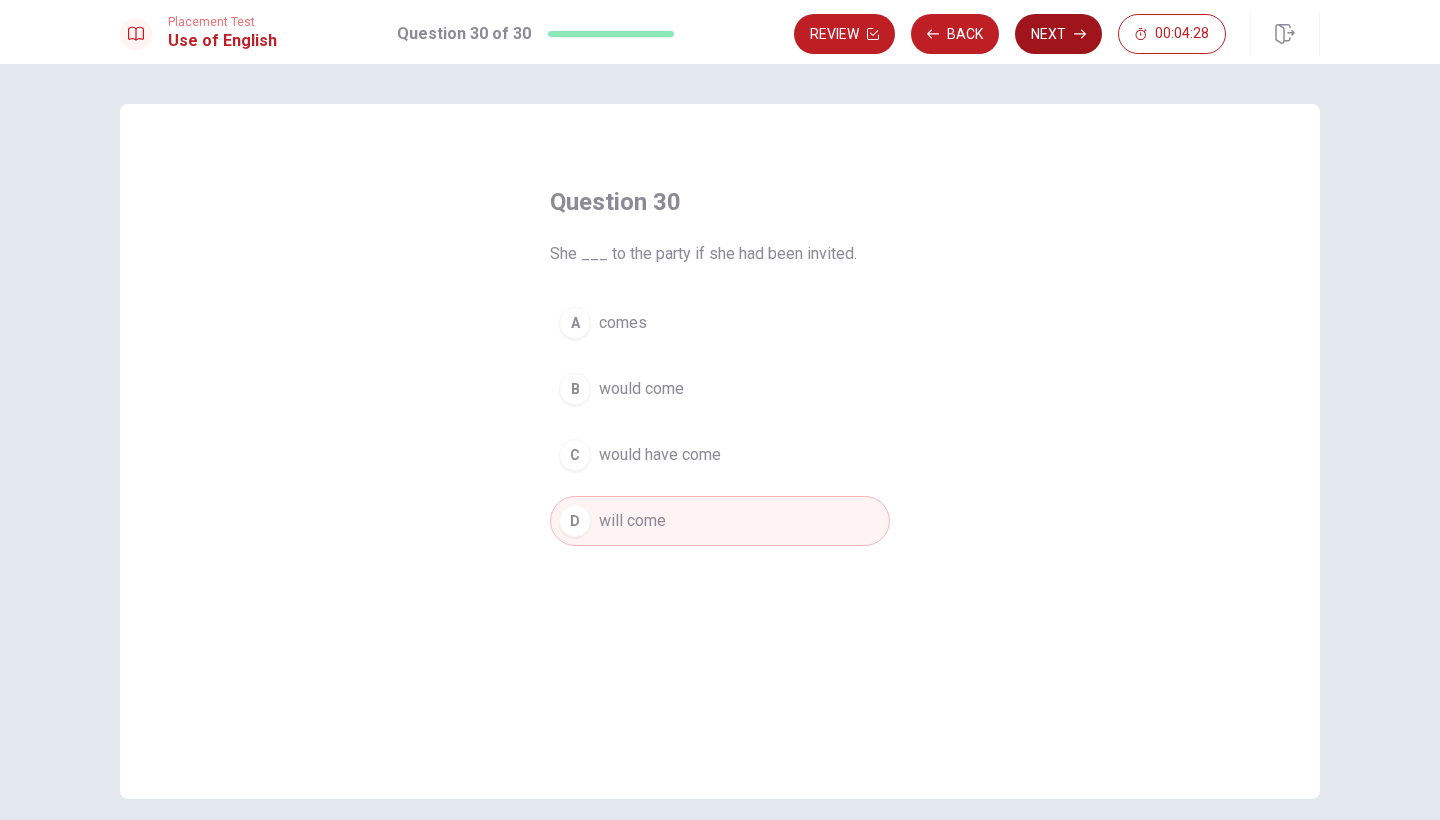 click on "Next" at bounding box center (1058, 34) 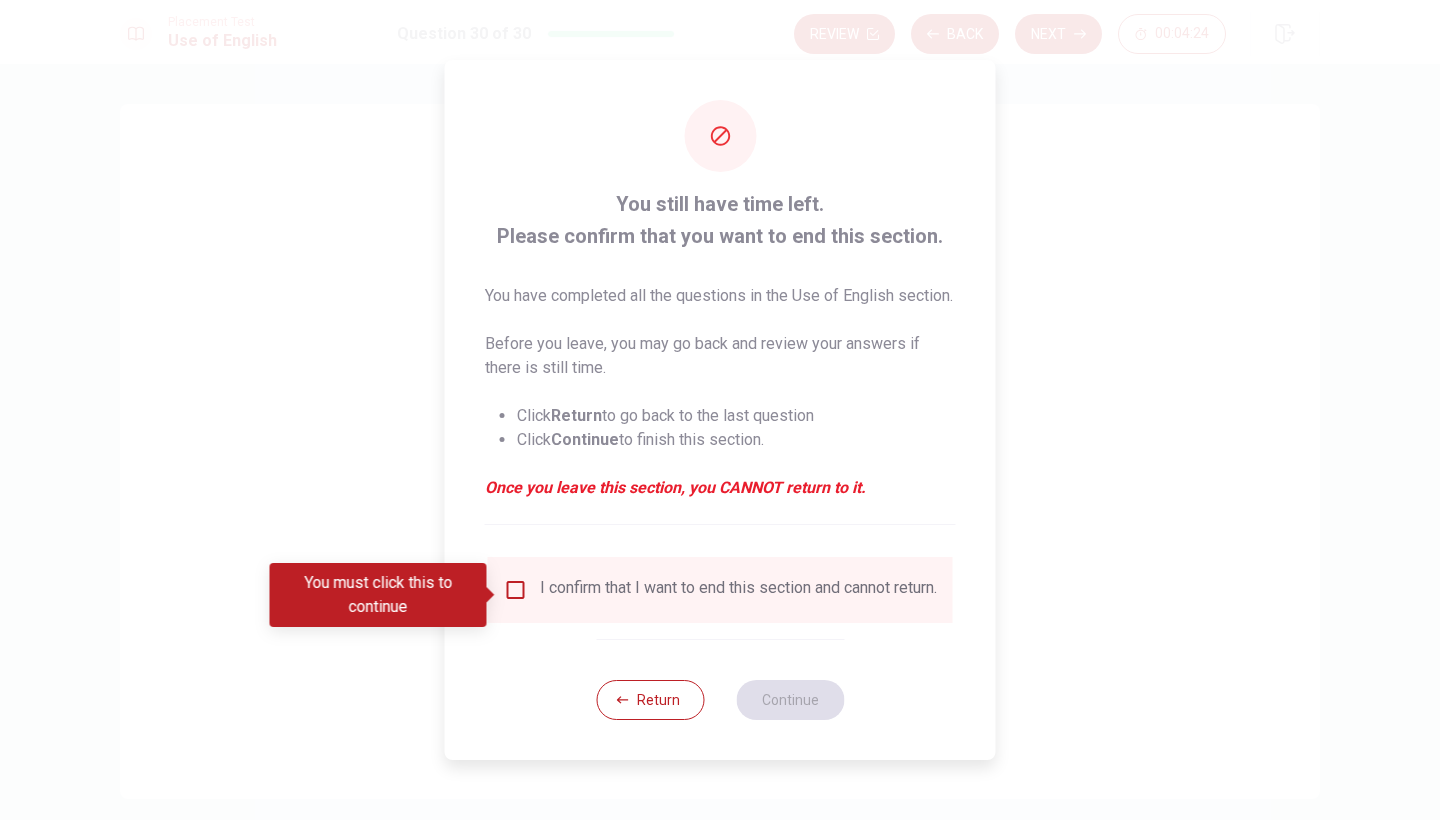 click on "I confirm that I want to end this section and cannot return." at bounding box center (738, 590) 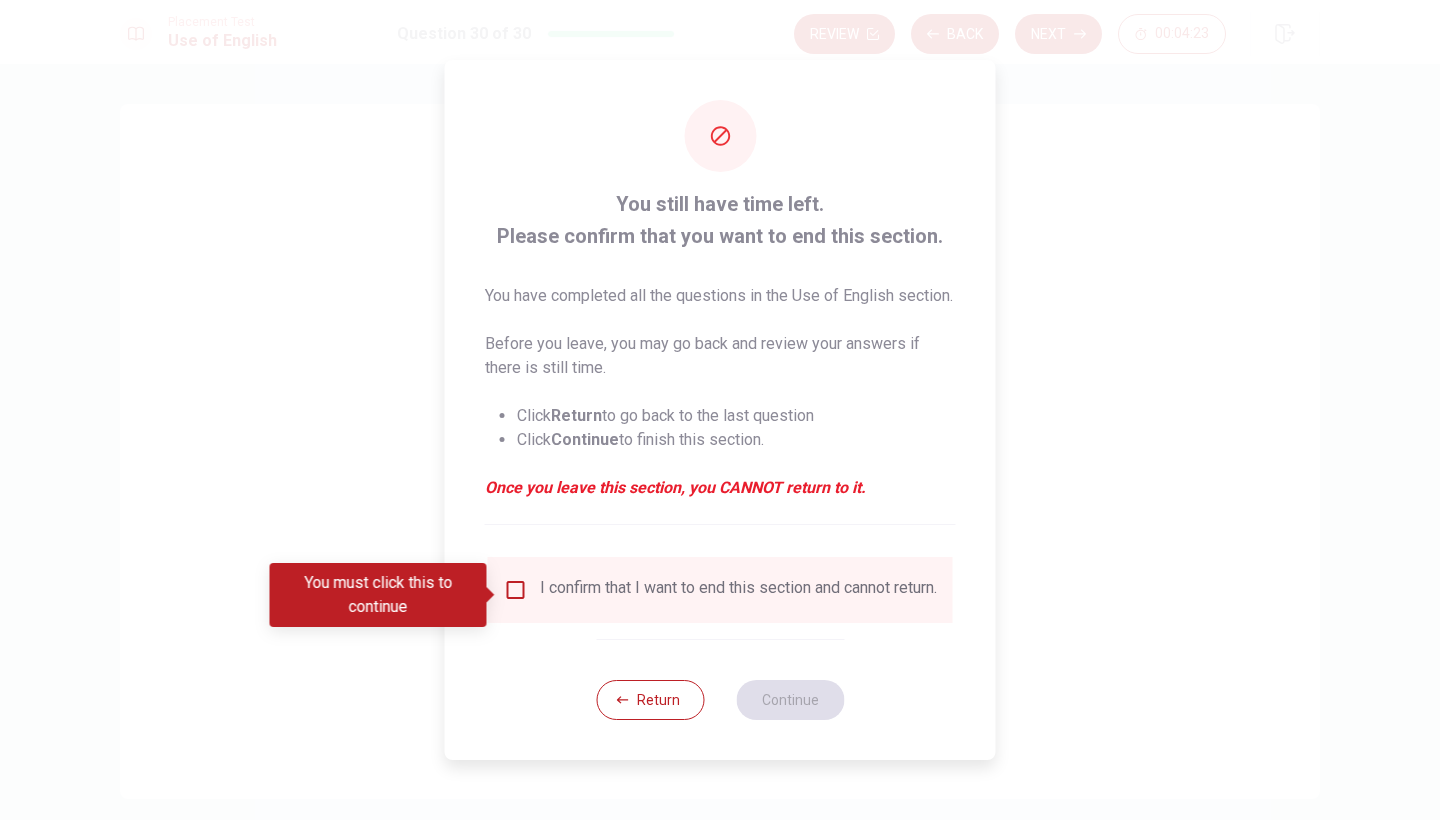 click at bounding box center (516, 590) 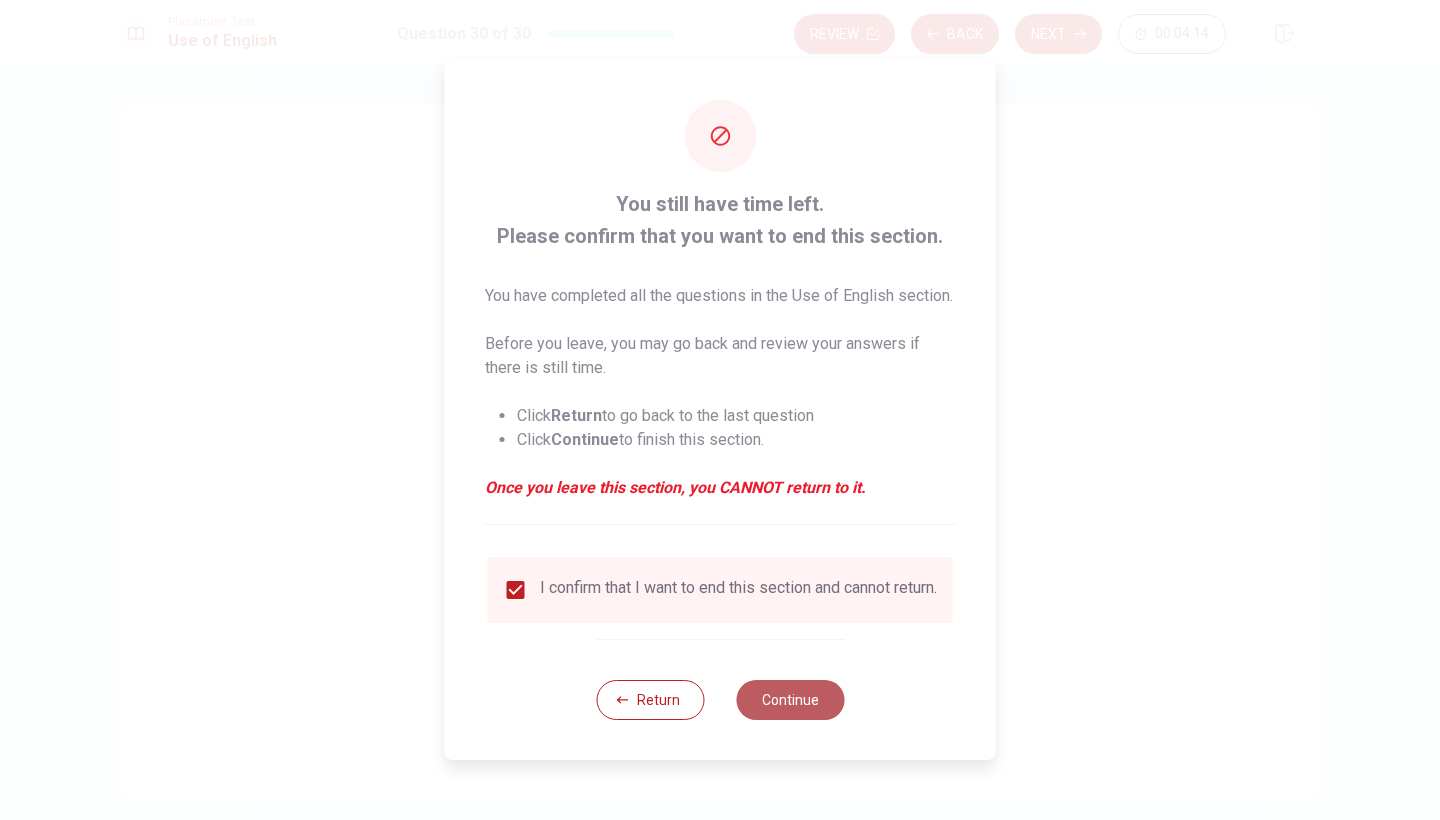 click on "Continue" at bounding box center (790, 700) 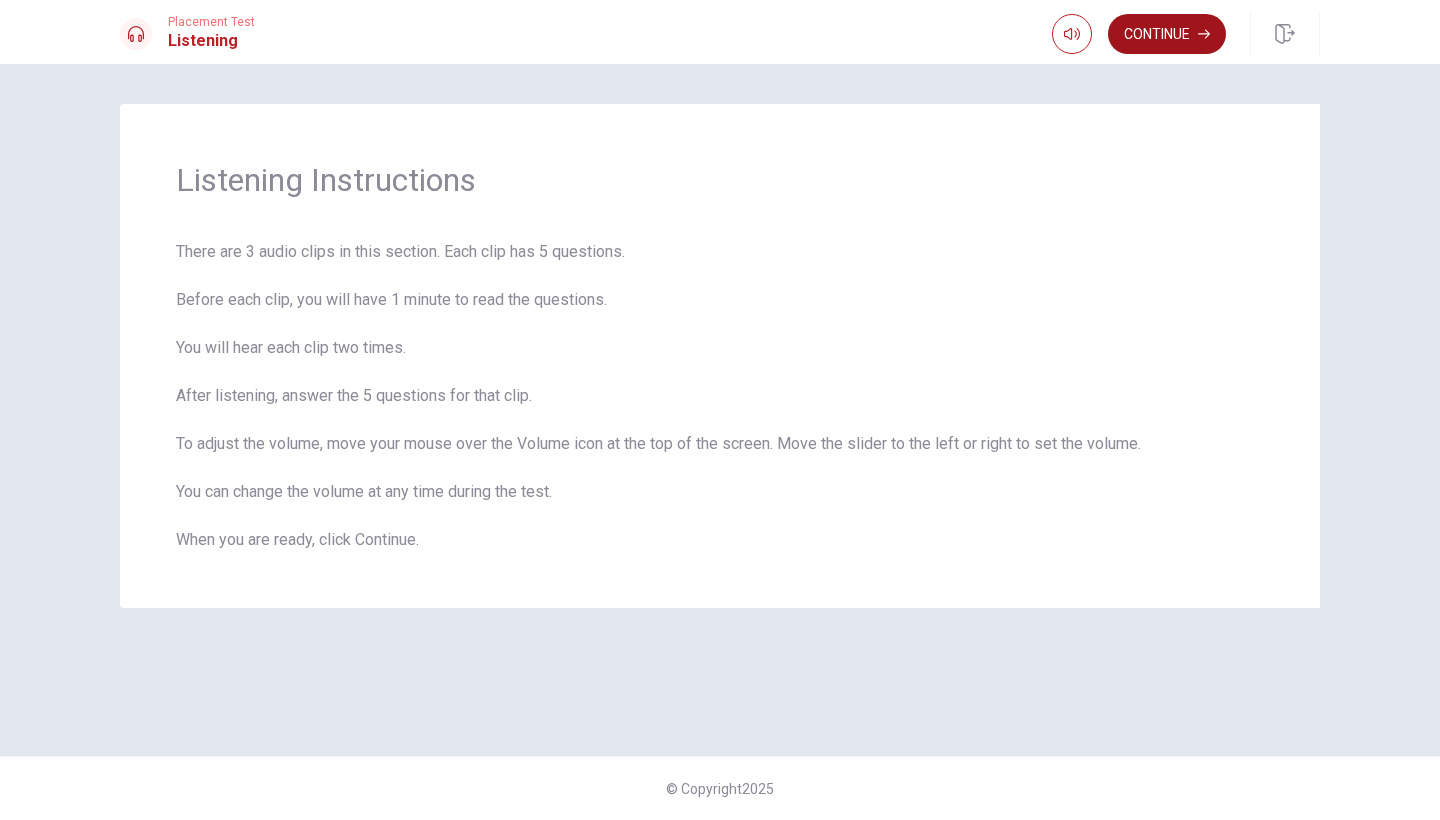 click on "Continue" at bounding box center (1167, 34) 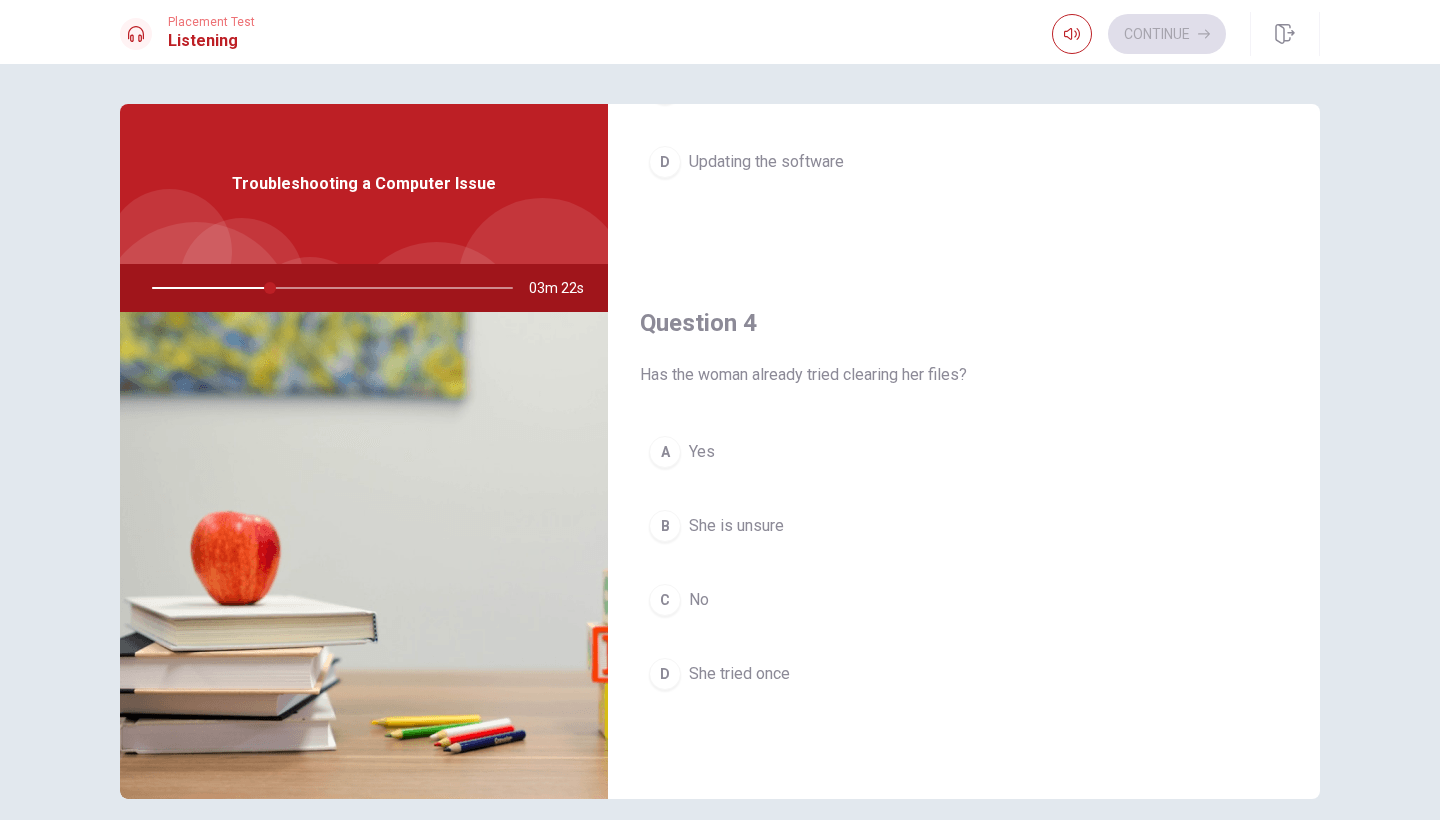 scroll, scrollTop: 1383, scrollLeft: 0, axis: vertical 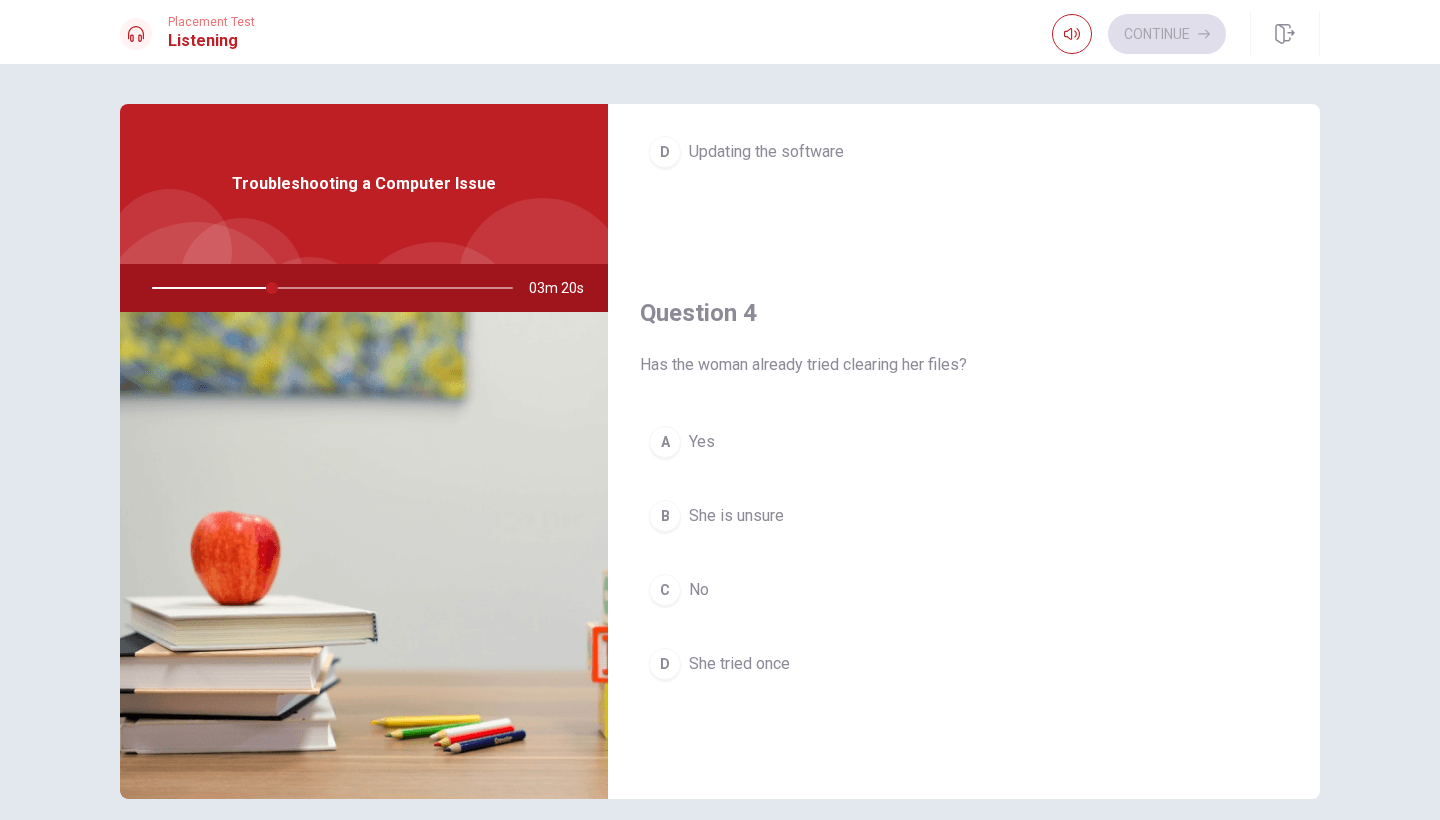 click on "C" at bounding box center (665, 590) 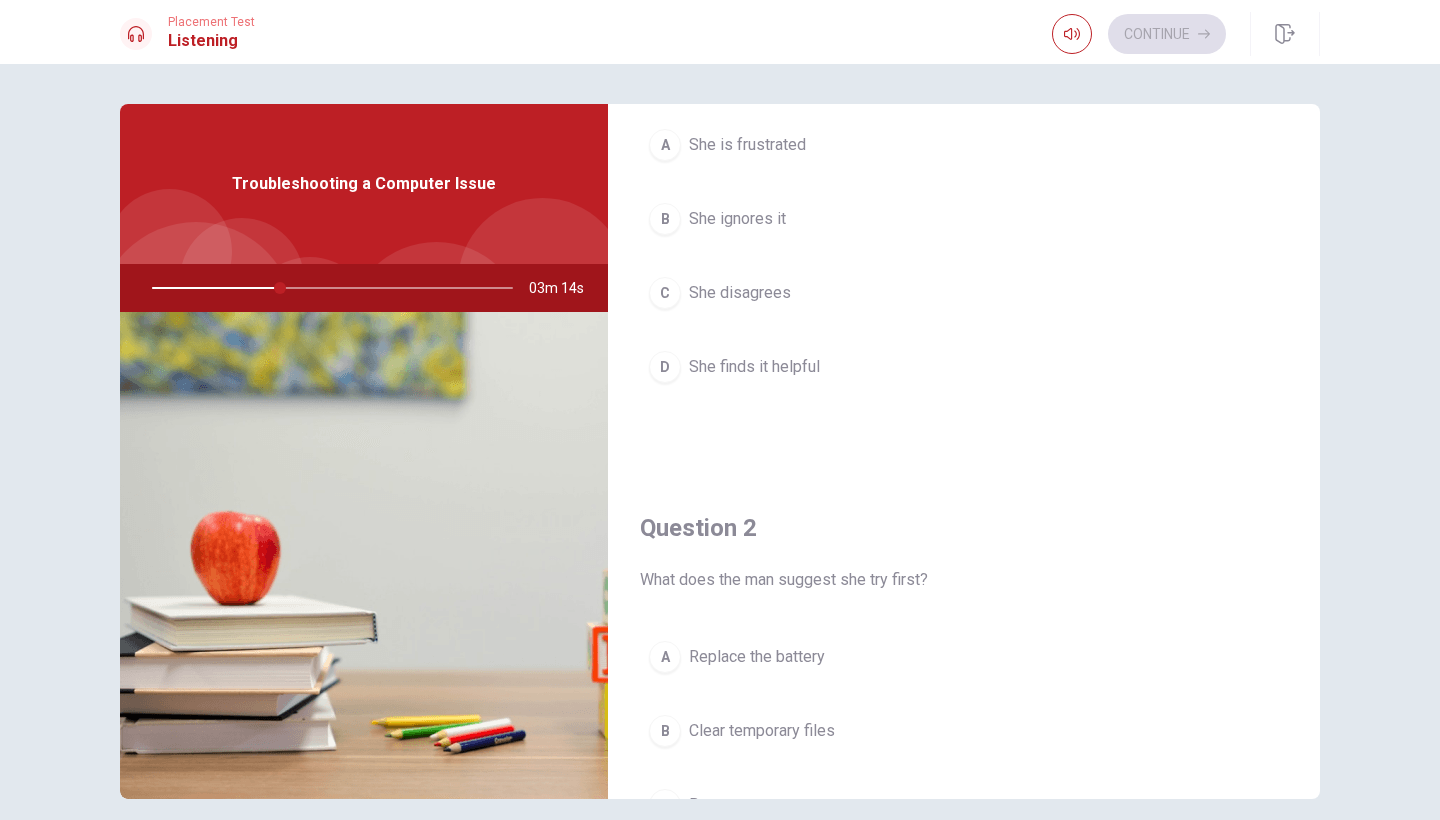 scroll, scrollTop: 0, scrollLeft: 0, axis: both 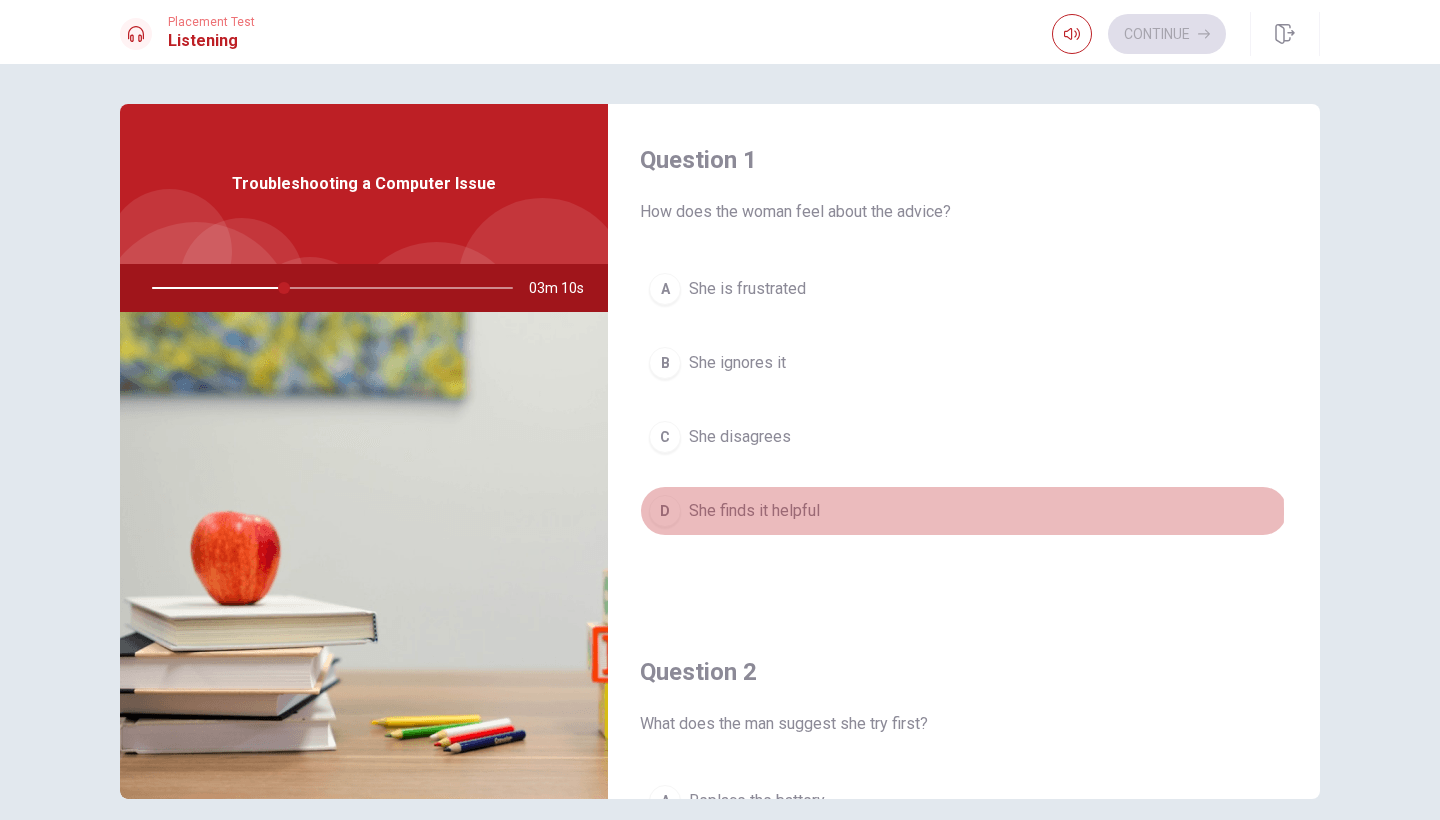 click on "D" at bounding box center [665, 511] 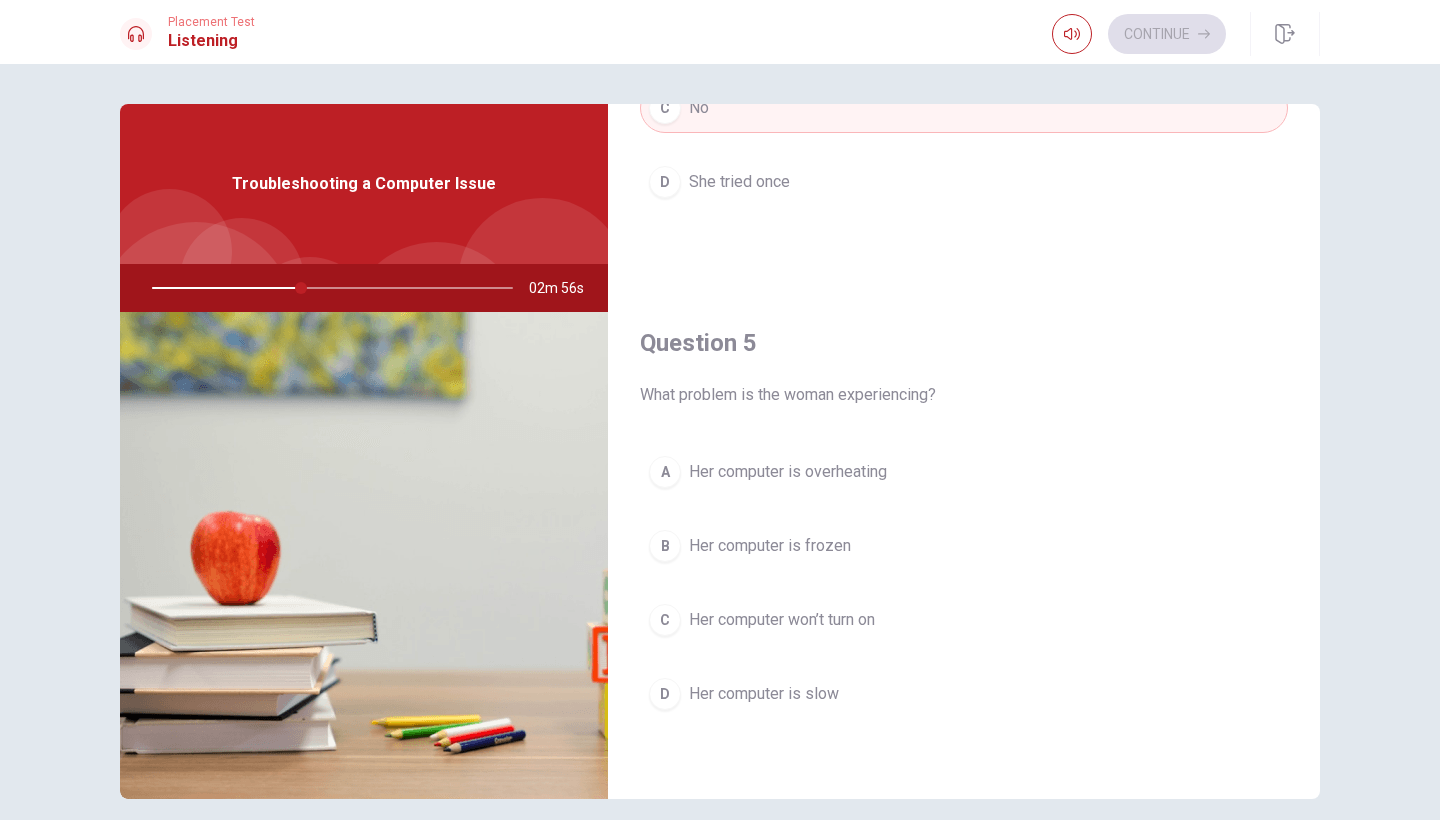 scroll, scrollTop: 1865, scrollLeft: 0, axis: vertical 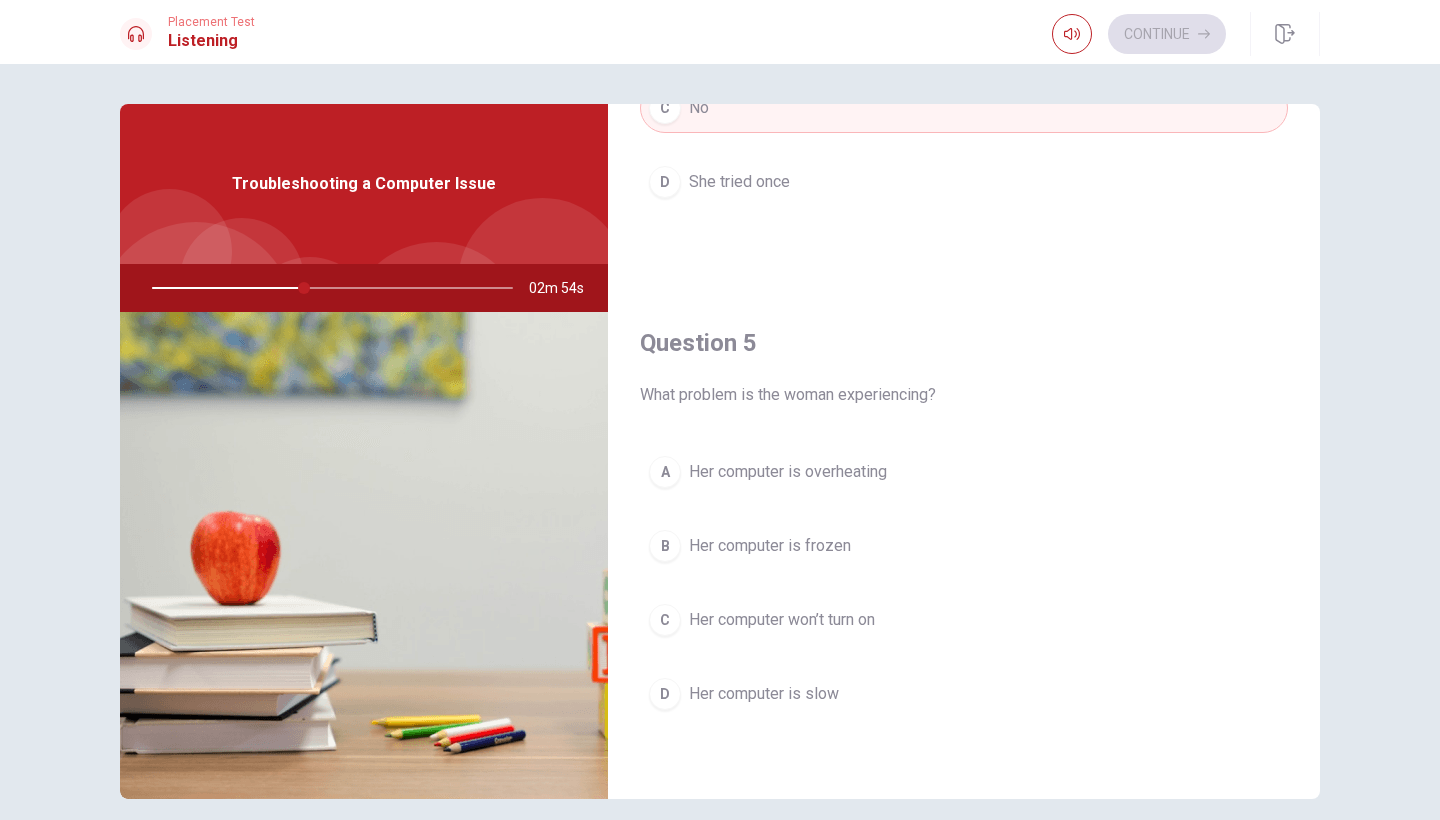 click on "A Her computer is overheating B Her computer is frozen C Her computer won’t turn on D Her computer is slow" at bounding box center (964, 603) 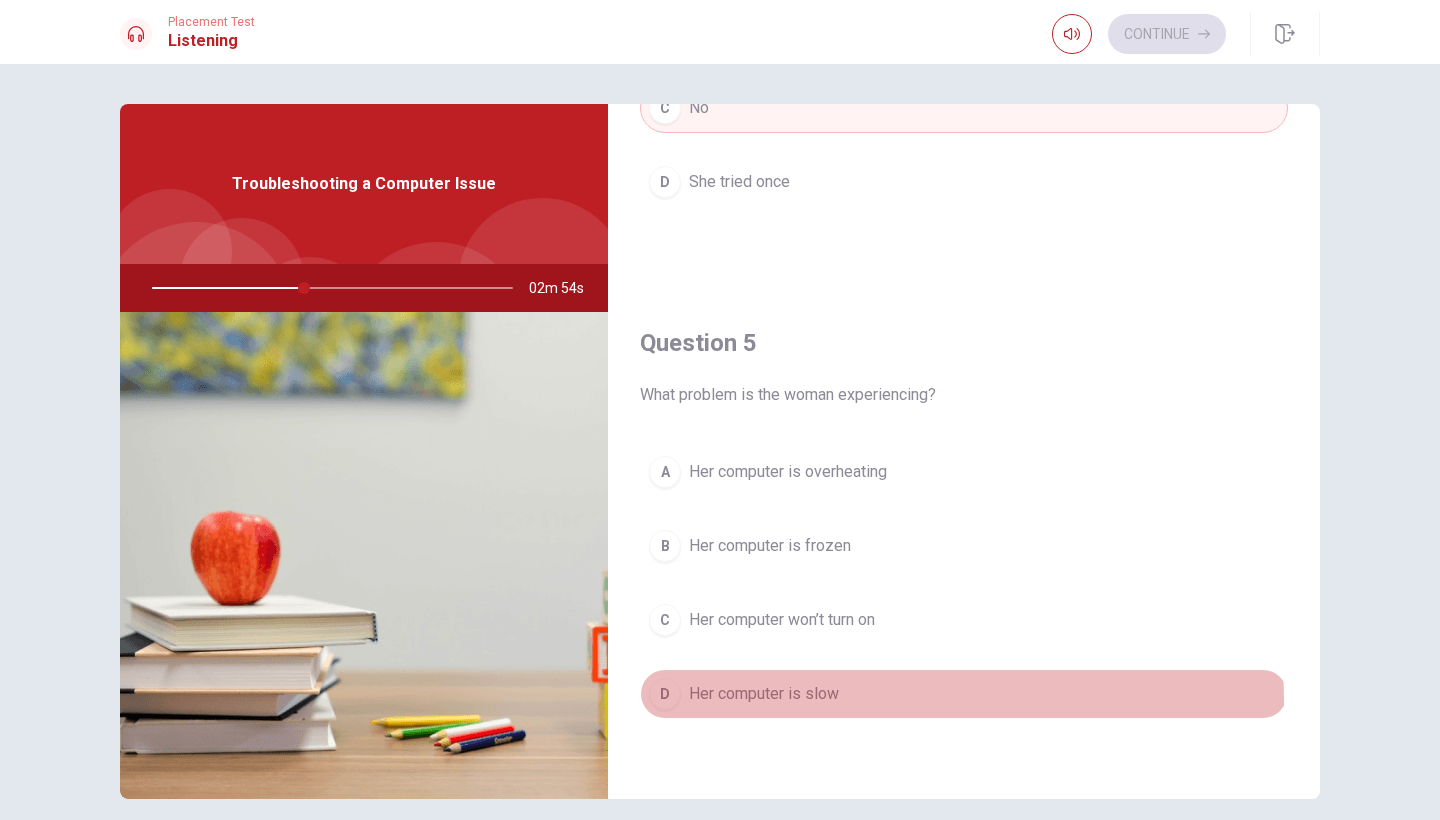 click on "Her computer is slow" at bounding box center [764, 694] 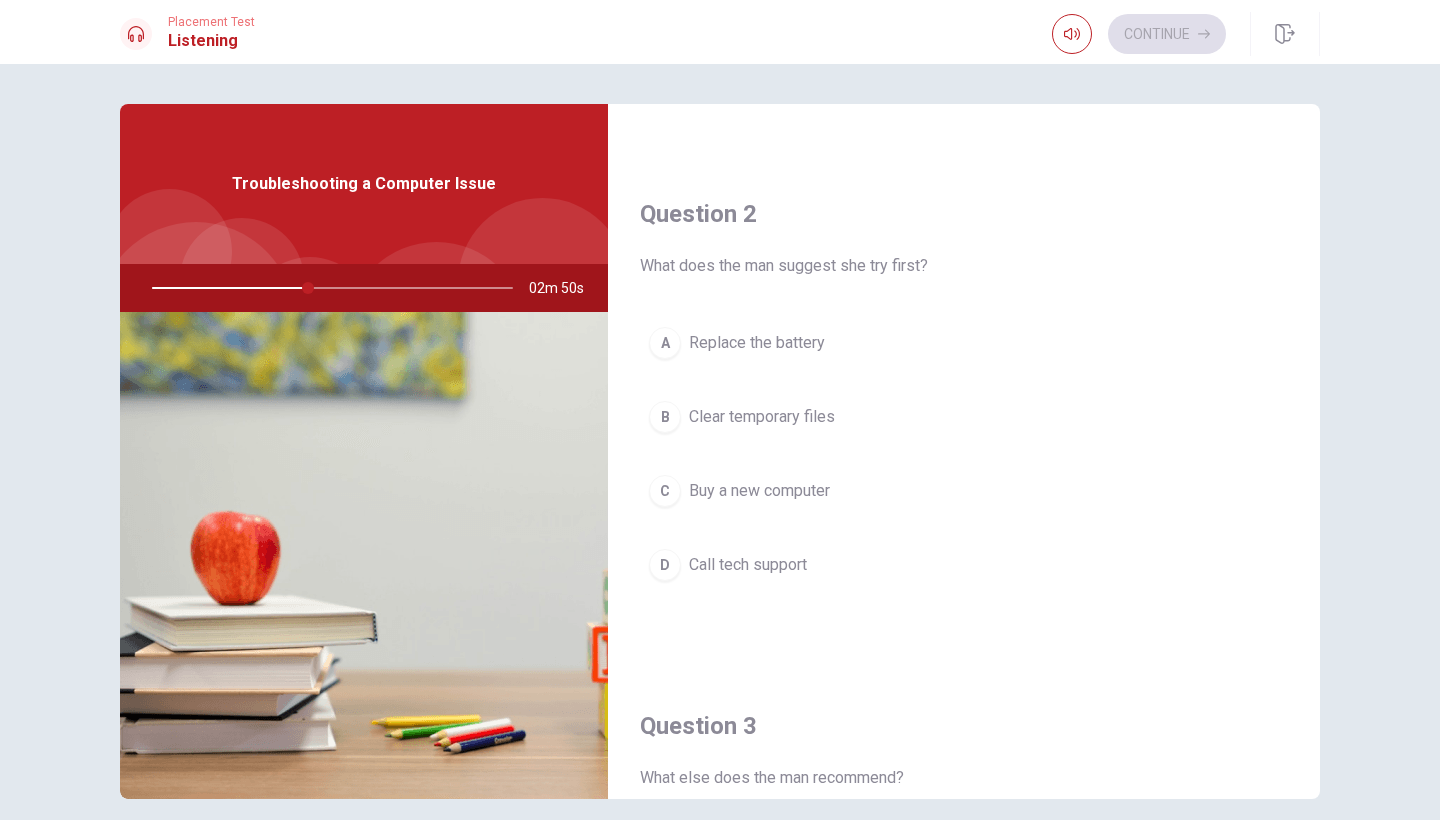 scroll, scrollTop: 456, scrollLeft: 0, axis: vertical 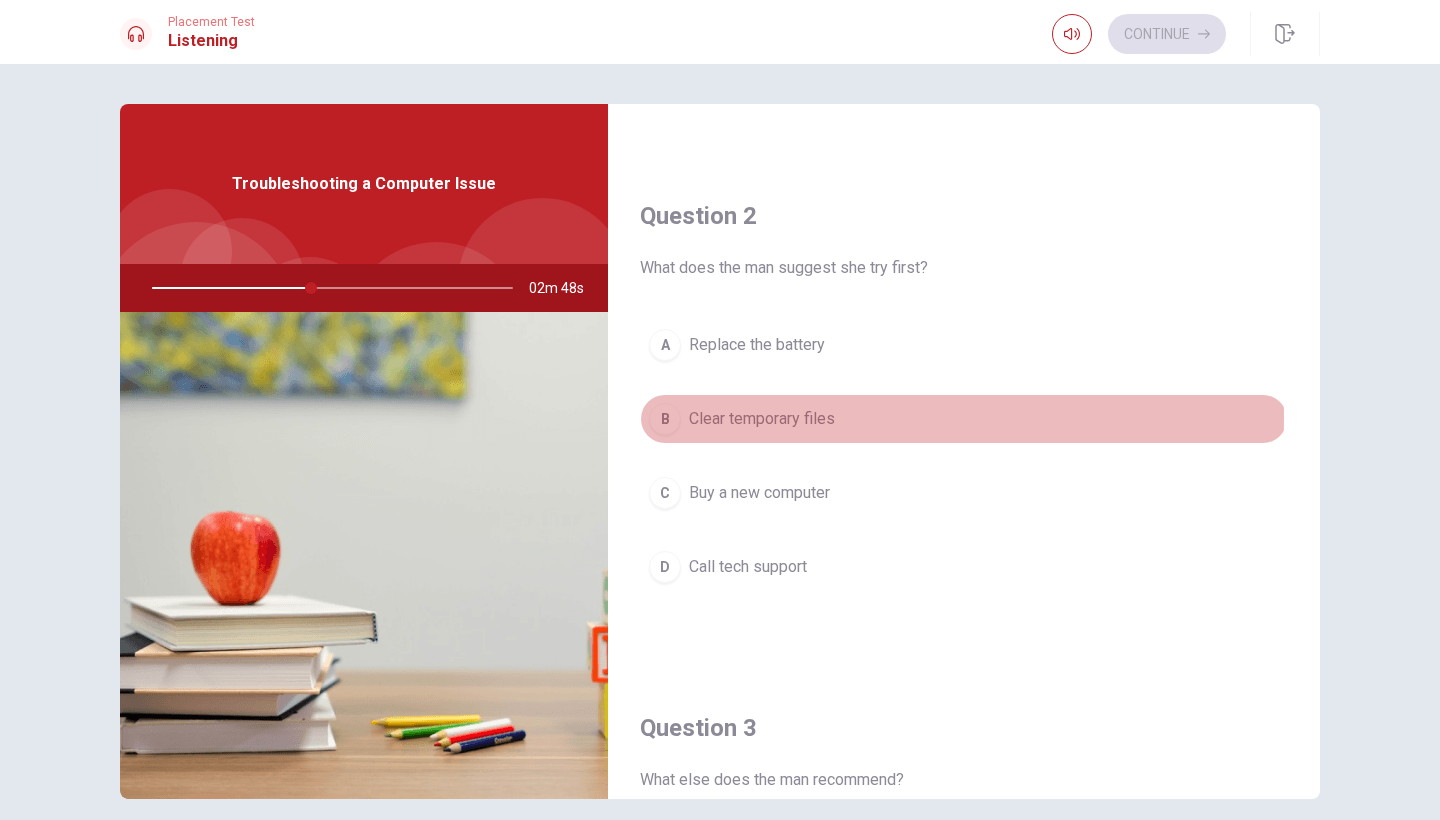 click on "Clear temporary files" at bounding box center (762, 419) 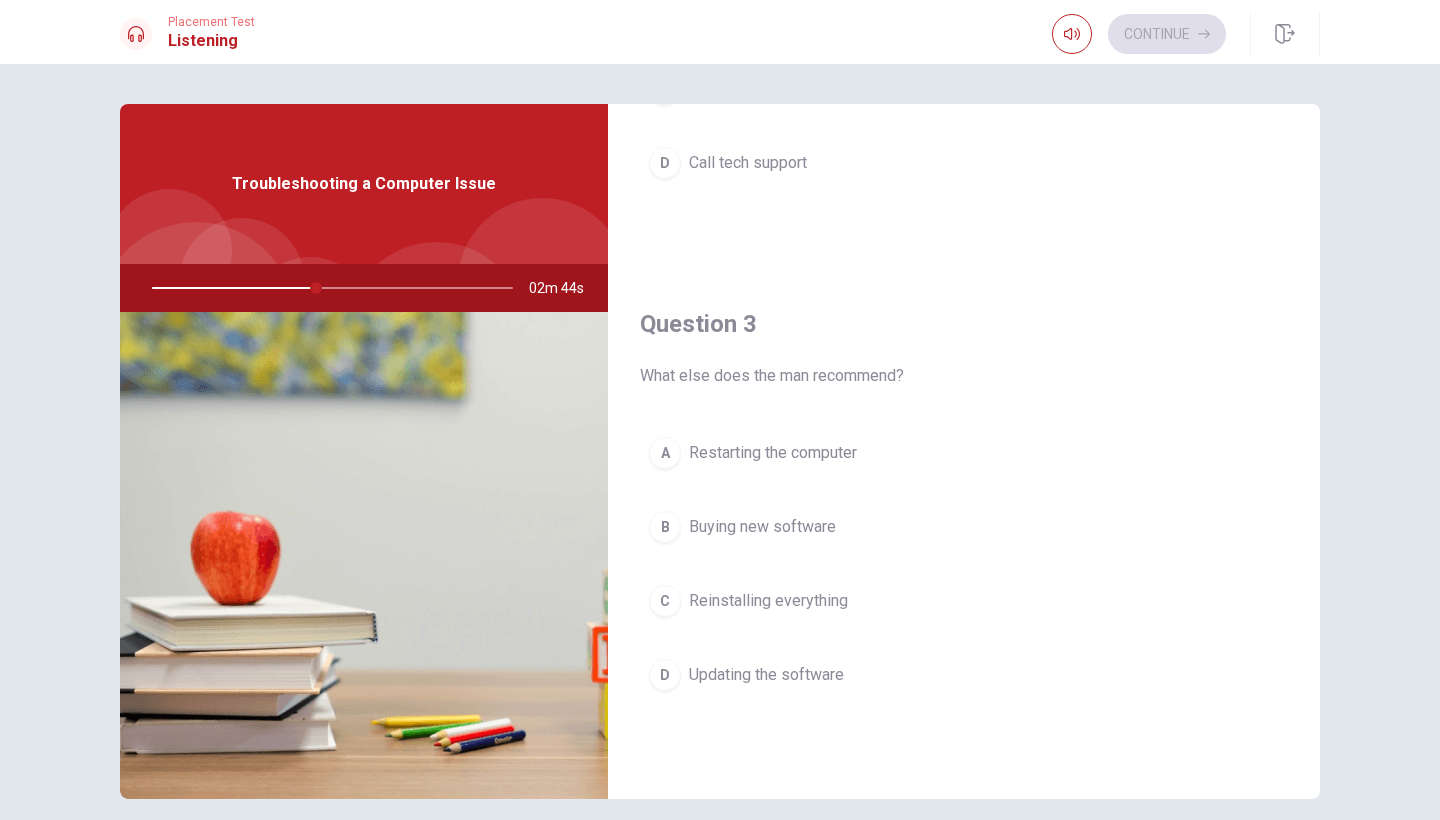 scroll, scrollTop: 861, scrollLeft: 0, axis: vertical 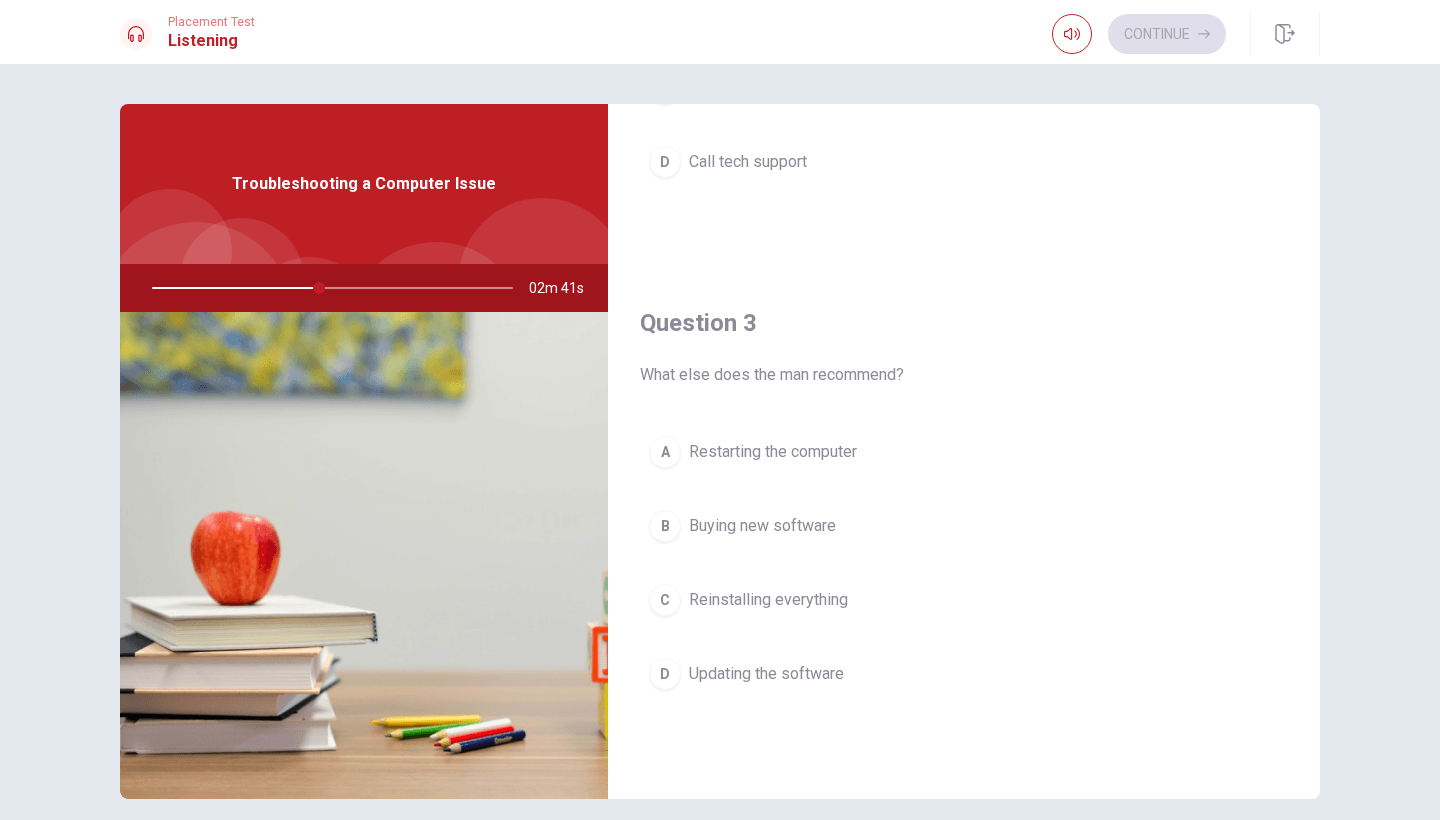 click on "Restarting the computer" at bounding box center [773, 452] 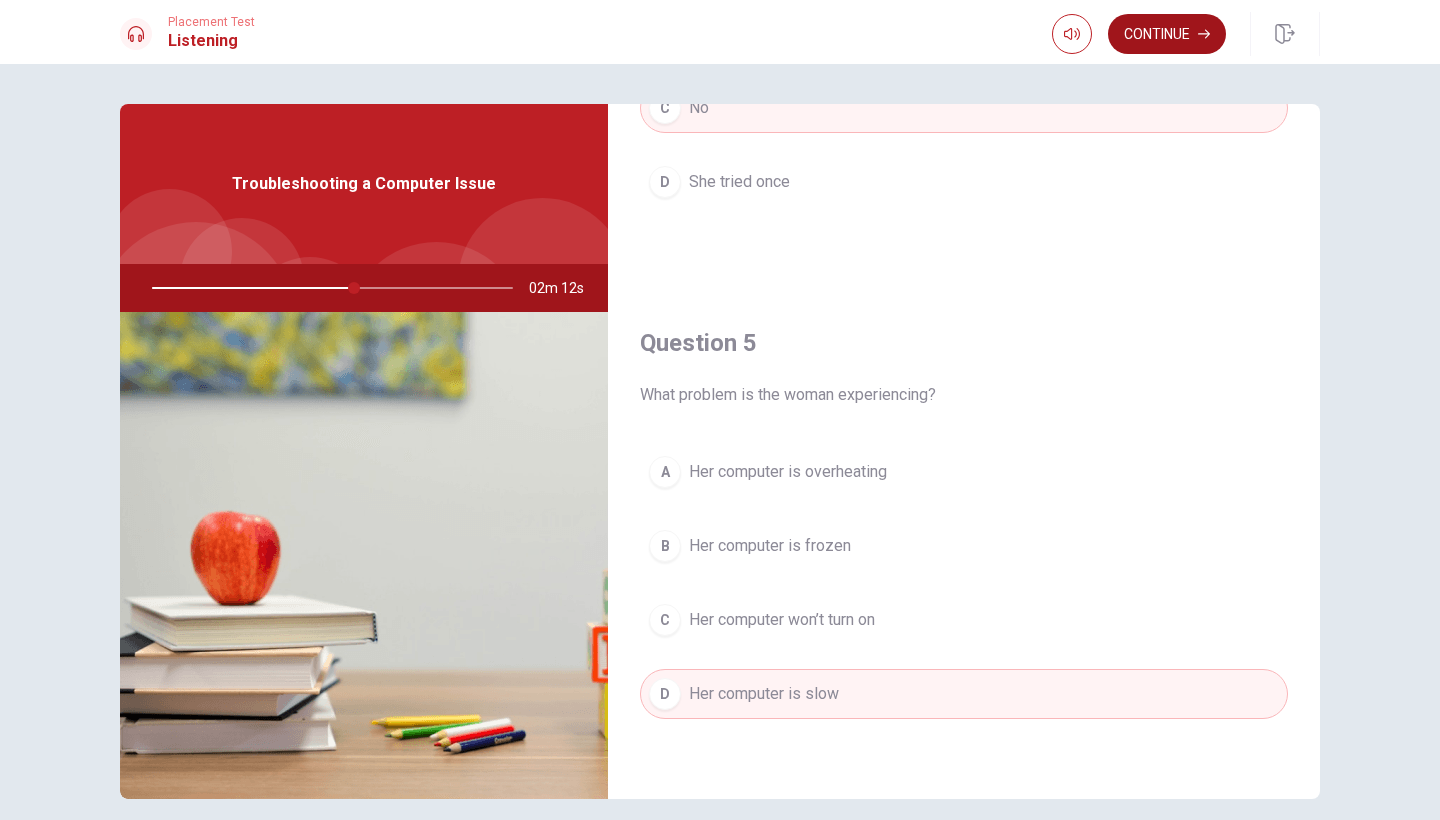 scroll, scrollTop: 1865, scrollLeft: 0, axis: vertical 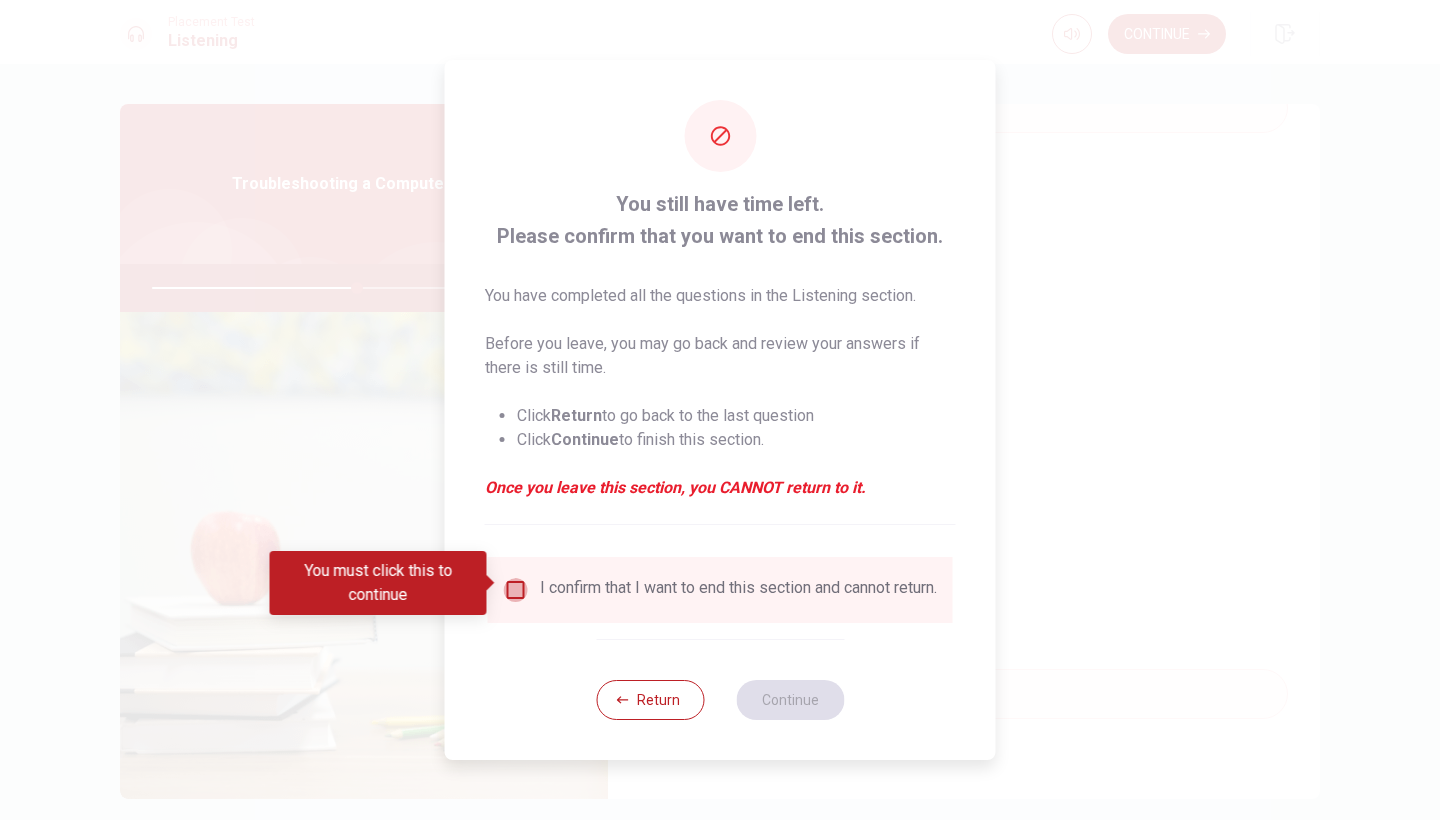 click at bounding box center (516, 590) 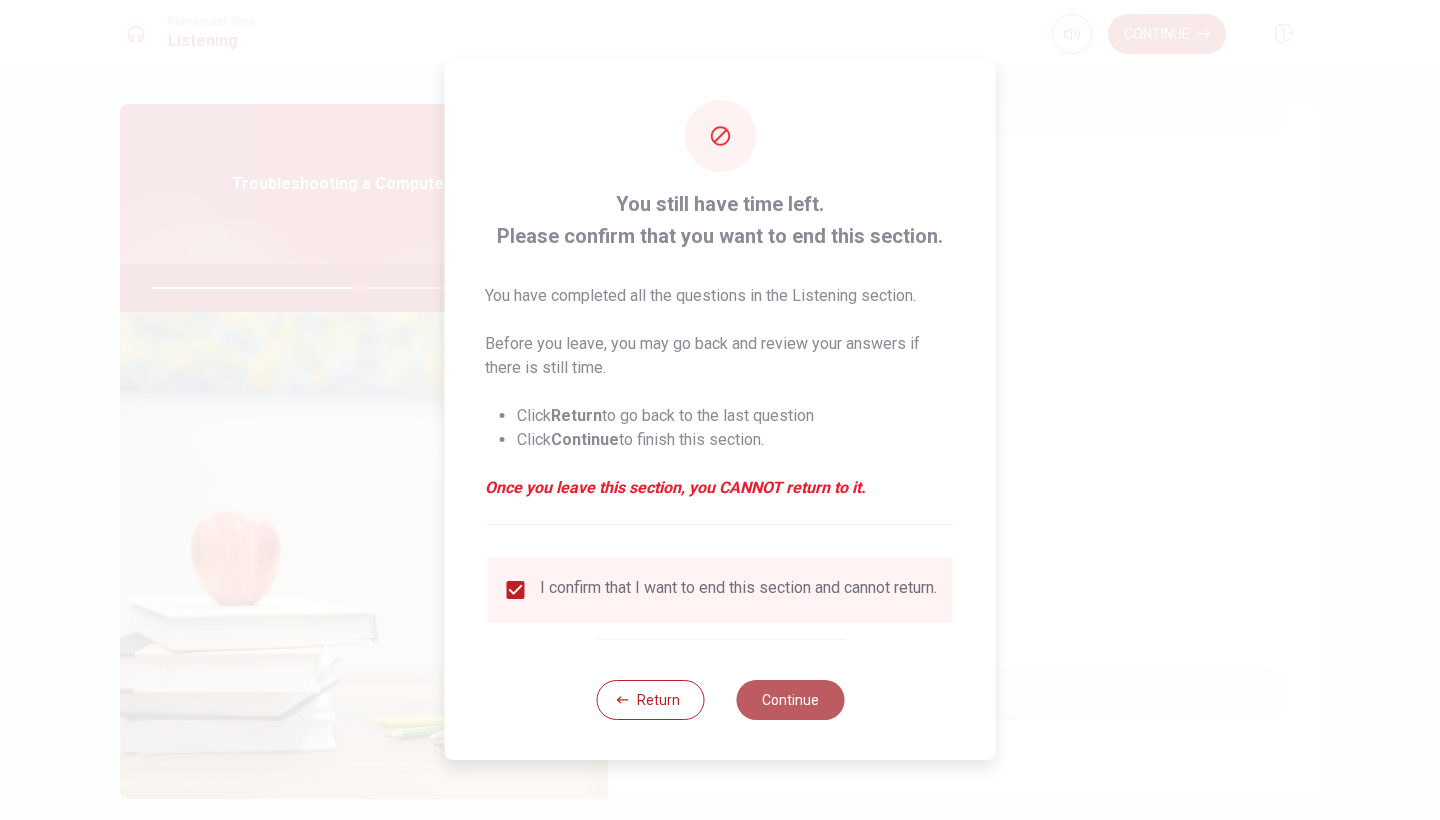 click on "Continue" at bounding box center [790, 700] 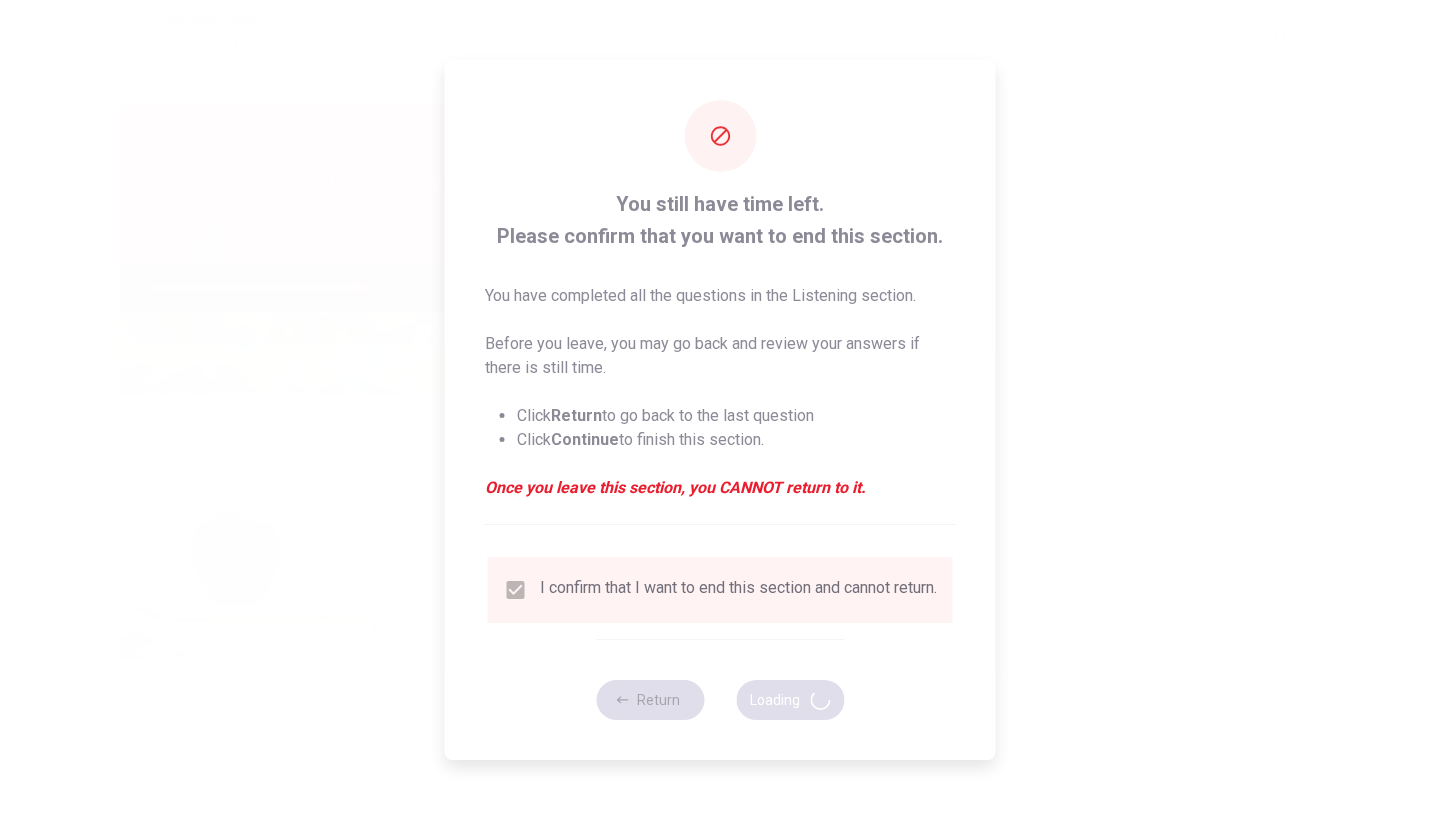 type on "58" 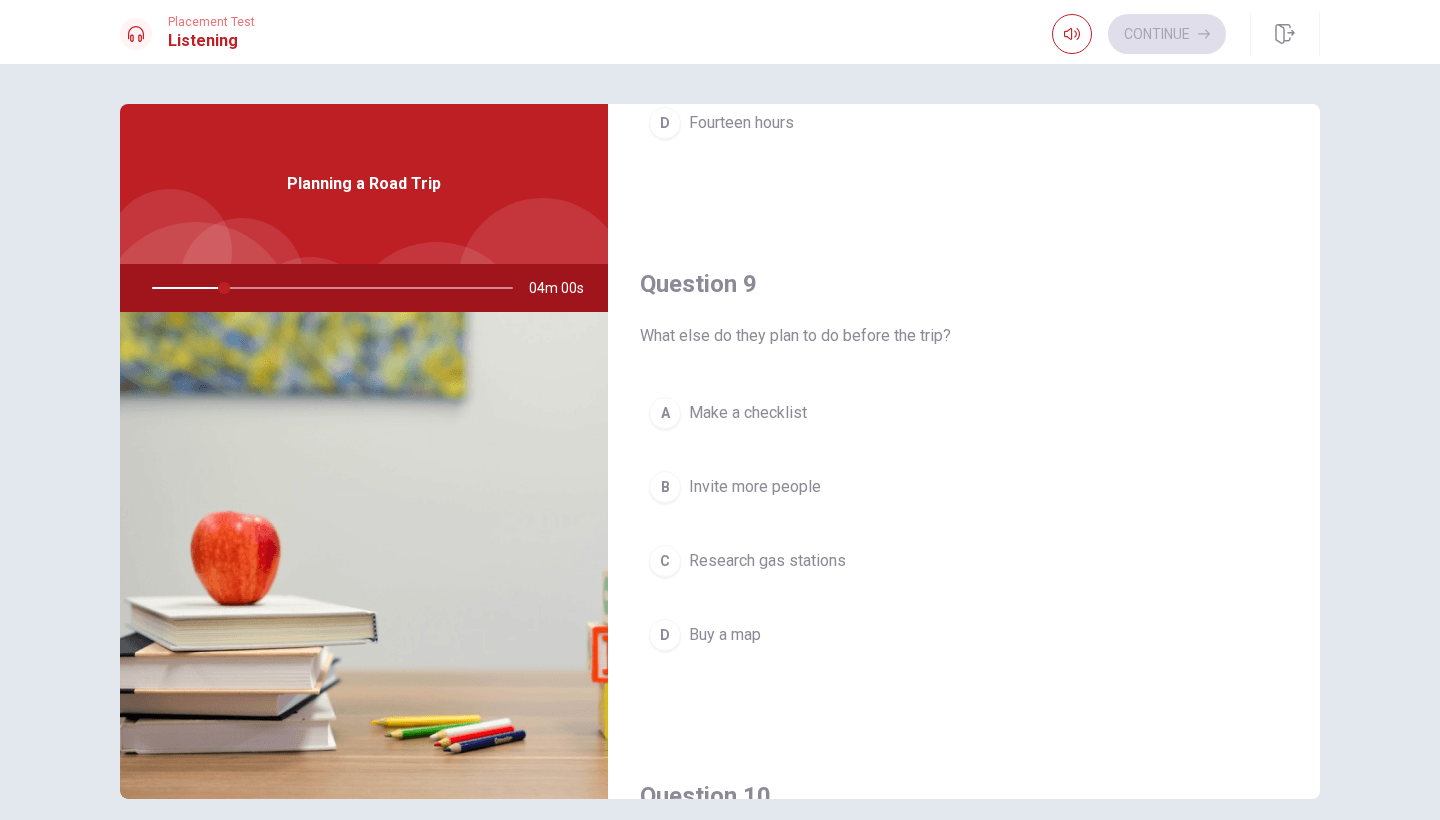scroll, scrollTop: 1426, scrollLeft: 0, axis: vertical 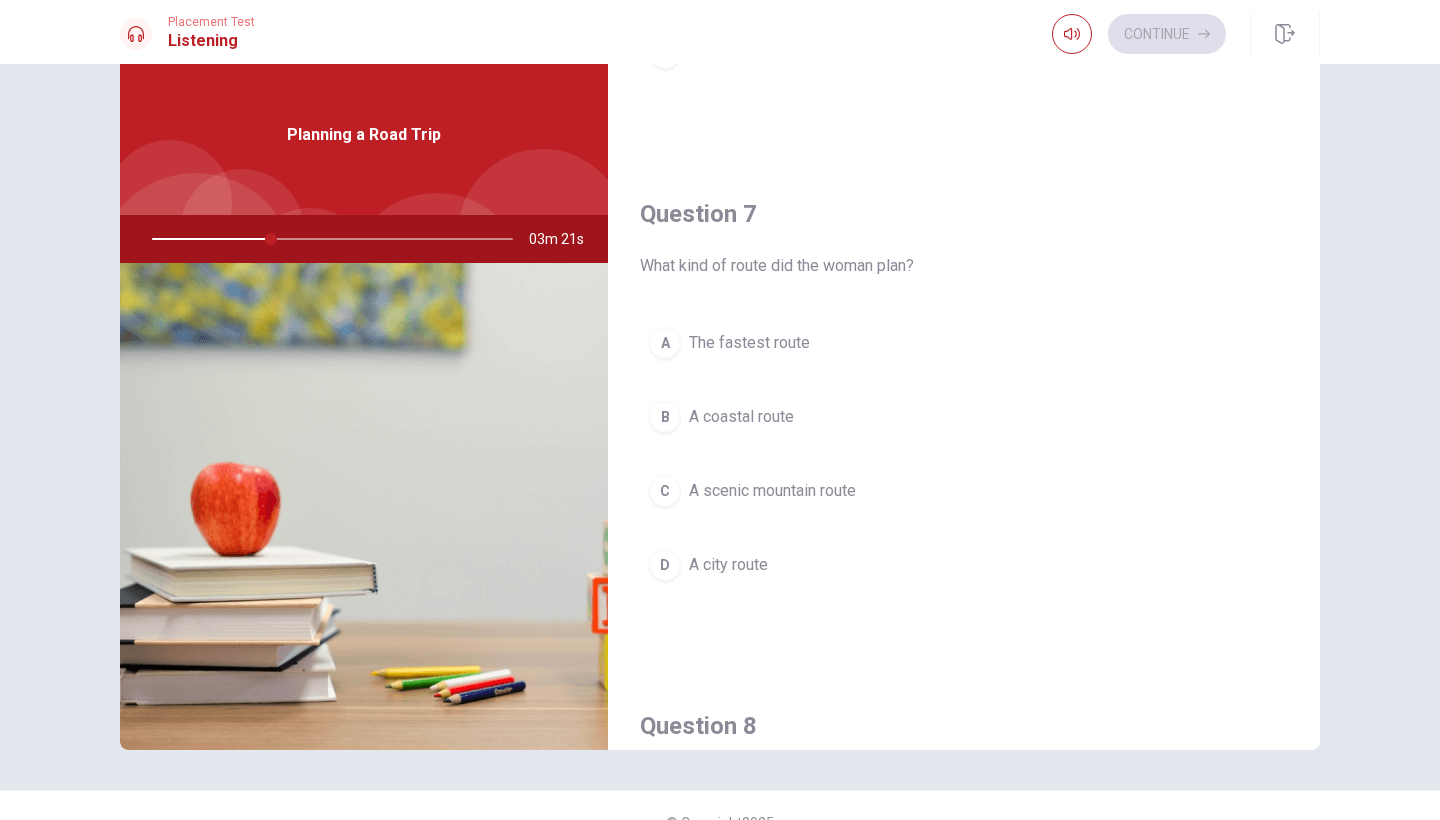 click on "A scenic mountain route" at bounding box center [772, 491] 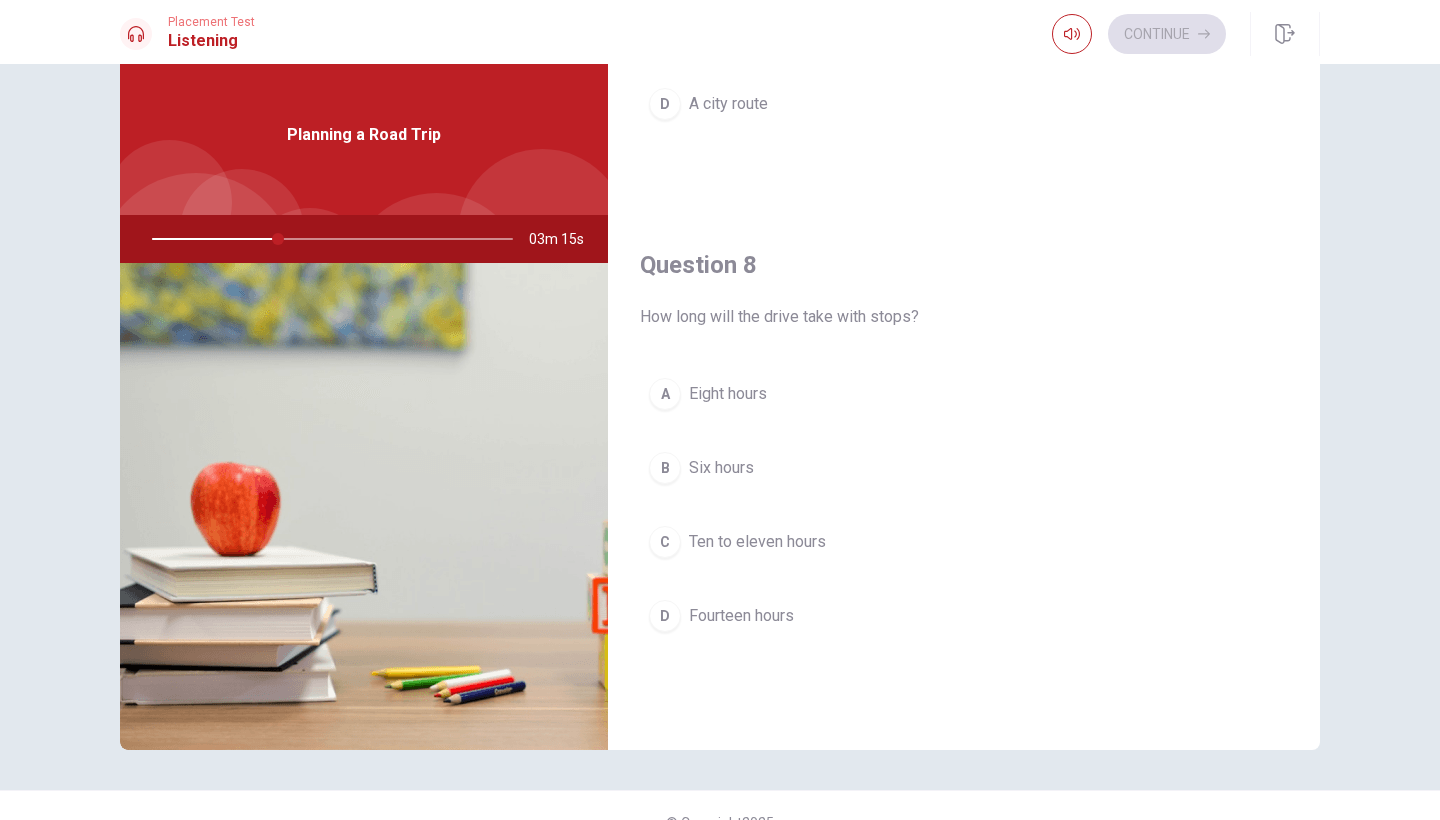 scroll, scrollTop: 920, scrollLeft: 0, axis: vertical 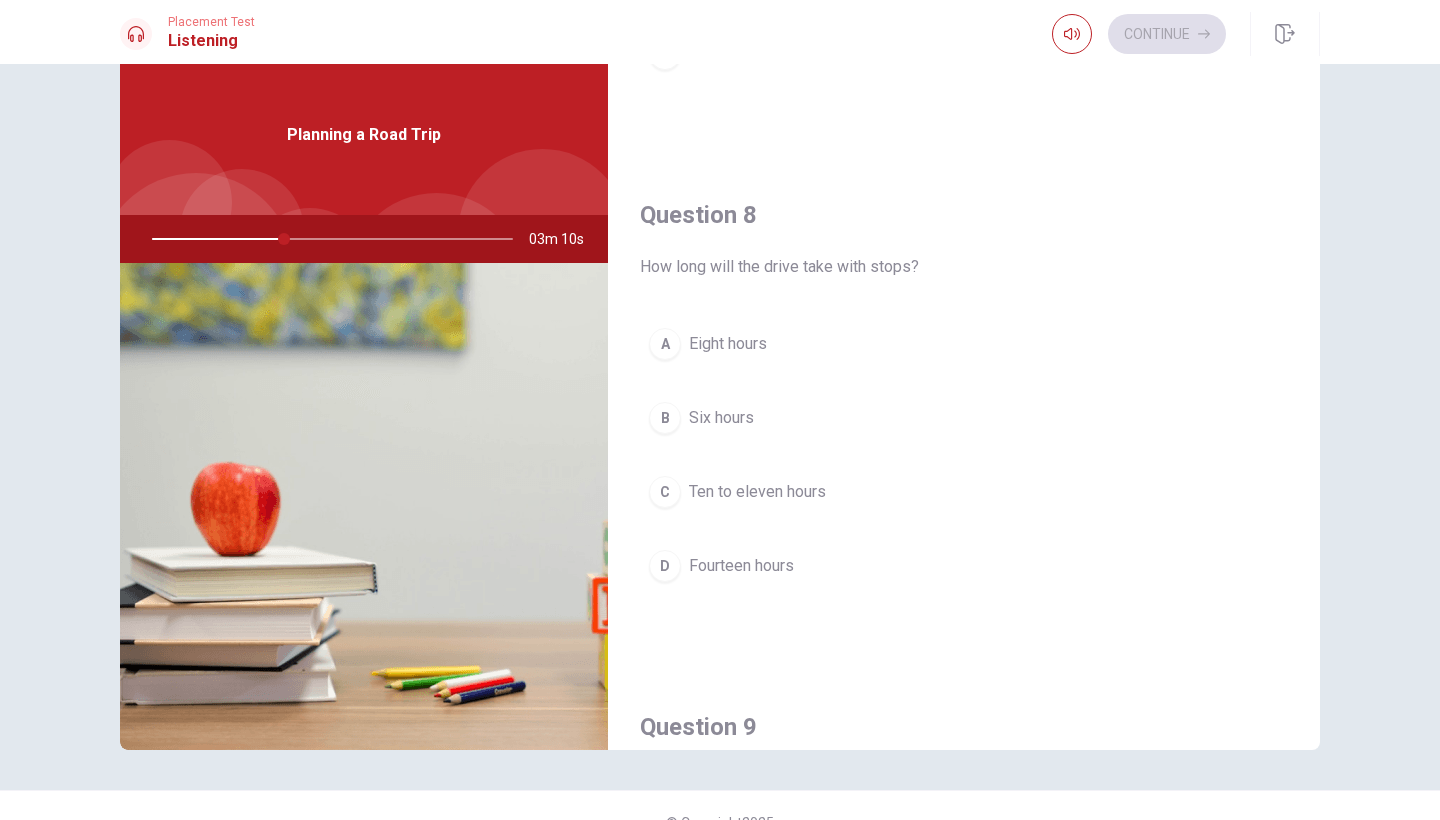 click on "C Ten to eleven hours" at bounding box center (964, 492) 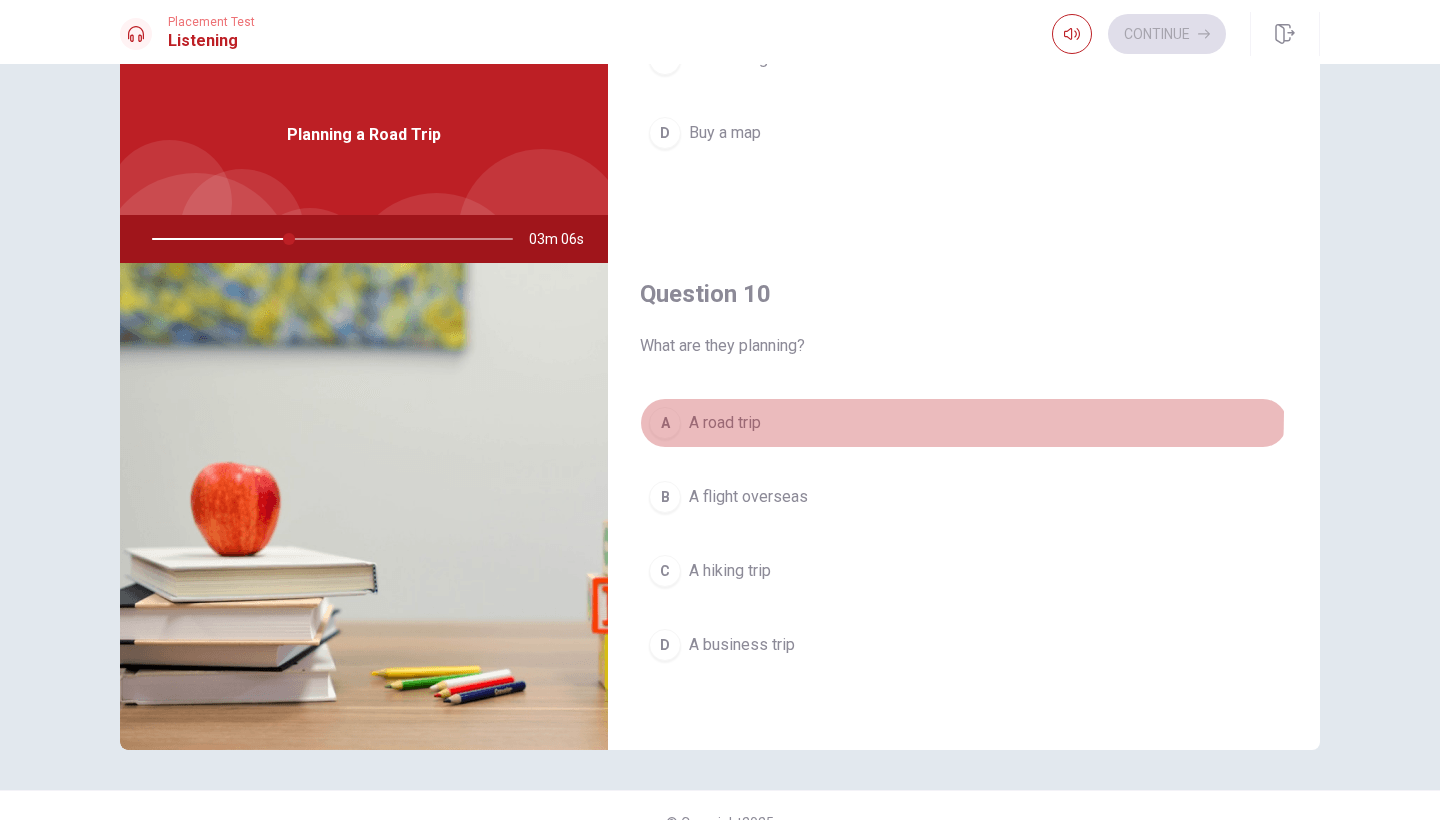click on "A" at bounding box center [665, 423] 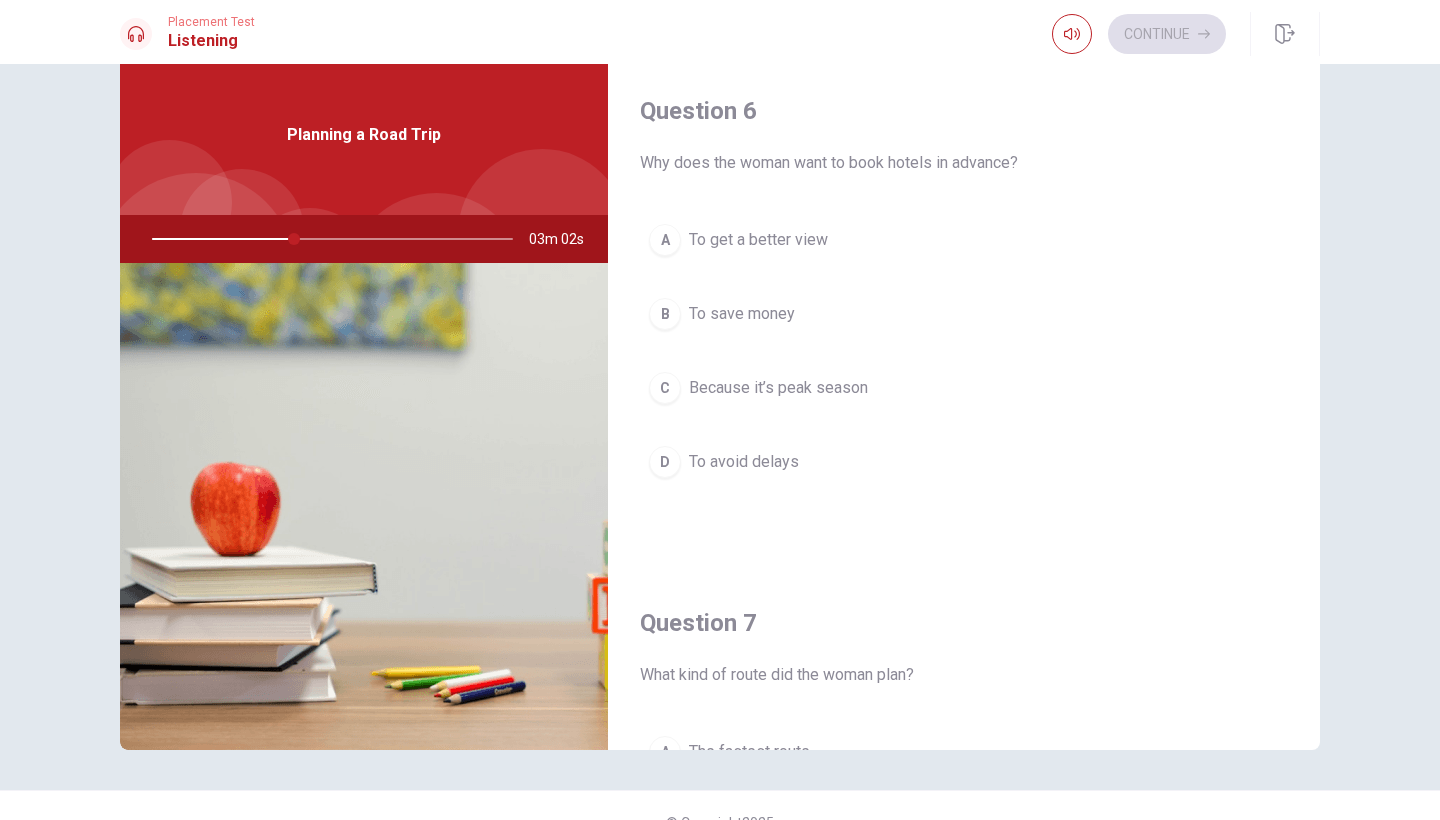 scroll, scrollTop: 0, scrollLeft: 0, axis: both 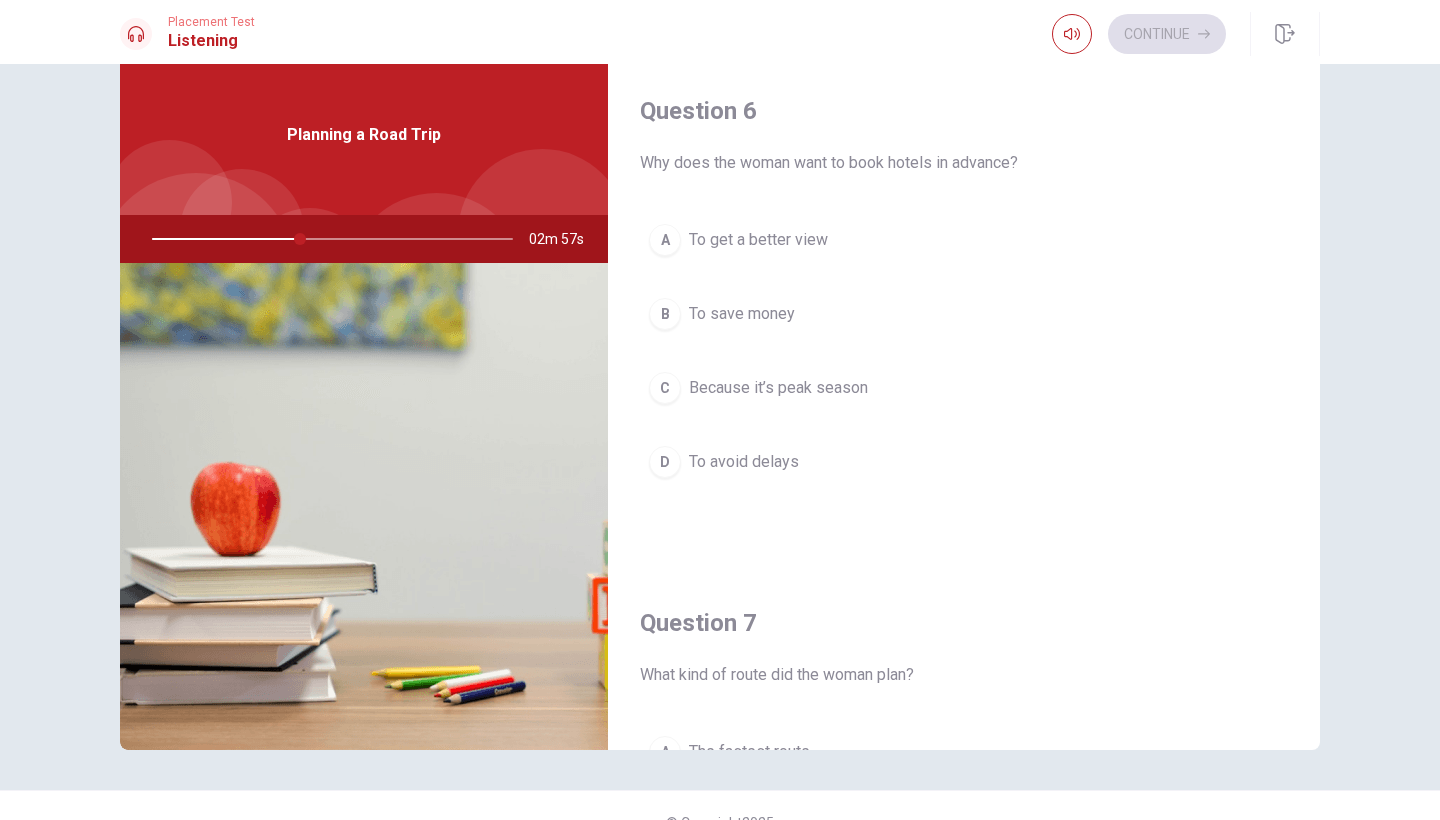 click on "C" at bounding box center (665, 388) 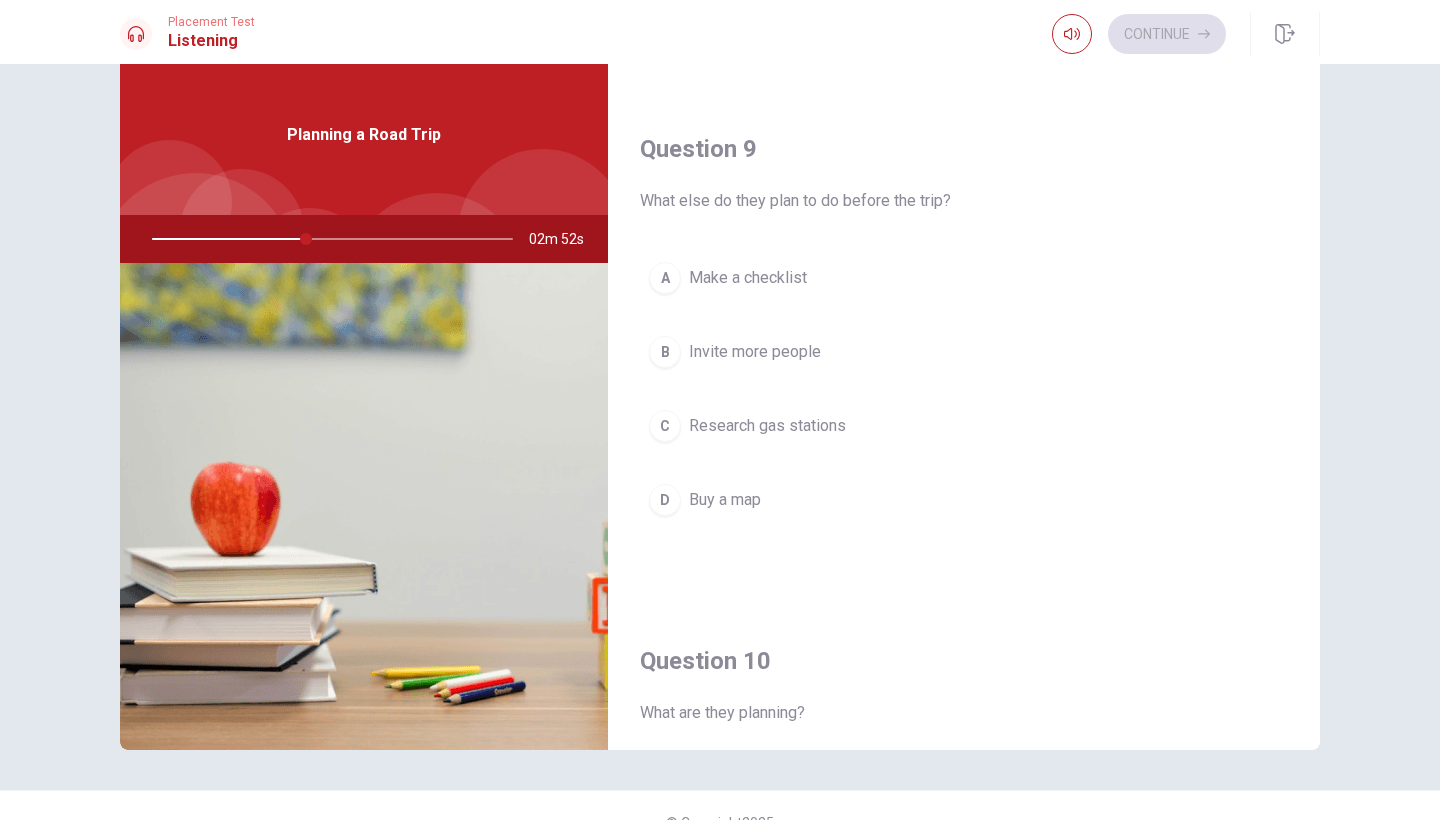 scroll, scrollTop: 1511, scrollLeft: 0, axis: vertical 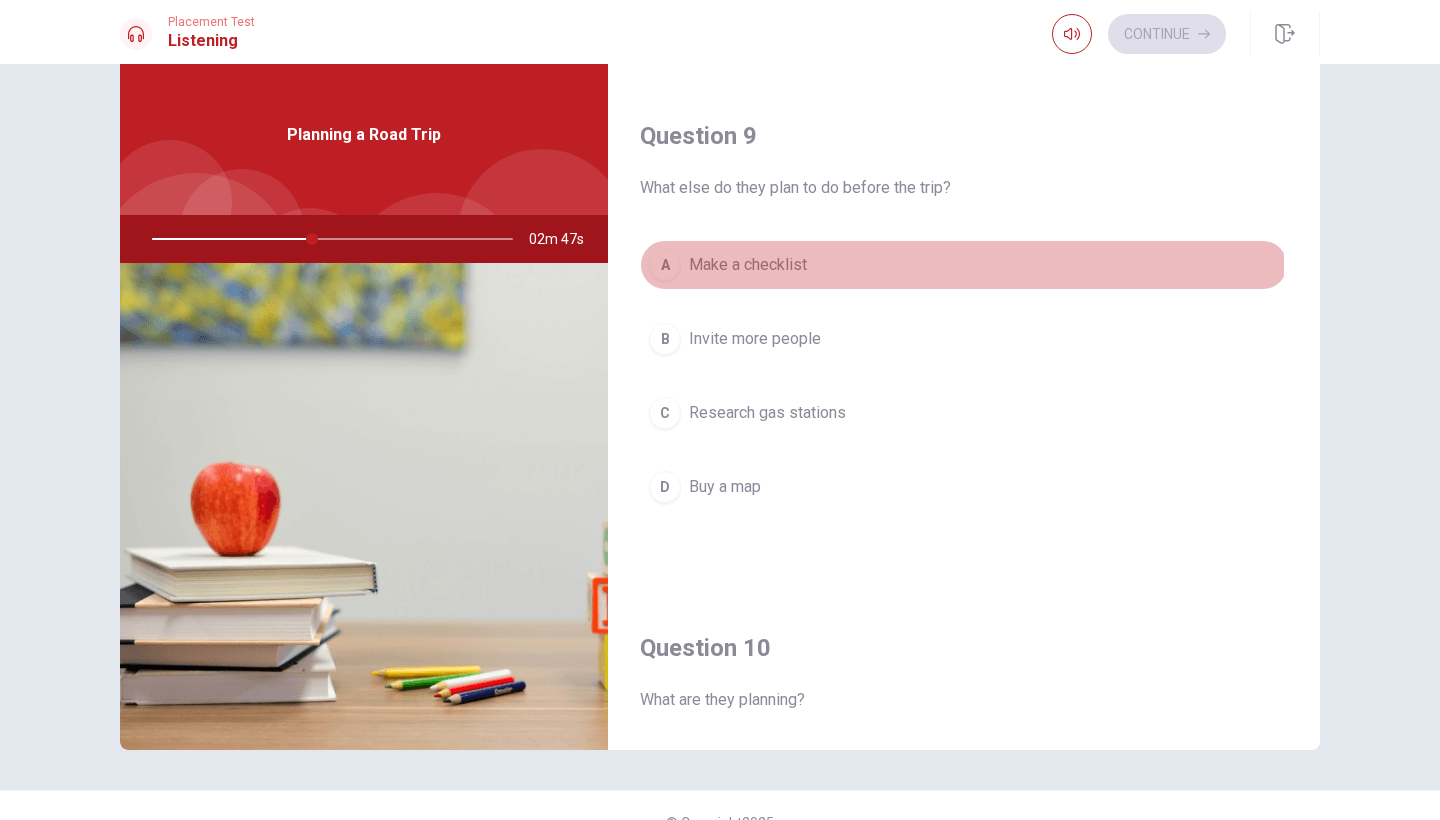 click on "Make a checklist" at bounding box center (748, 265) 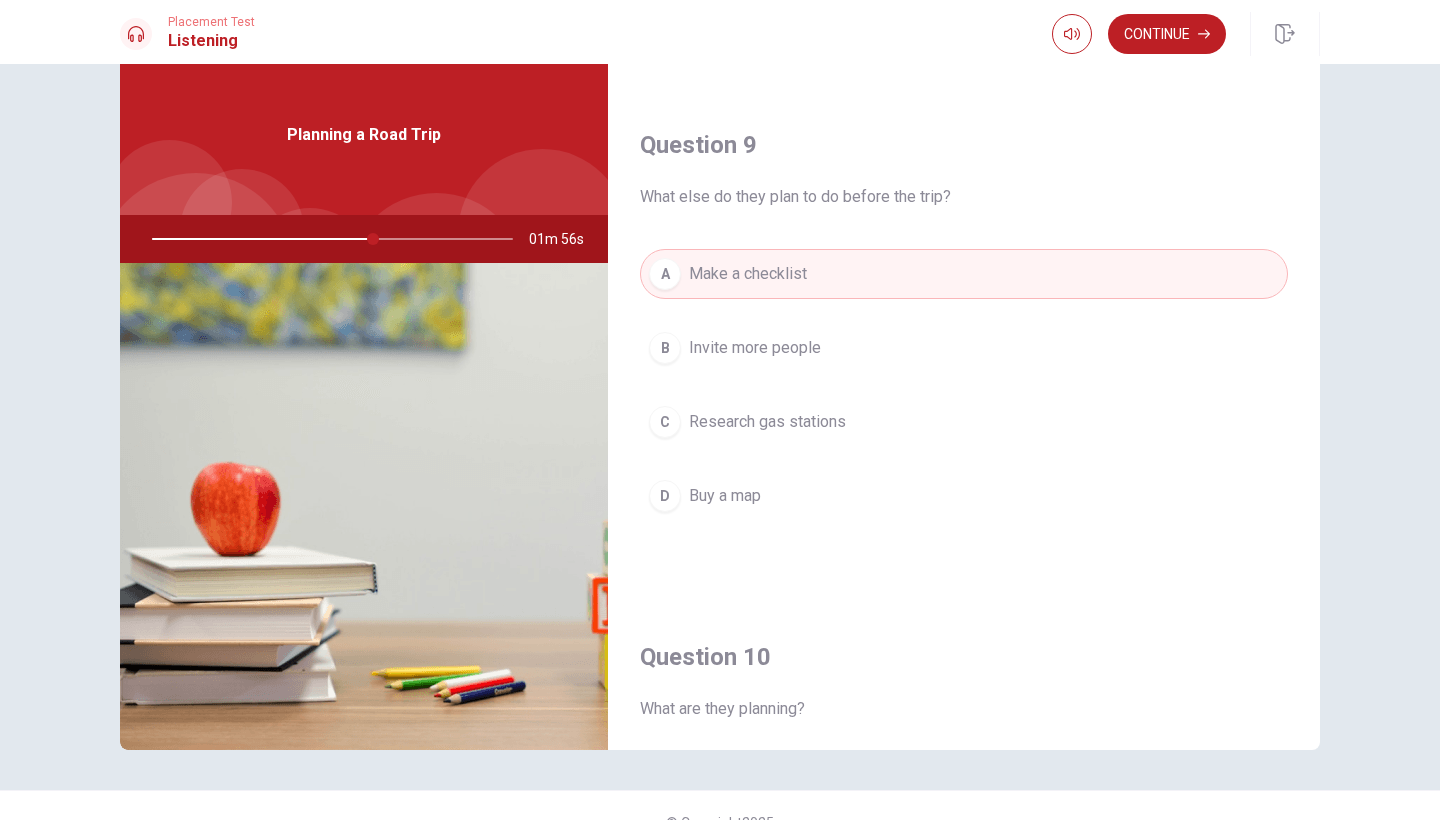 scroll, scrollTop: 1503, scrollLeft: 0, axis: vertical 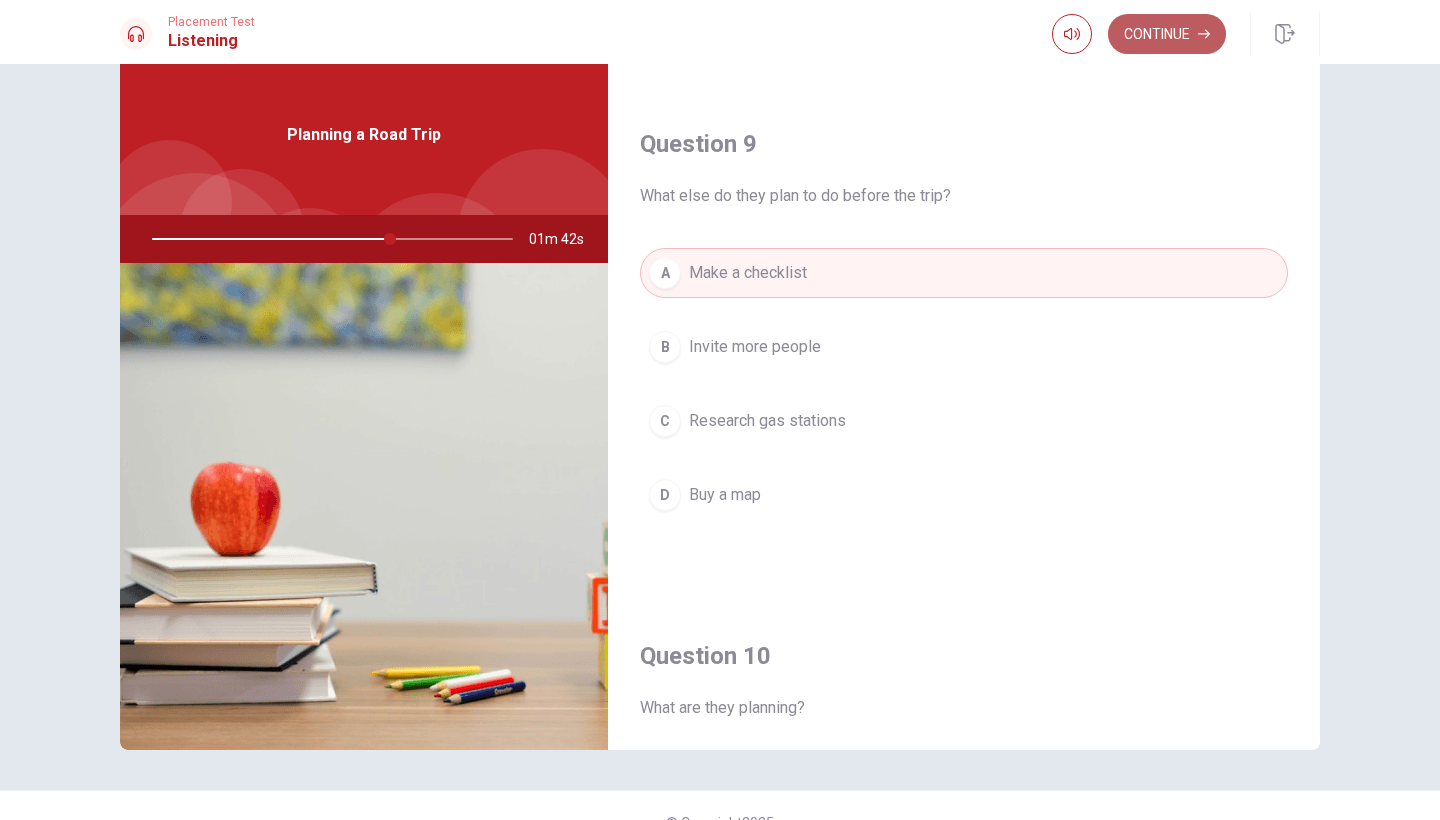 click on "Continue" at bounding box center [1167, 34] 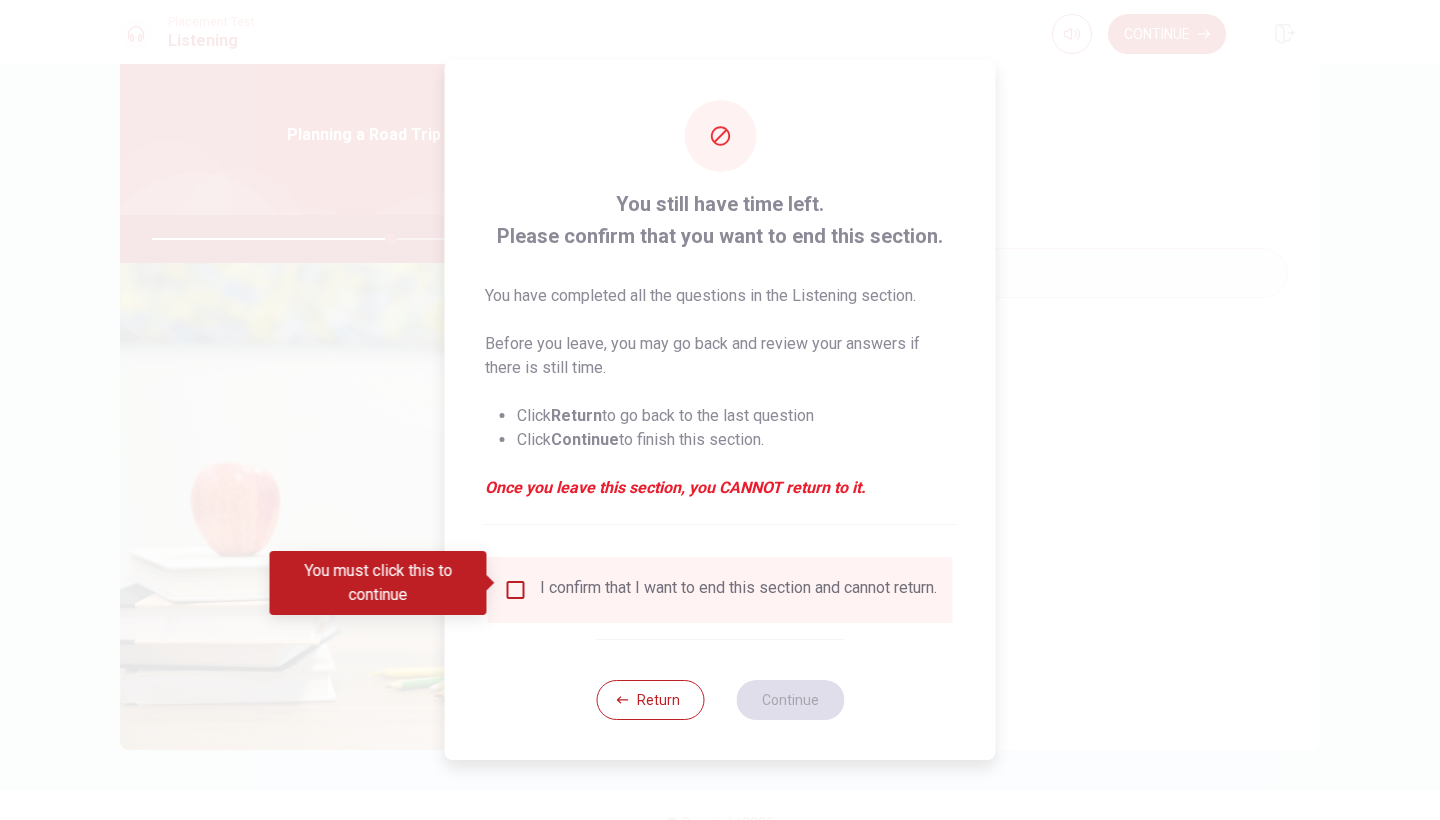 click on "I confirm that I want to end this section and cannot return." at bounding box center [720, 590] 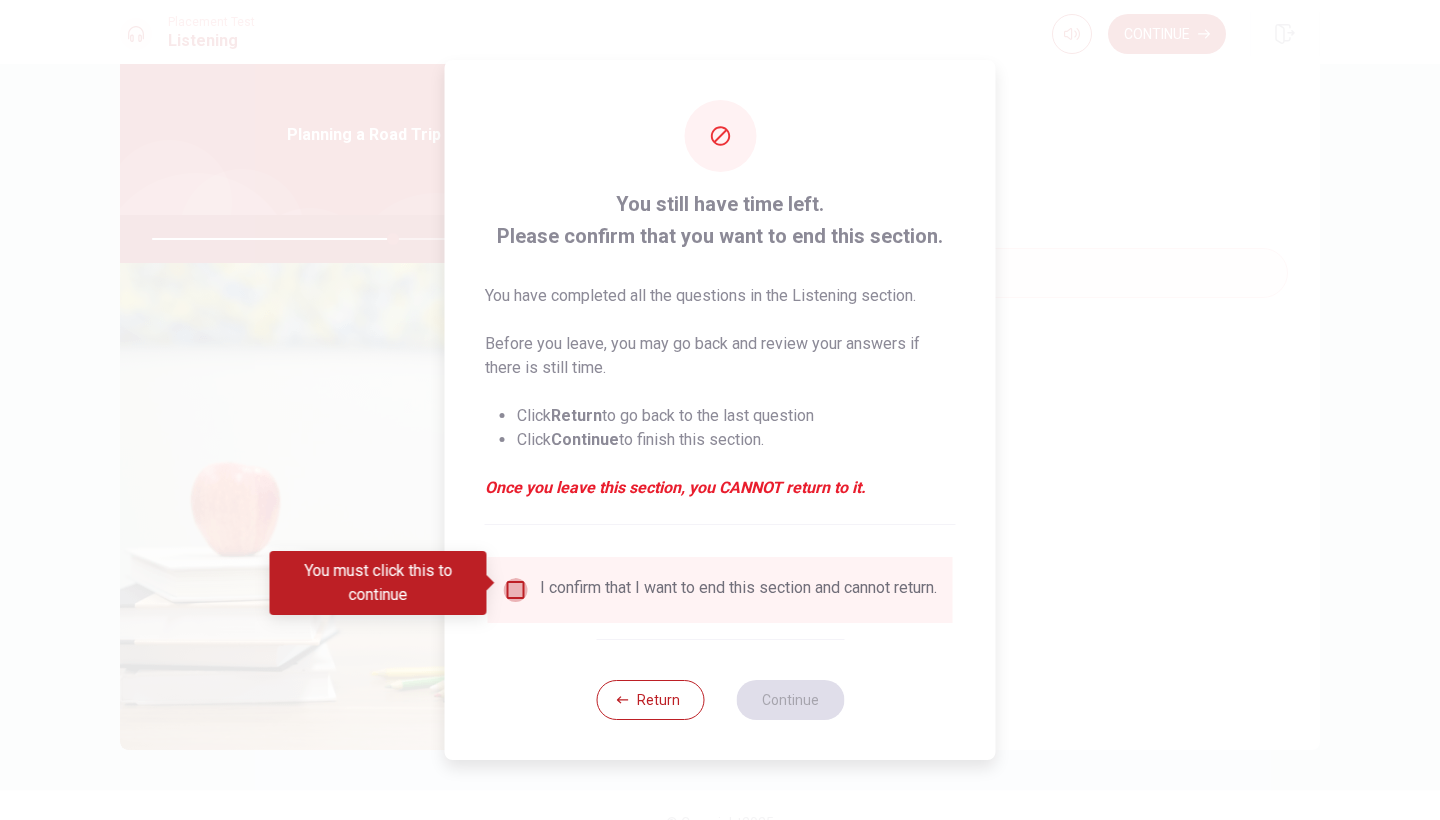 click at bounding box center [516, 590] 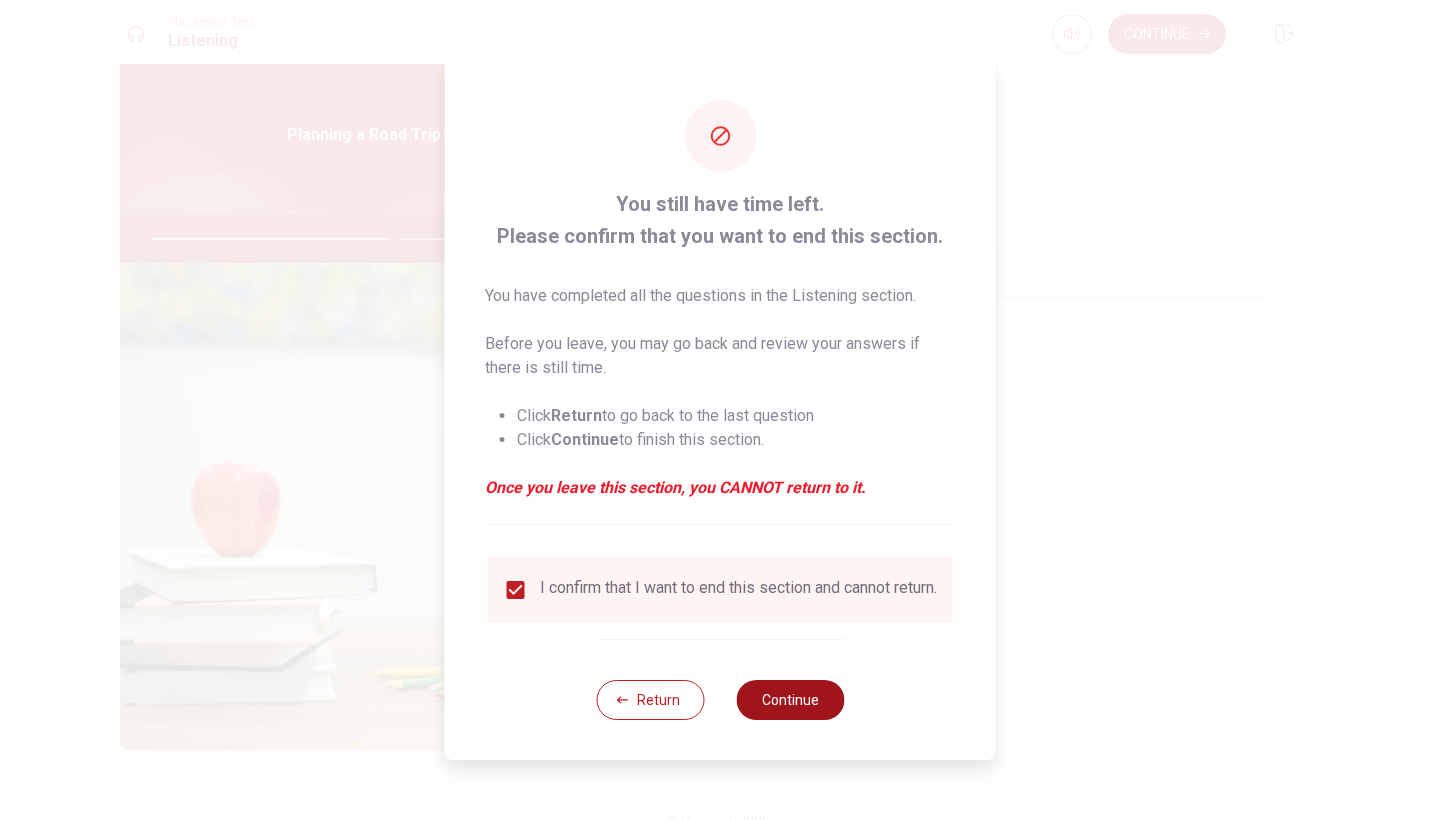 click on "Continue" at bounding box center (790, 700) 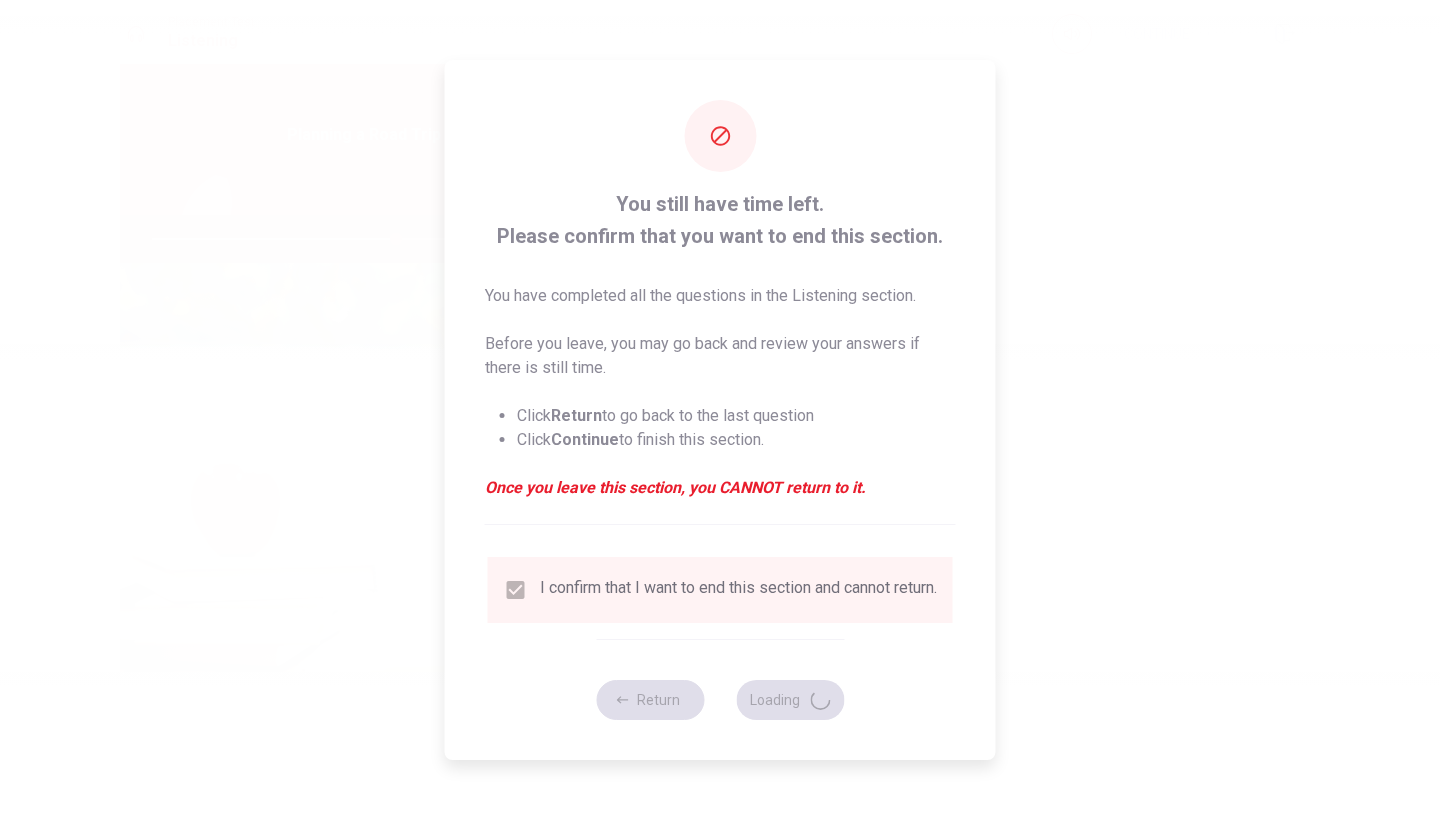 type on "68" 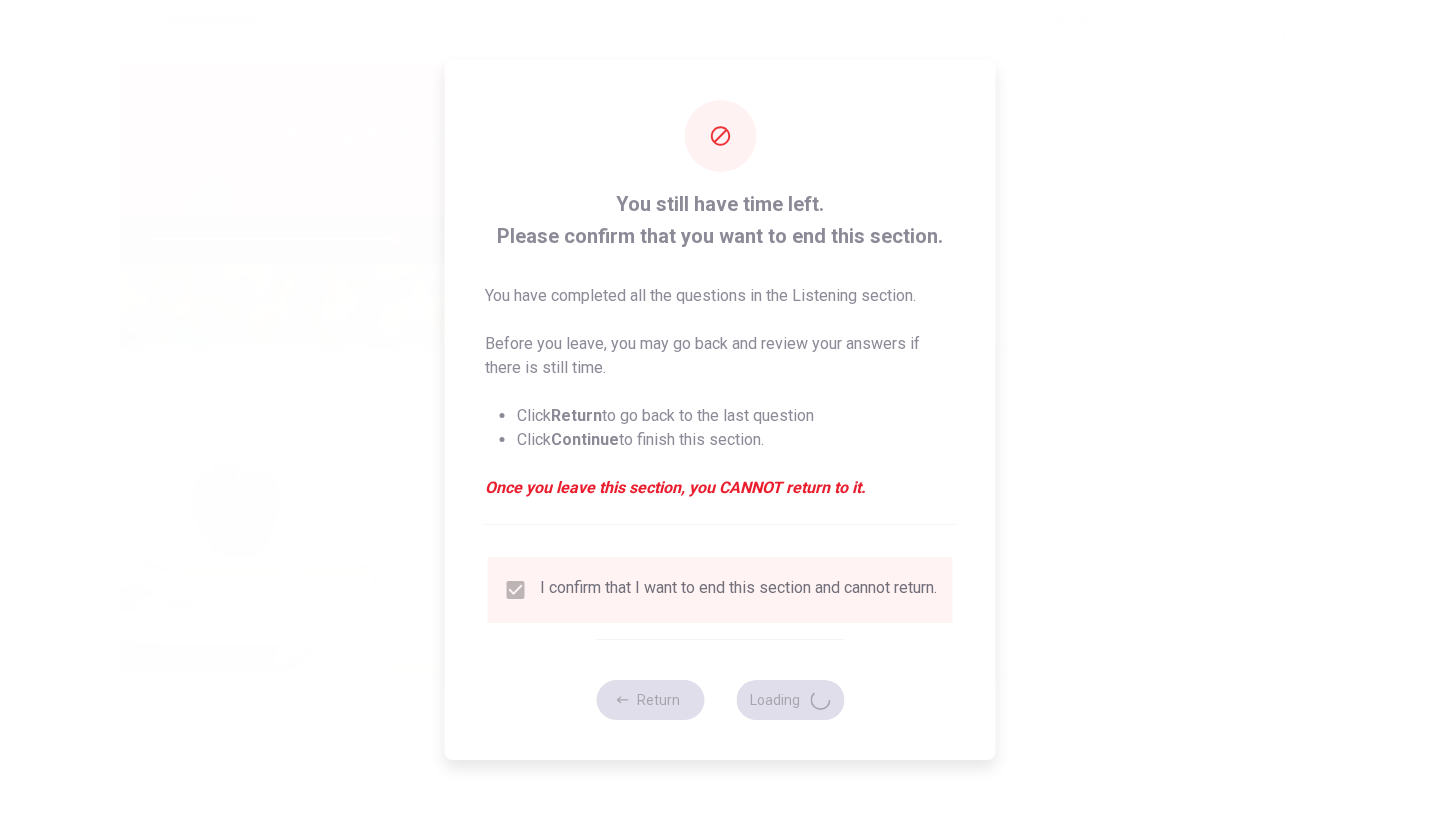 scroll, scrollTop: 0, scrollLeft: 0, axis: both 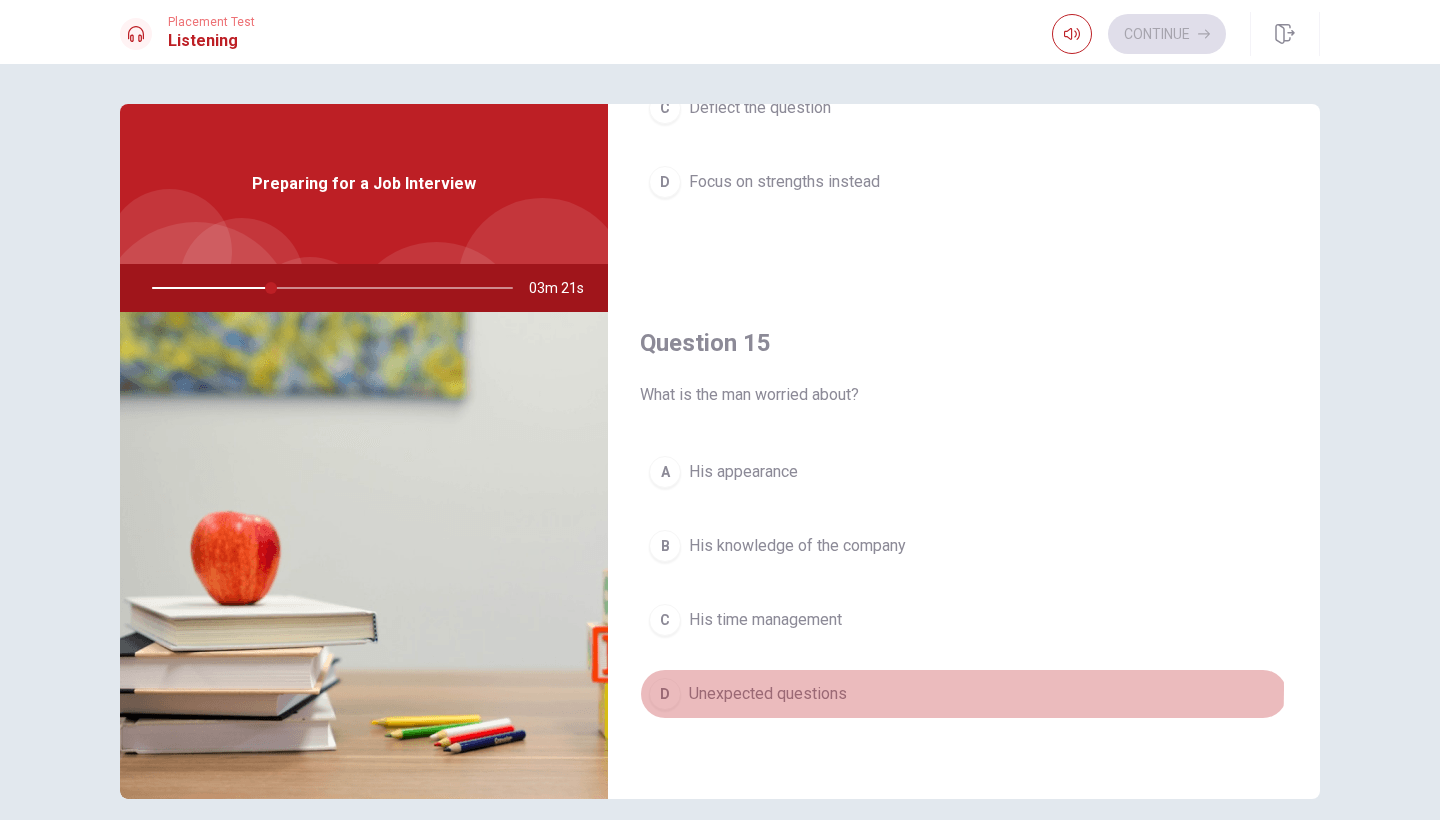 click on "Unexpected questions" at bounding box center [768, 694] 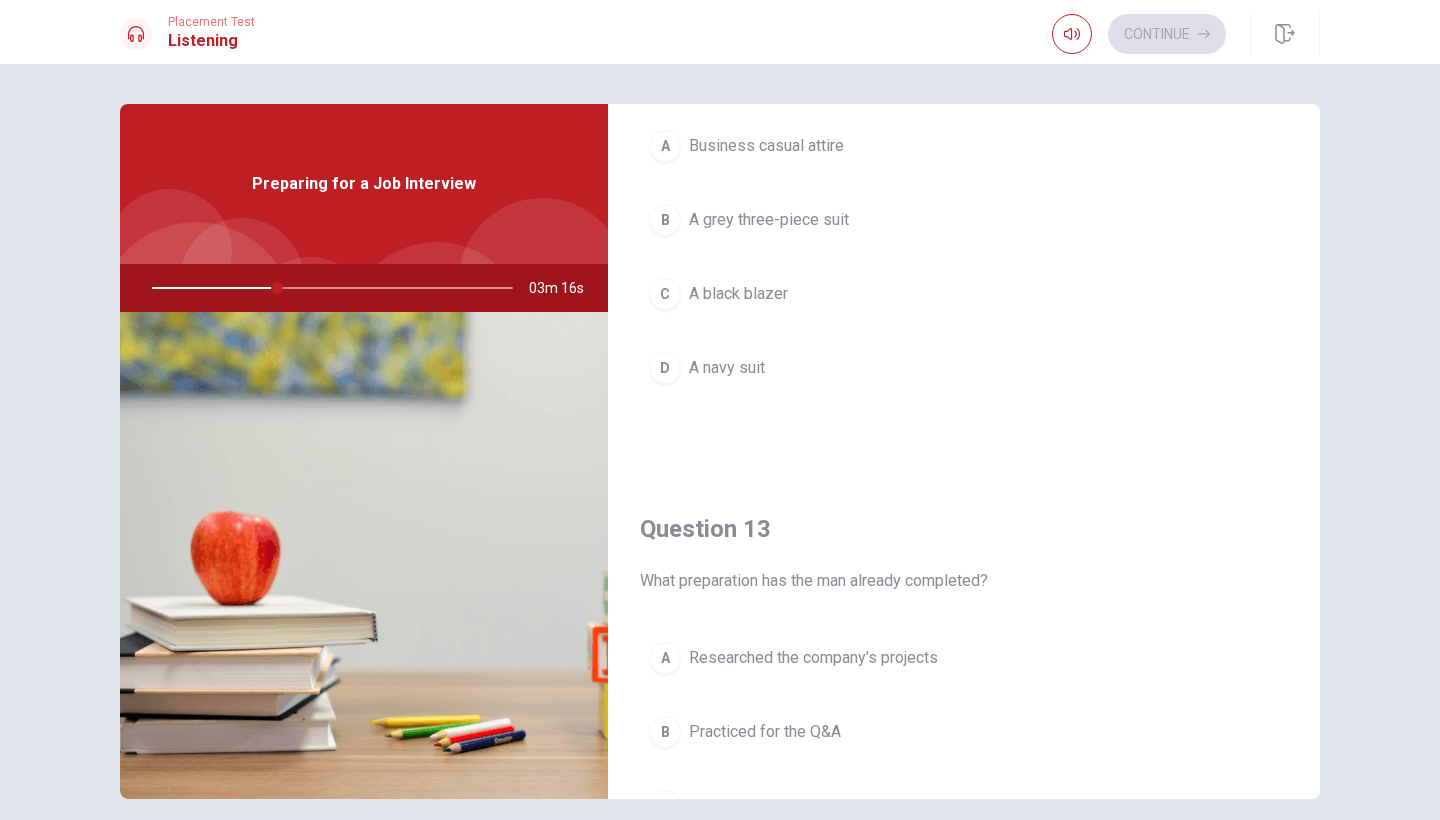 scroll, scrollTop: 654, scrollLeft: 0, axis: vertical 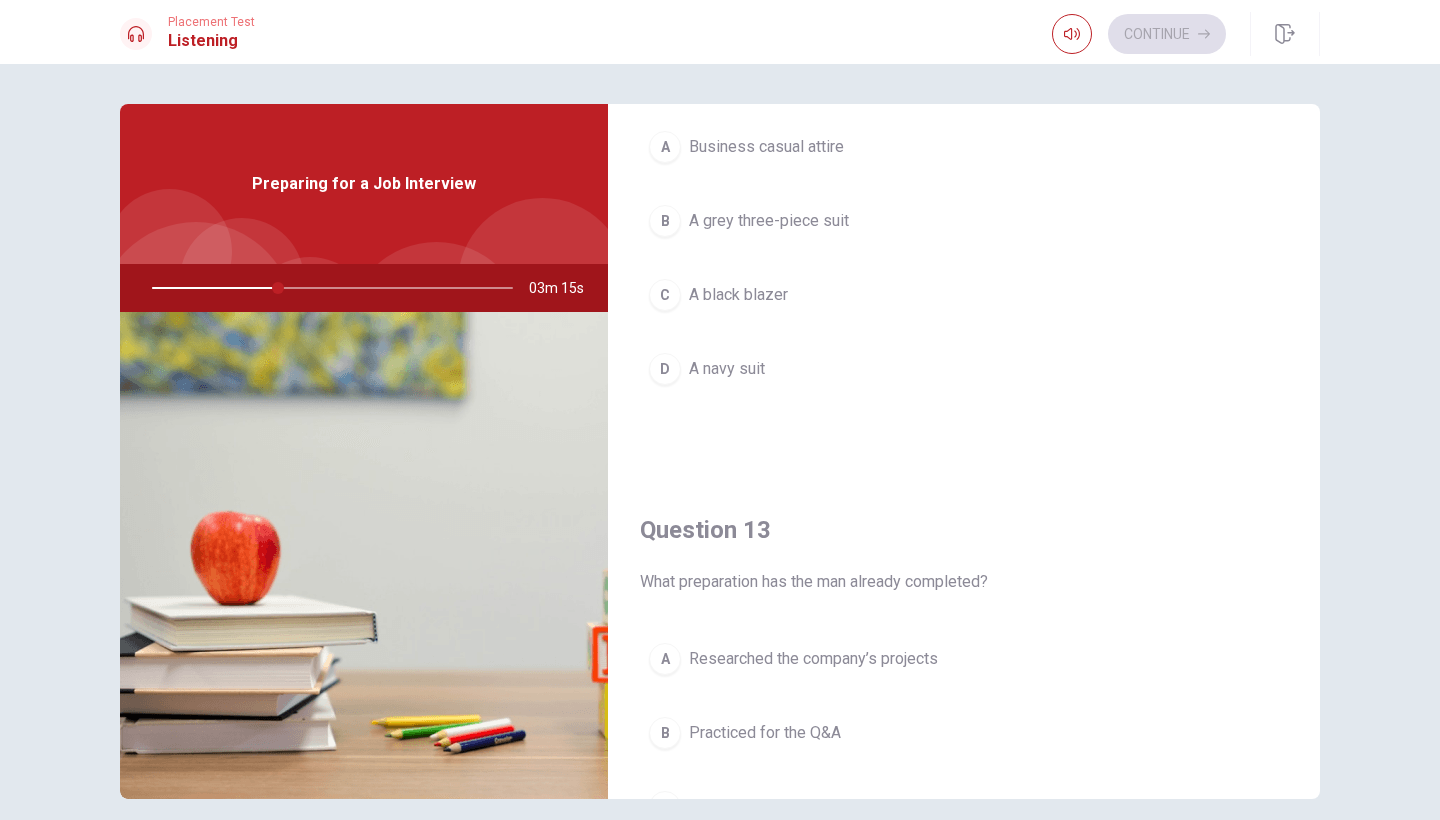 click on "Researched the company’s projects" at bounding box center (813, 659) 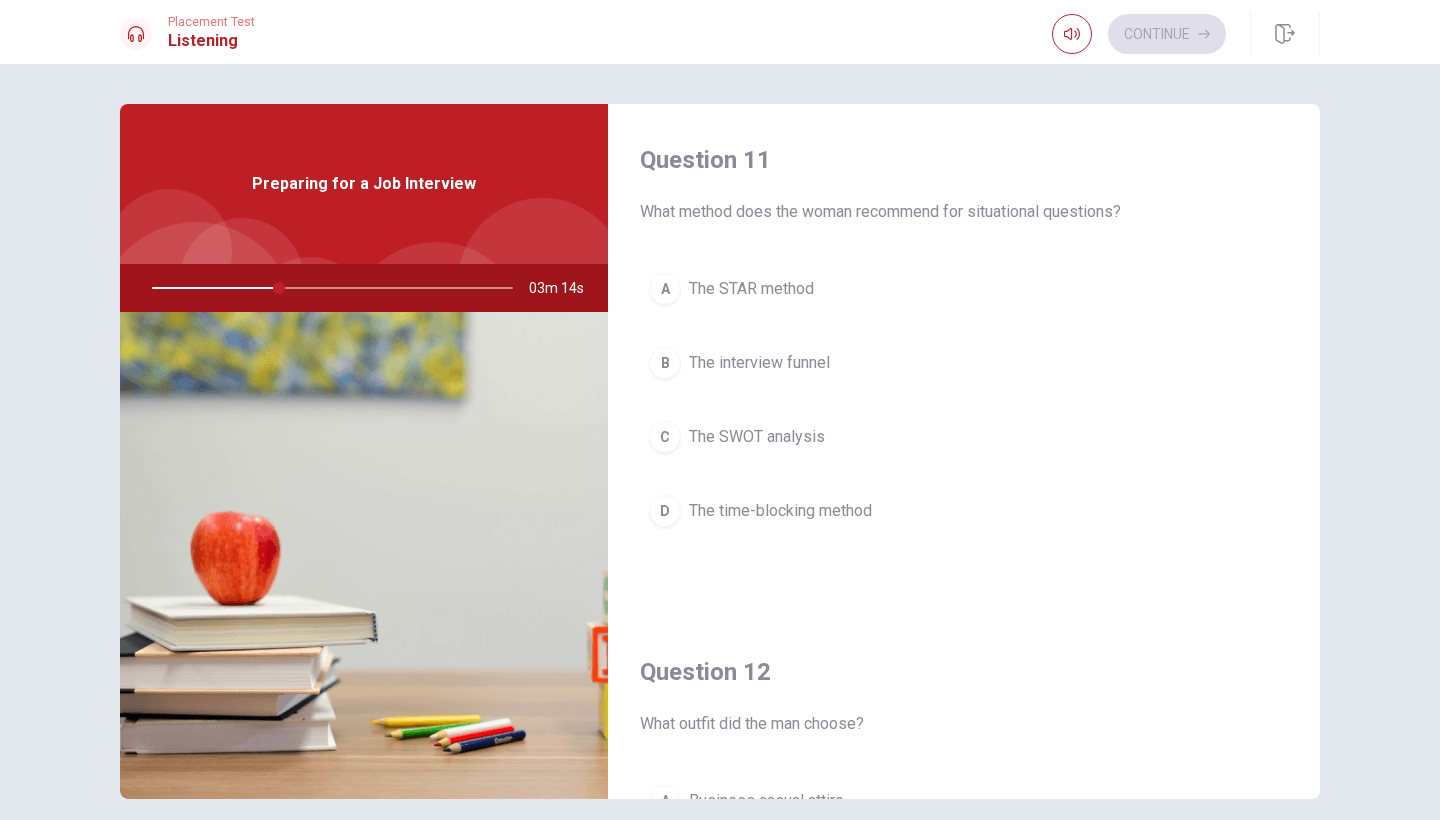 scroll, scrollTop: 0, scrollLeft: 0, axis: both 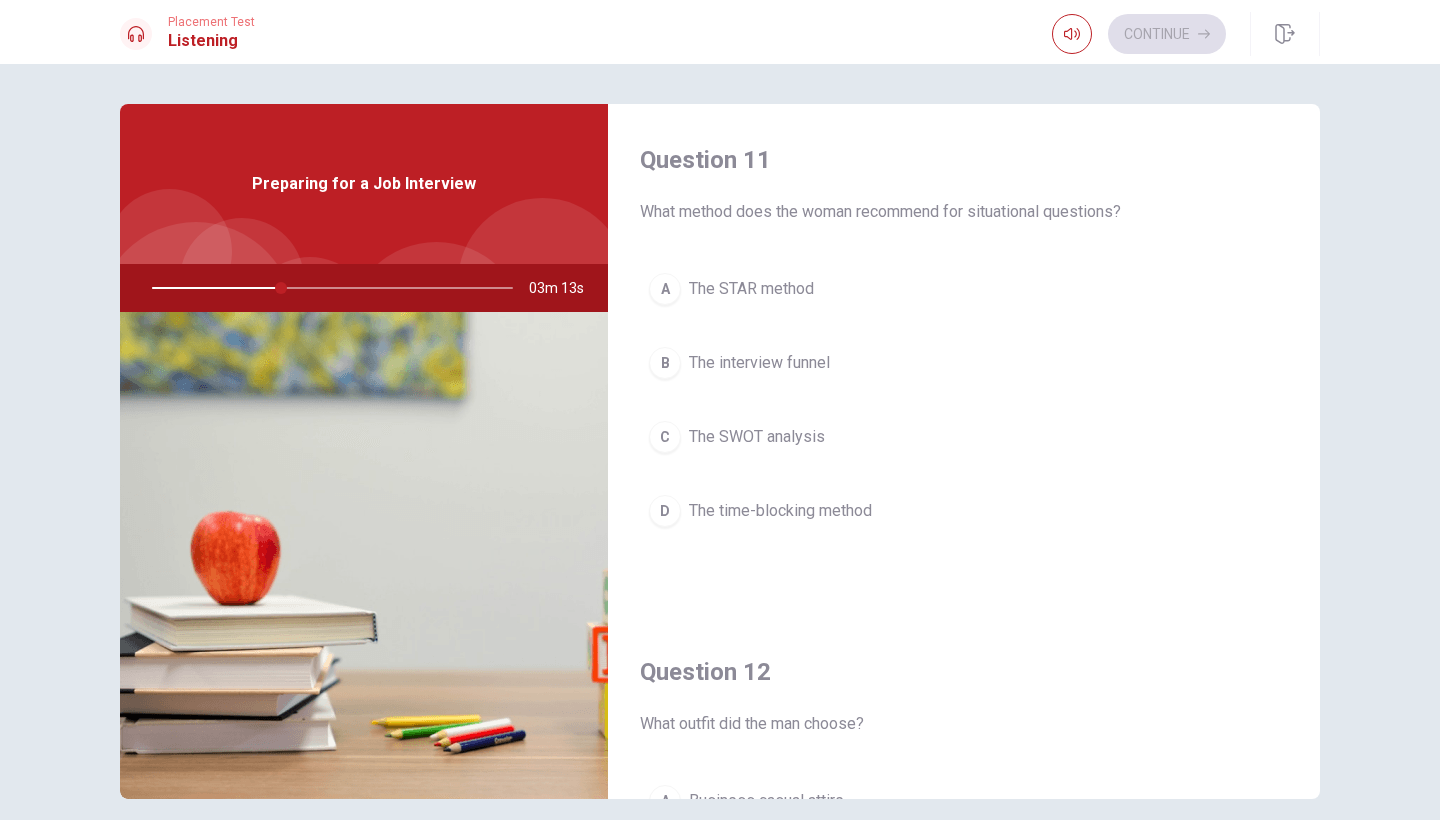 click on "The STAR method" at bounding box center (751, 289) 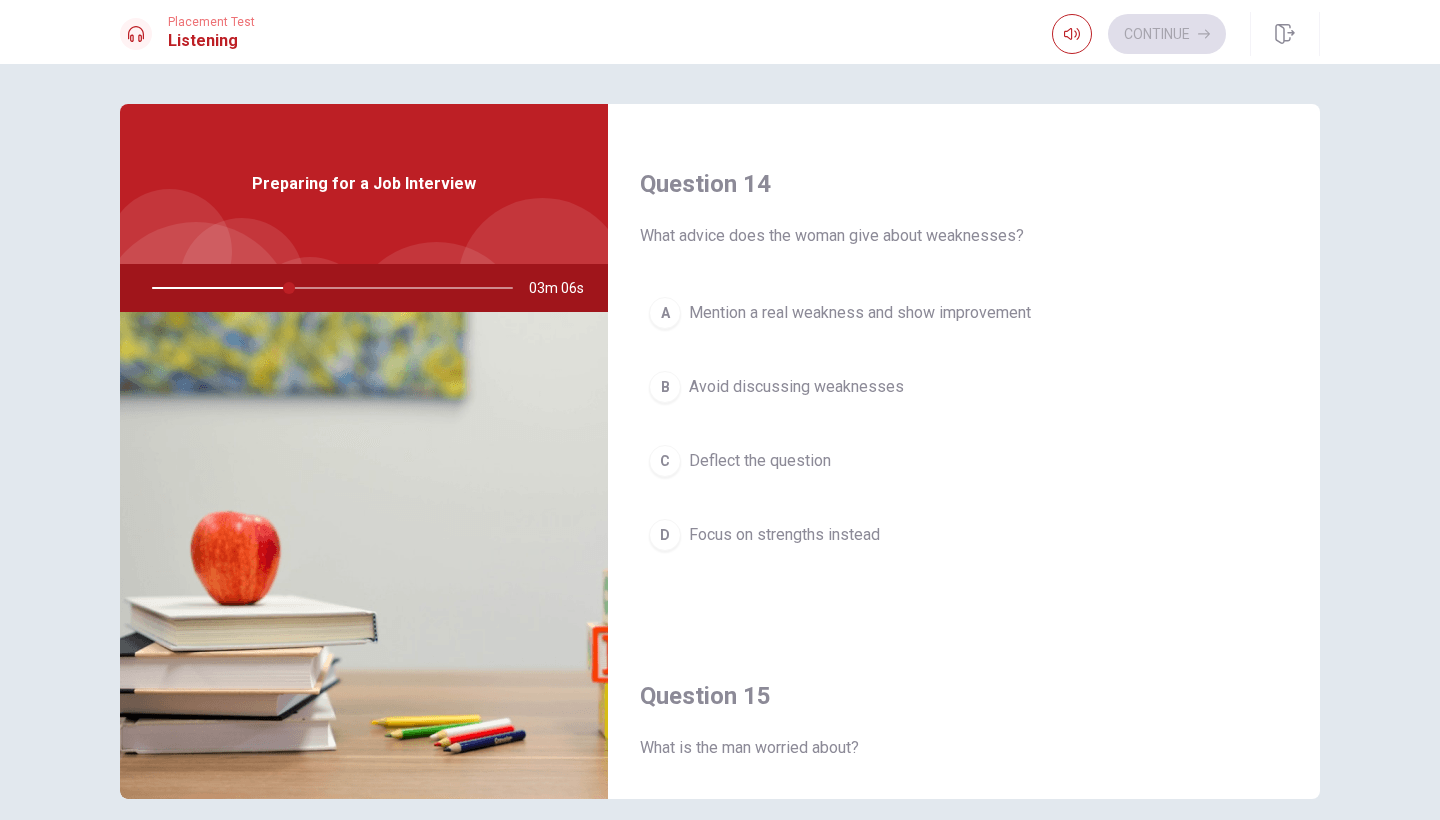 scroll, scrollTop: 1513, scrollLeft: 0, axis: vertical 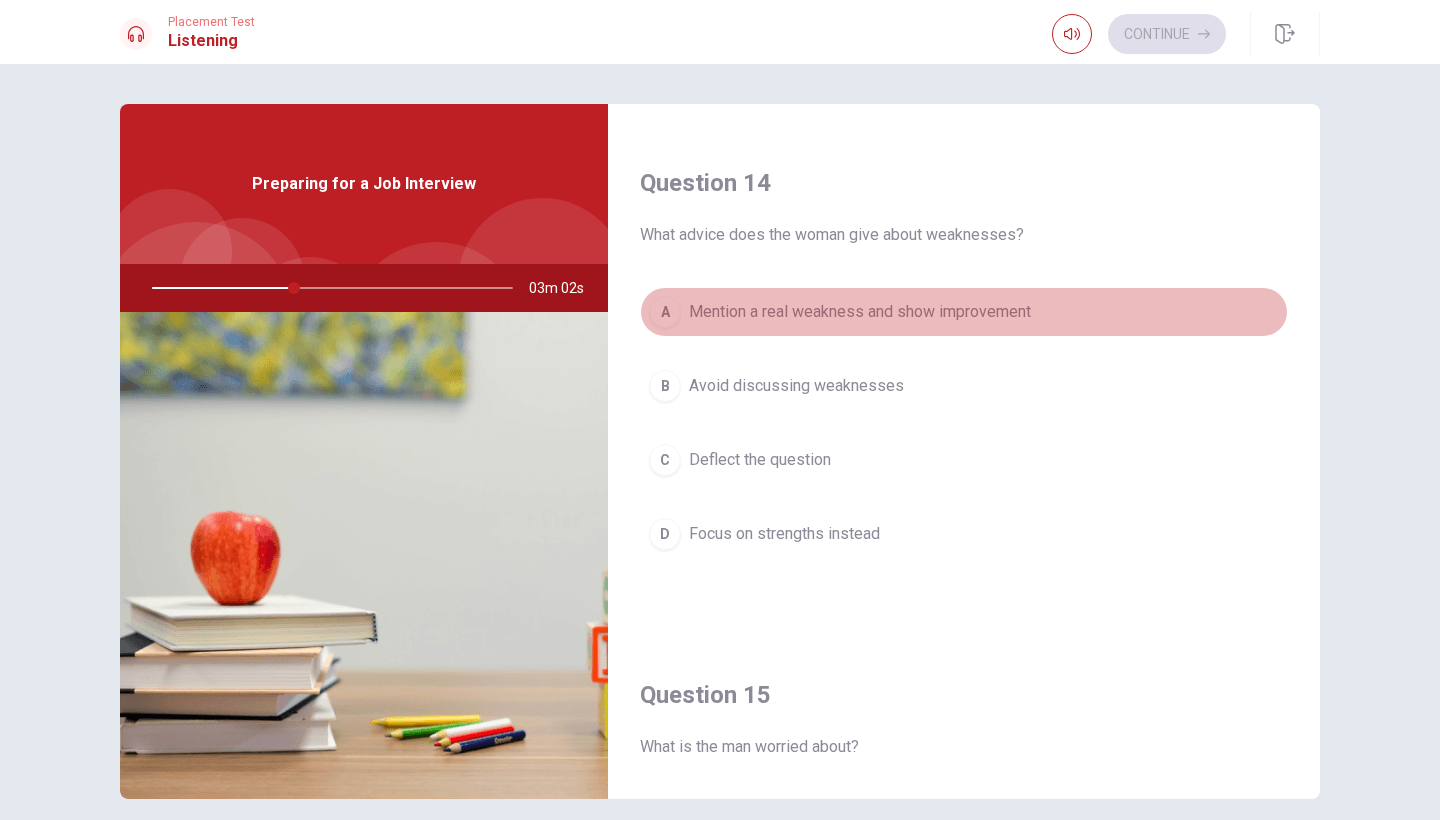 click on "Mention a real weakness and show improvement" at bounding box center [860, 312] 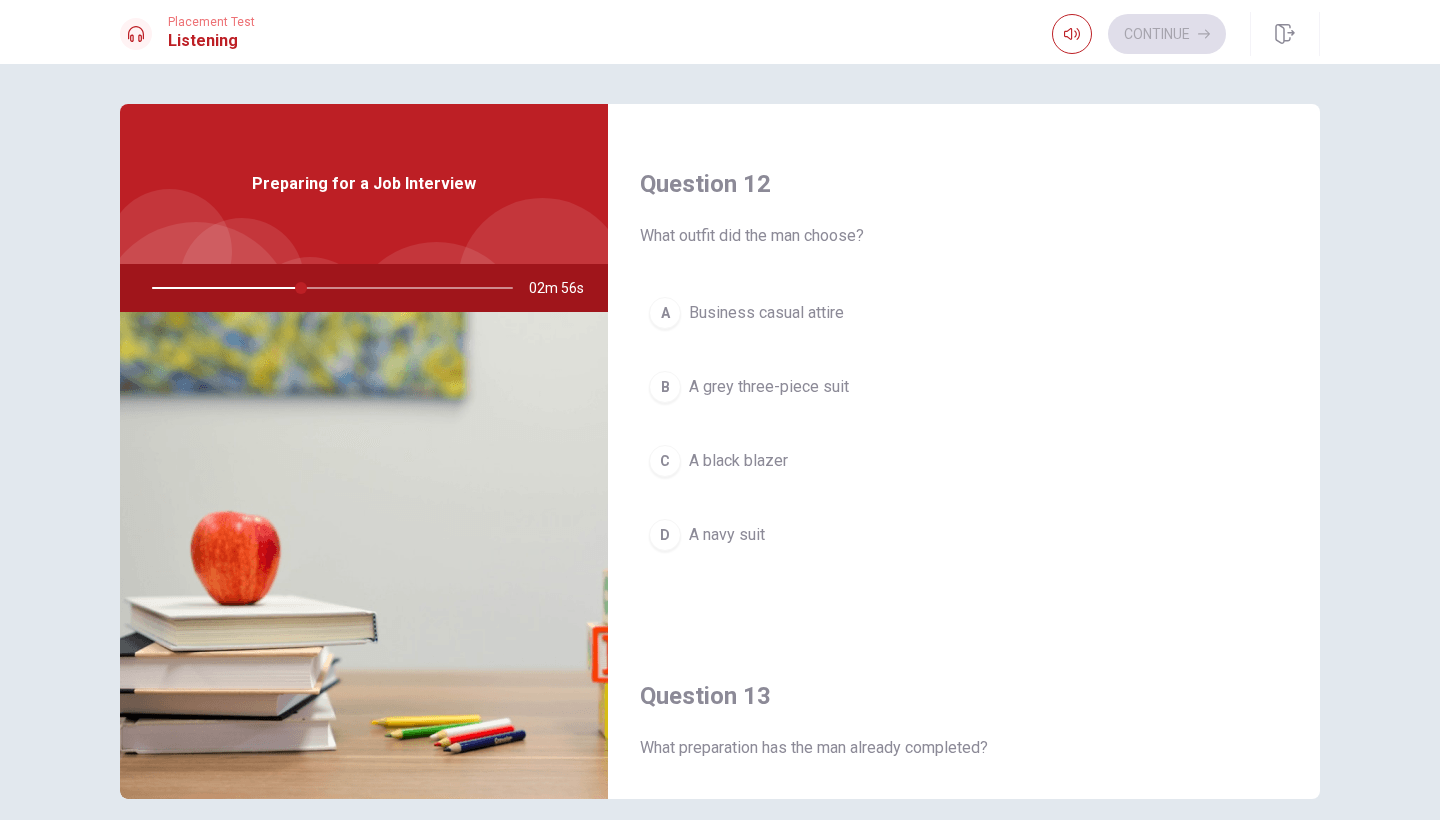 click on "A navy suit" at bounding box center [727, 535] 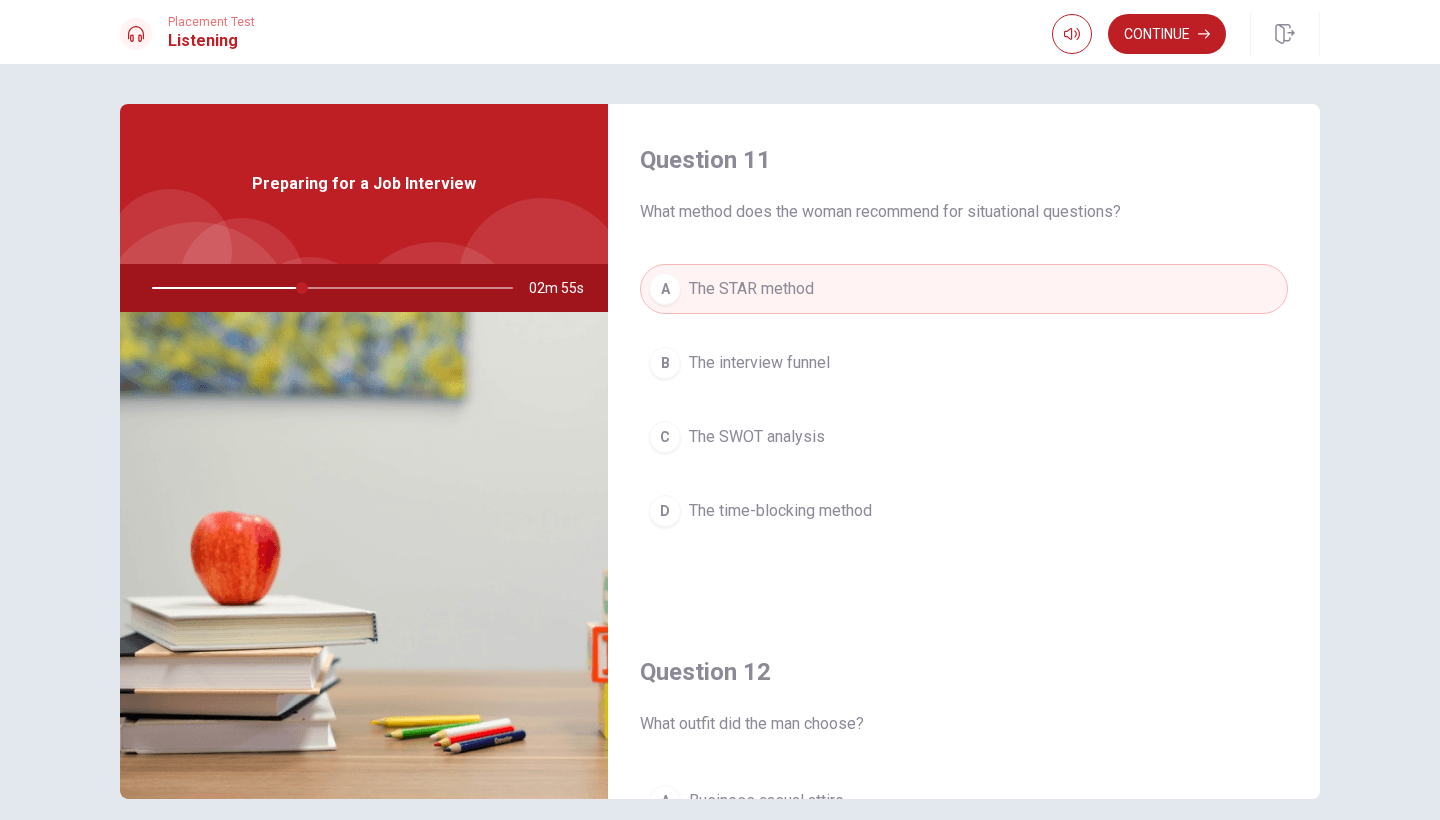 scroll, scrollTop: 0, scrollLeft: 0, axis: both 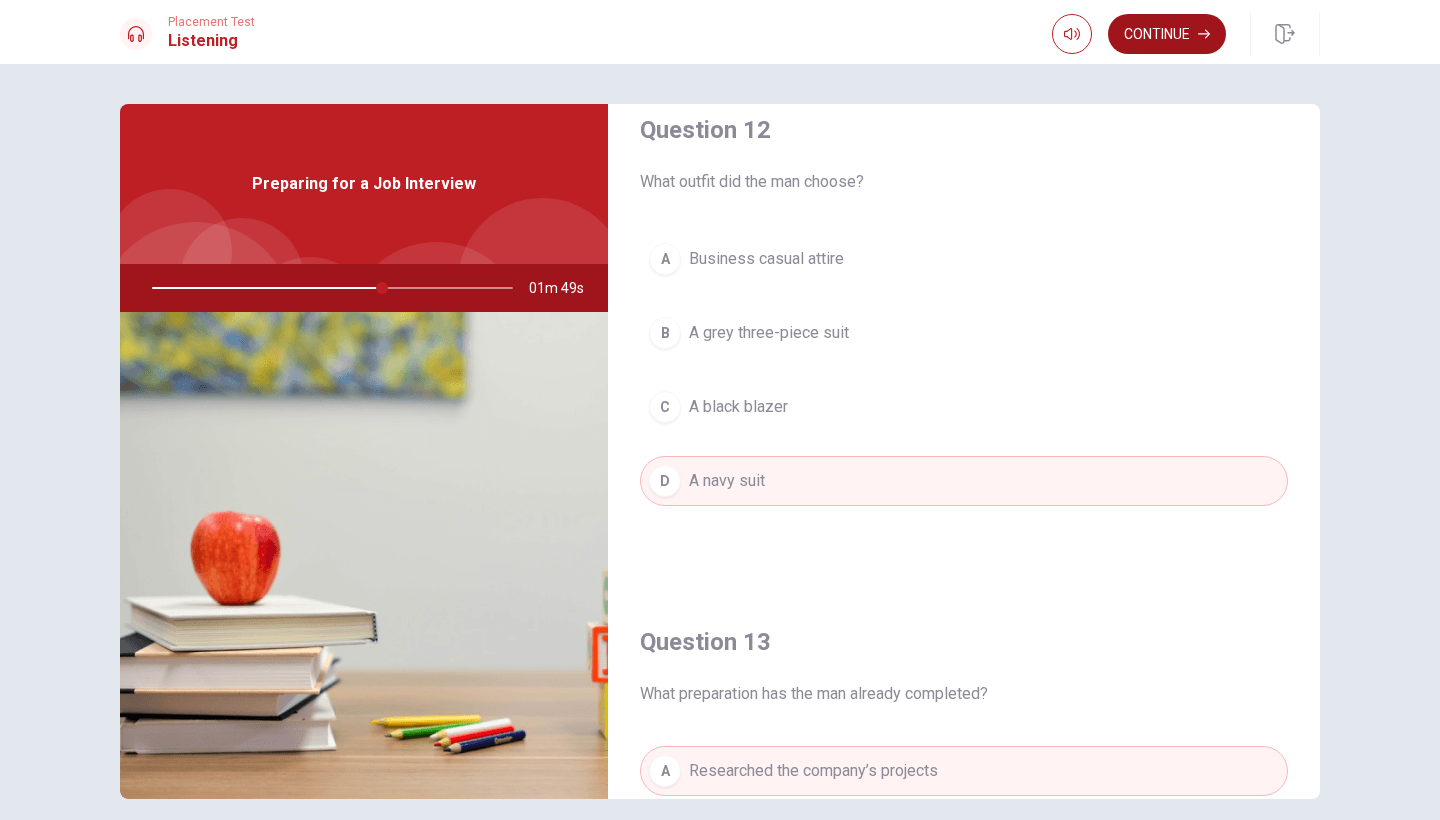 click on "Continue" at bounding box center (1167, 34) 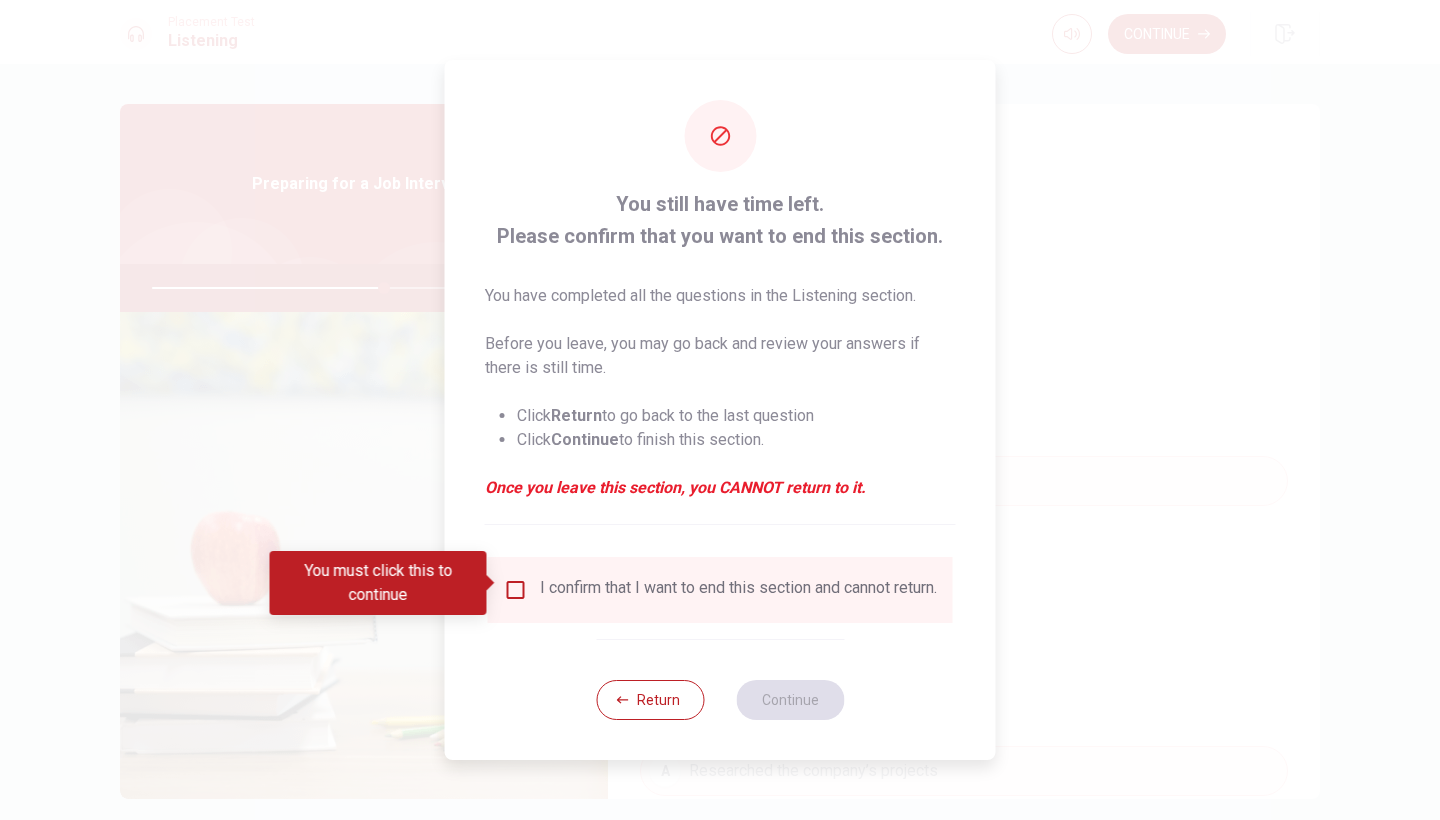 click on "I confirm that I want to end this section and cannot return." at bounding box center [738, 590] 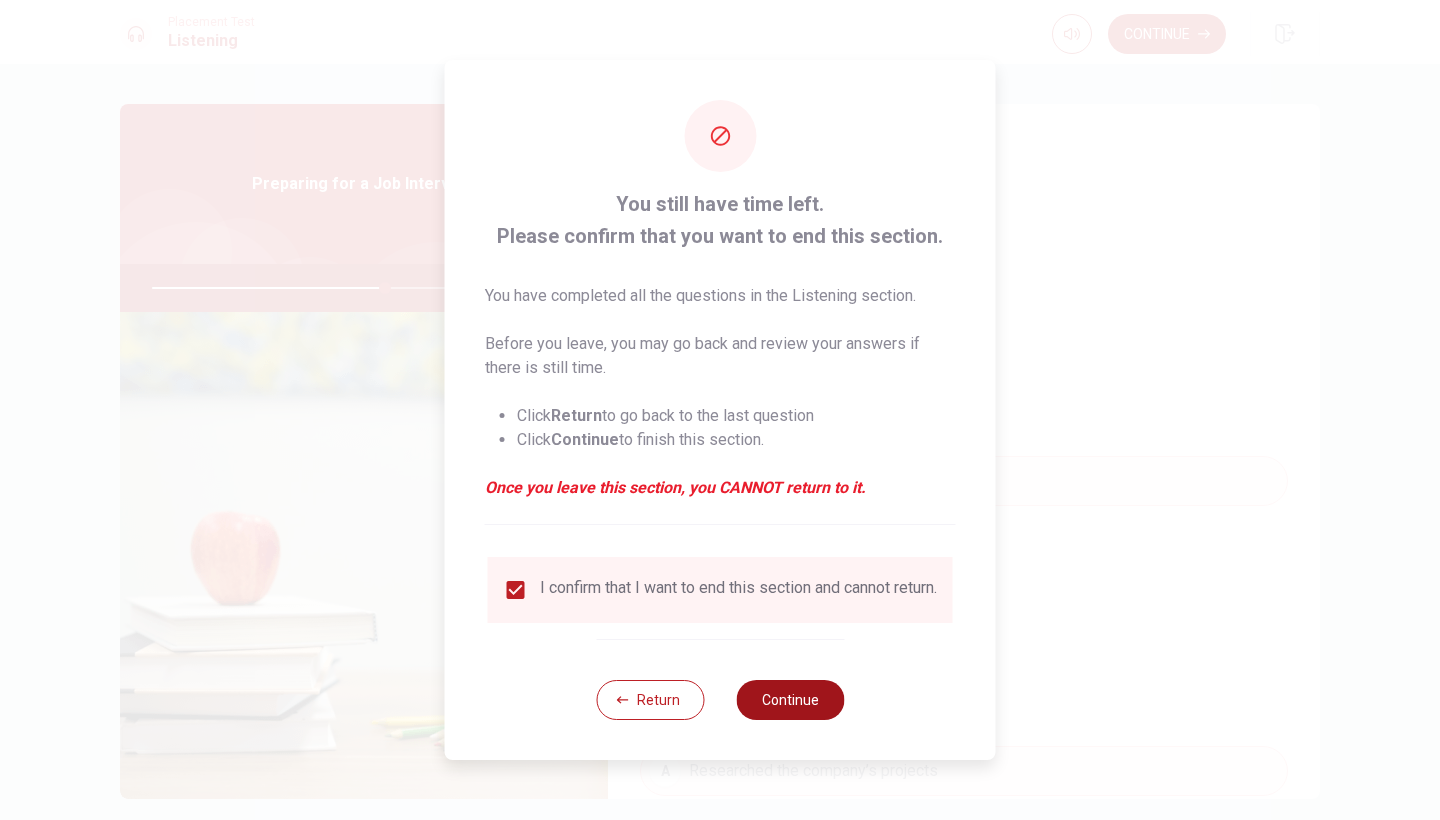 click on "Continue" at bounding box center (790, 700) 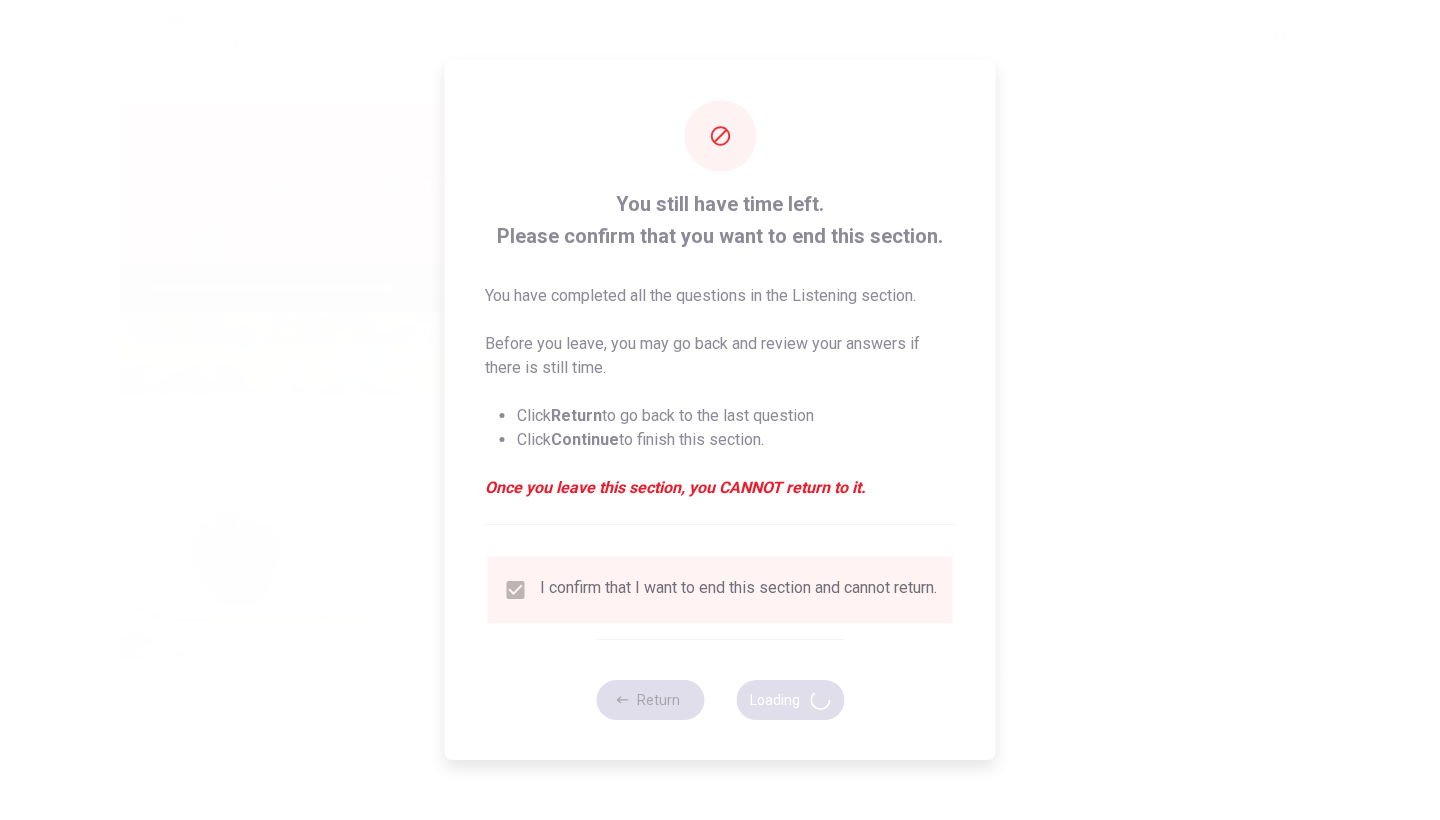 type on "65" 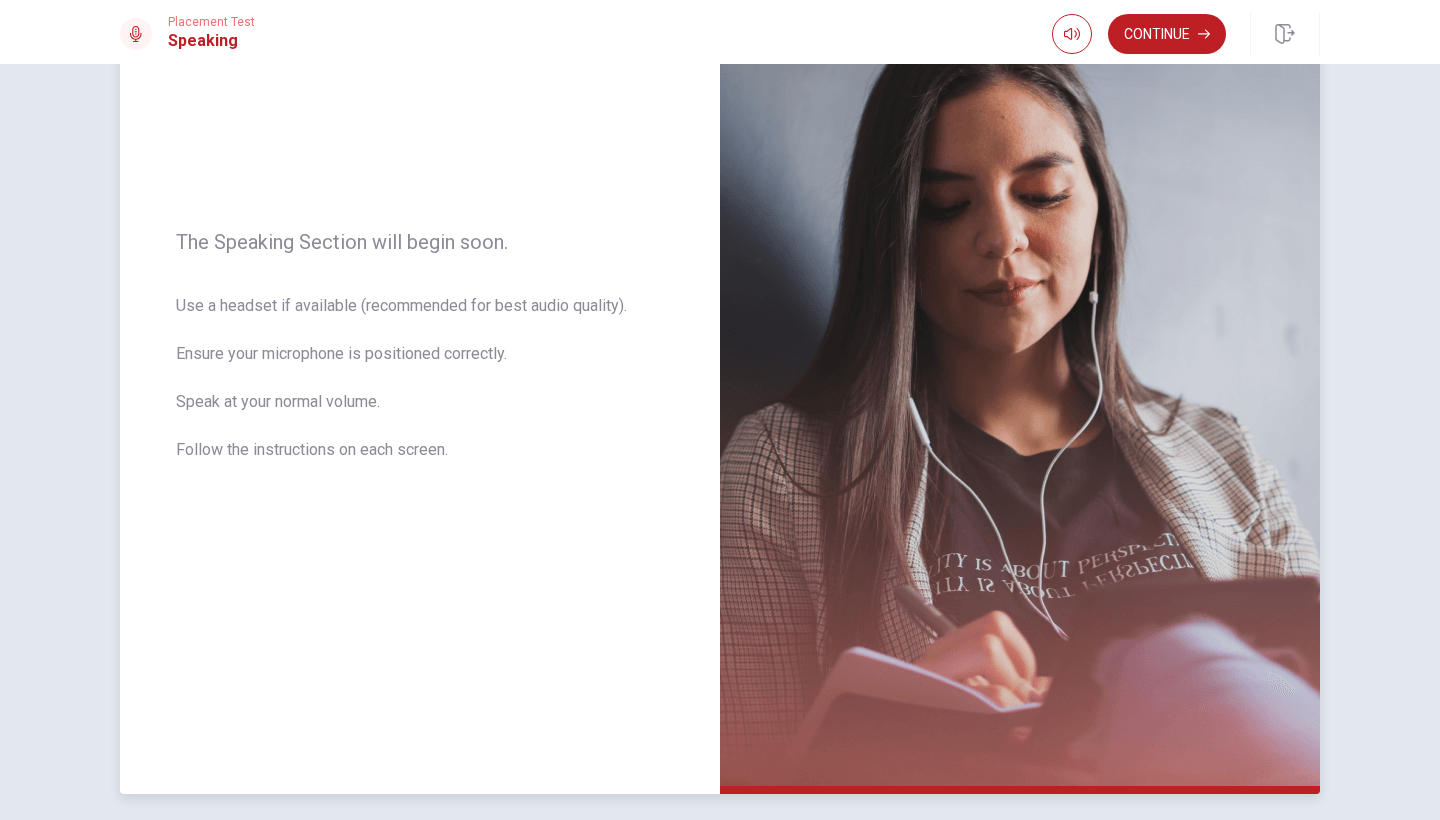 scroll, scrollTop: 175, scrollLeft: 0, axis: vertical 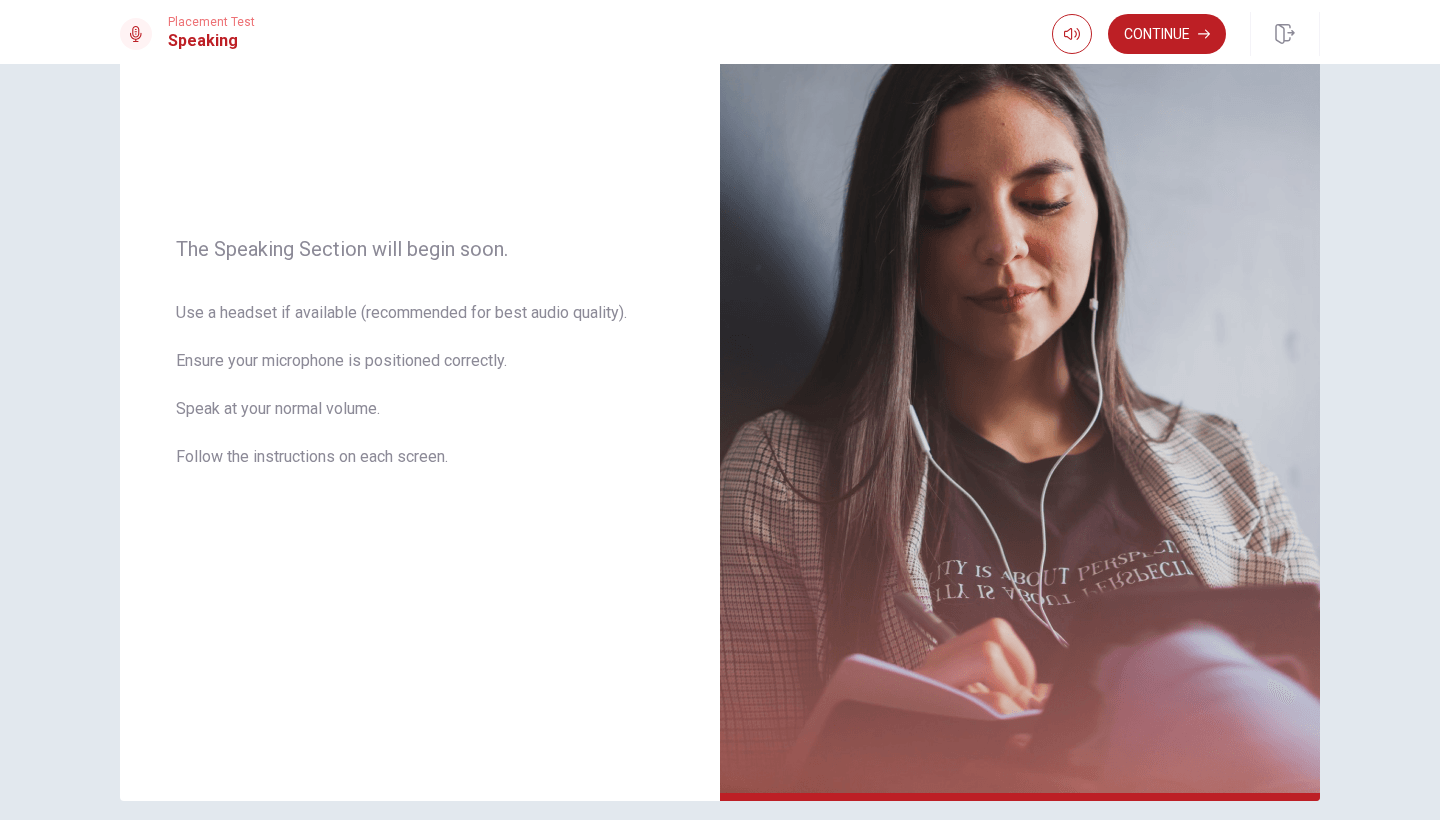 click on "Continue" at bounding box center [1167, 34] 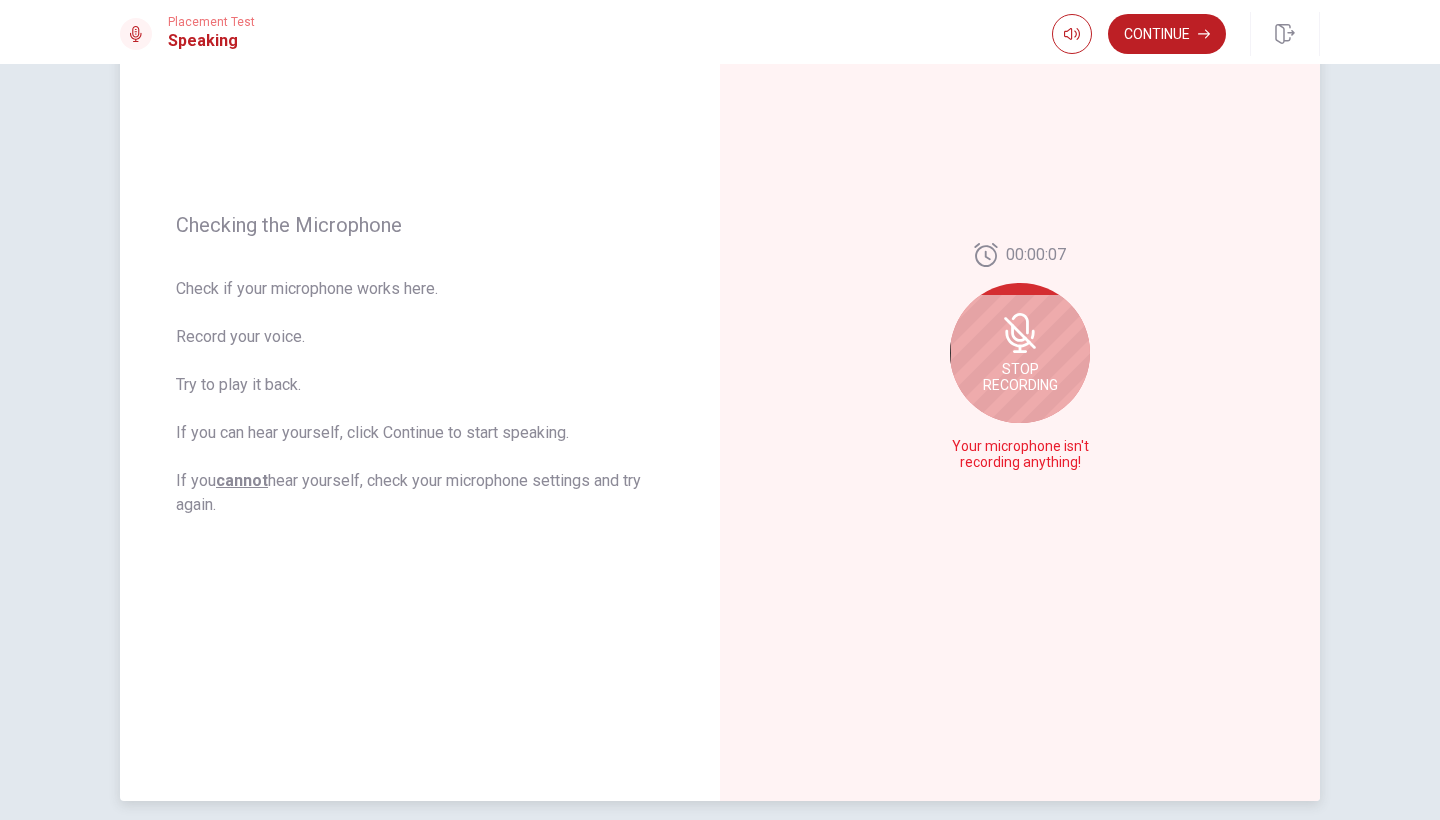 click 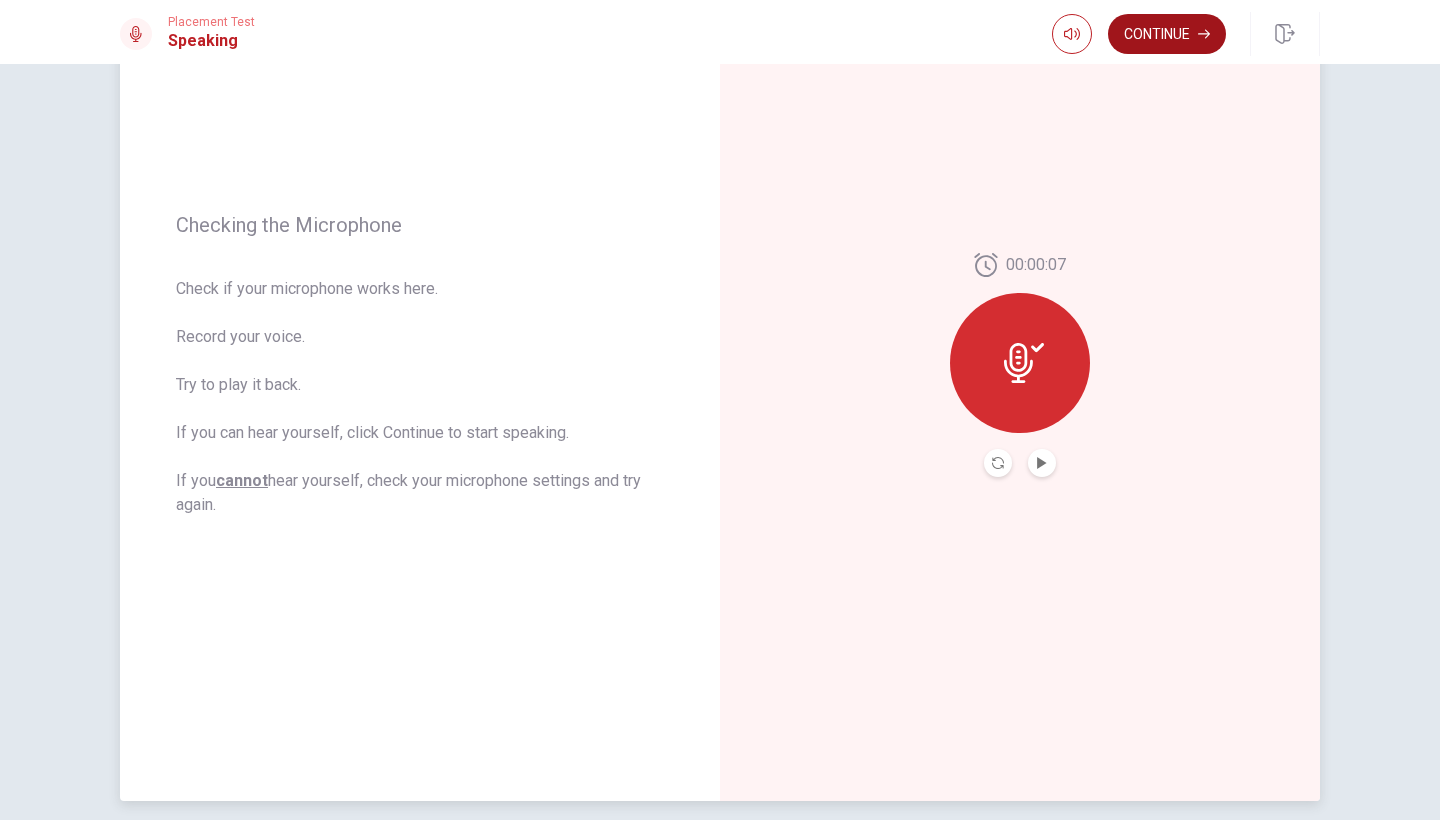click on "Continue" at bounding box center [1167, 34] 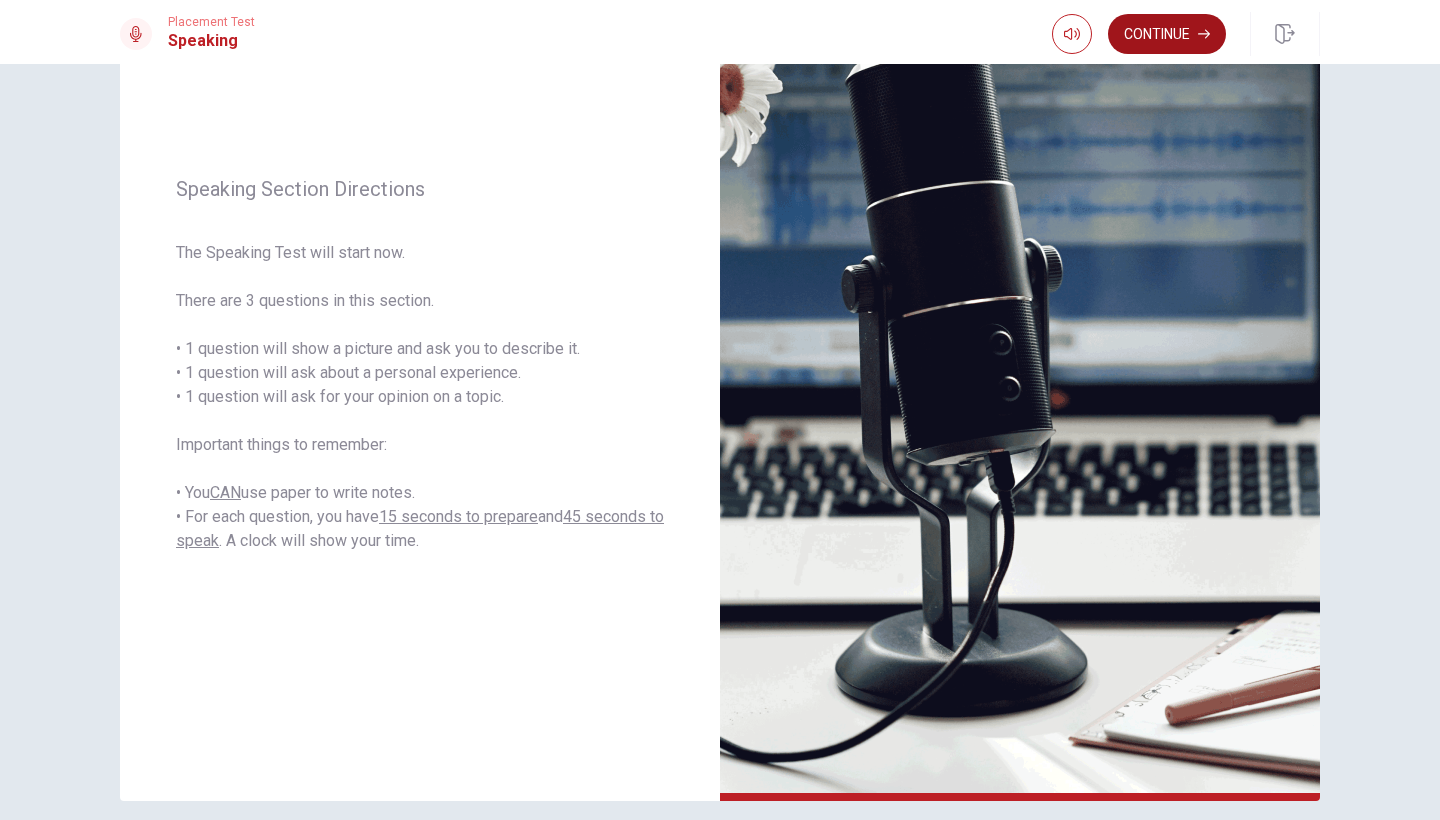 click on "Continue" at bounding box center (1167, 34) 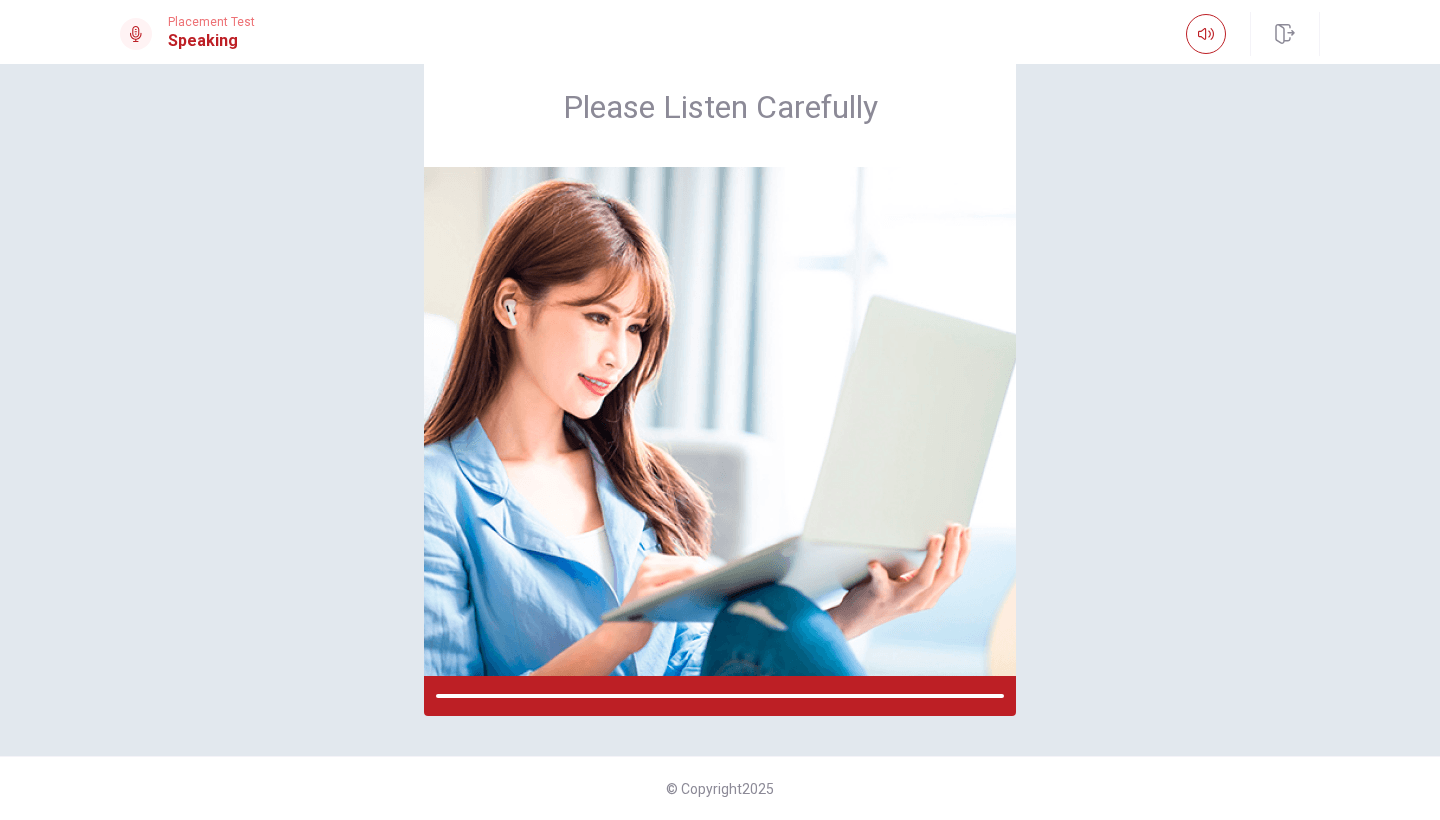 scroll, scrollTop: 57, scrollLeft: 0, axis: vertical 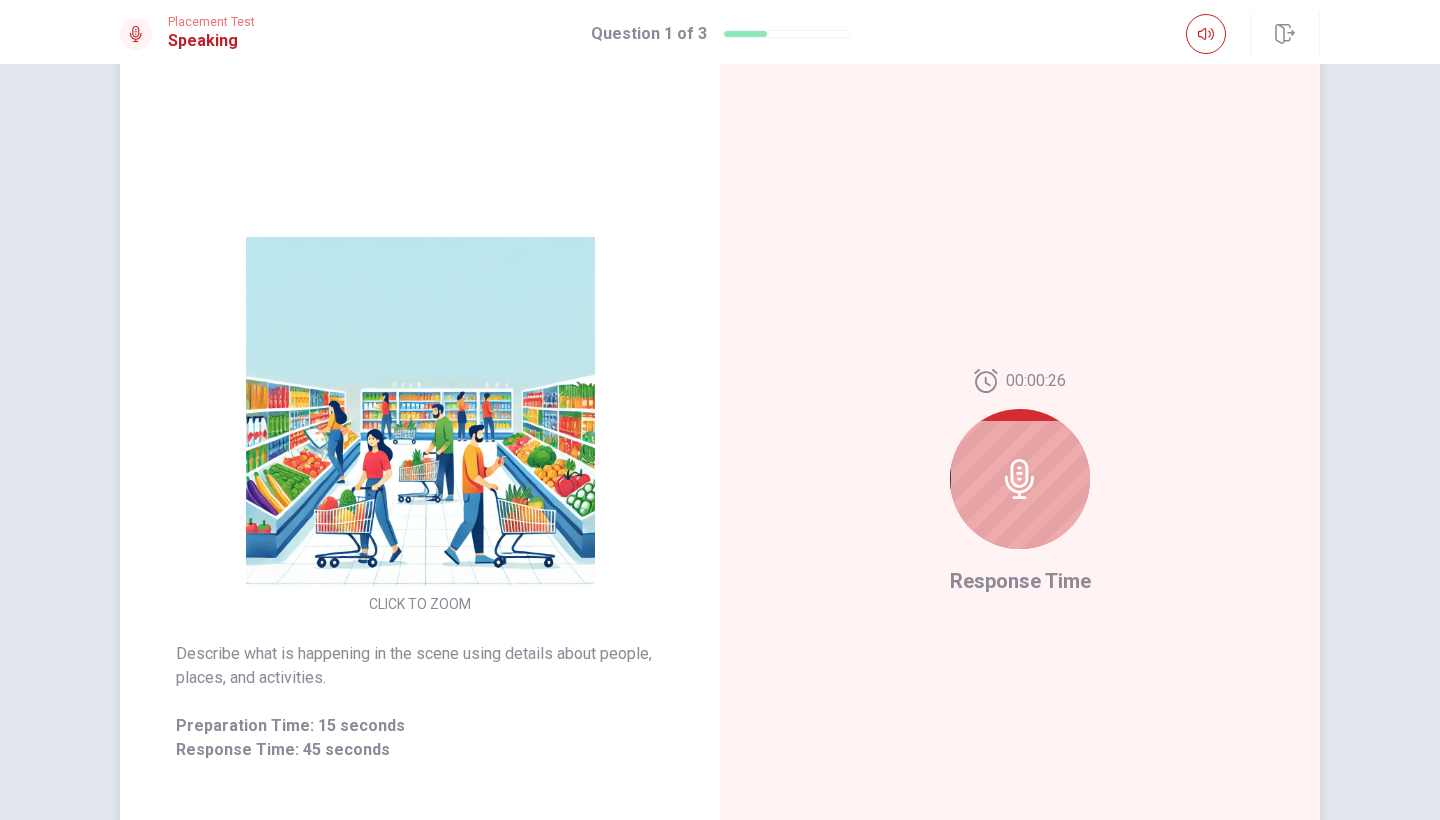 click 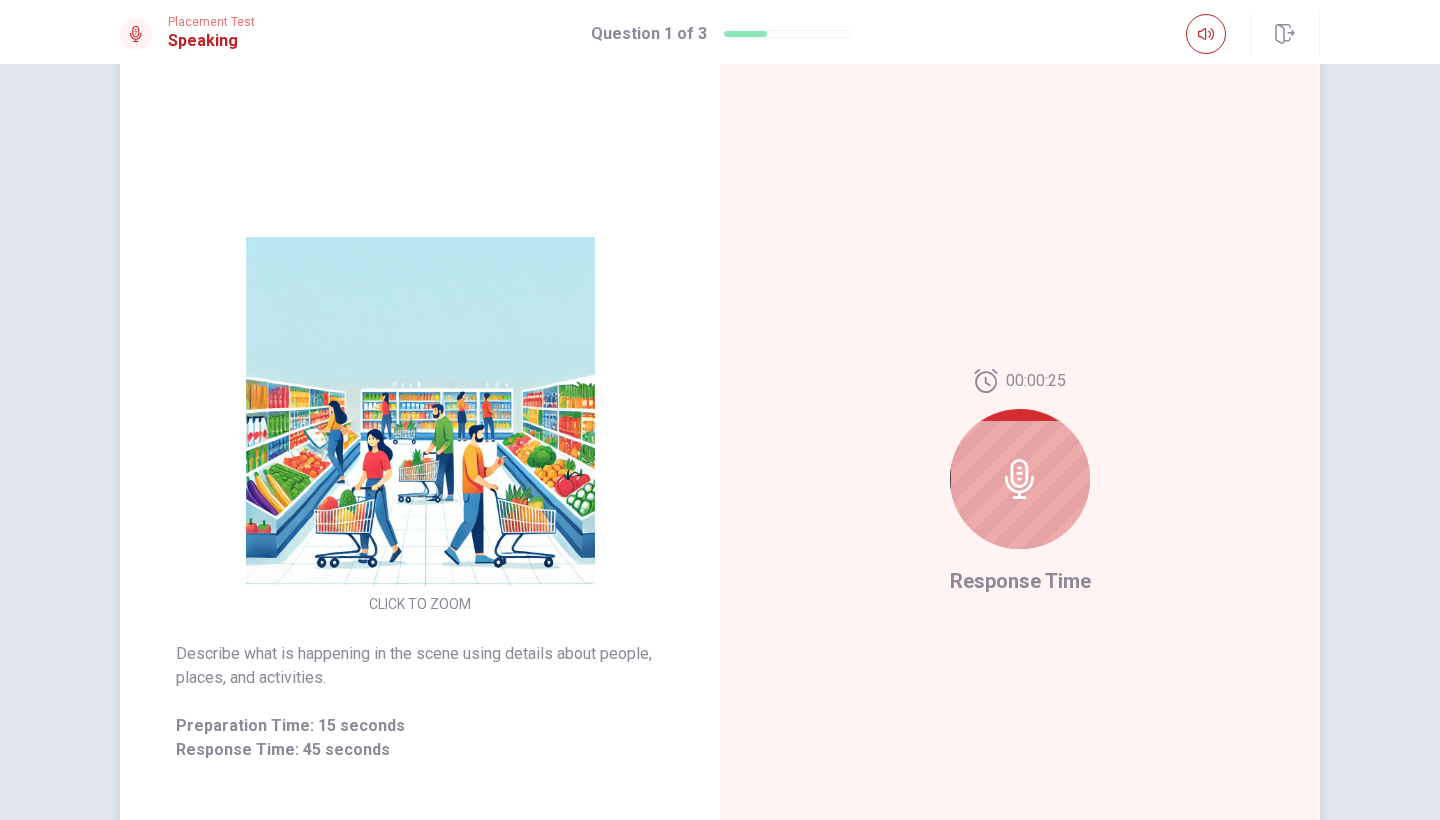 click on "Response Time" at bounding box center [1020, 581] 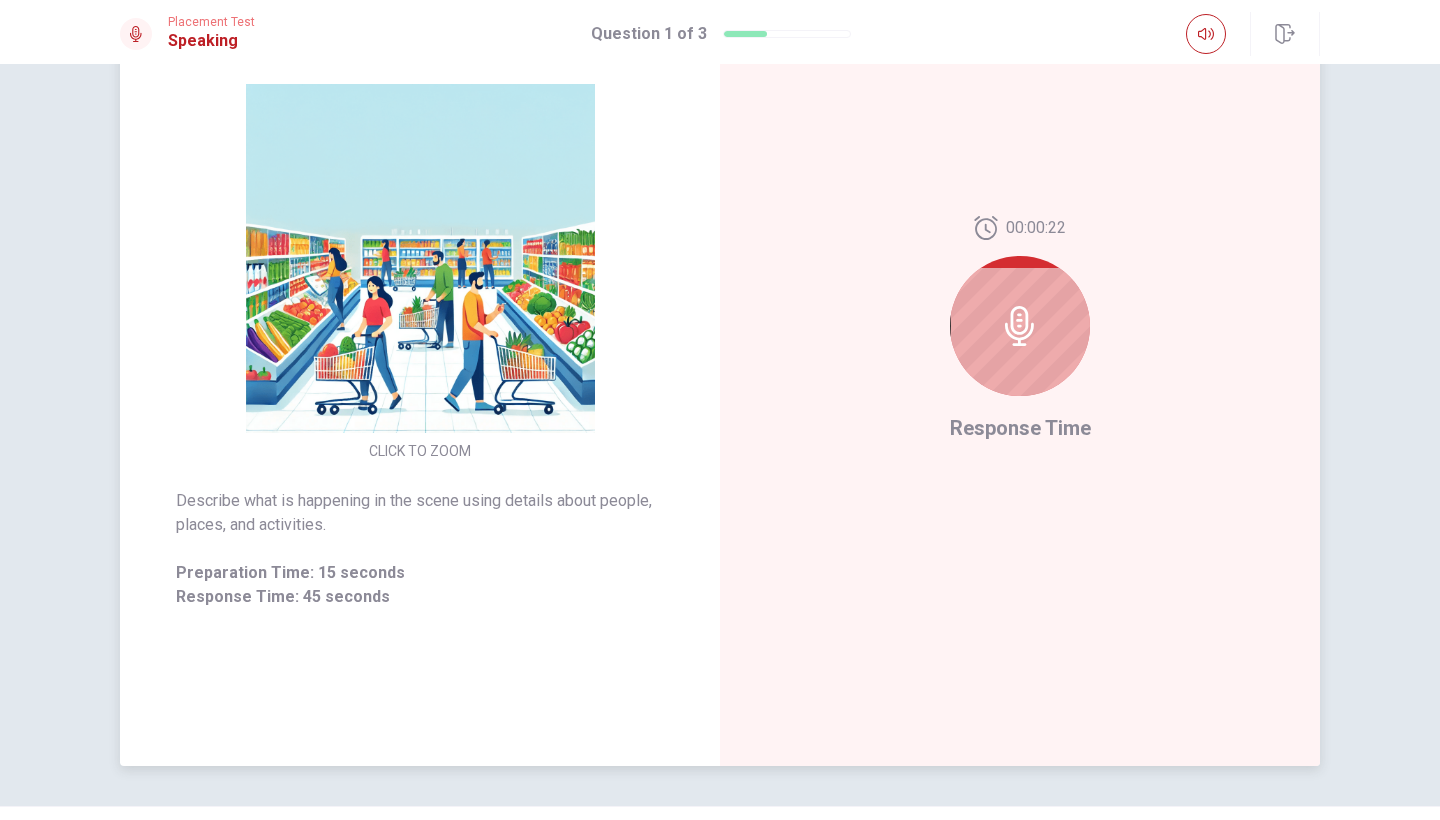 scroll, scrollTop: 22, scrollLeft: 0, axis: vertical 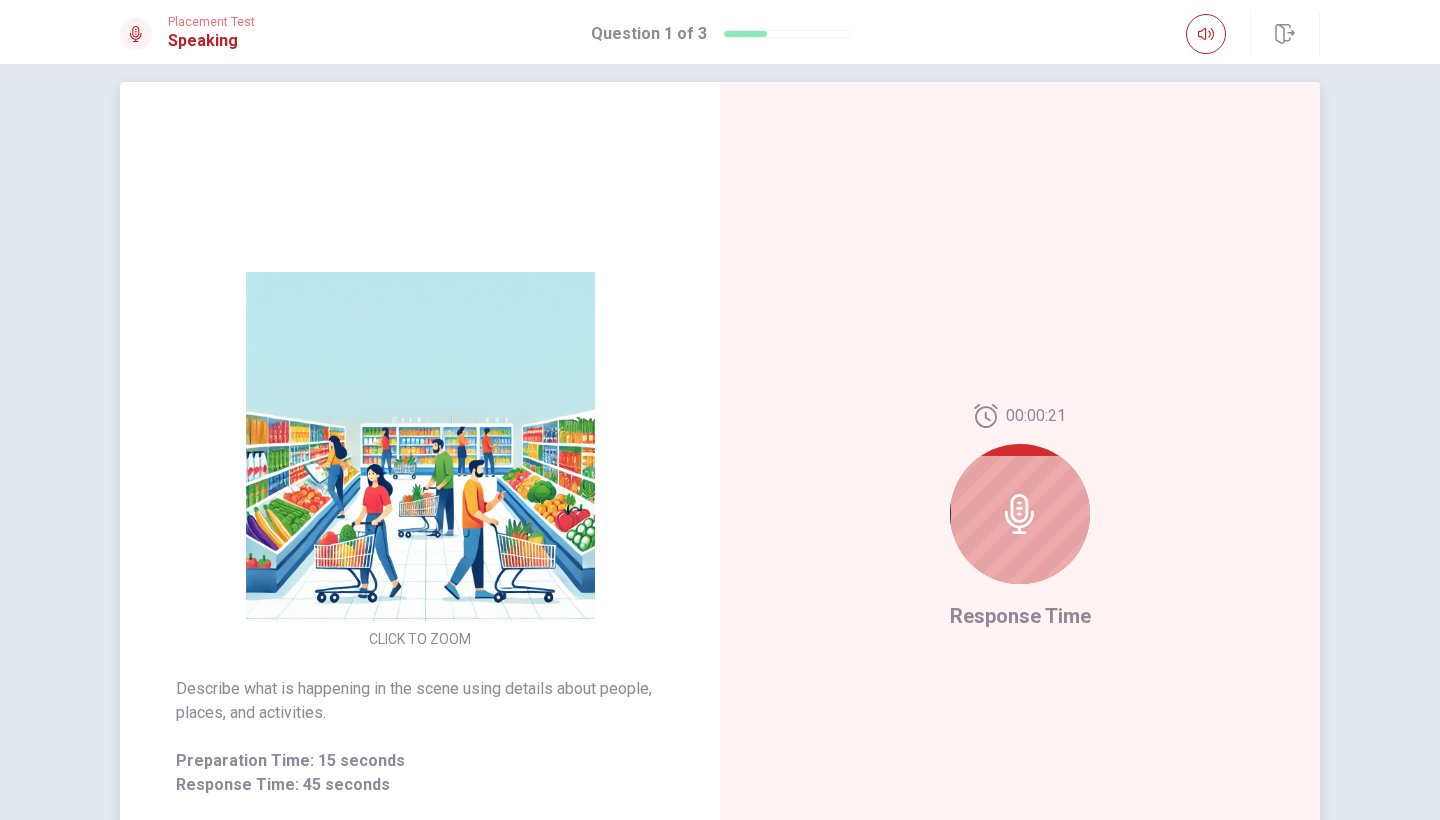click at bounding box center (1020, 514) 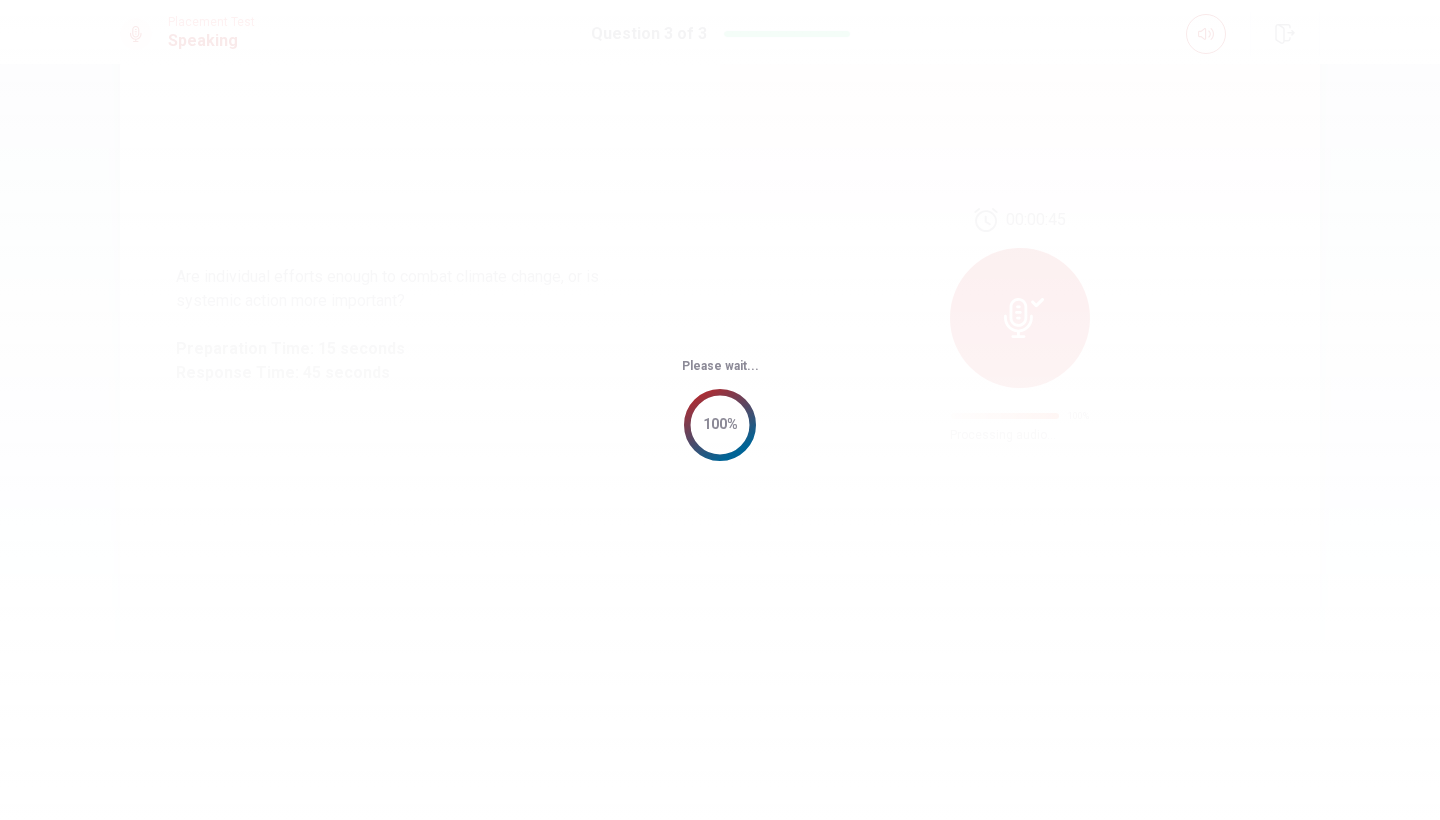 scroll, scrollTop: 0, scrollLeft: 0, axis: both 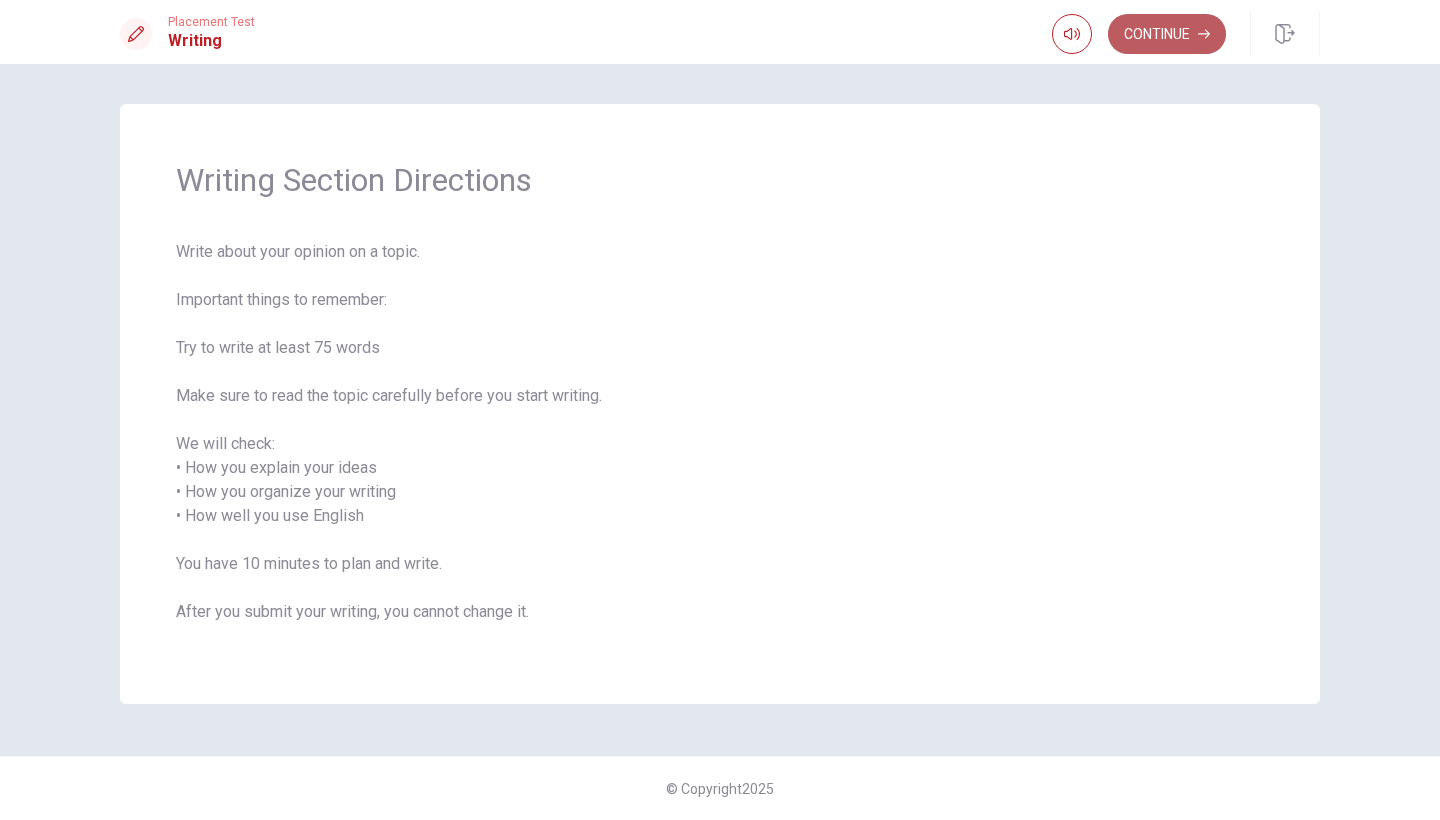 click on "Continue" at bounding box center (1167, 34) 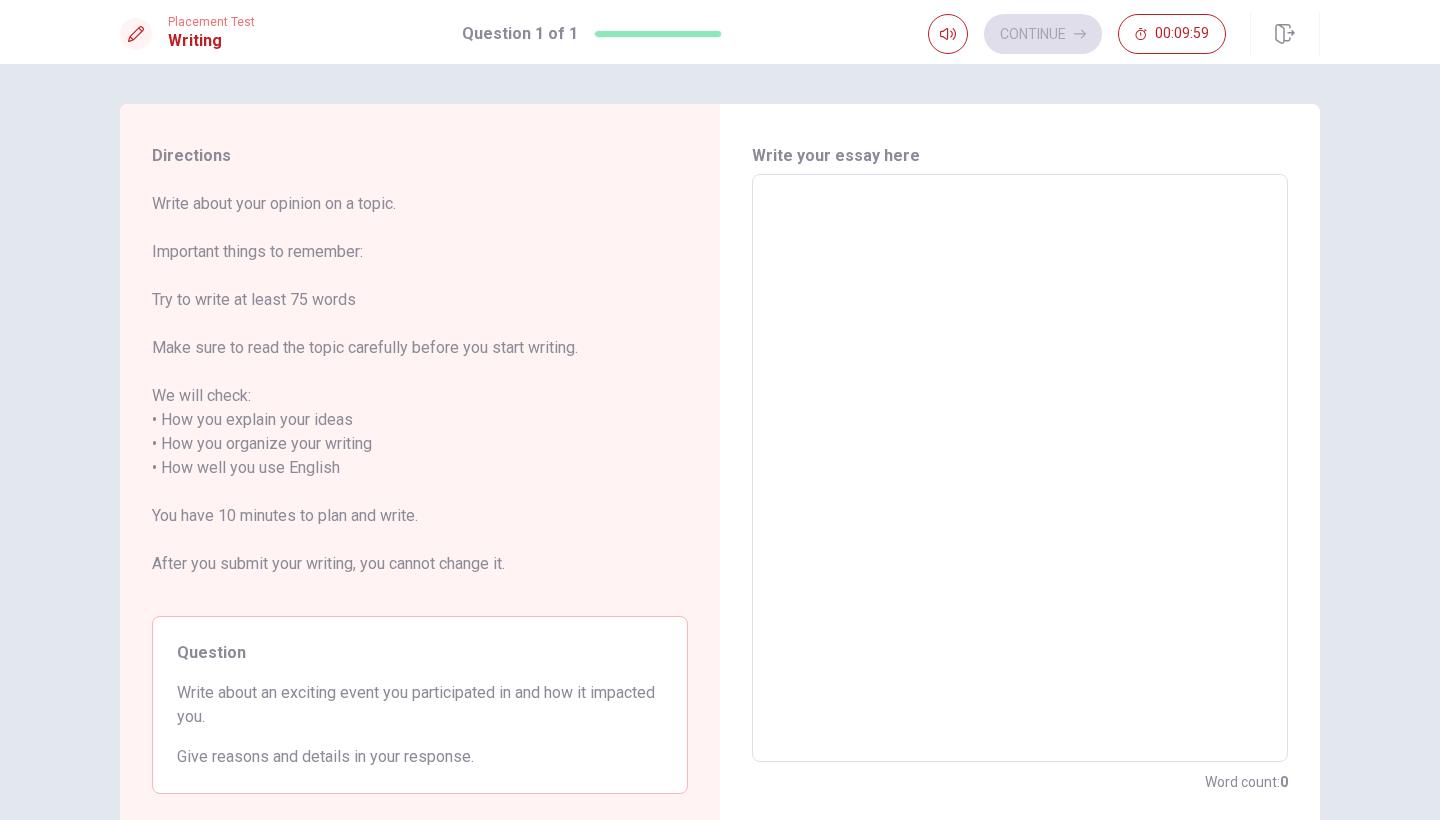 click at bounding box center [1020, 468] 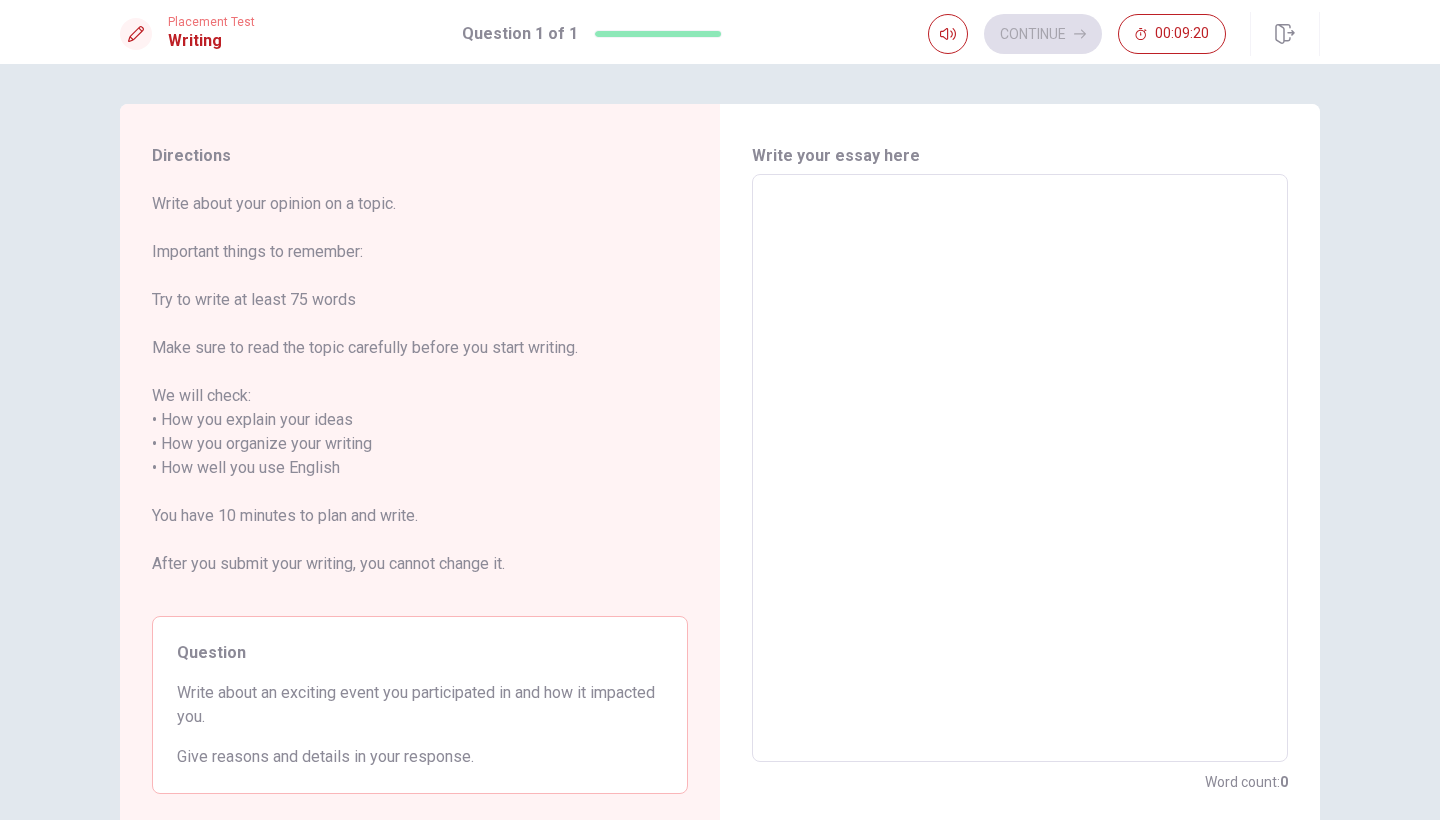 type on "T" 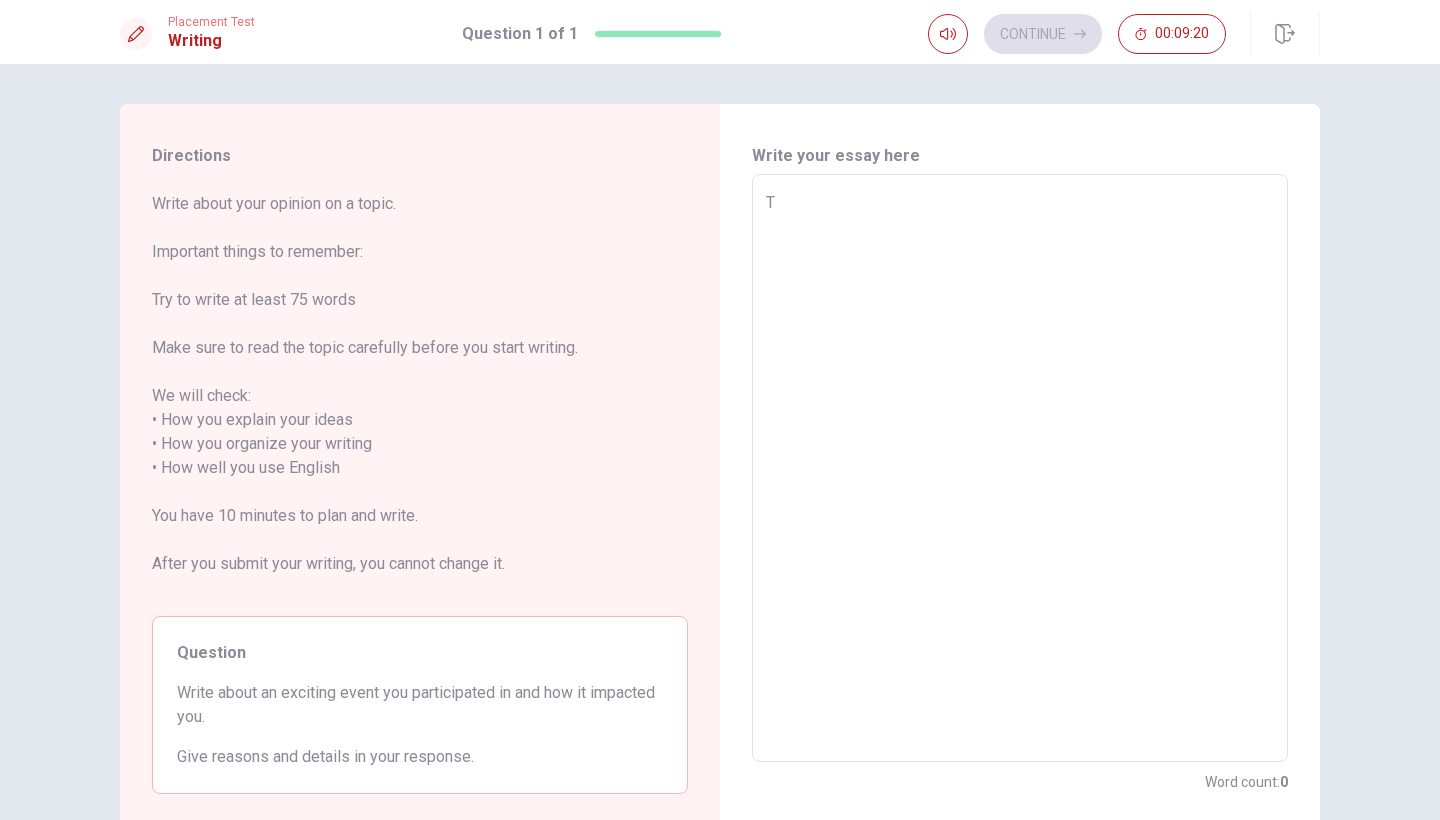 type on "x" 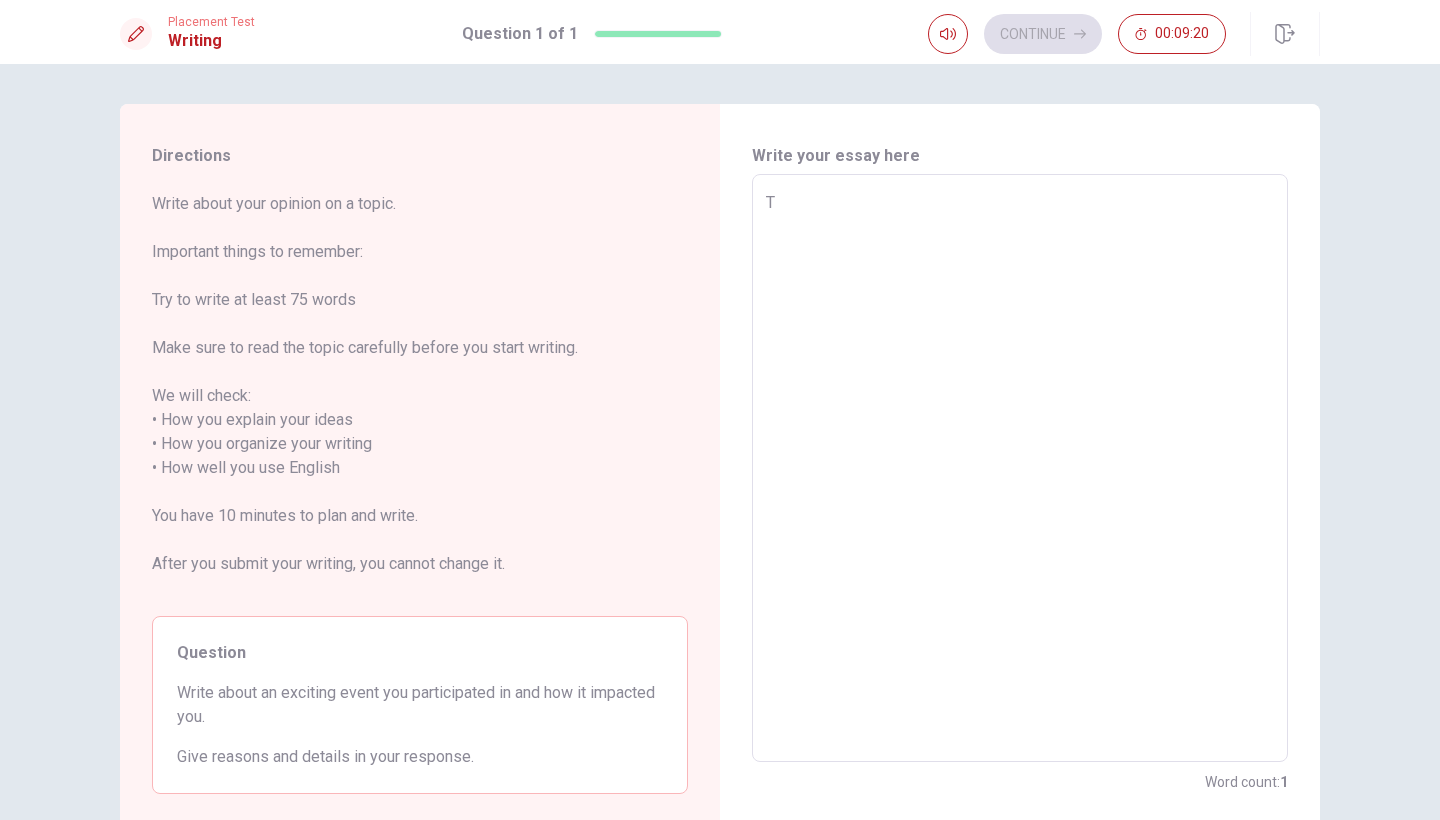 type on "Th" 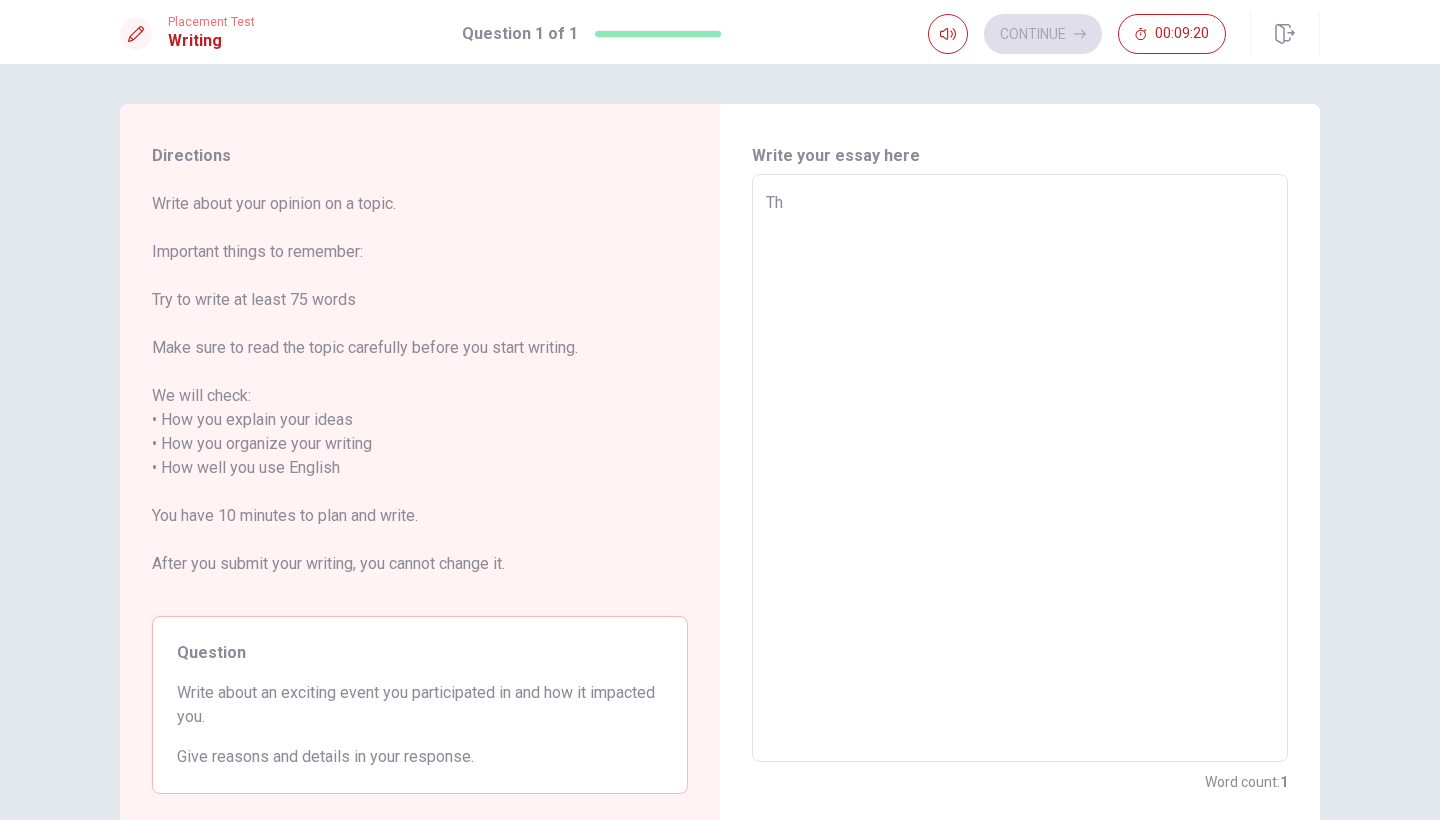 type on "x" 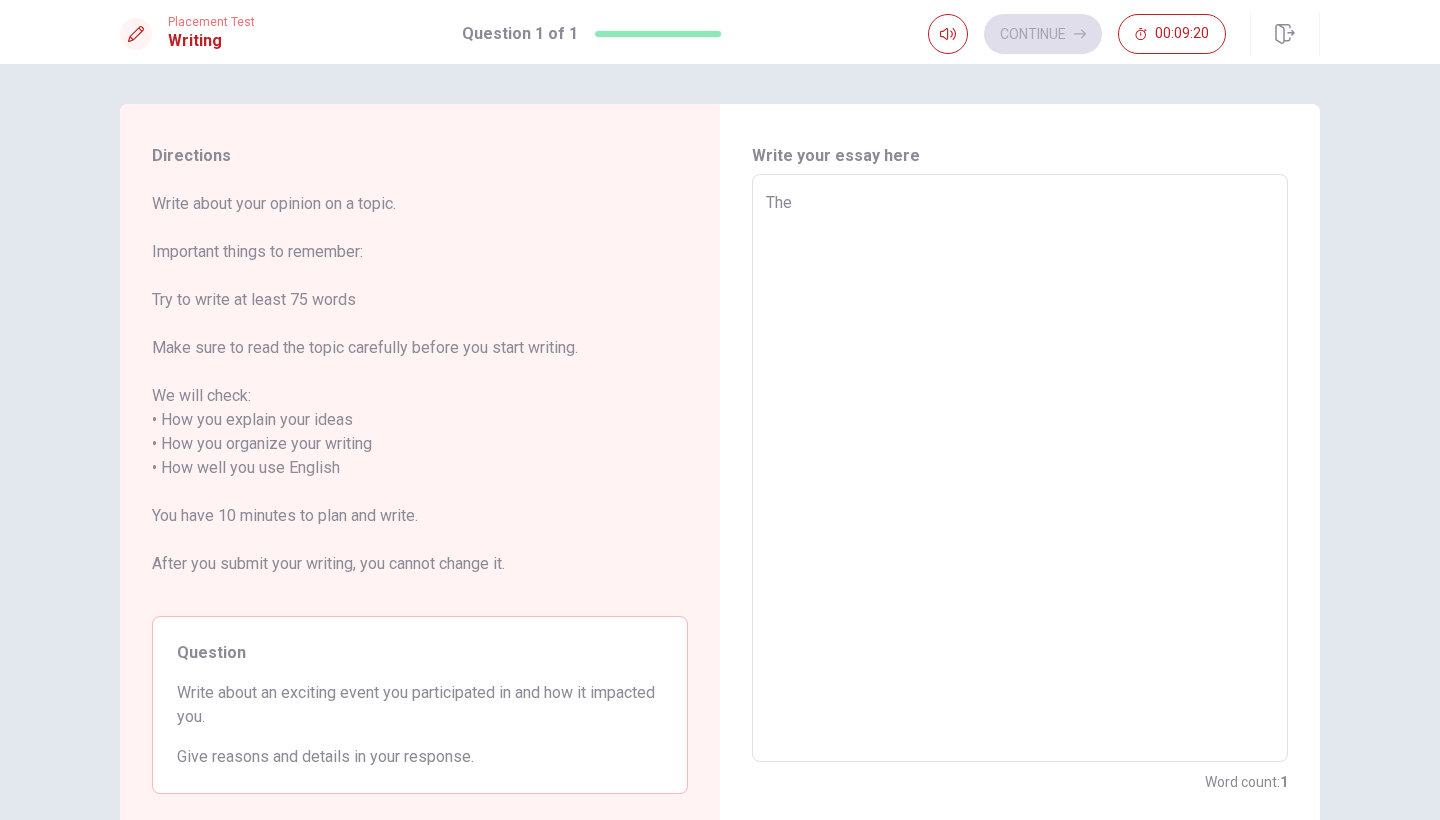 type on "x" 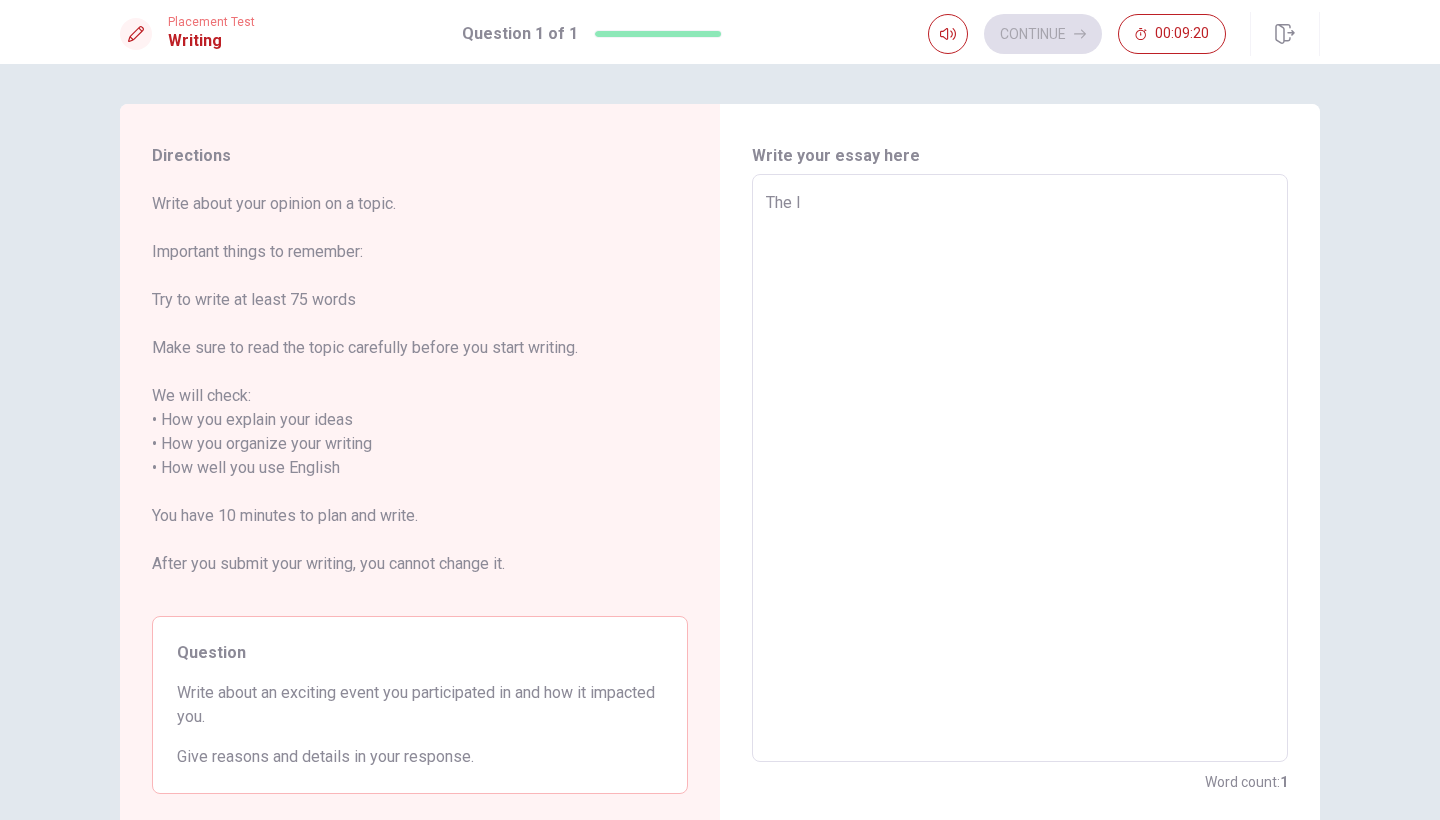 type on "x" 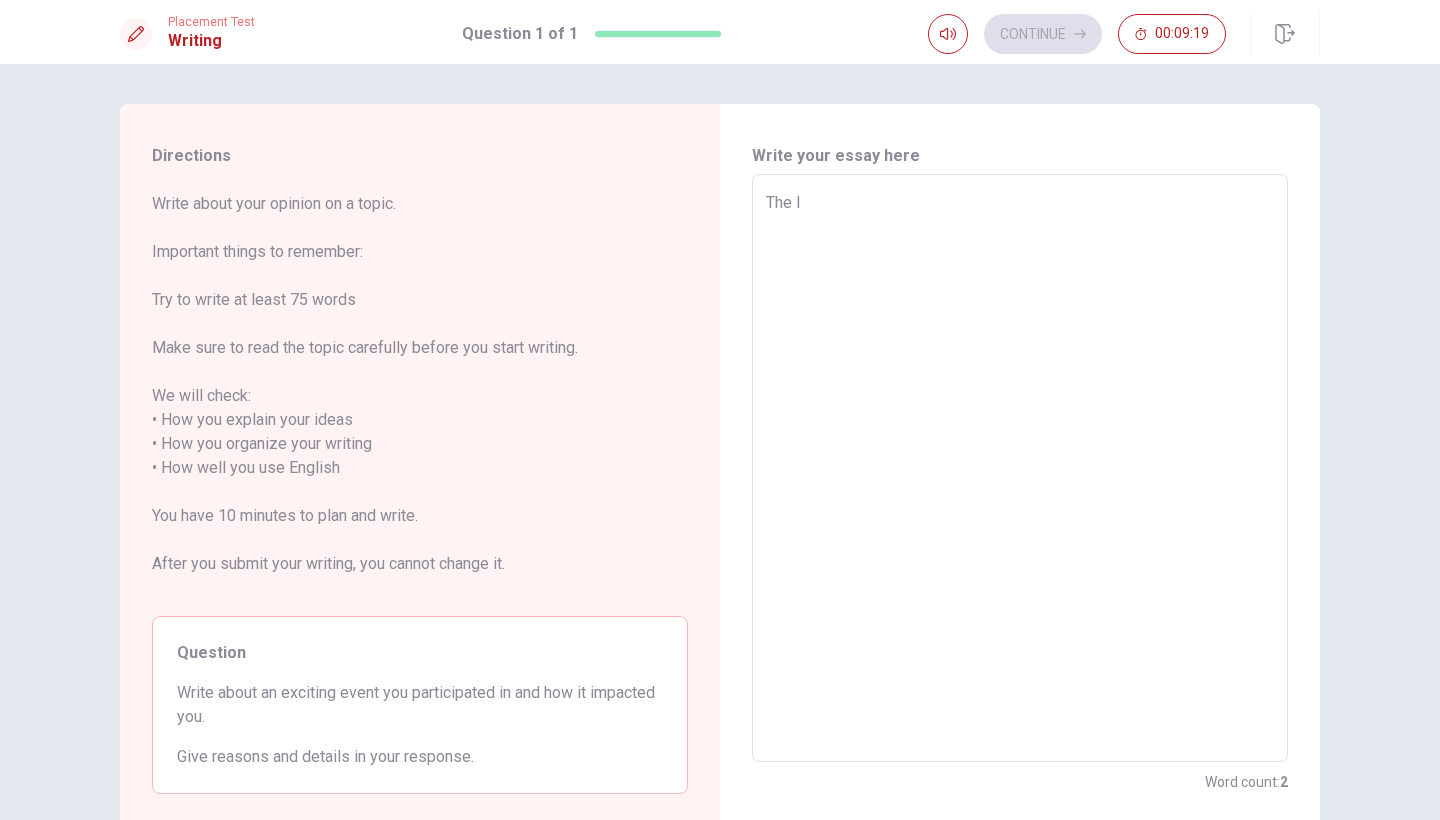 type on "The la" 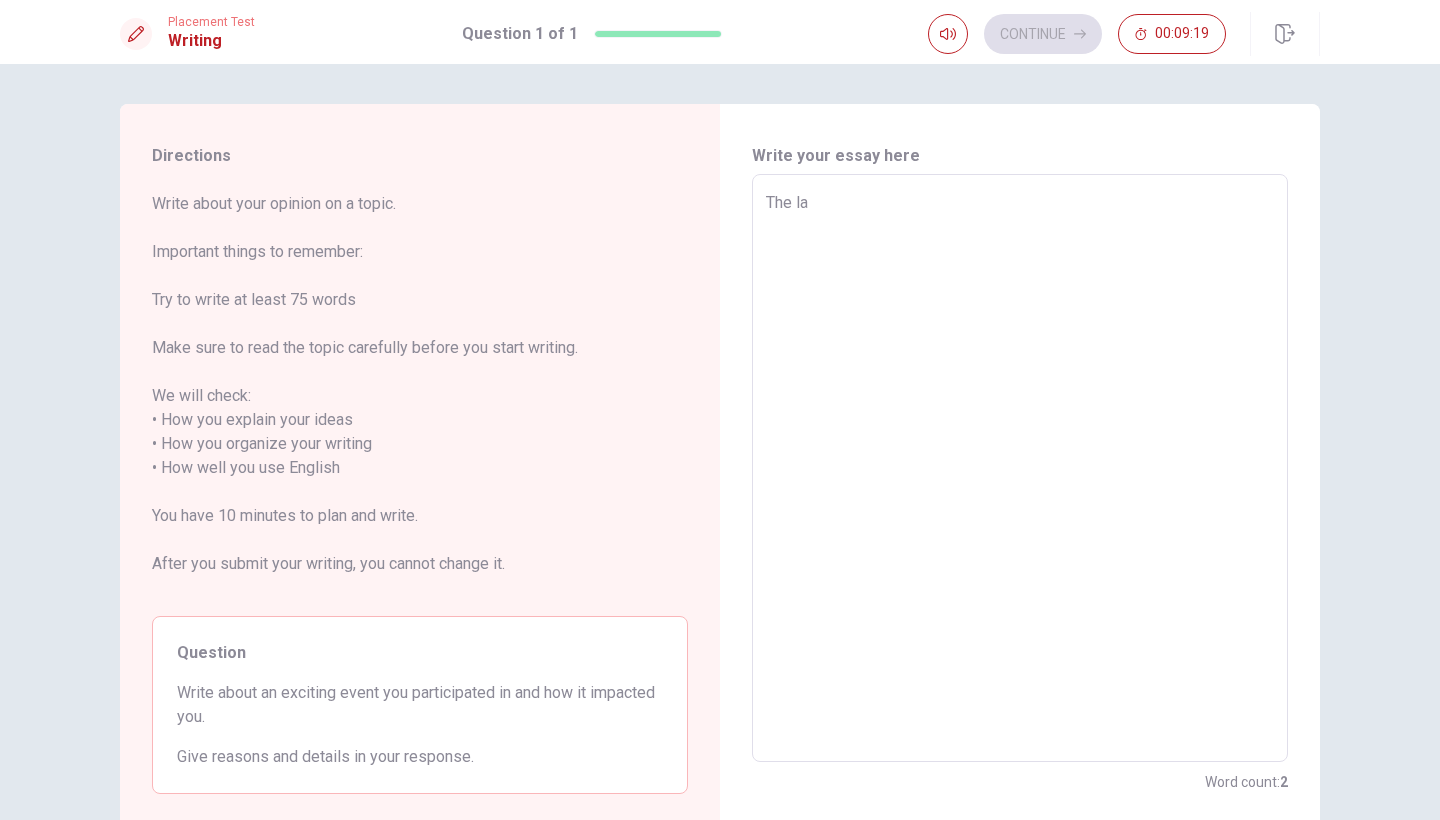 type on "x" 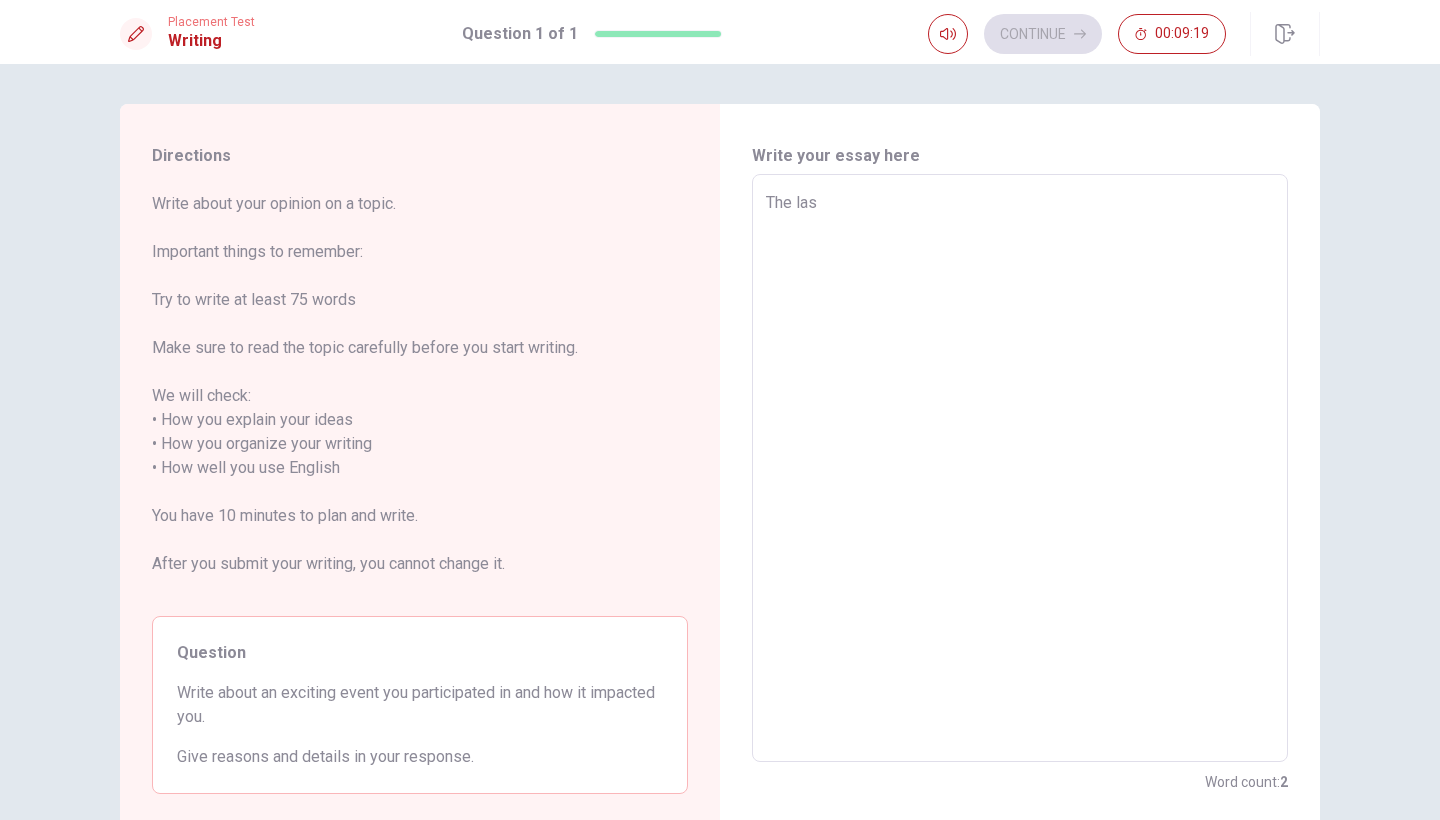 type on "x" 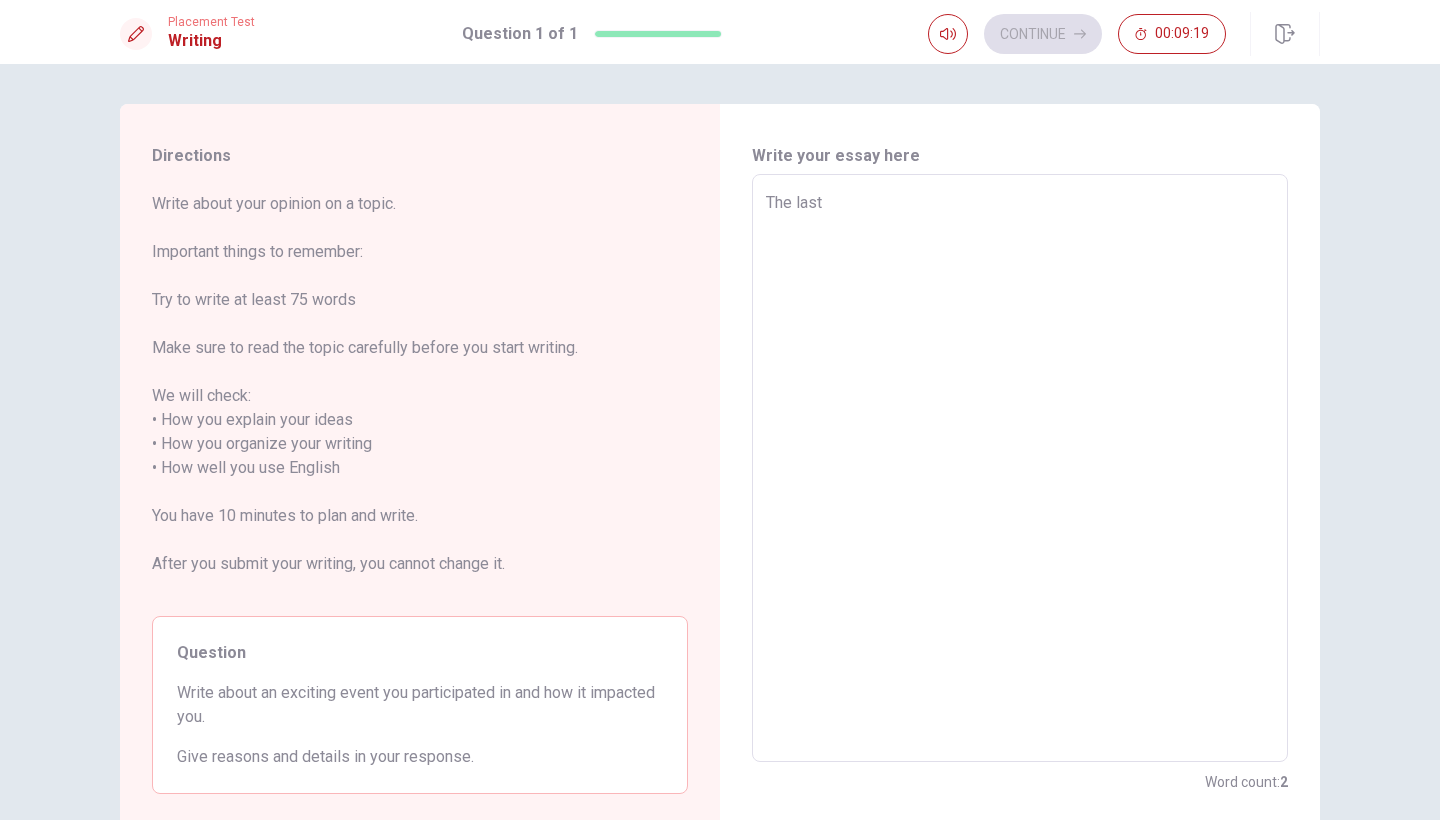 type on "x" 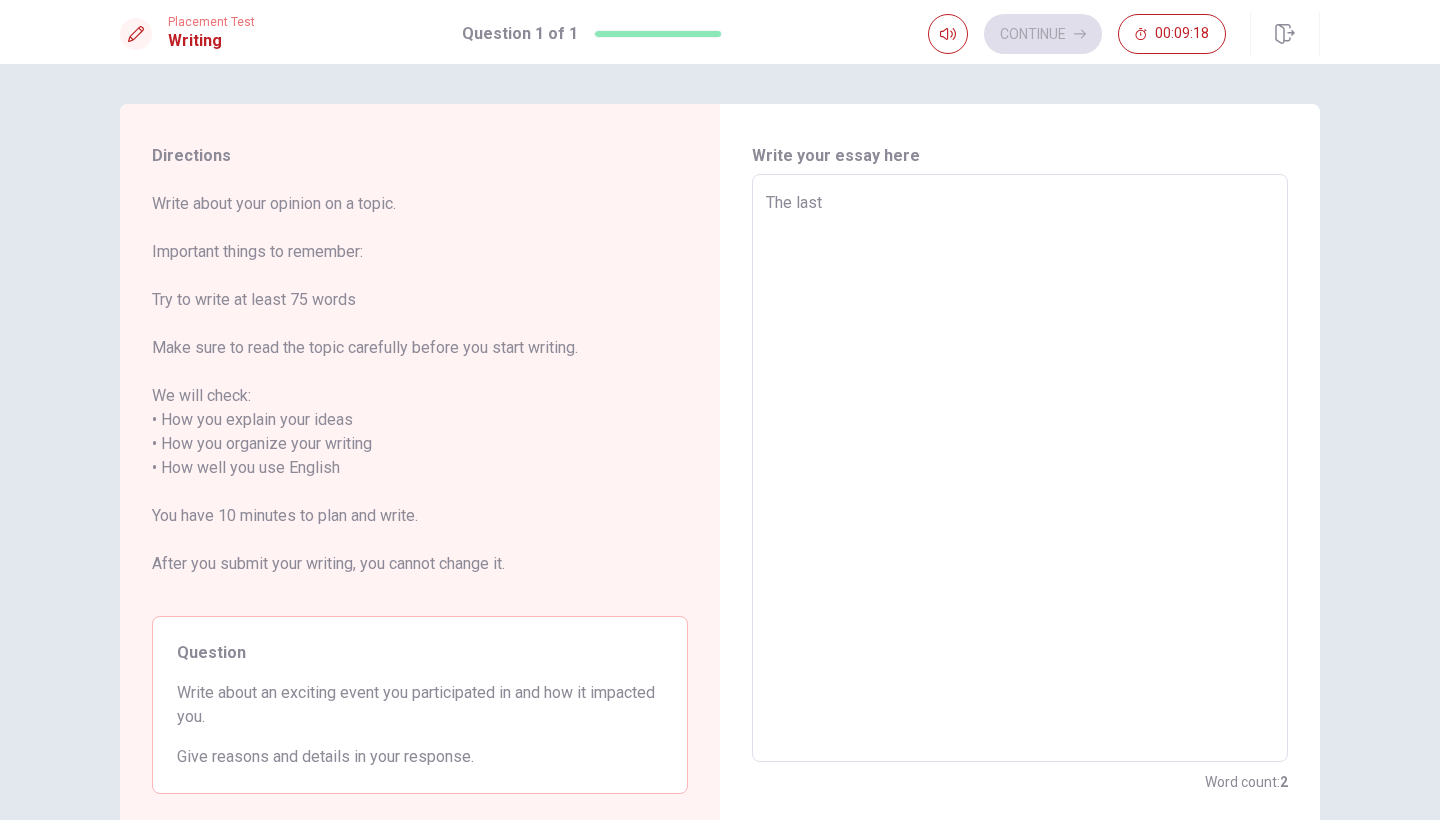 type on "The last y" 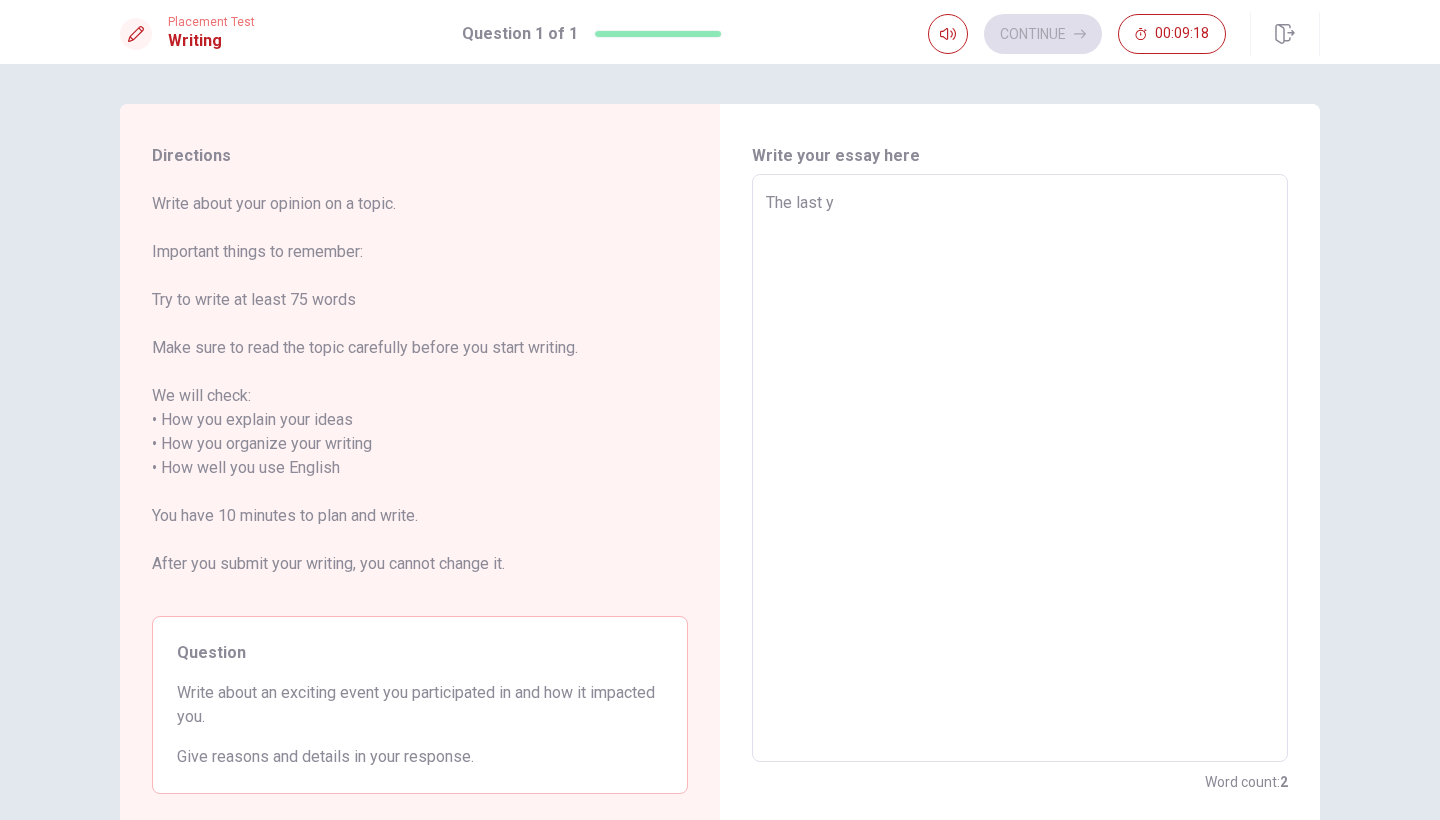 type on "x" 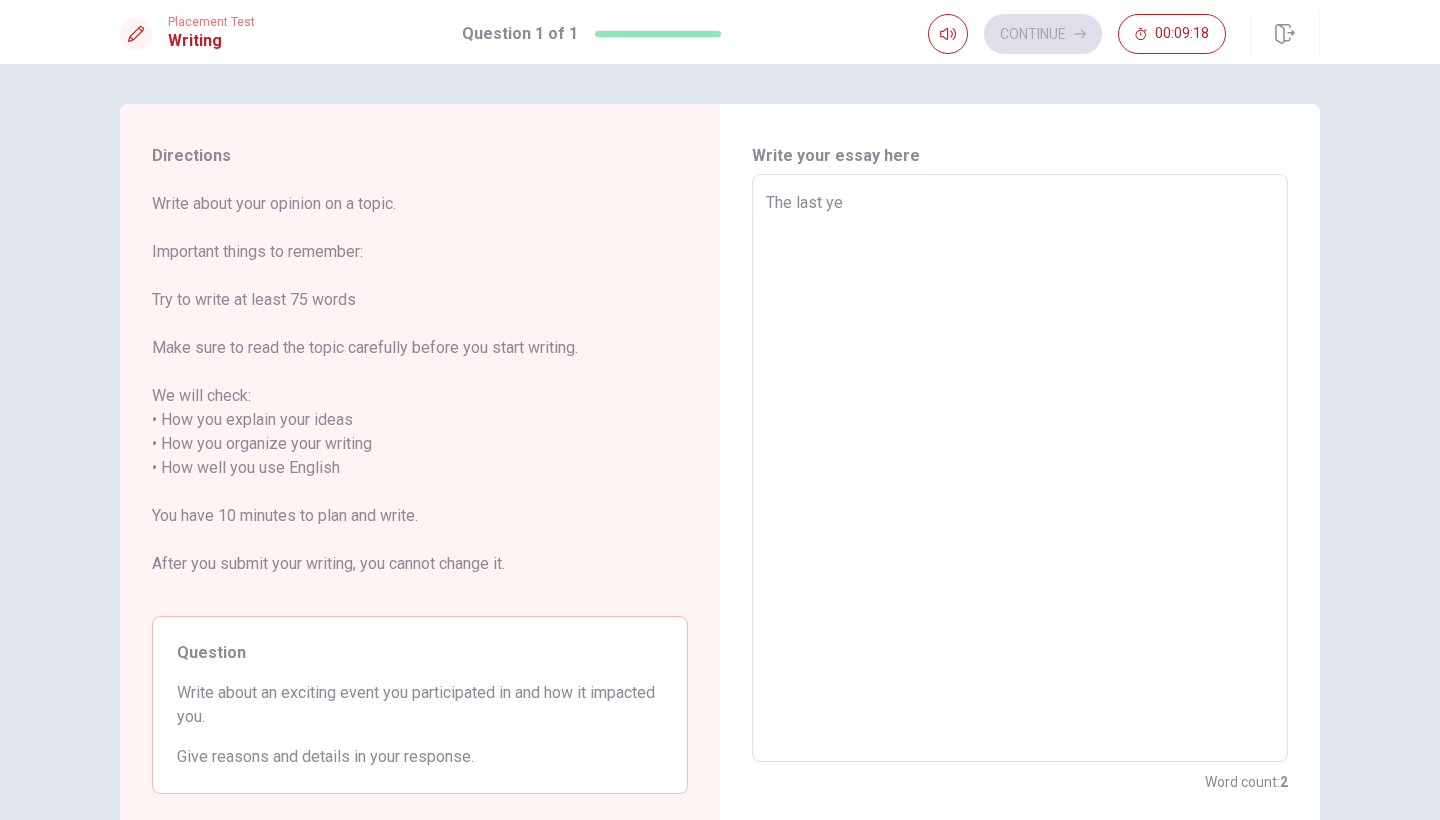 type on "x" 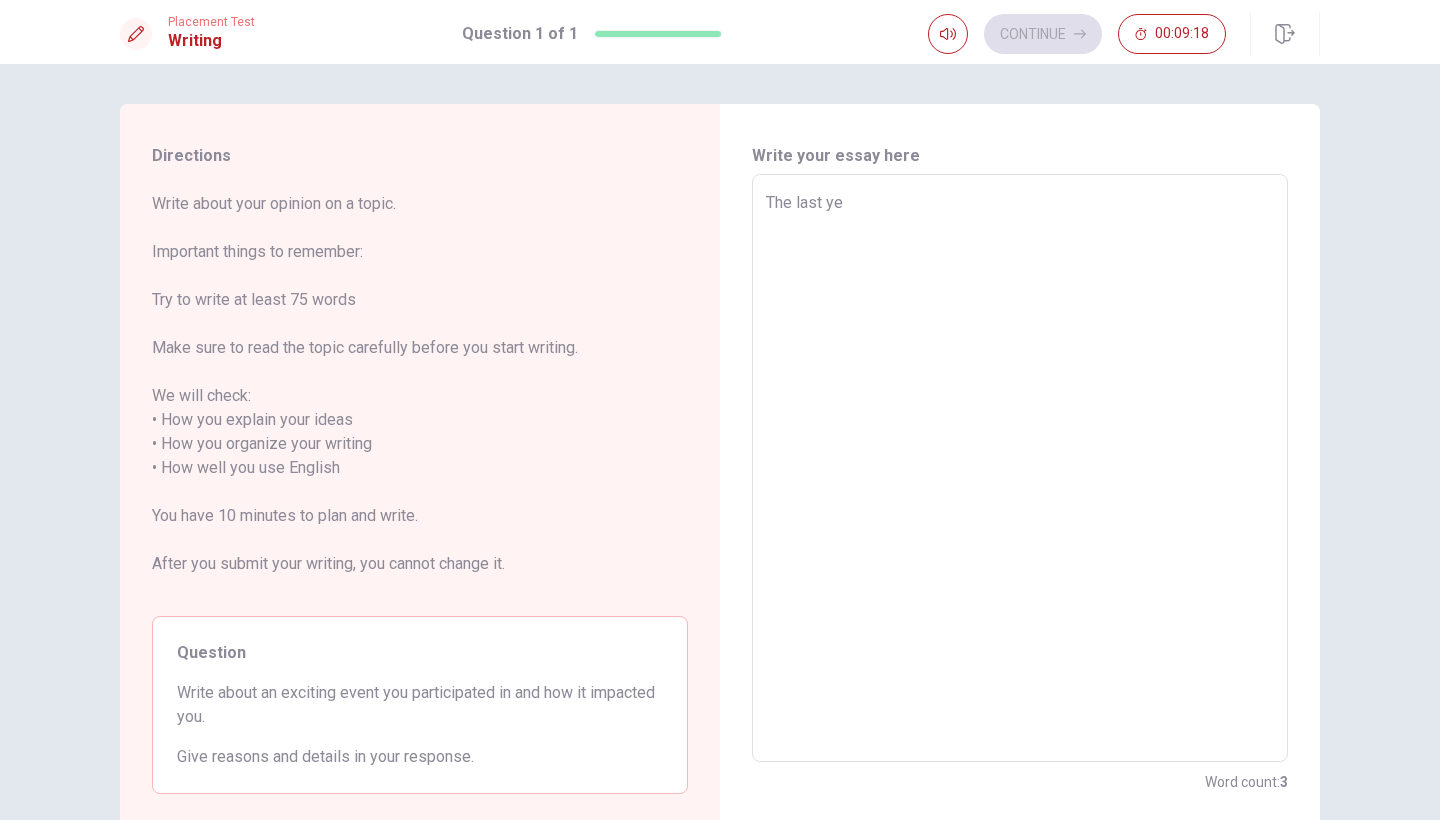 type on "The last year" 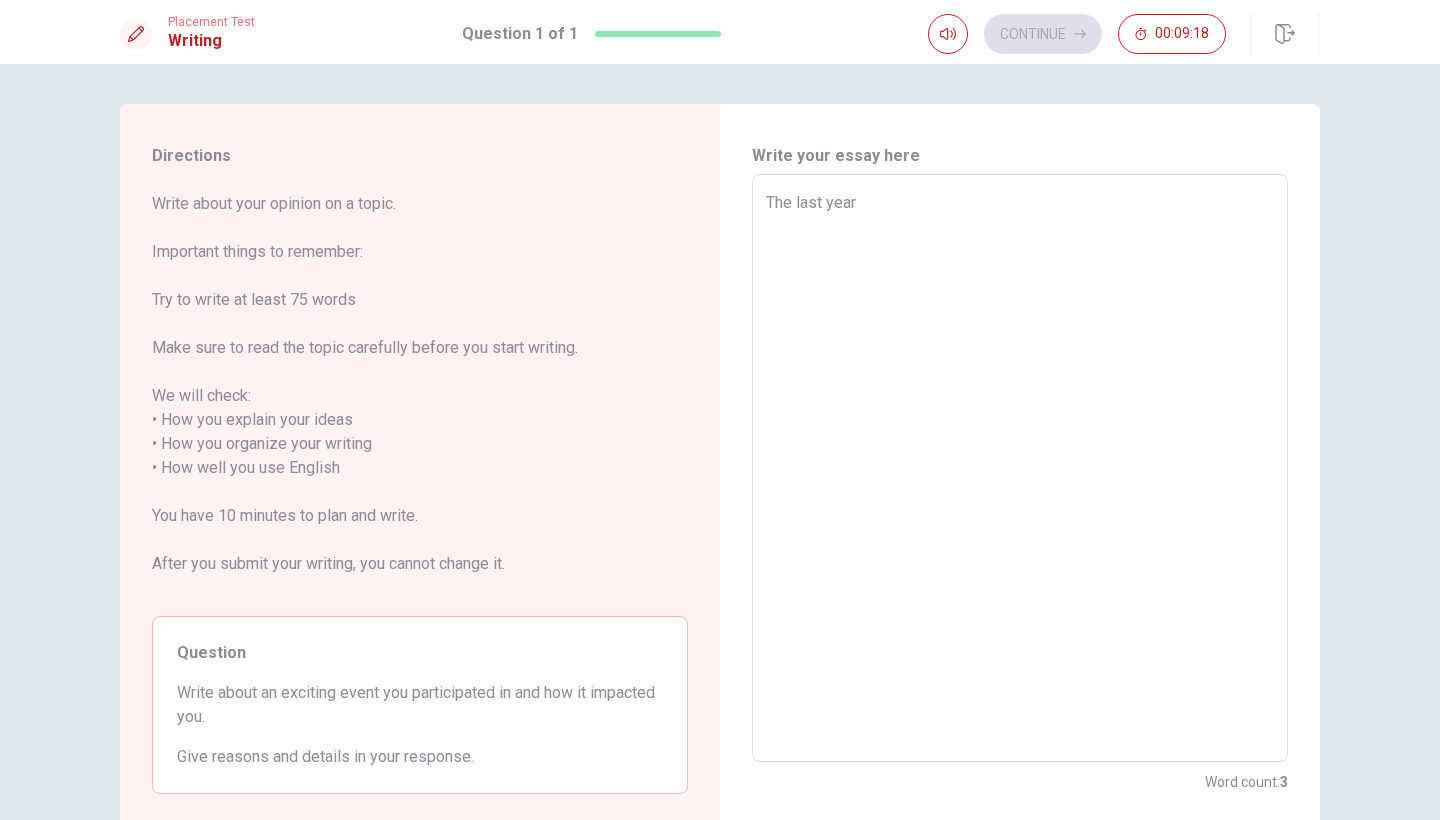 type on "x" 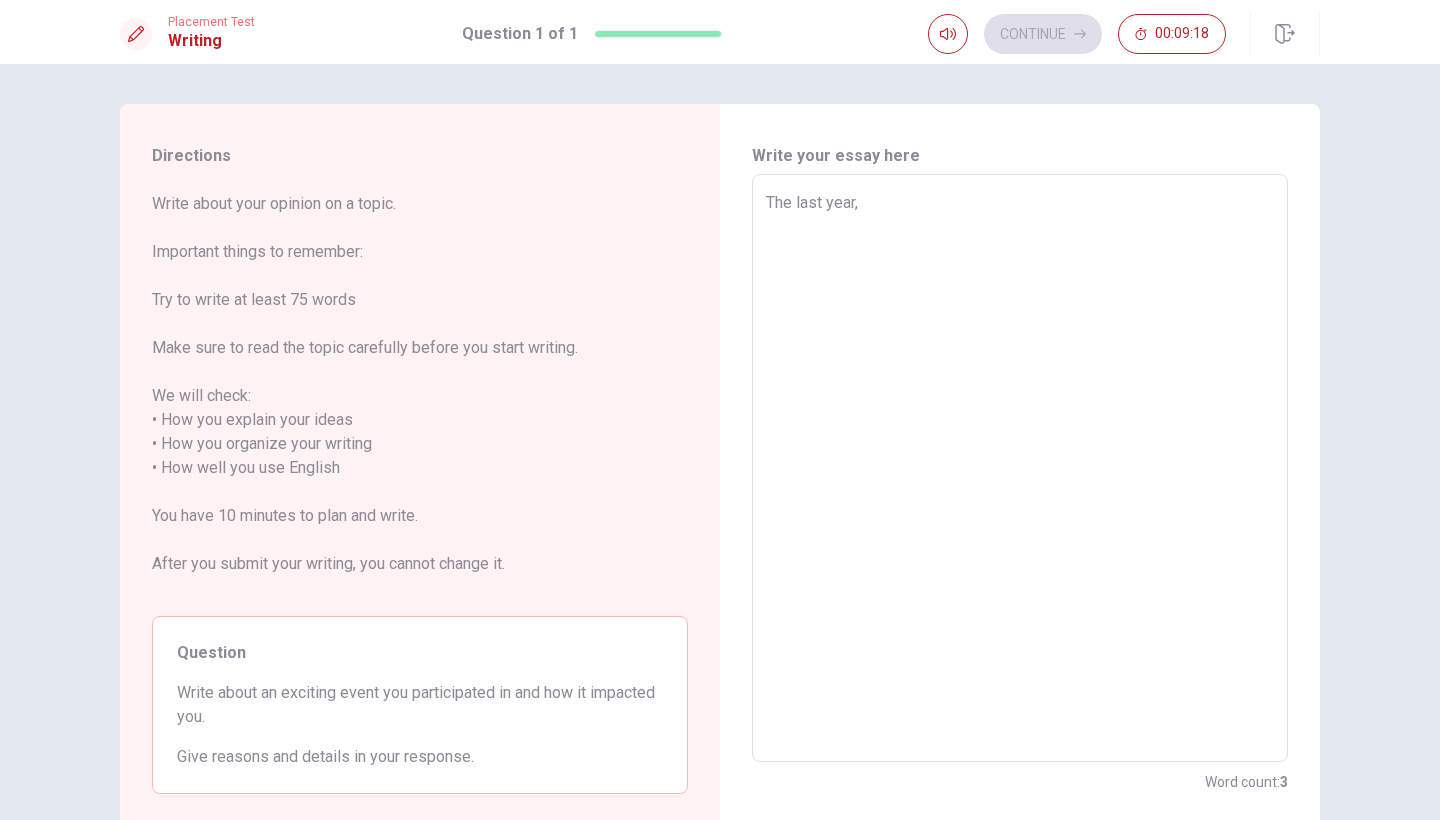 type on "x" 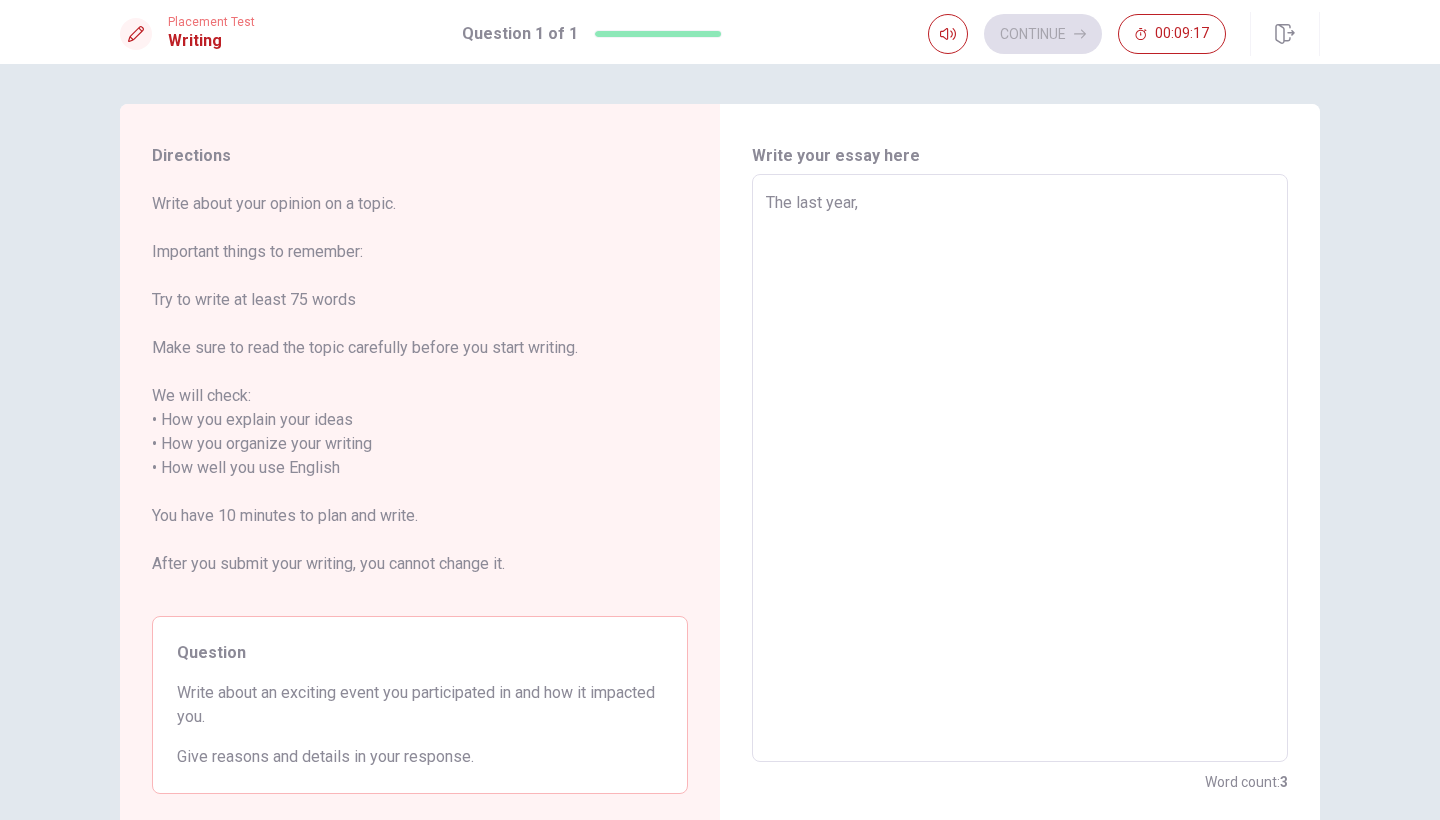 type on "The last year, I" 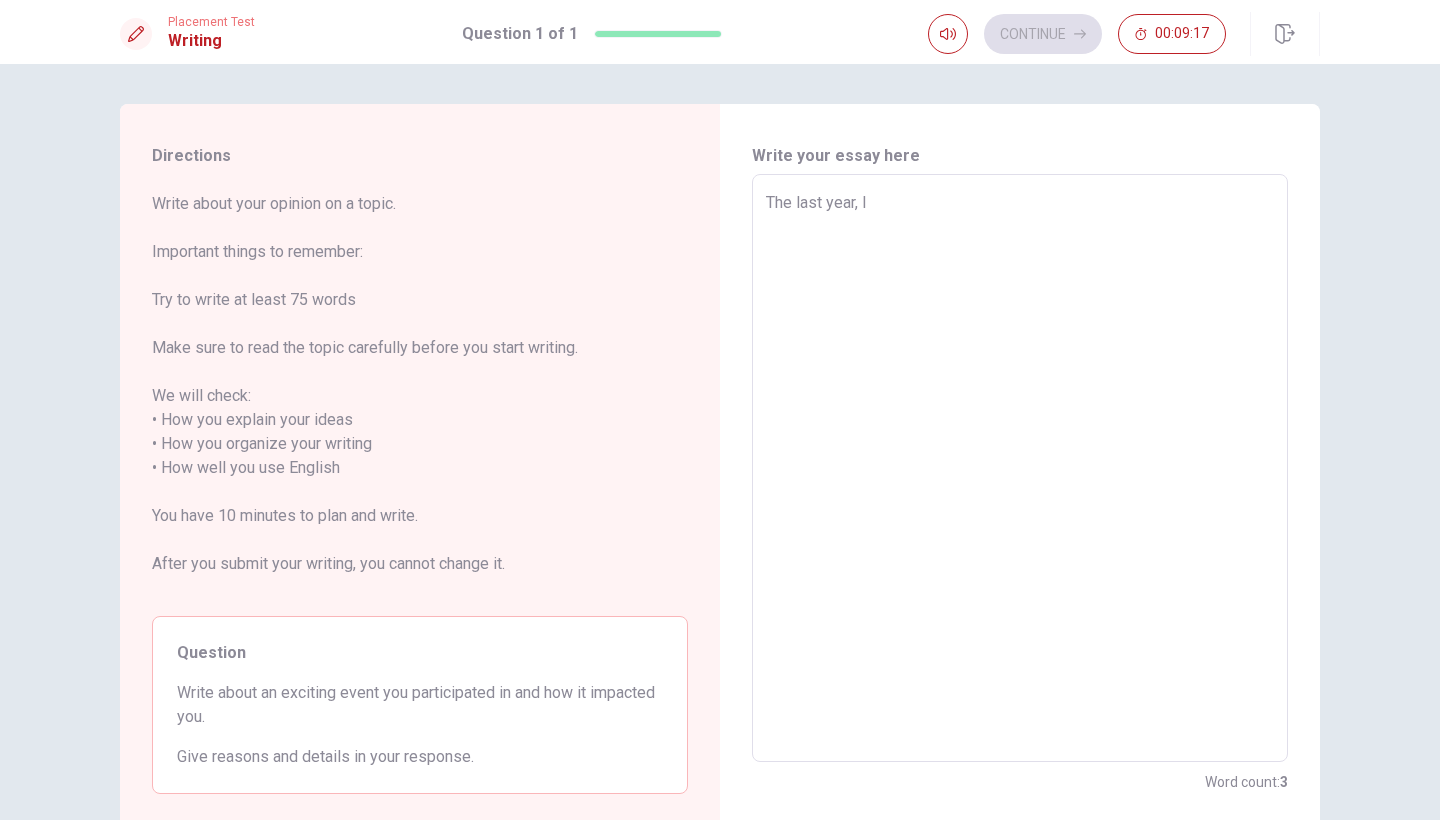 type on "x" 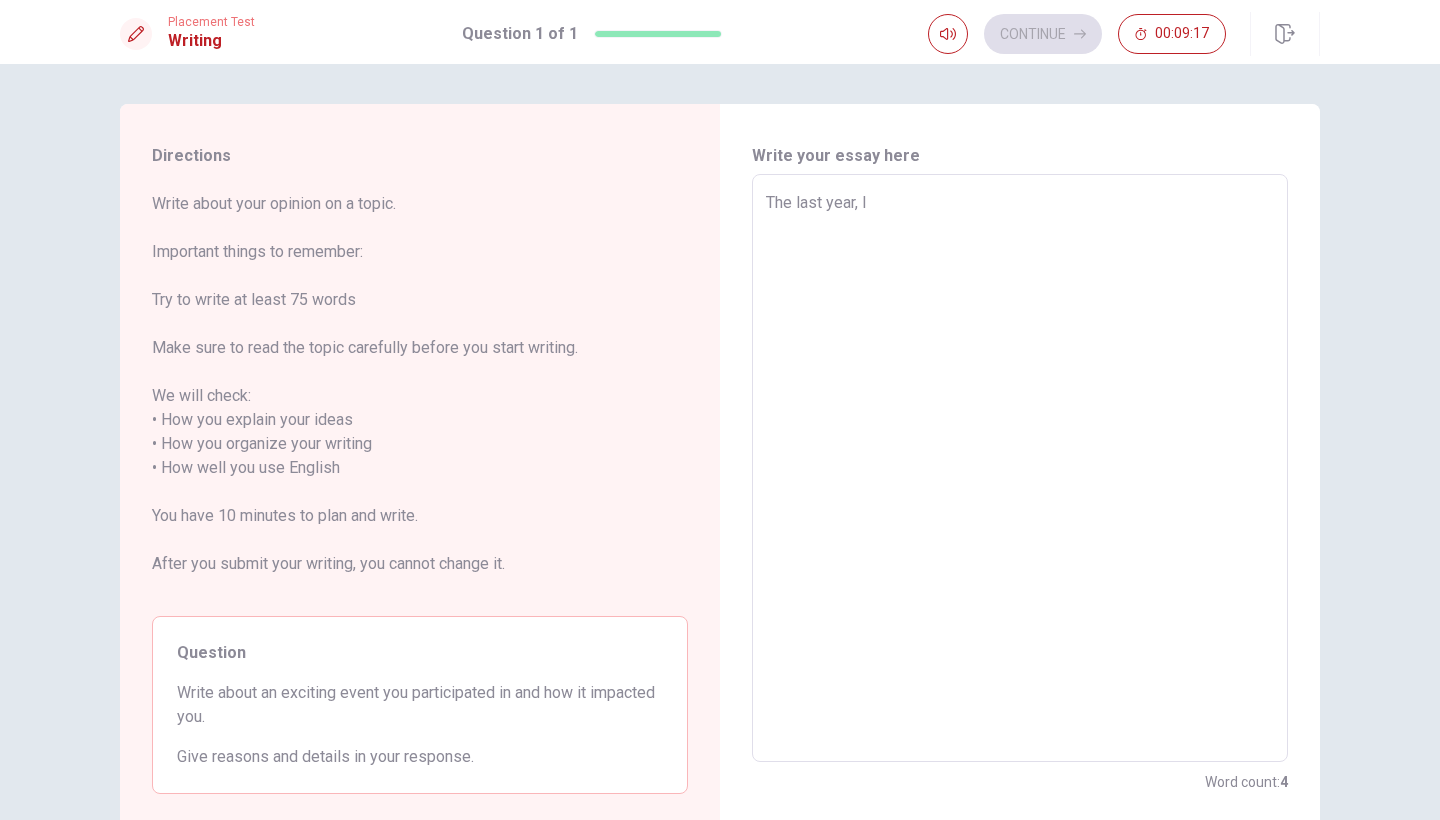 type on "The last year, I" 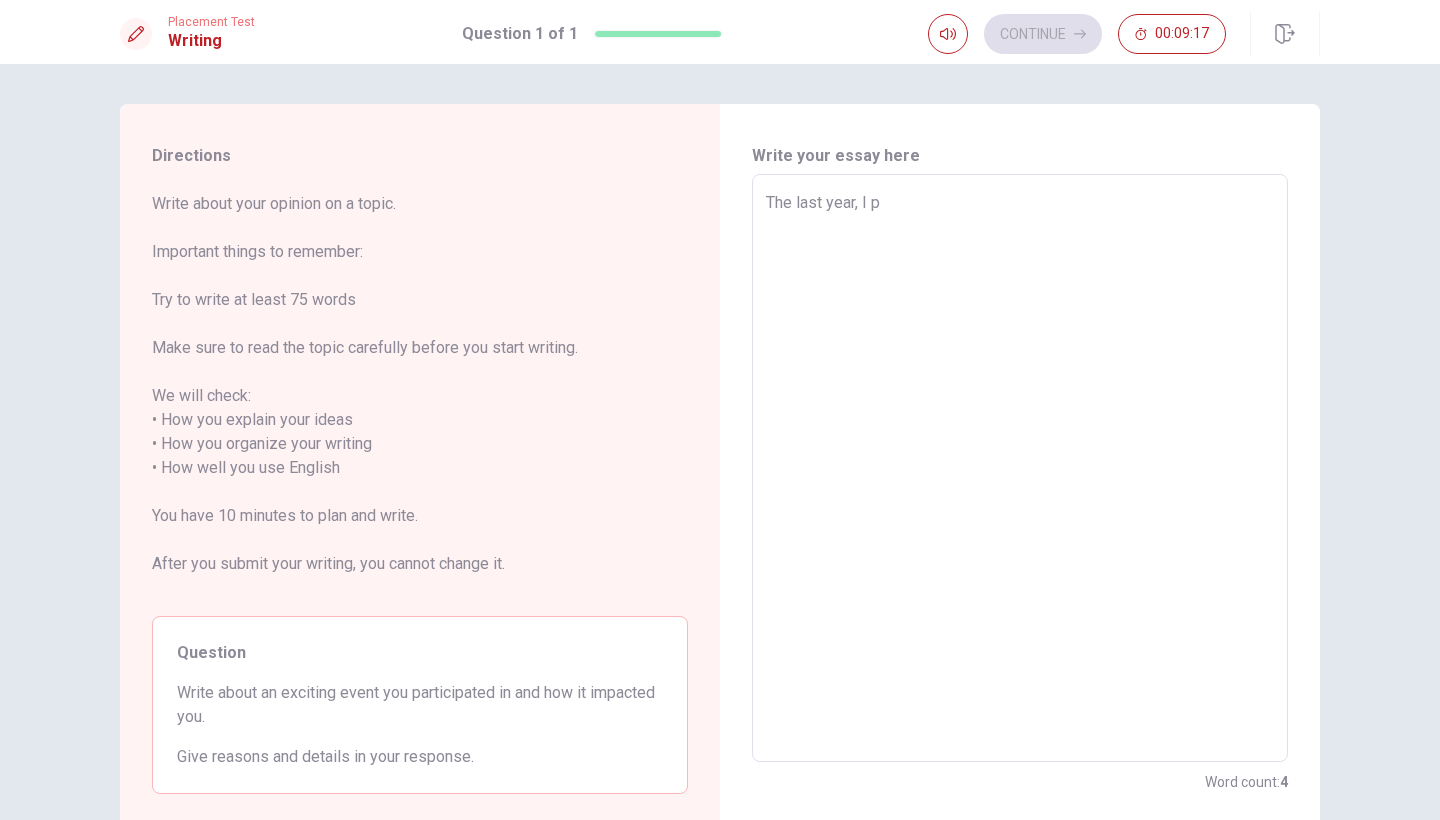 type on "x" 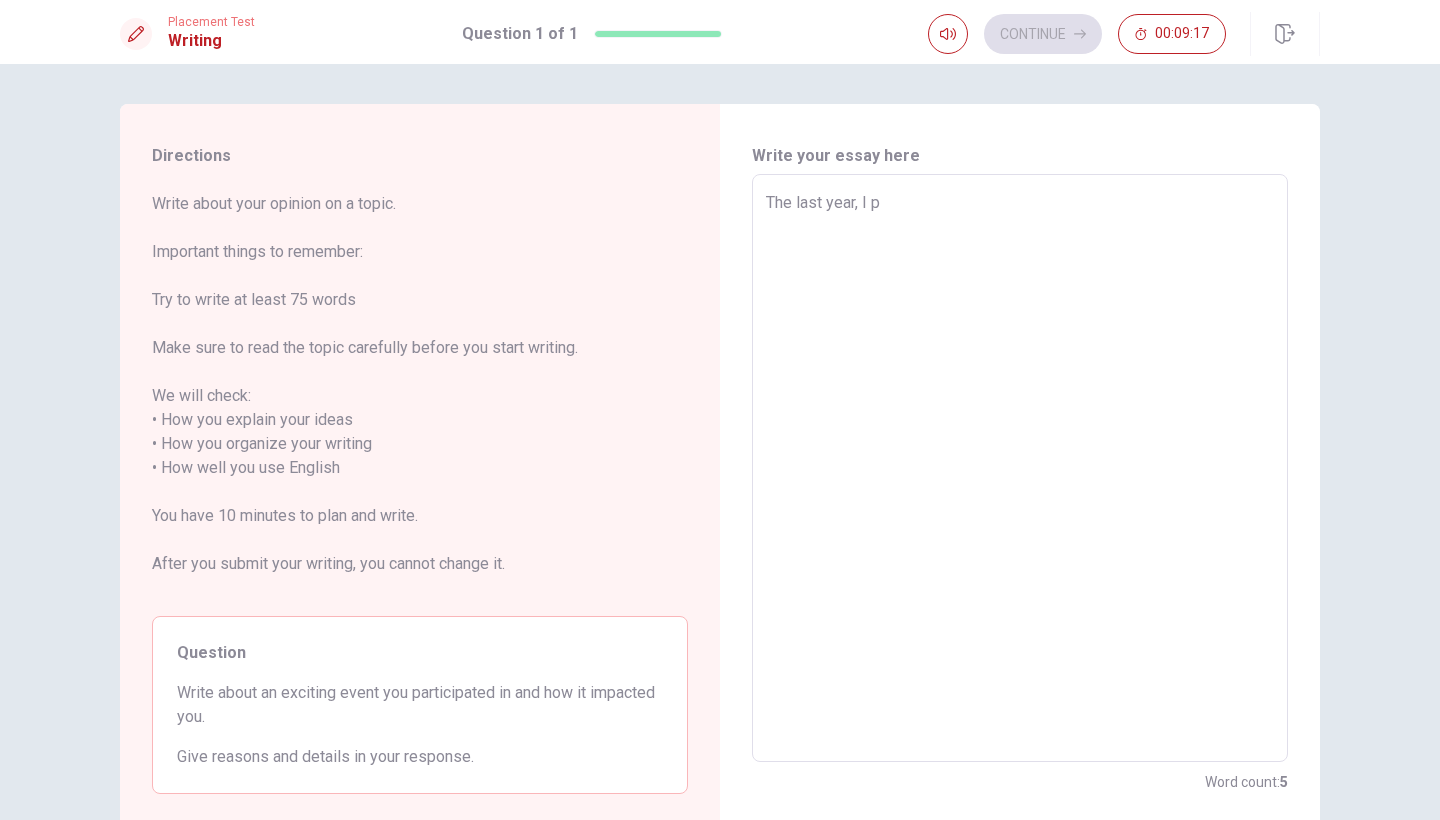 type on "The last year, I pa" 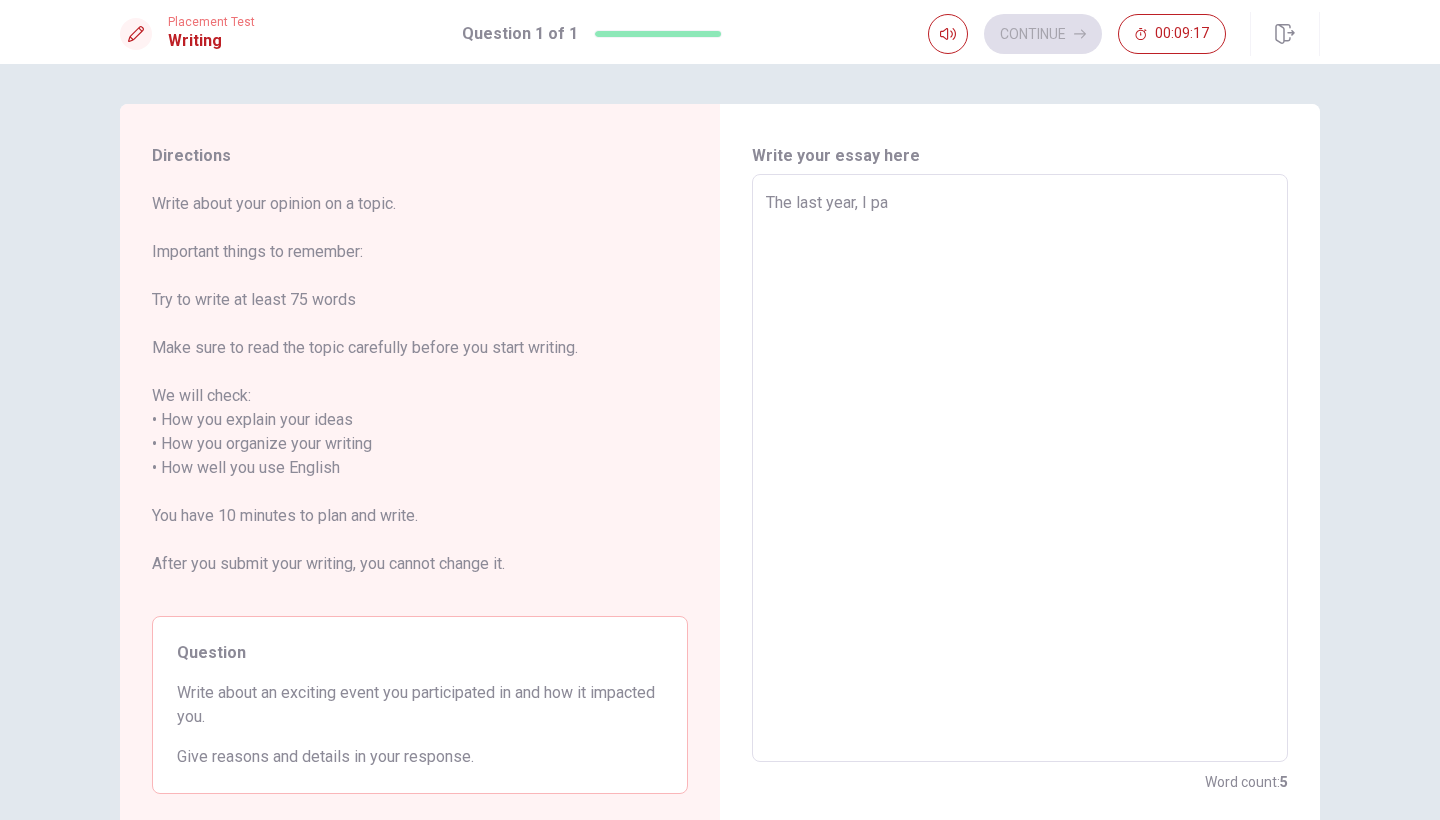 type on "x" 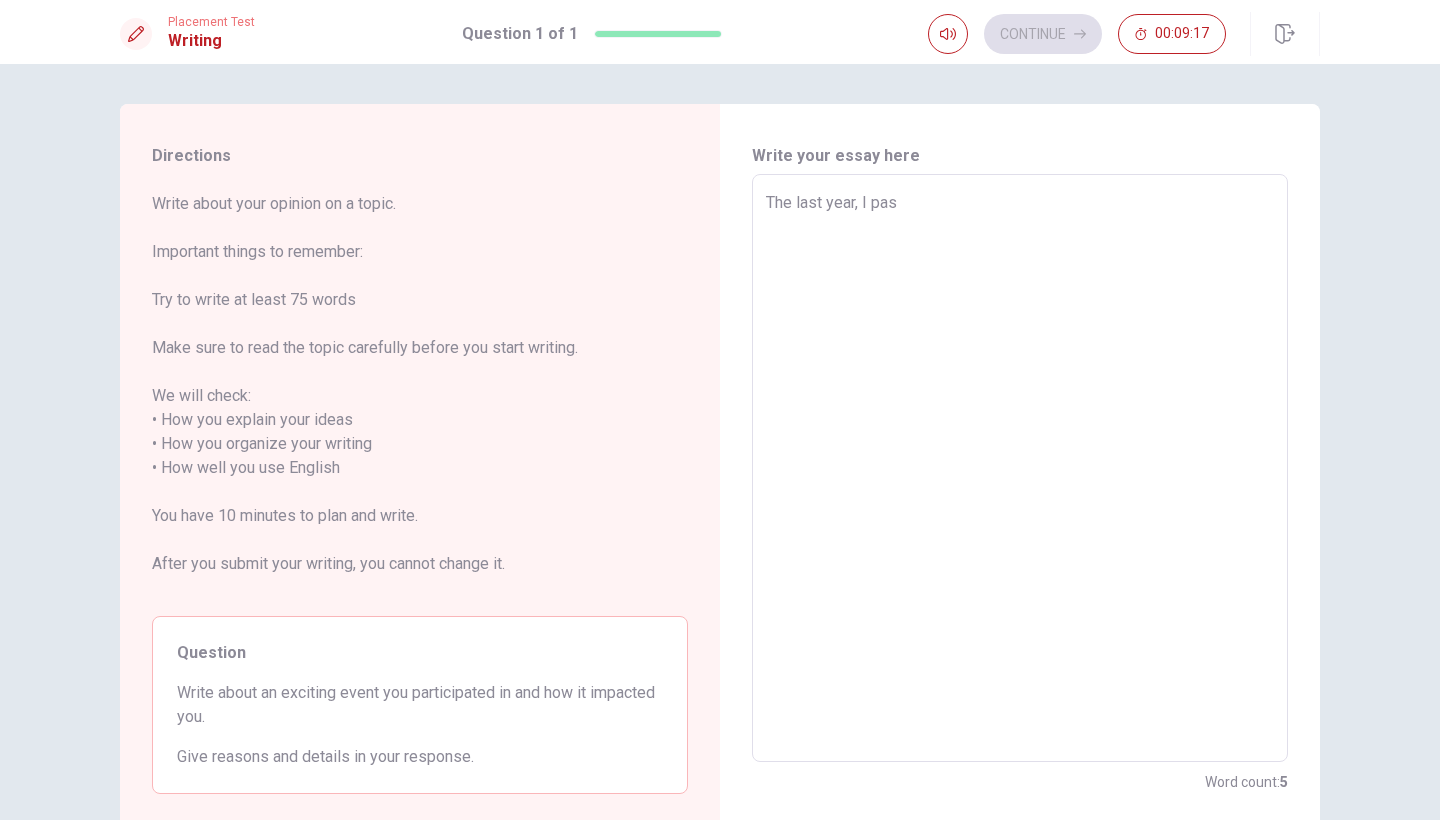 type on "x" 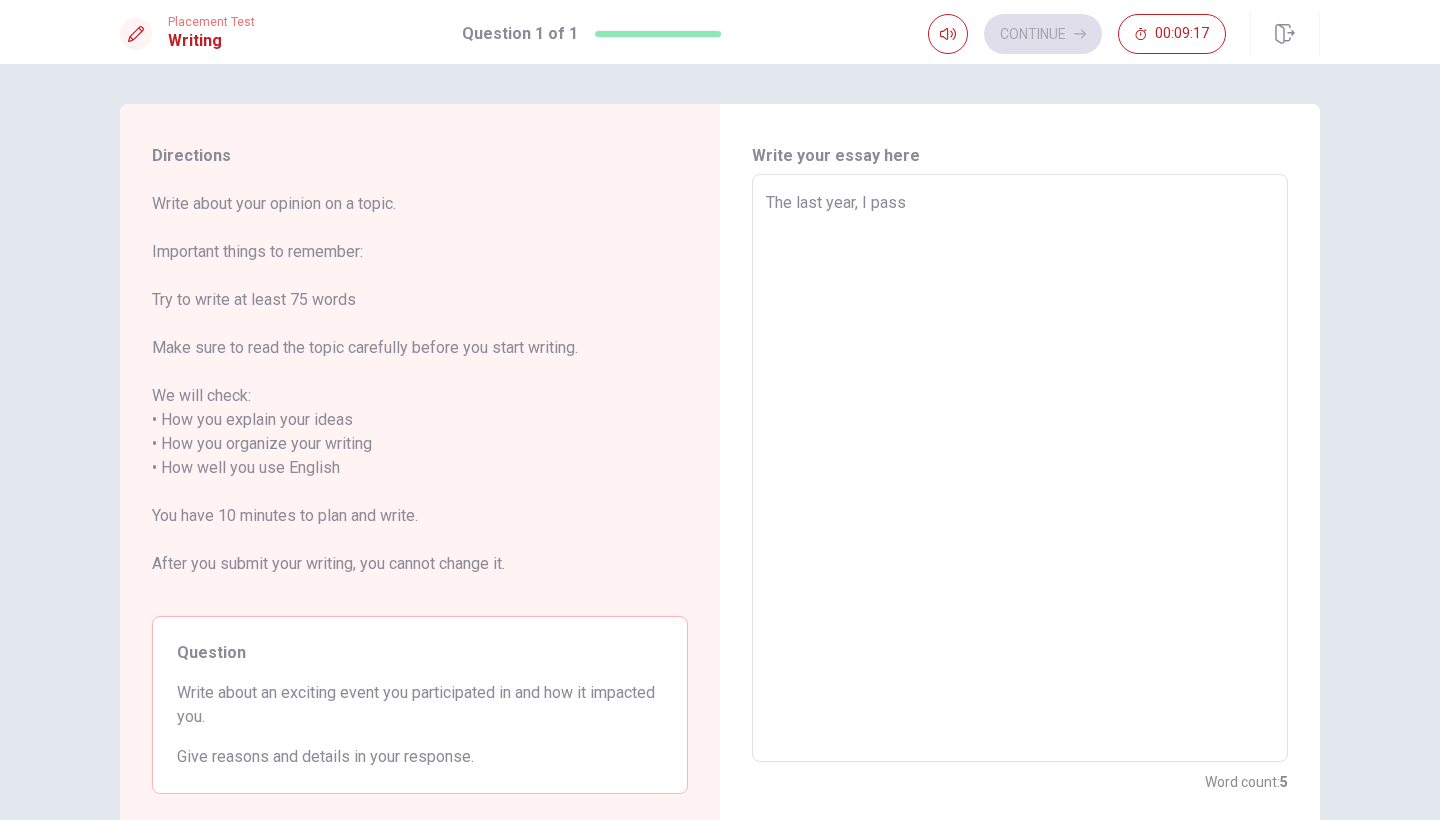 type on "x" 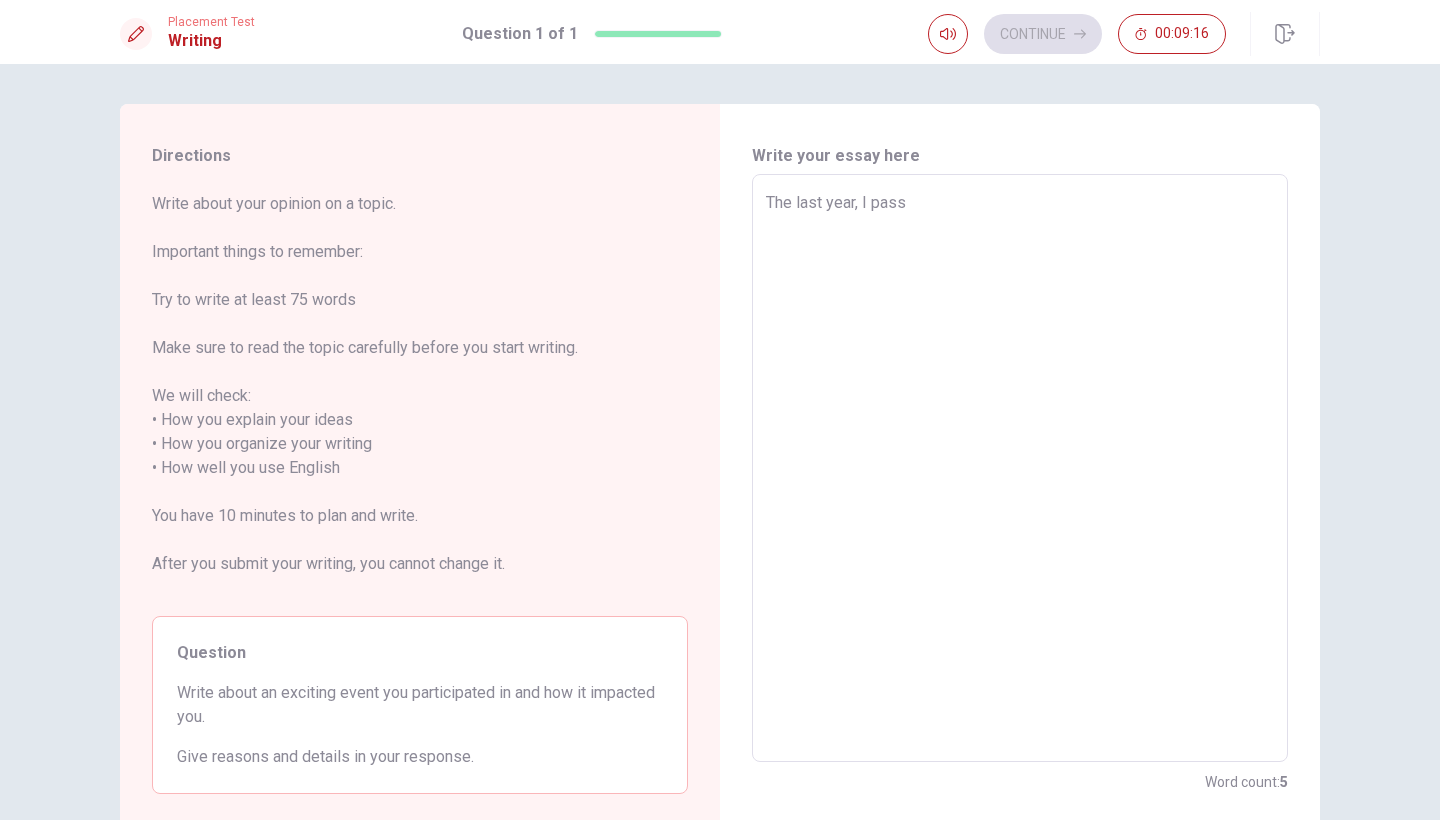 type on "The last year, I pass" 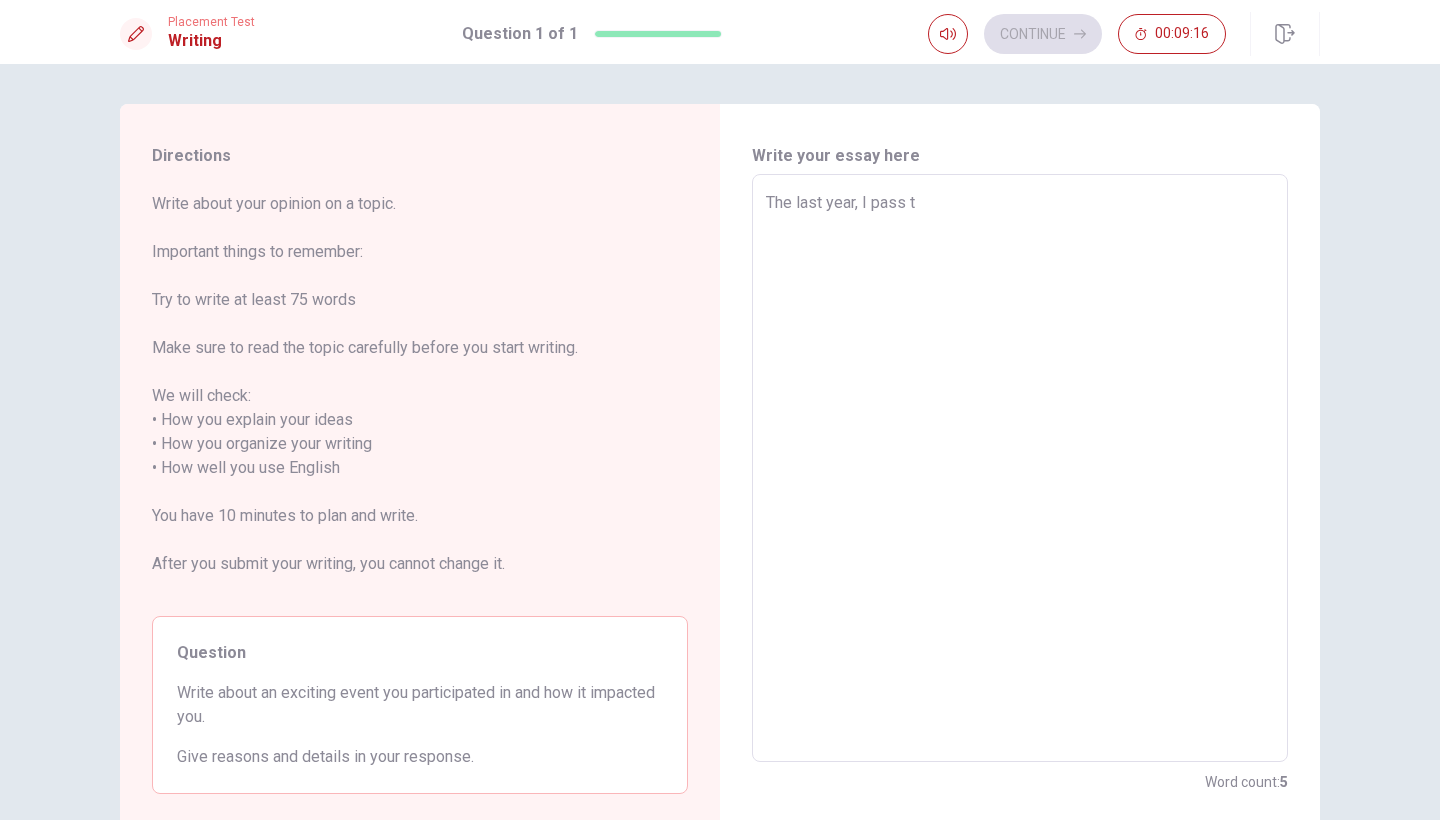 type on "x" 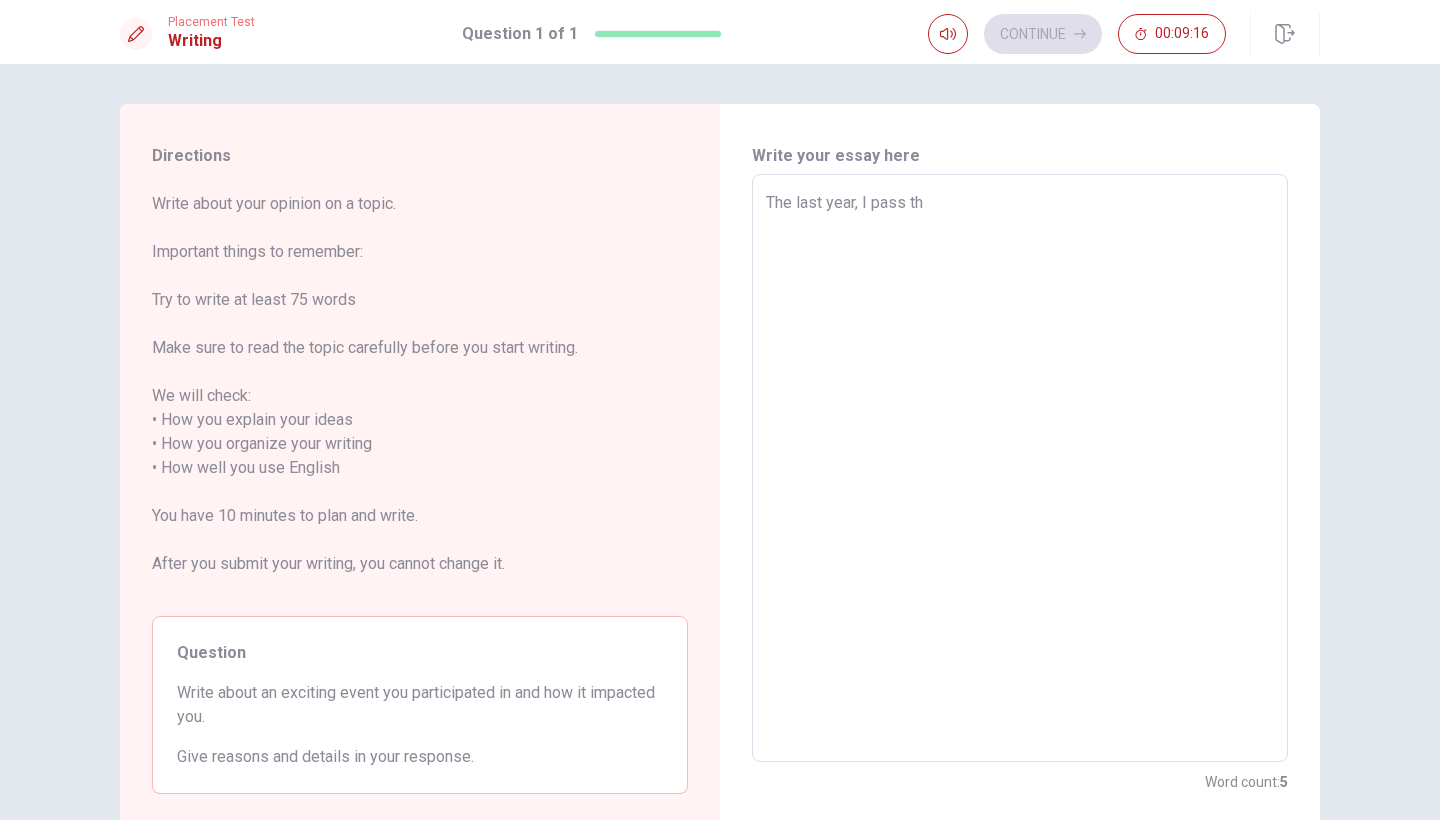 type on "x" 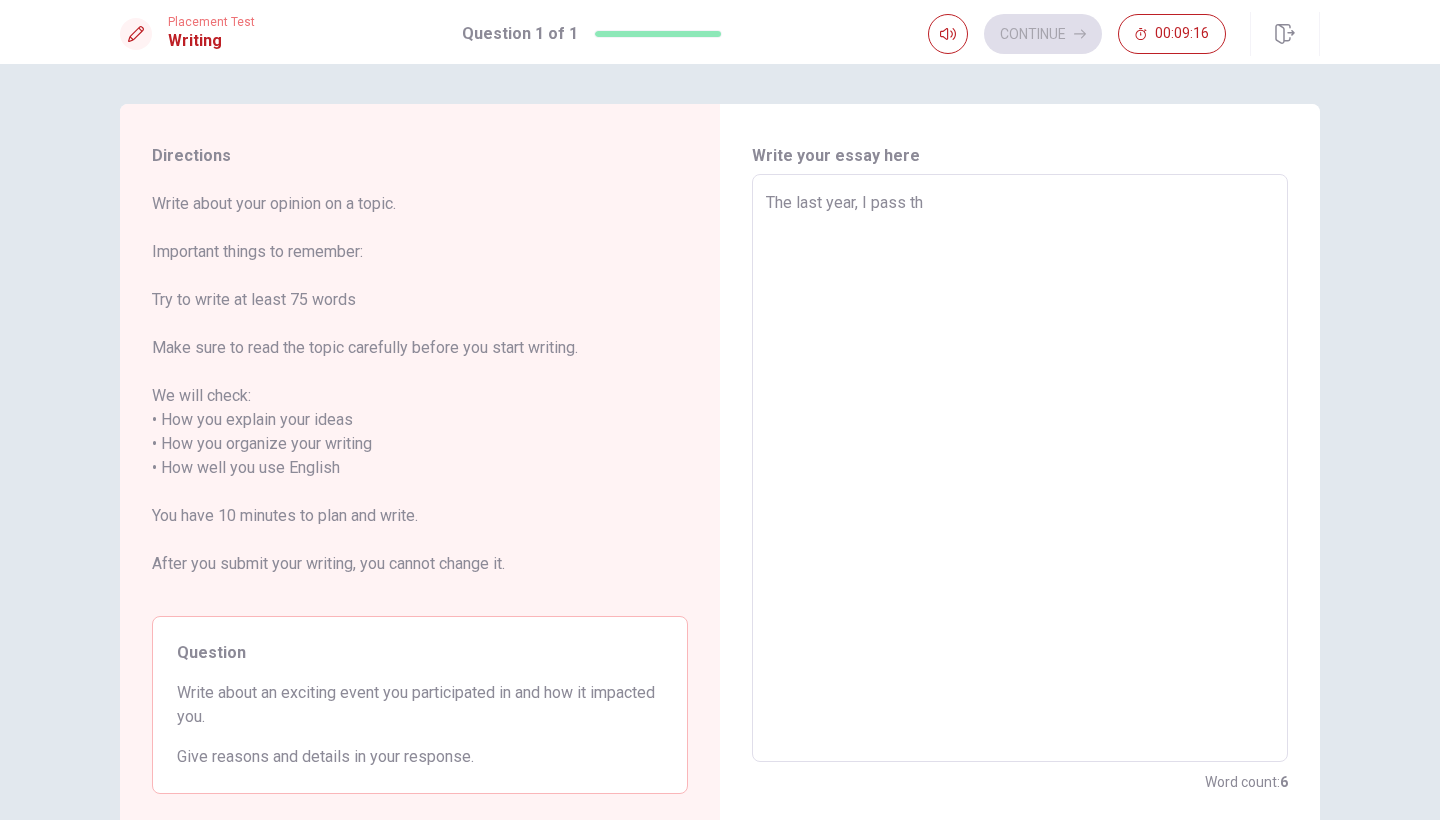 type on "The last year, I pass the" 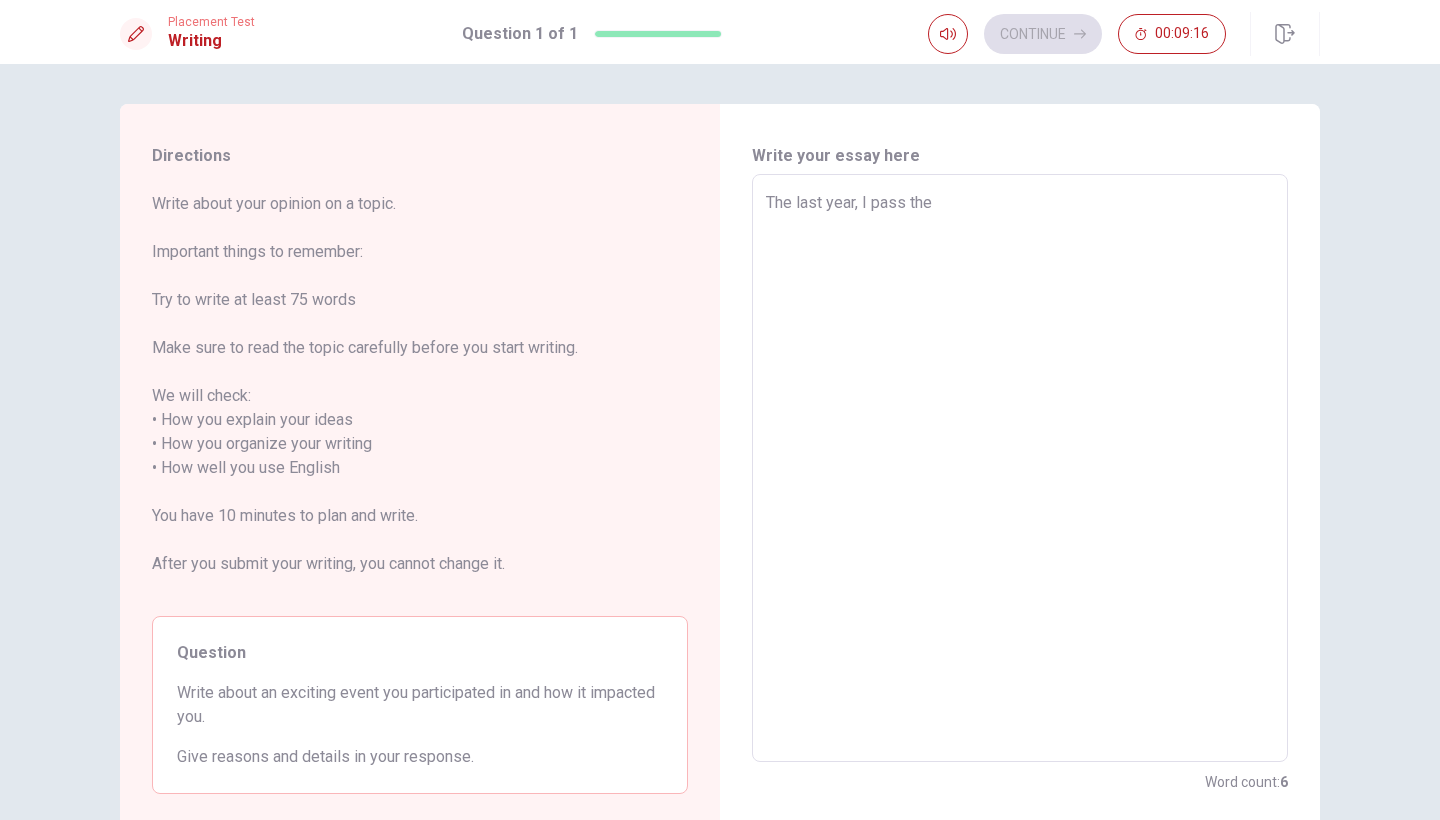 type on "x" 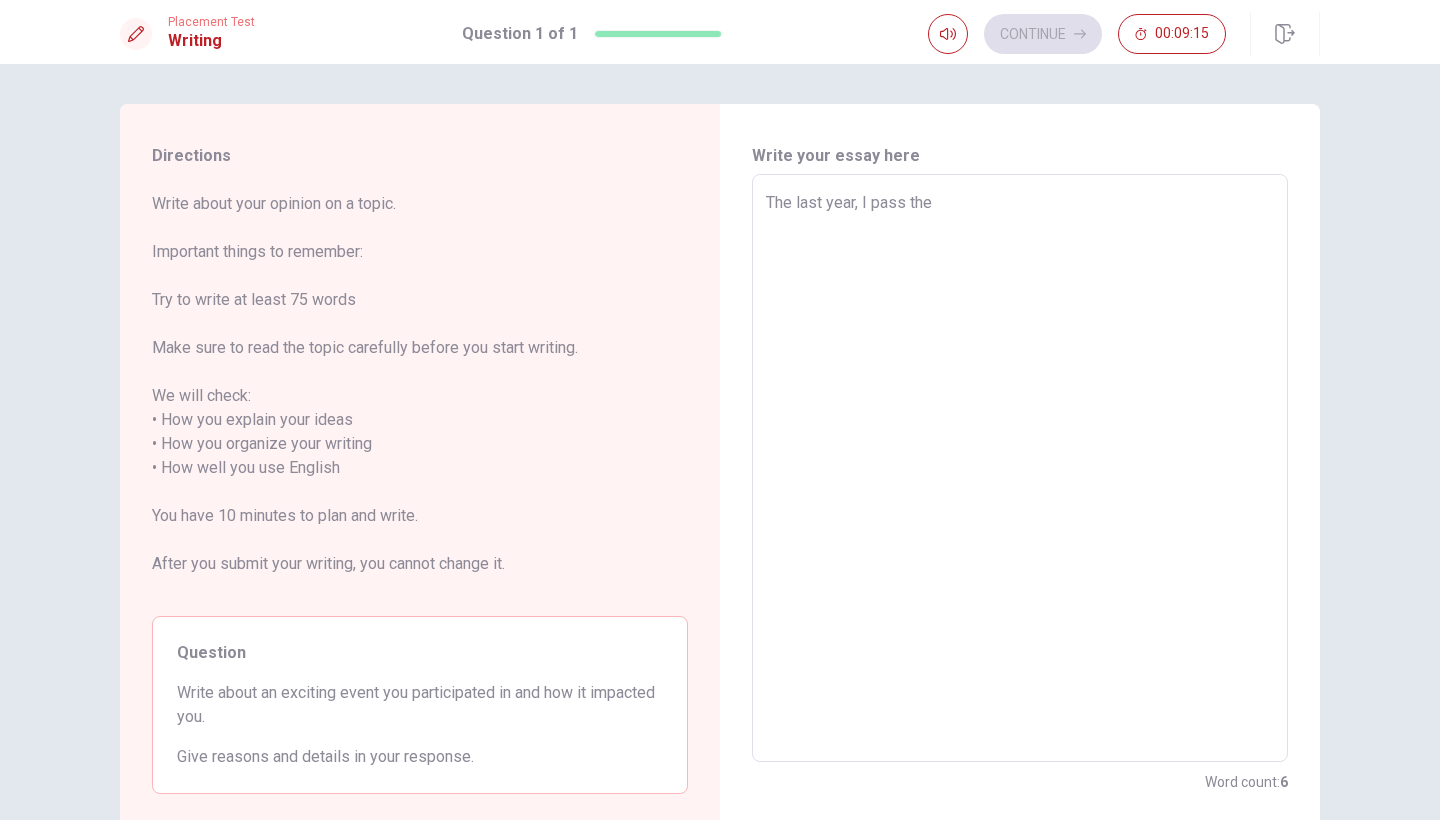 type on "The last year, I pass th" 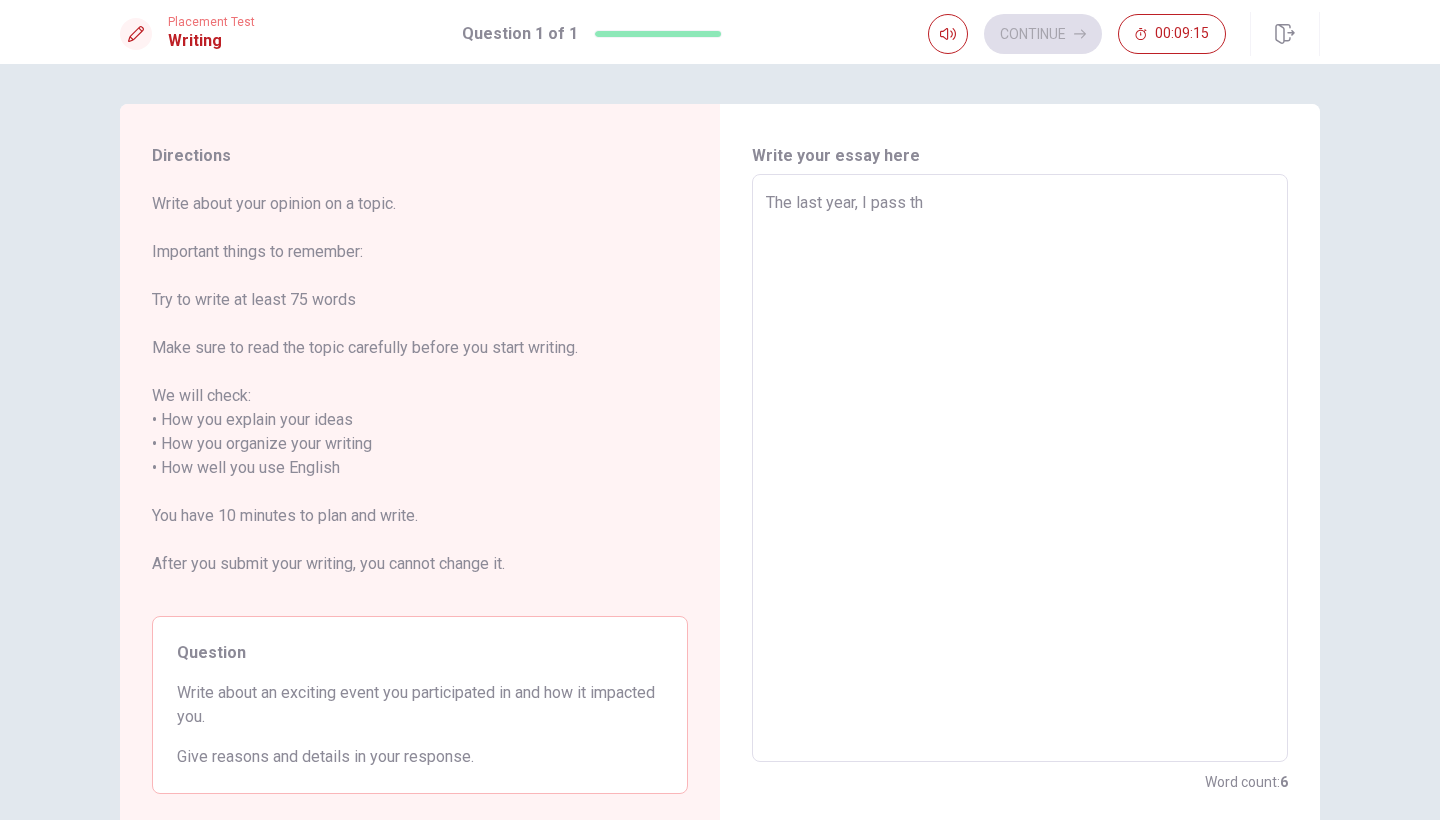 type on "x" 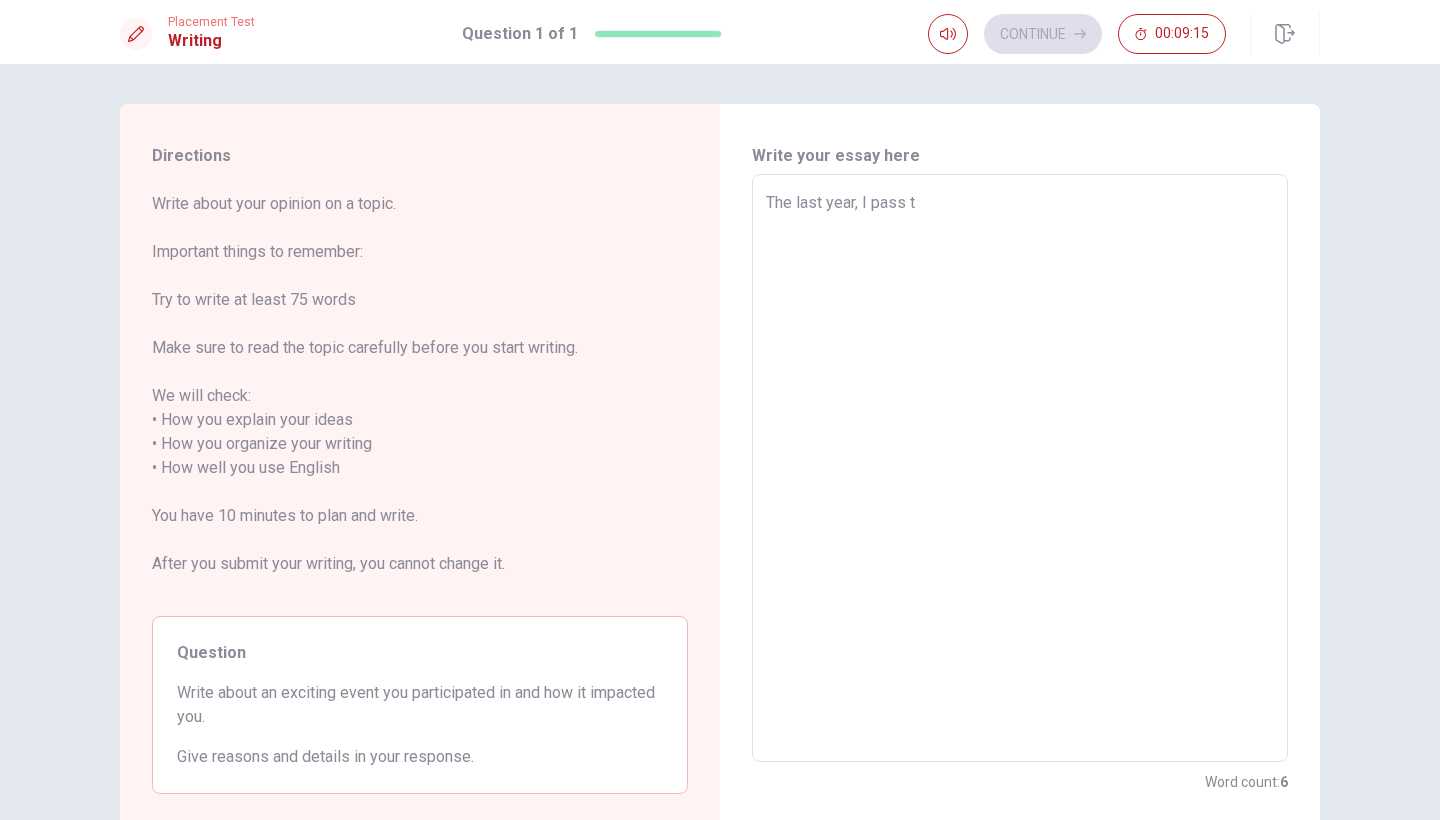 type on "x" 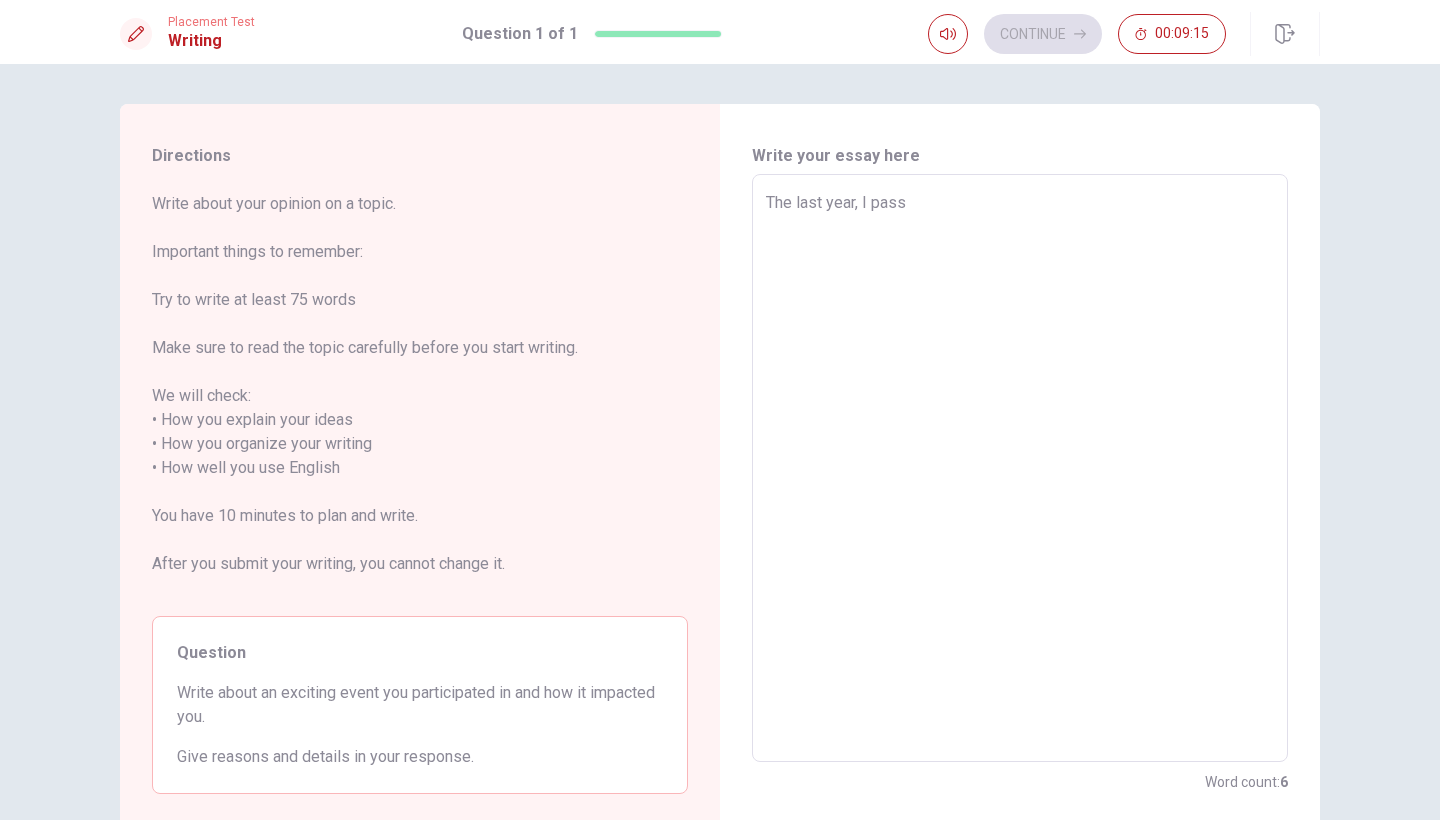 type on "x" 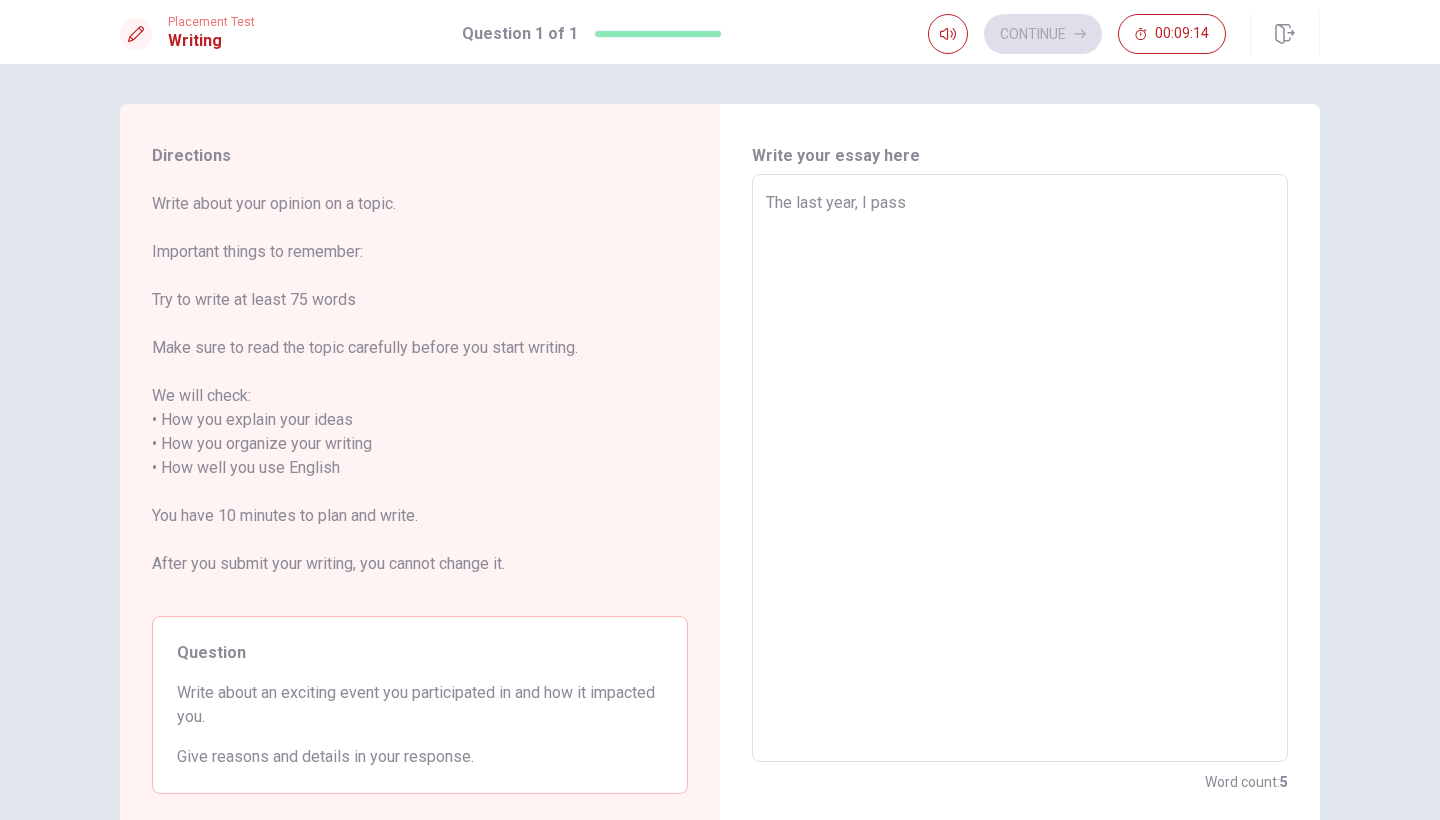 type on "The last year, I passe" 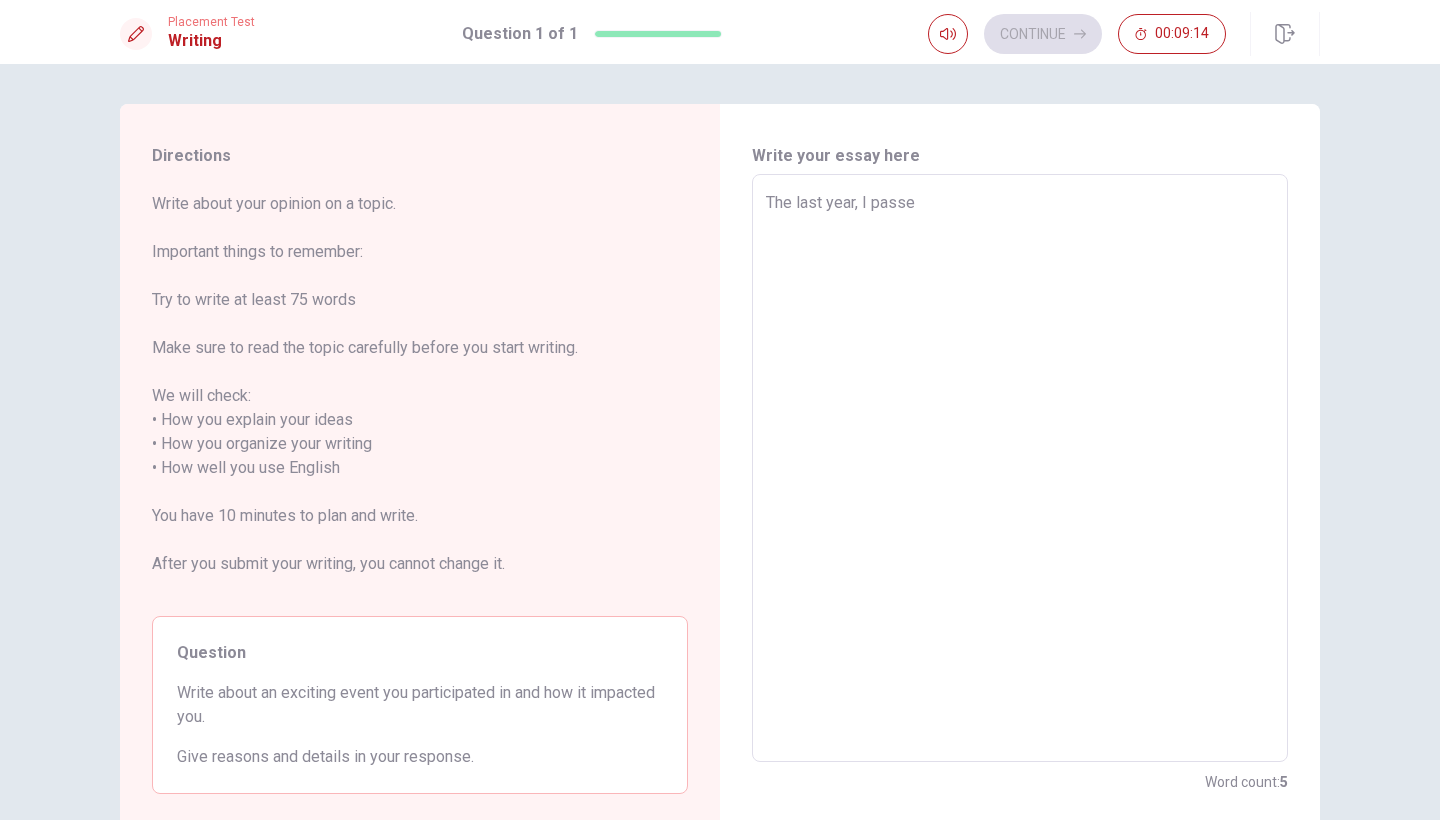 type on "x" 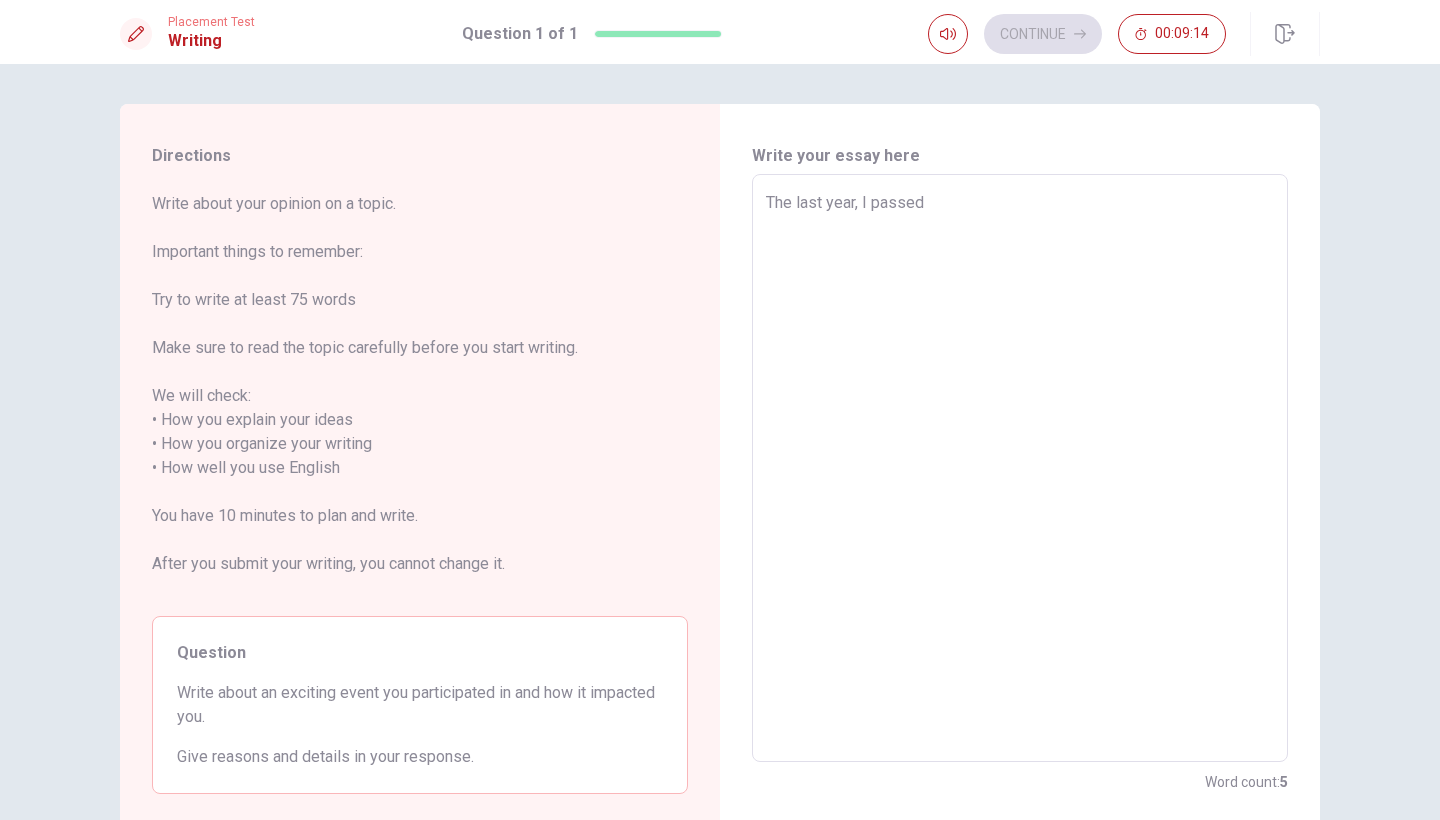 type on "x" 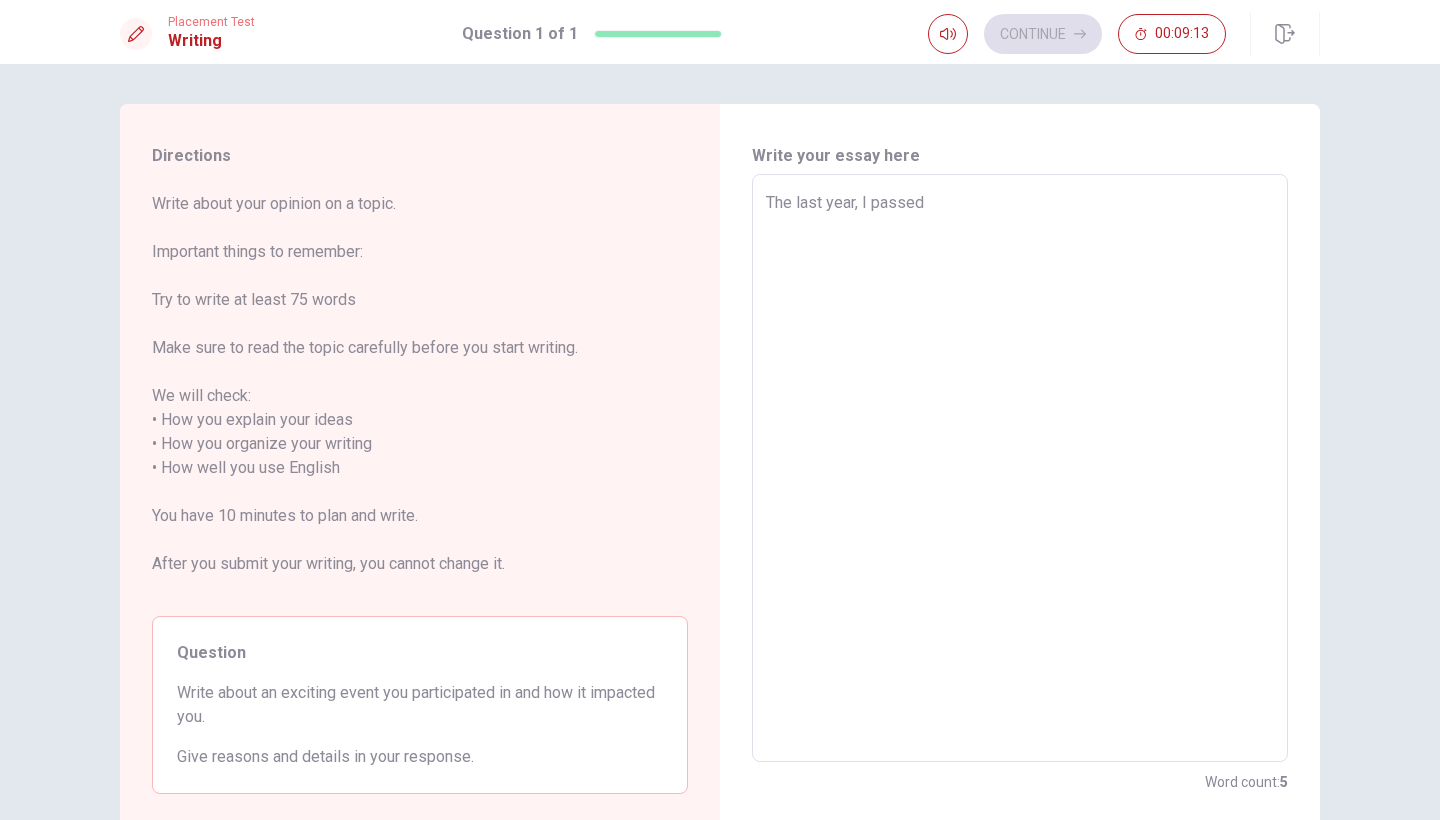 type on "The last year, I passed the exam" 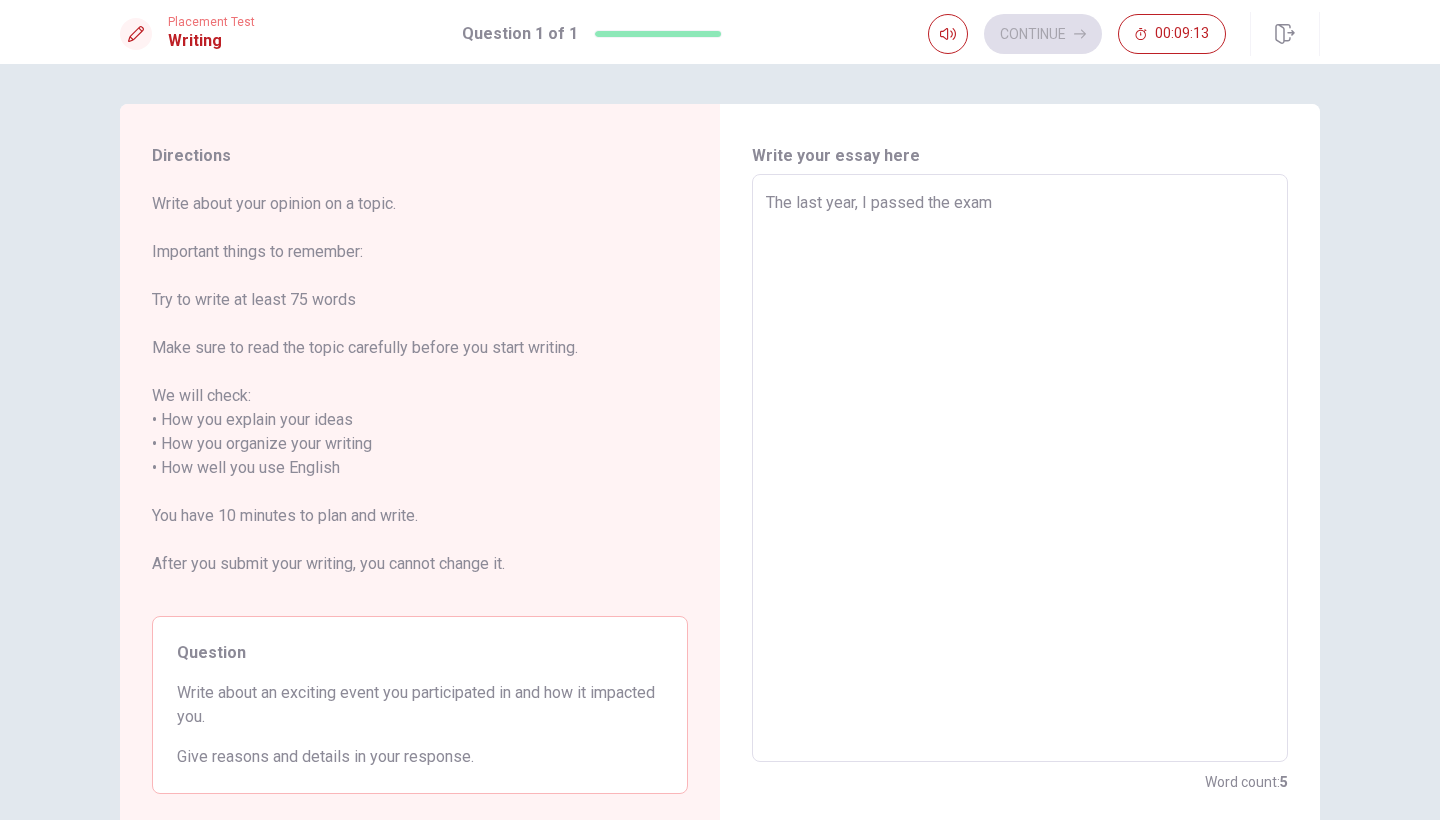 type on "x" 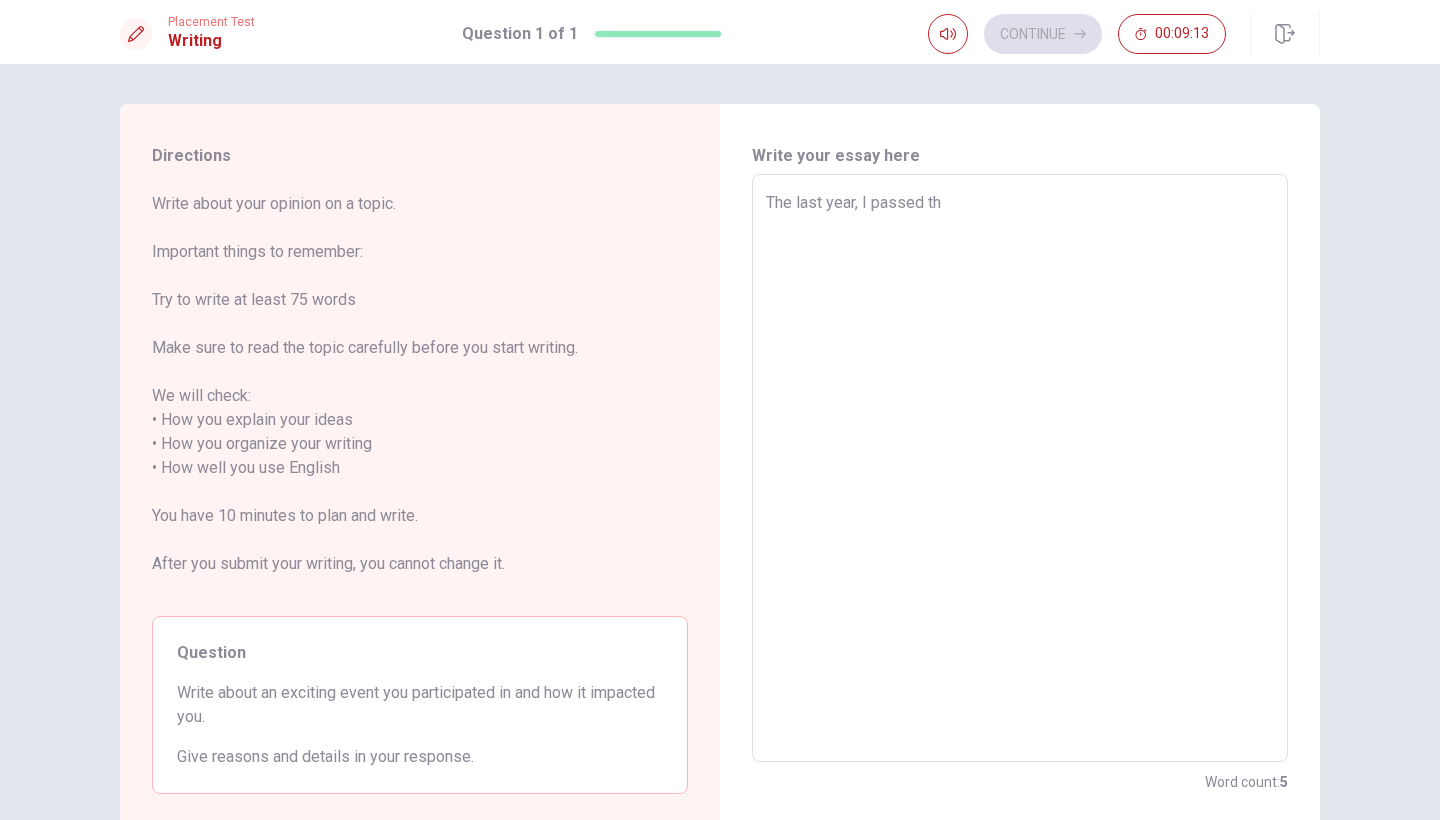 type on "x" 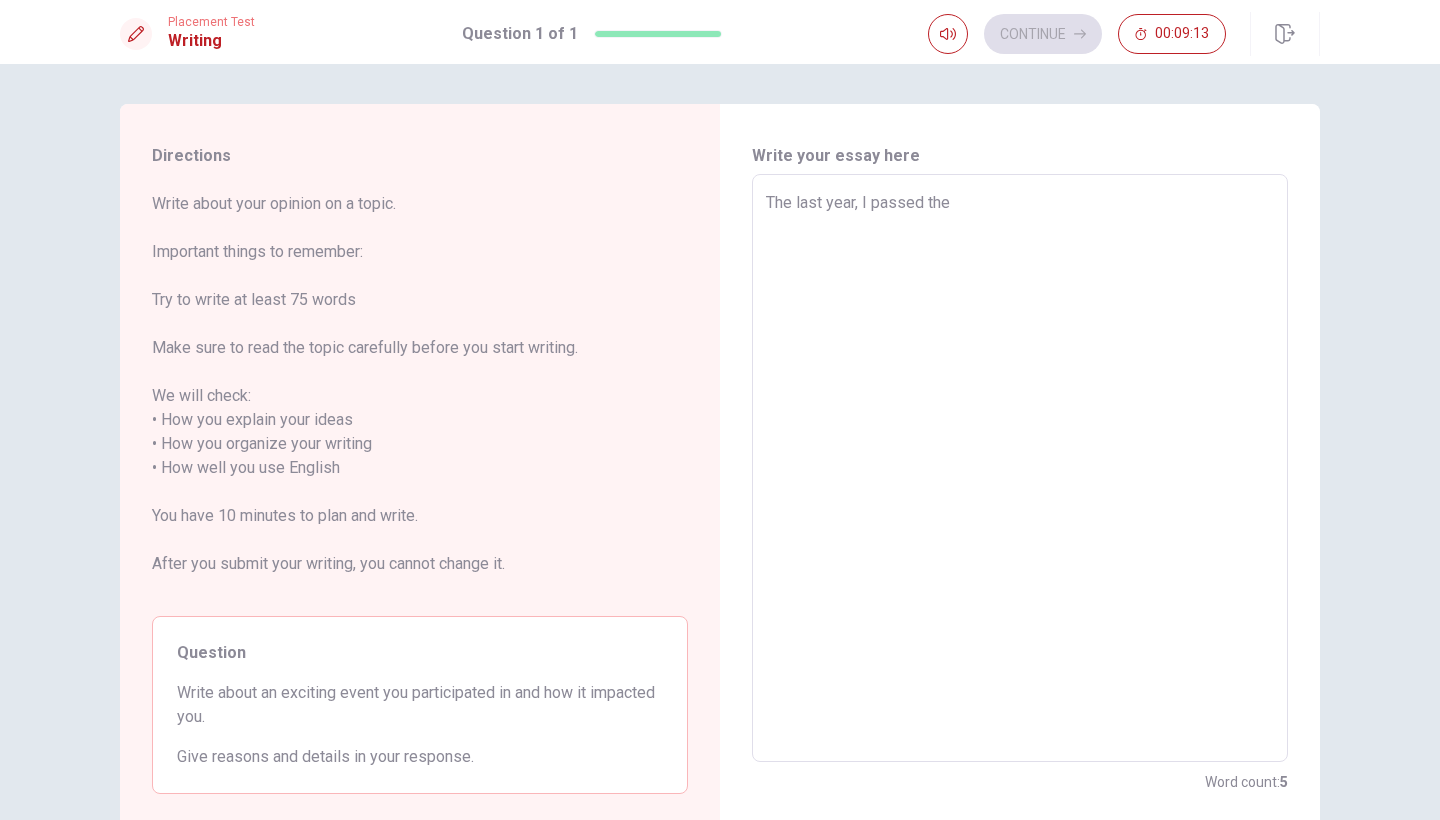type on "x" 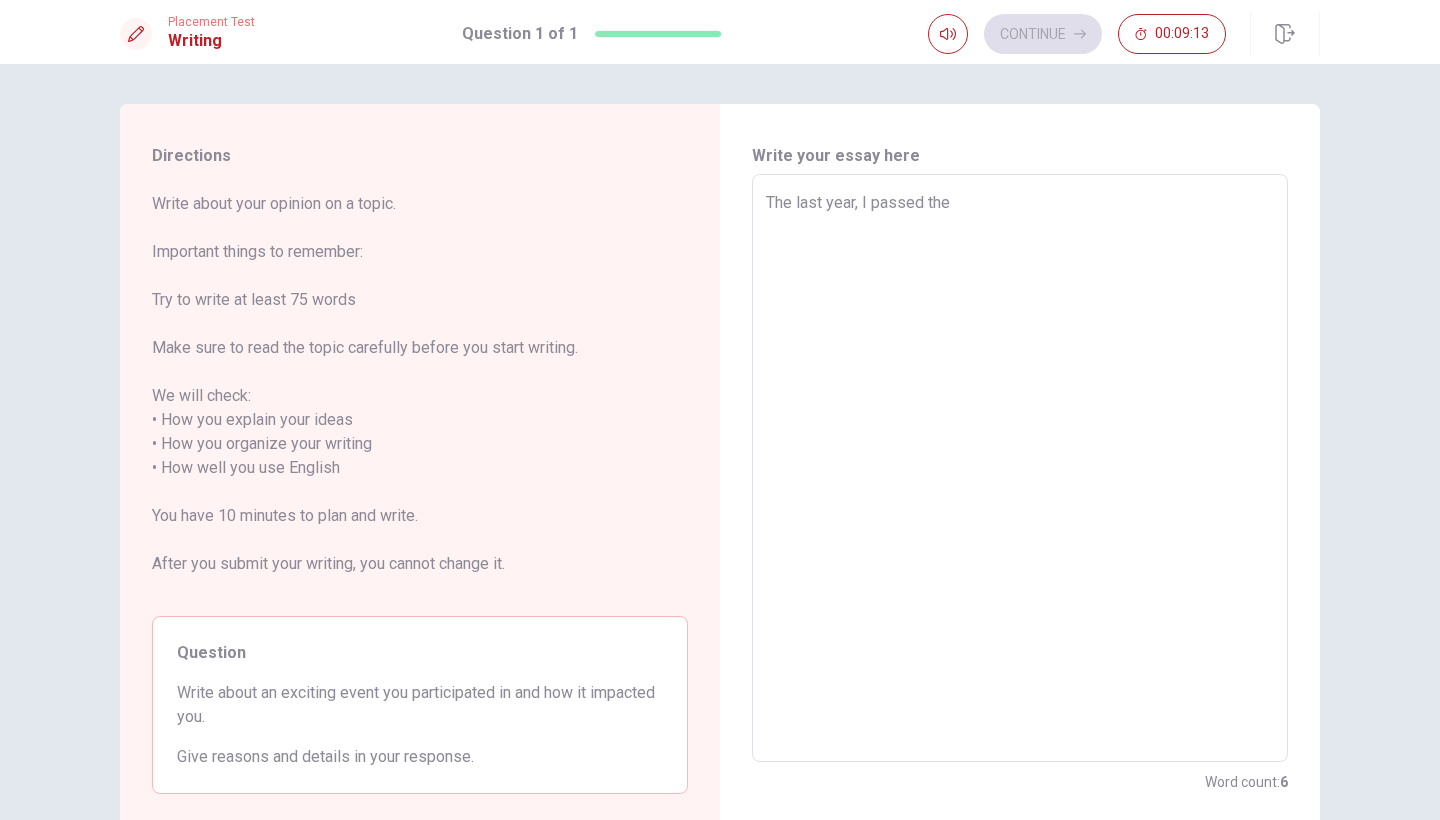 type on "The last year, I passed the" 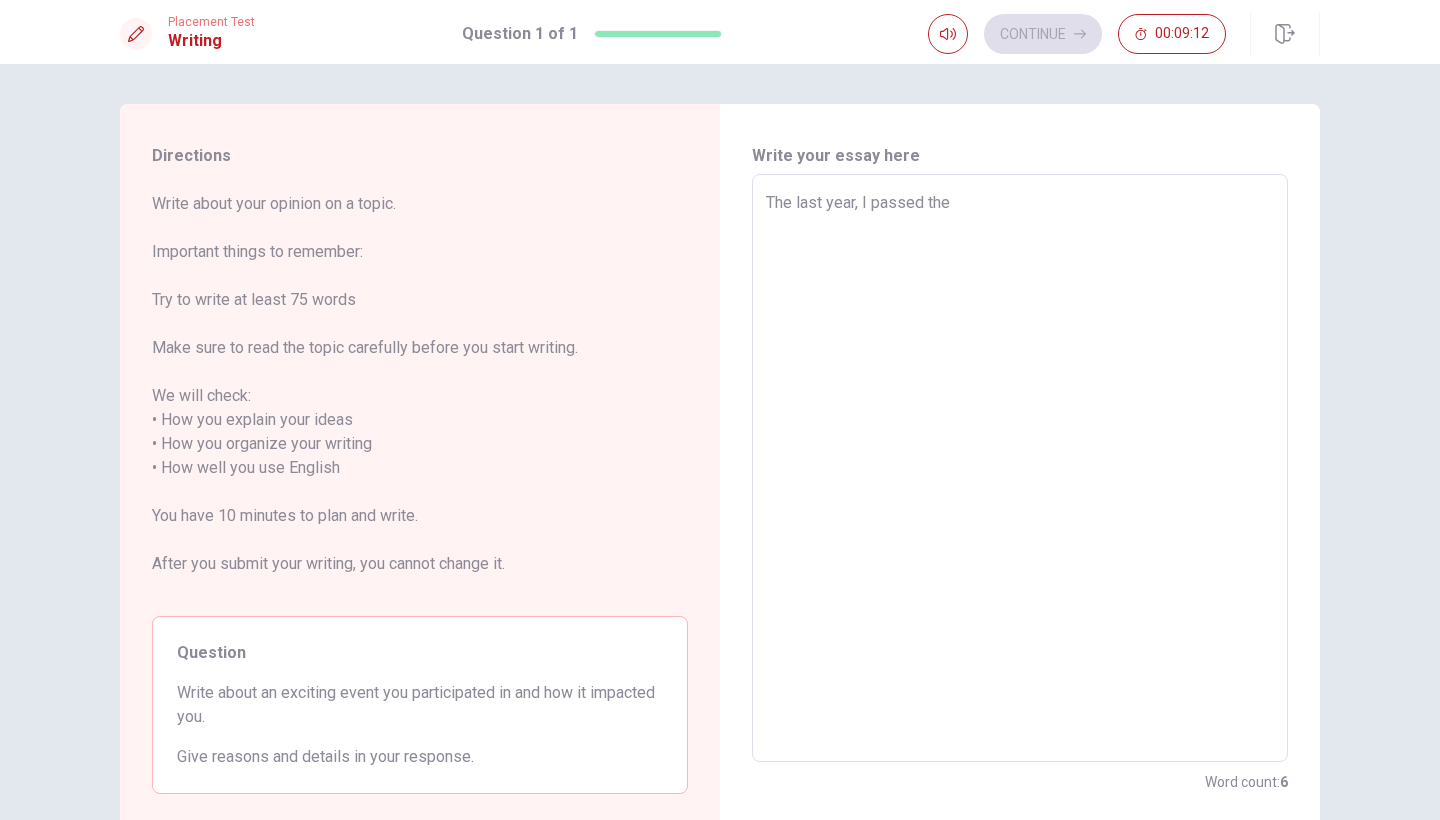 type on "The last year, I passed the E" 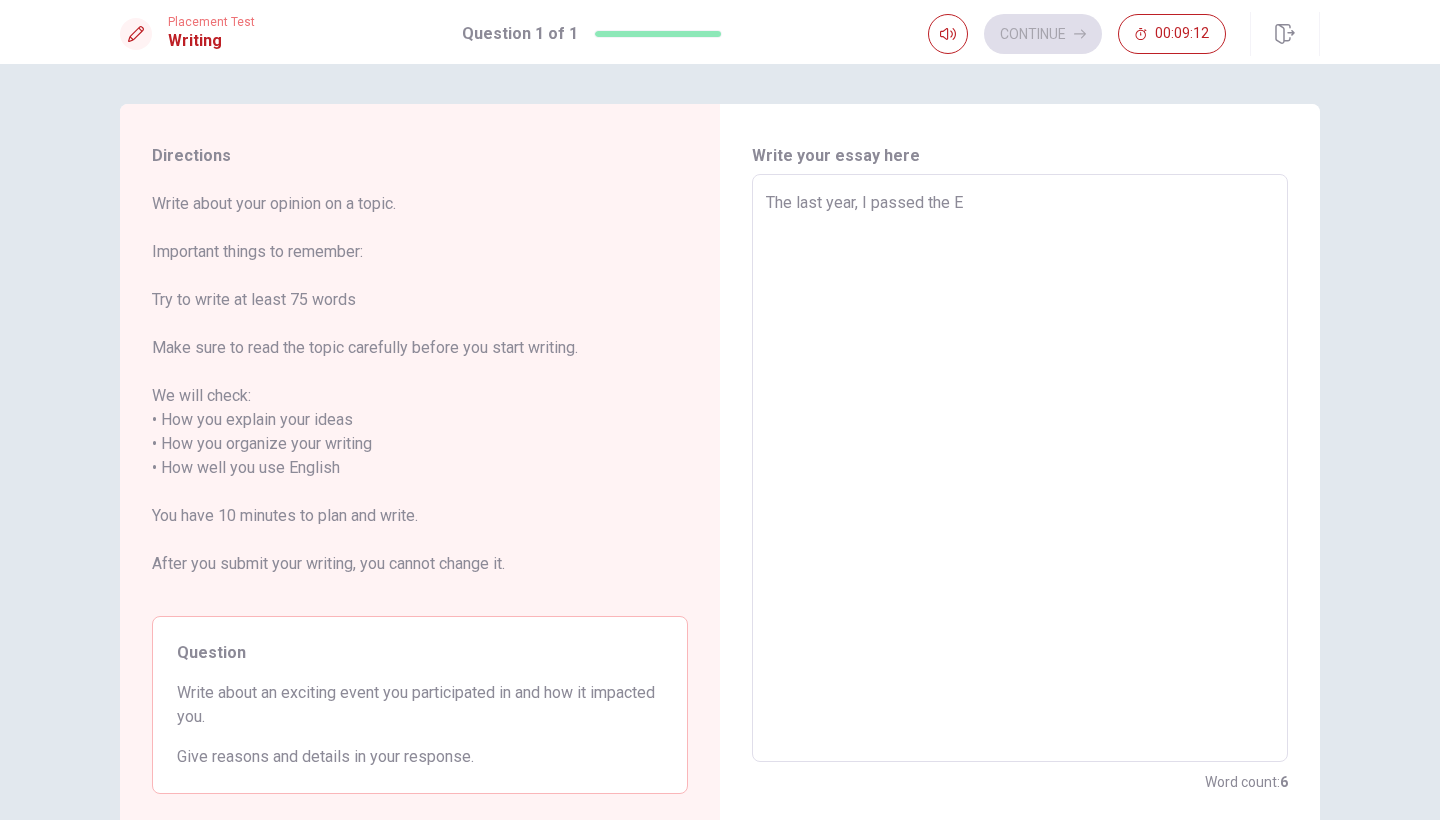 type on "x" 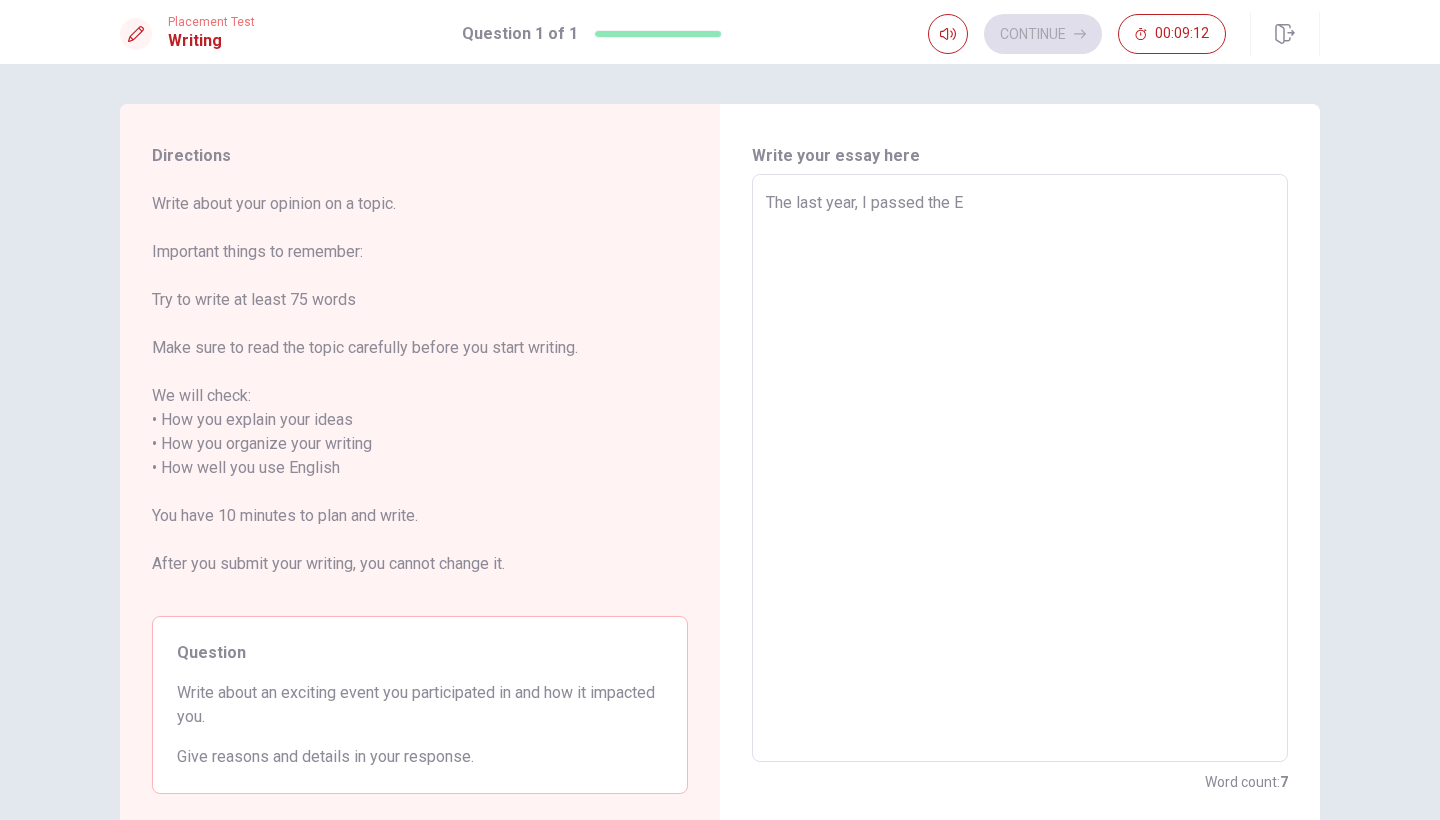 type on "The last year, I passed the" 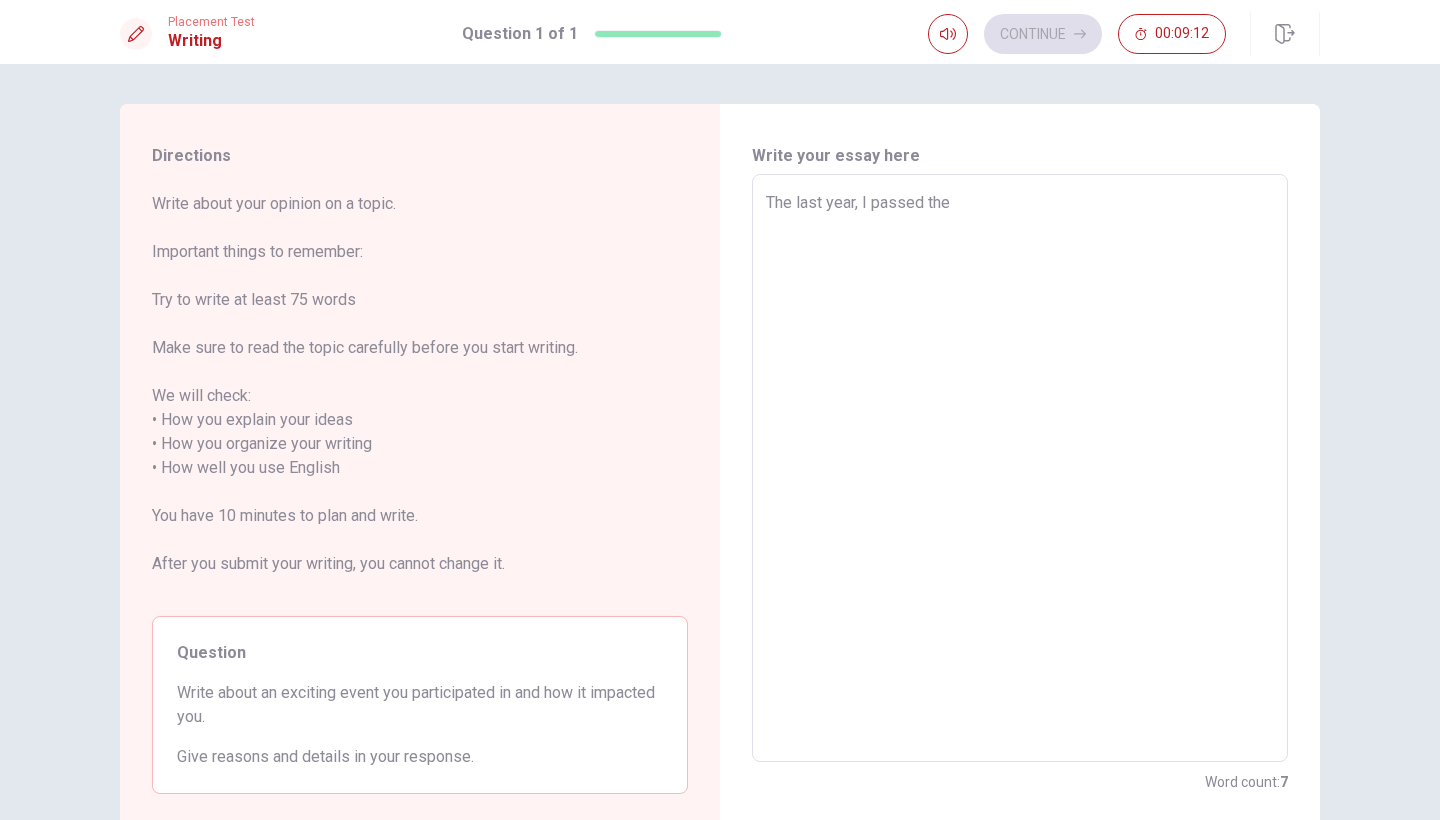 type on "x" 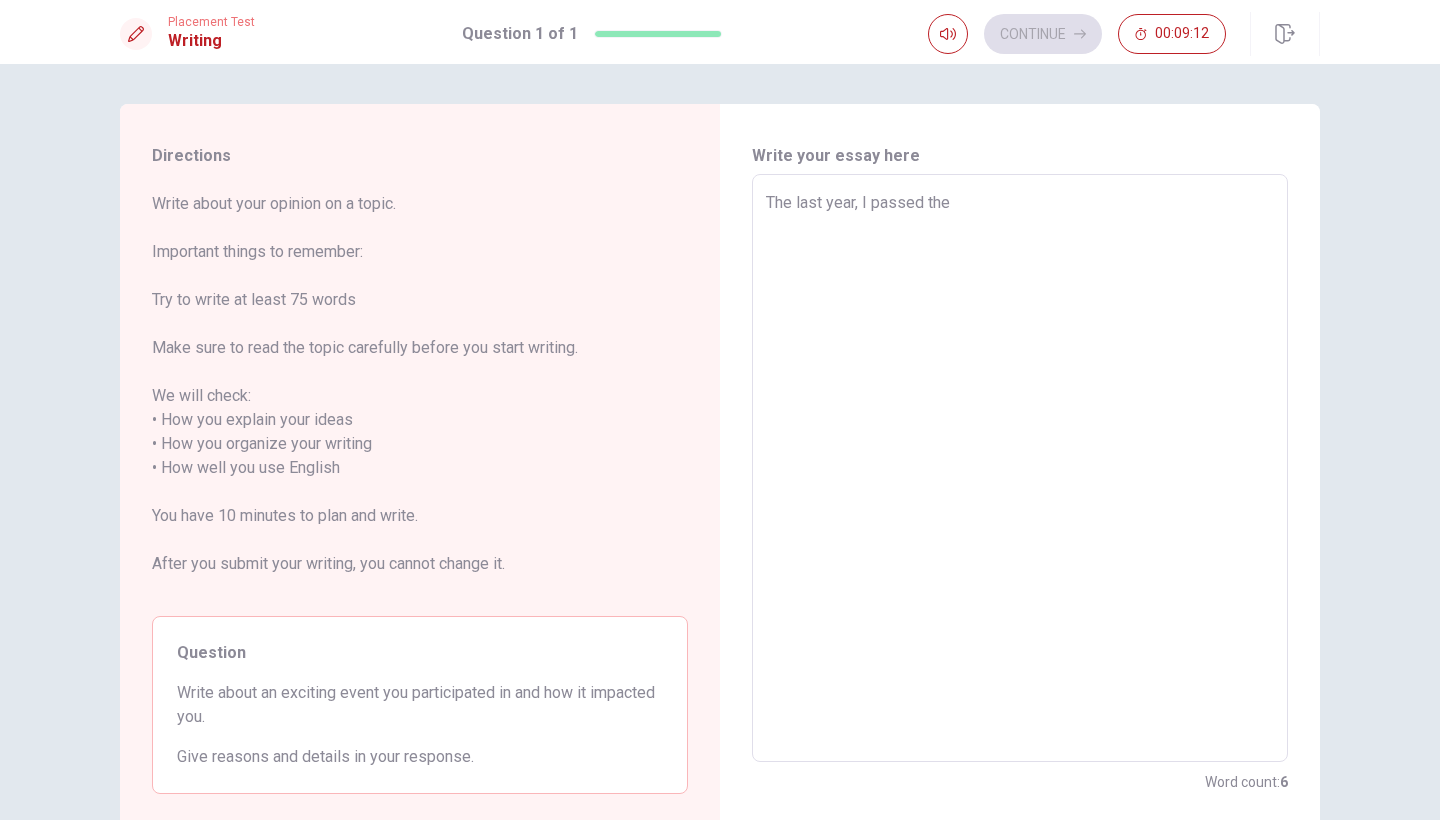 type on "The last year, I passed the B" 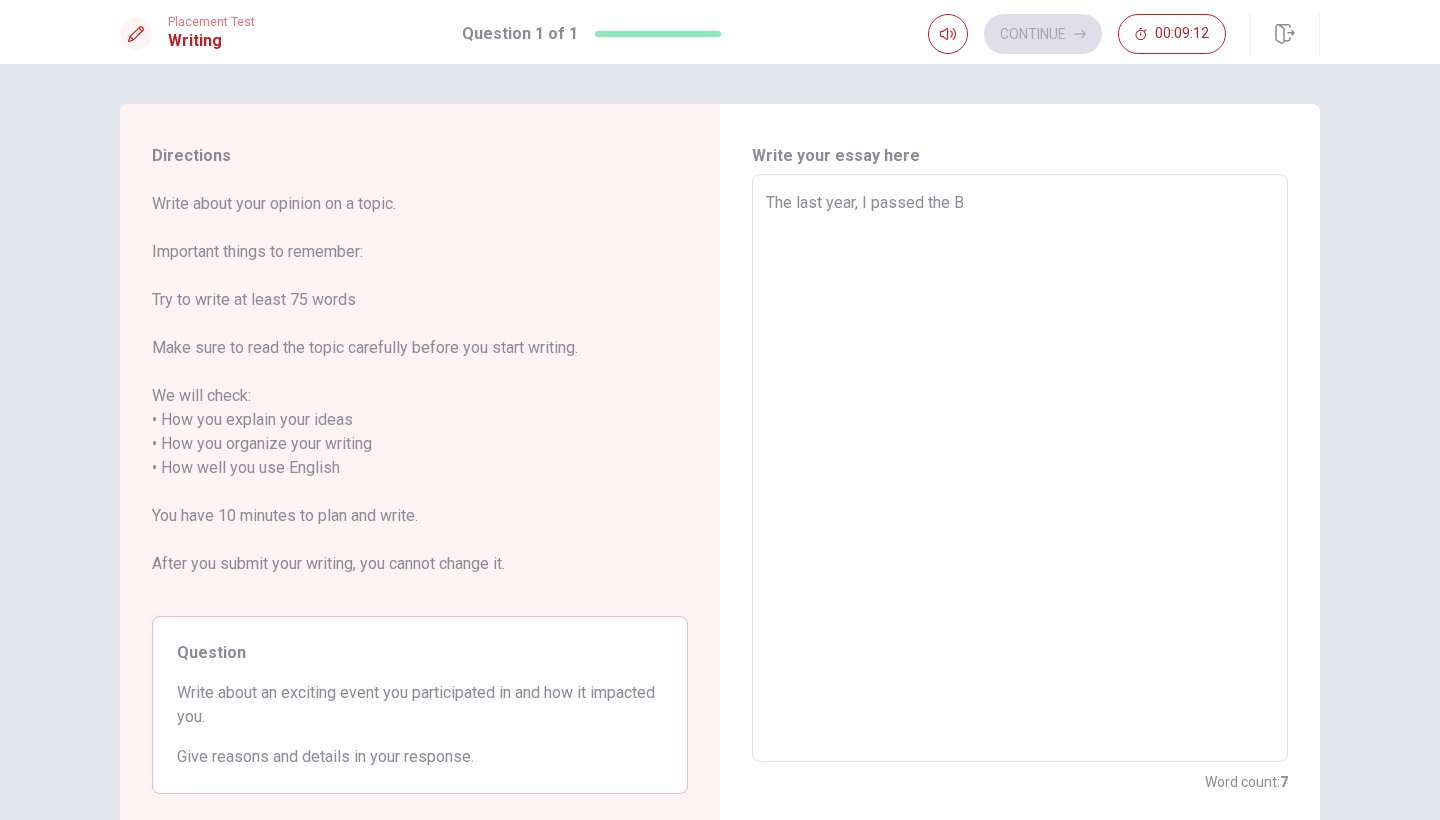 type on "x" 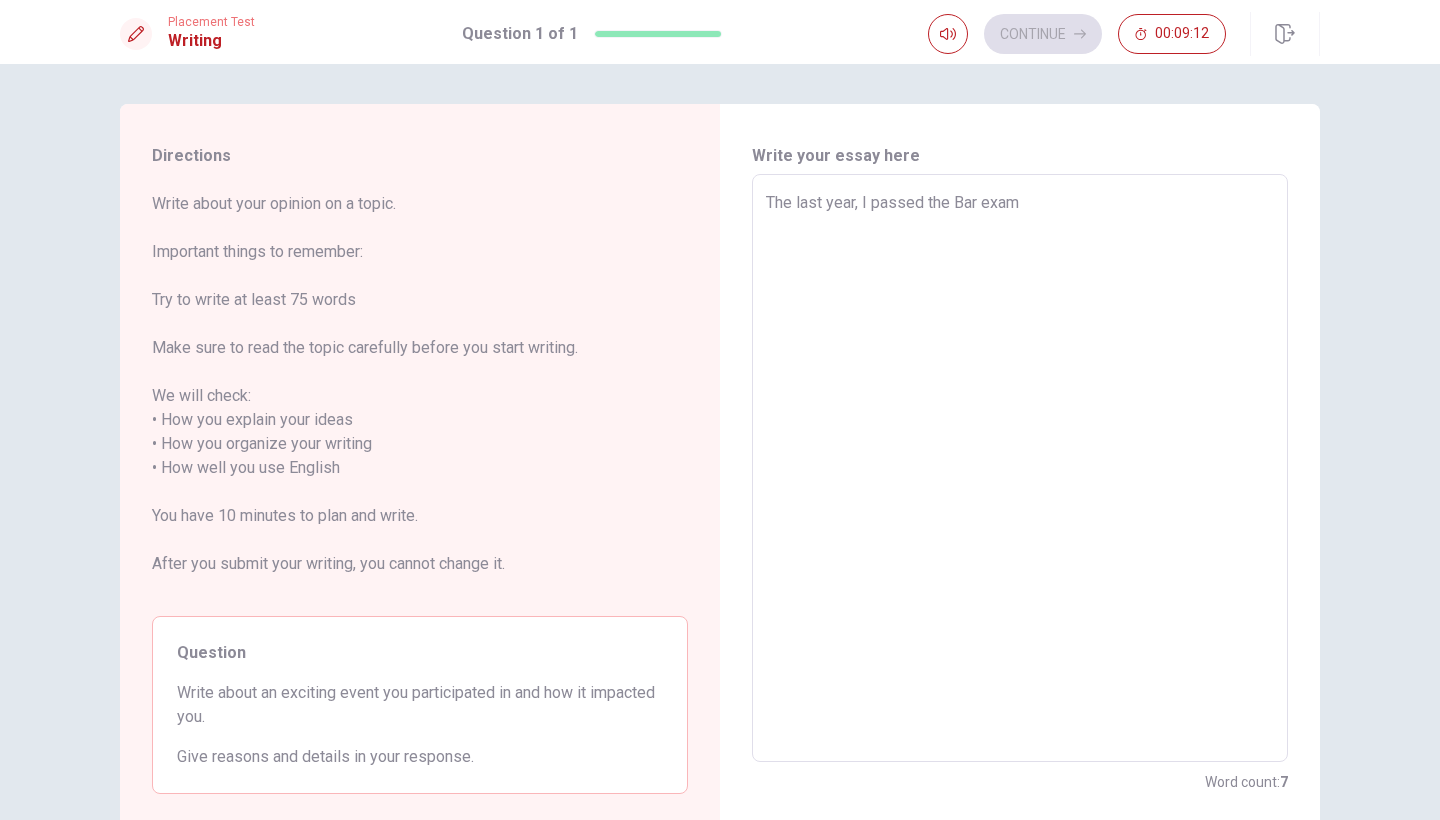 type on "x" 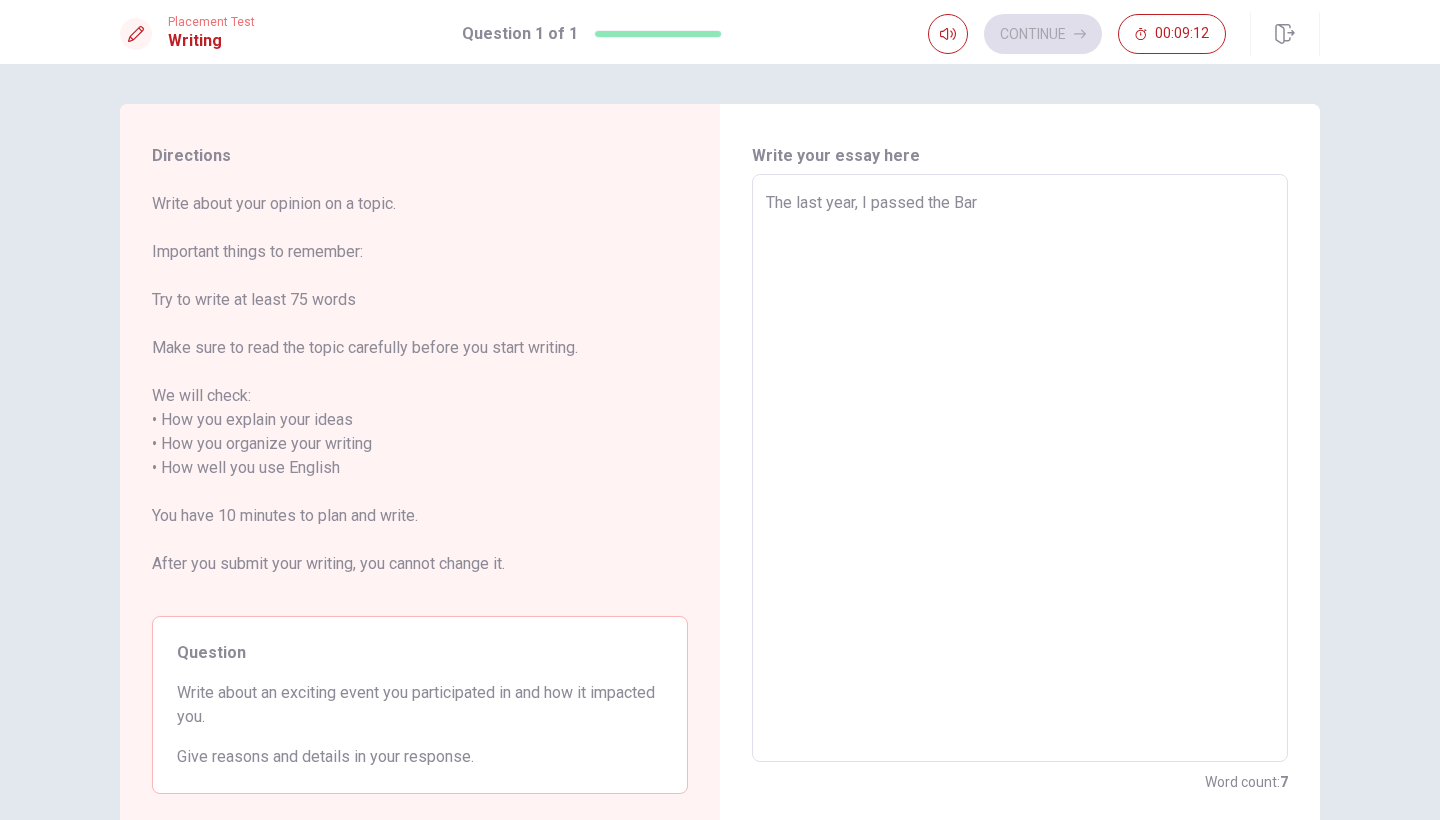 type on "x" 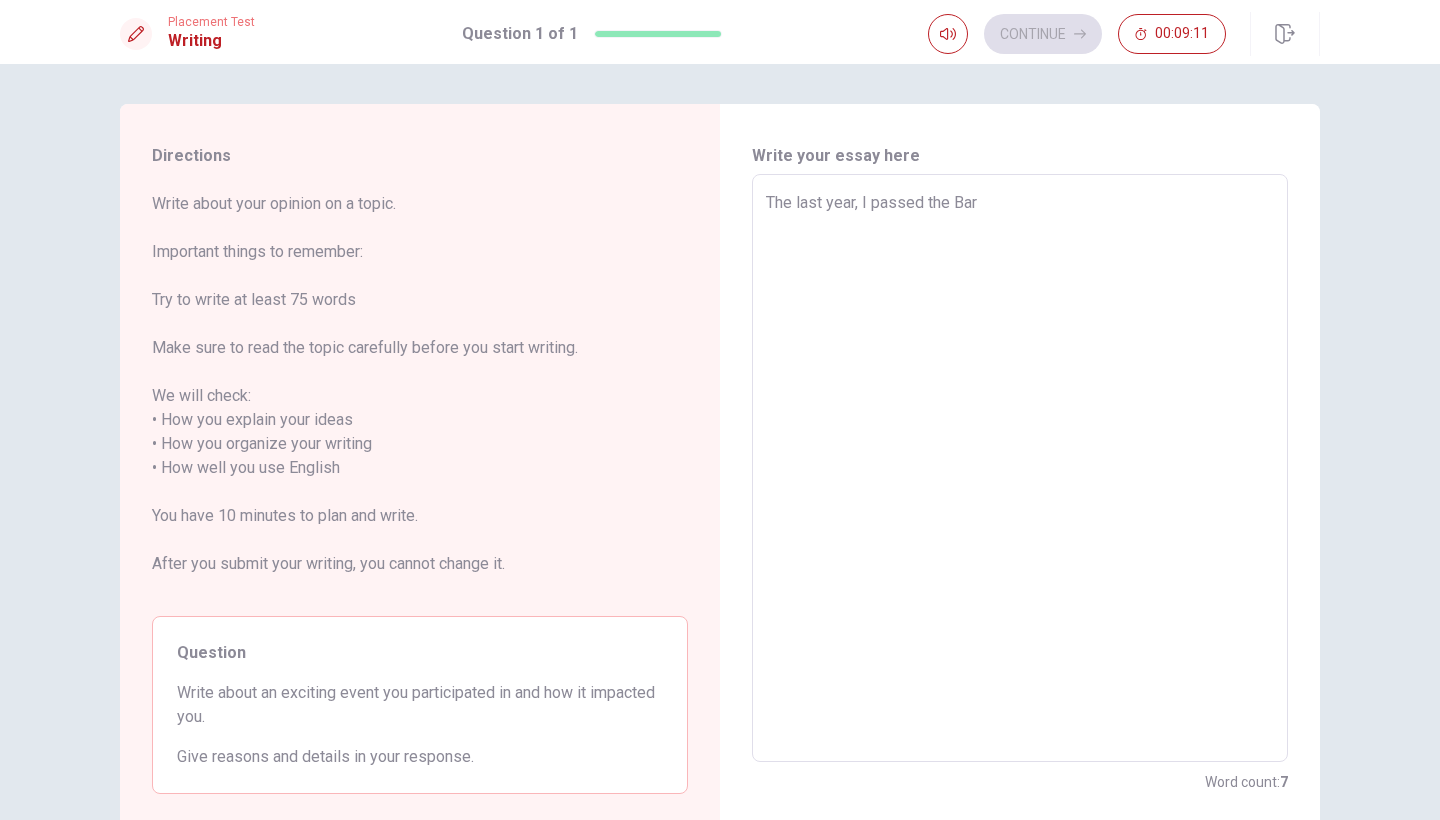 type on "The last year, I passed the Bar" 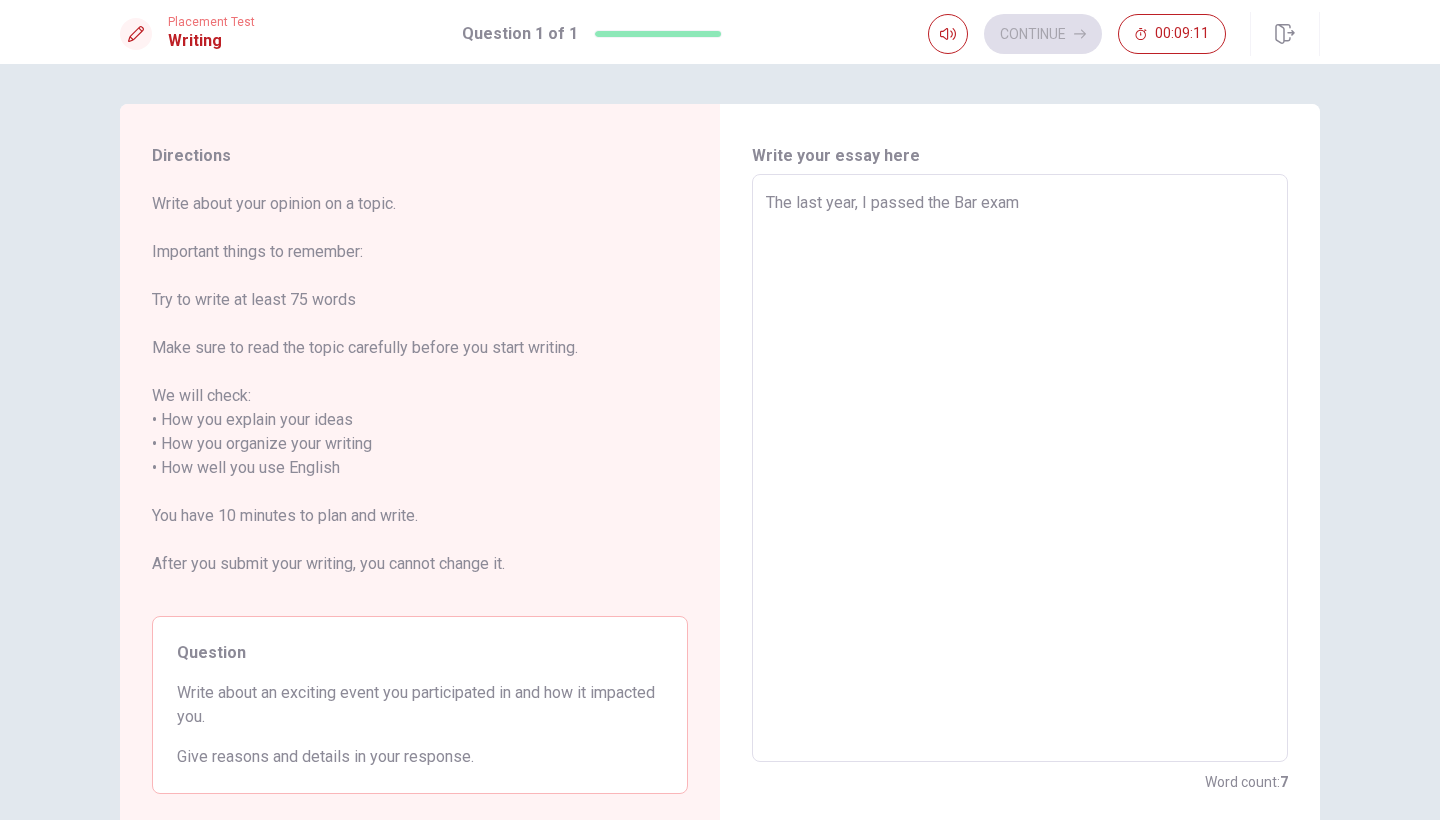 type on "x" 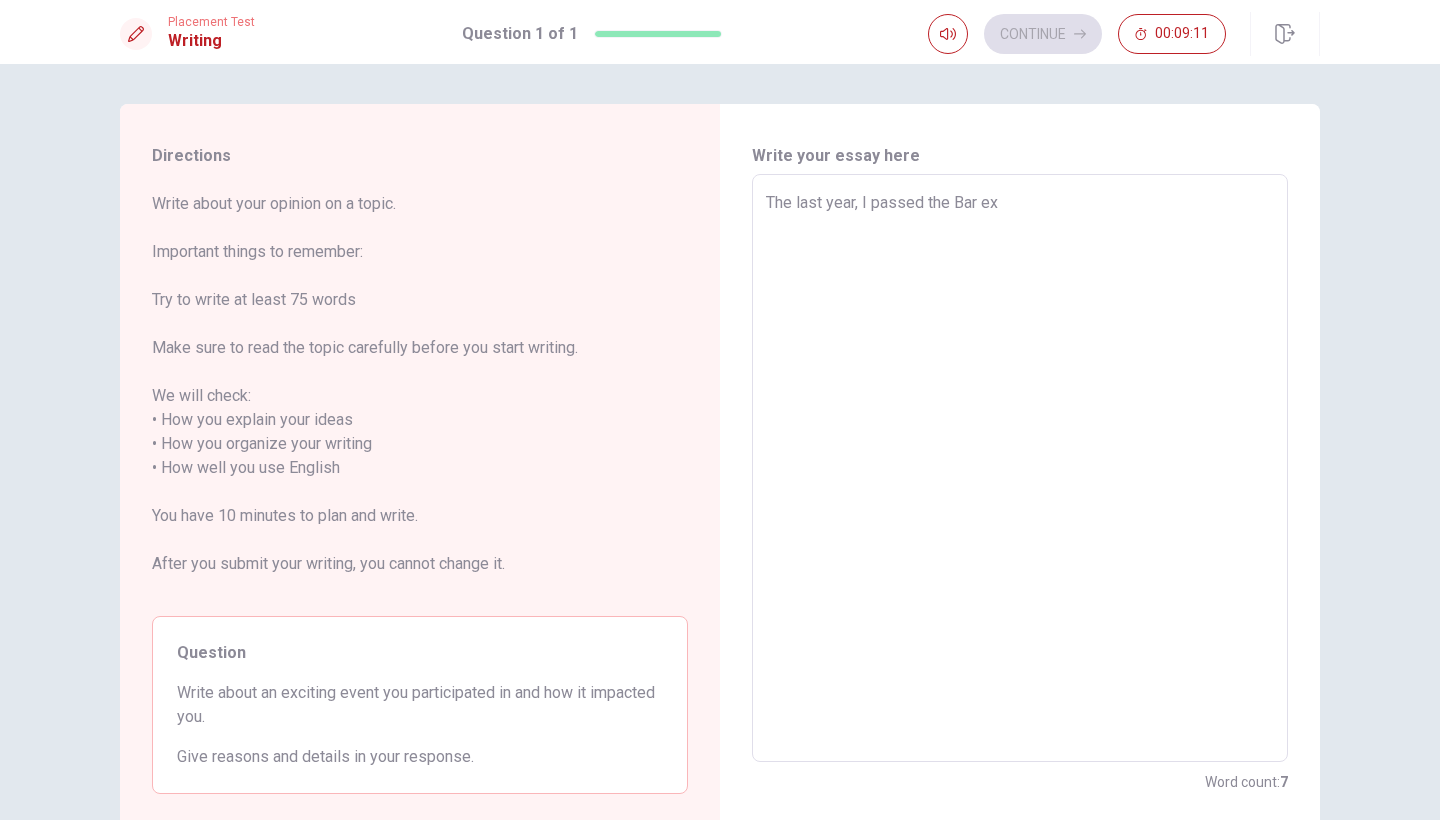 type on "x" 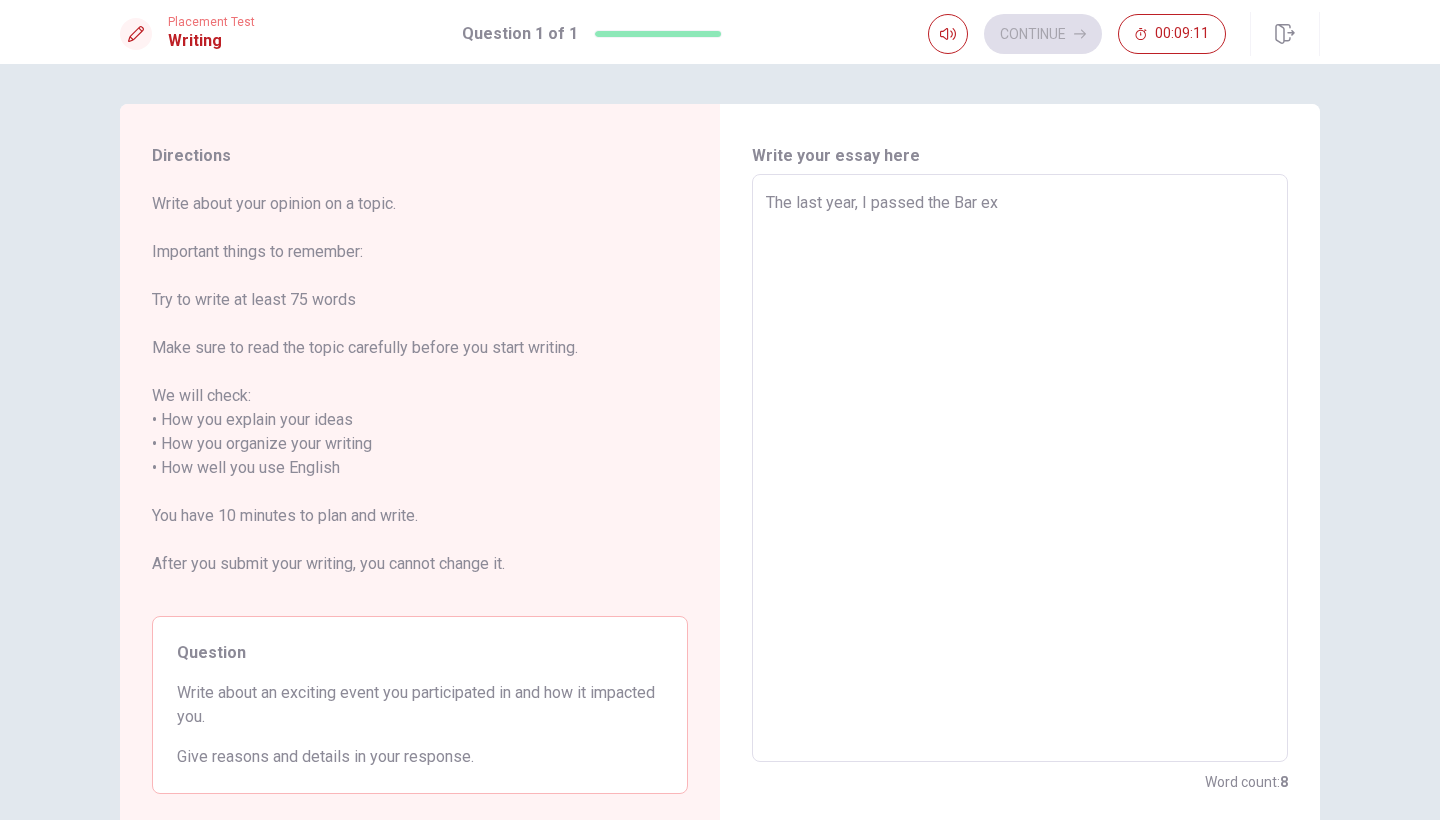type on "The last year, I passed the Bar exa" 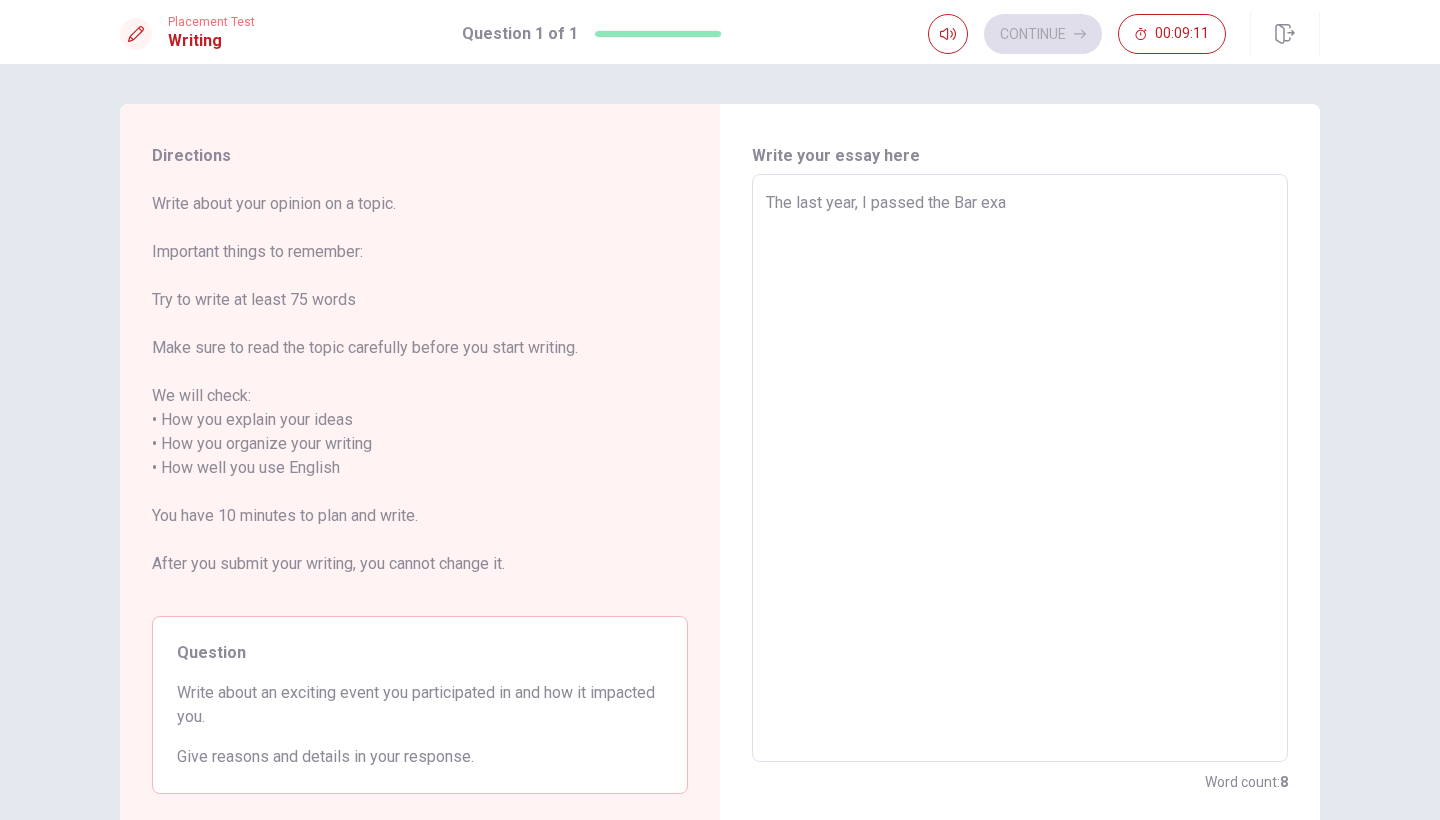 type on "x" 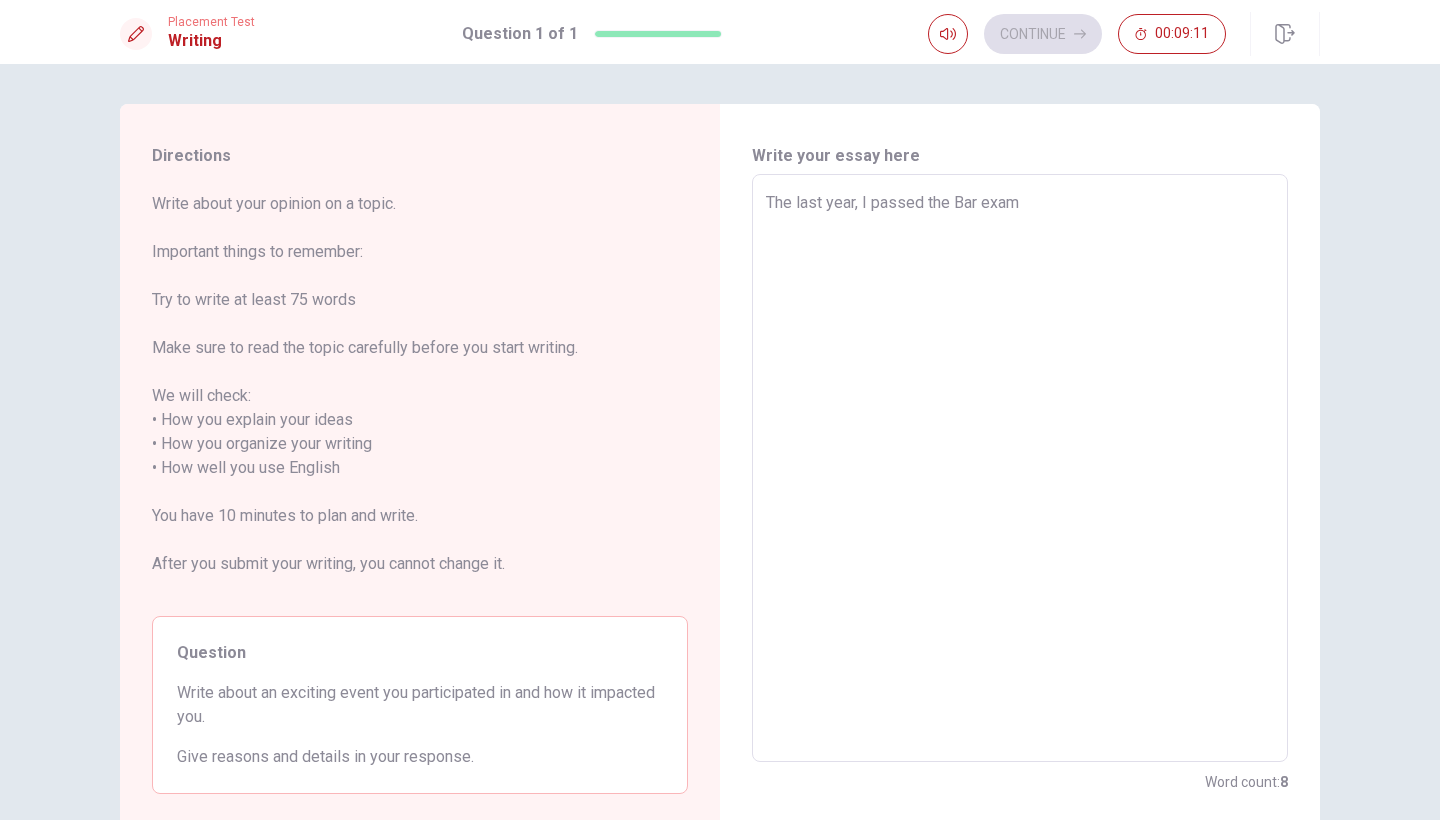 type on "x" 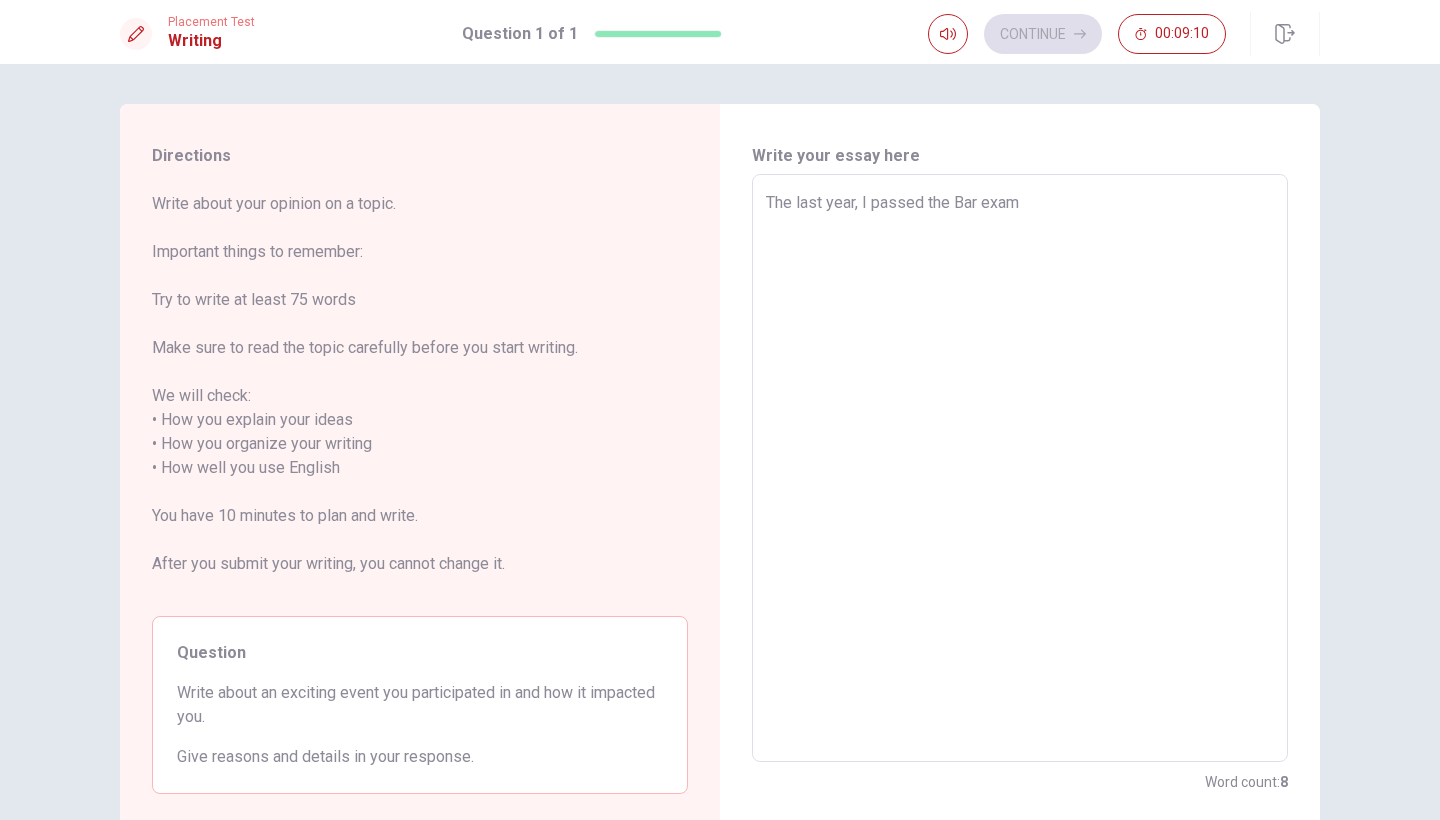 type on "The last year, I passed the Bar exam" 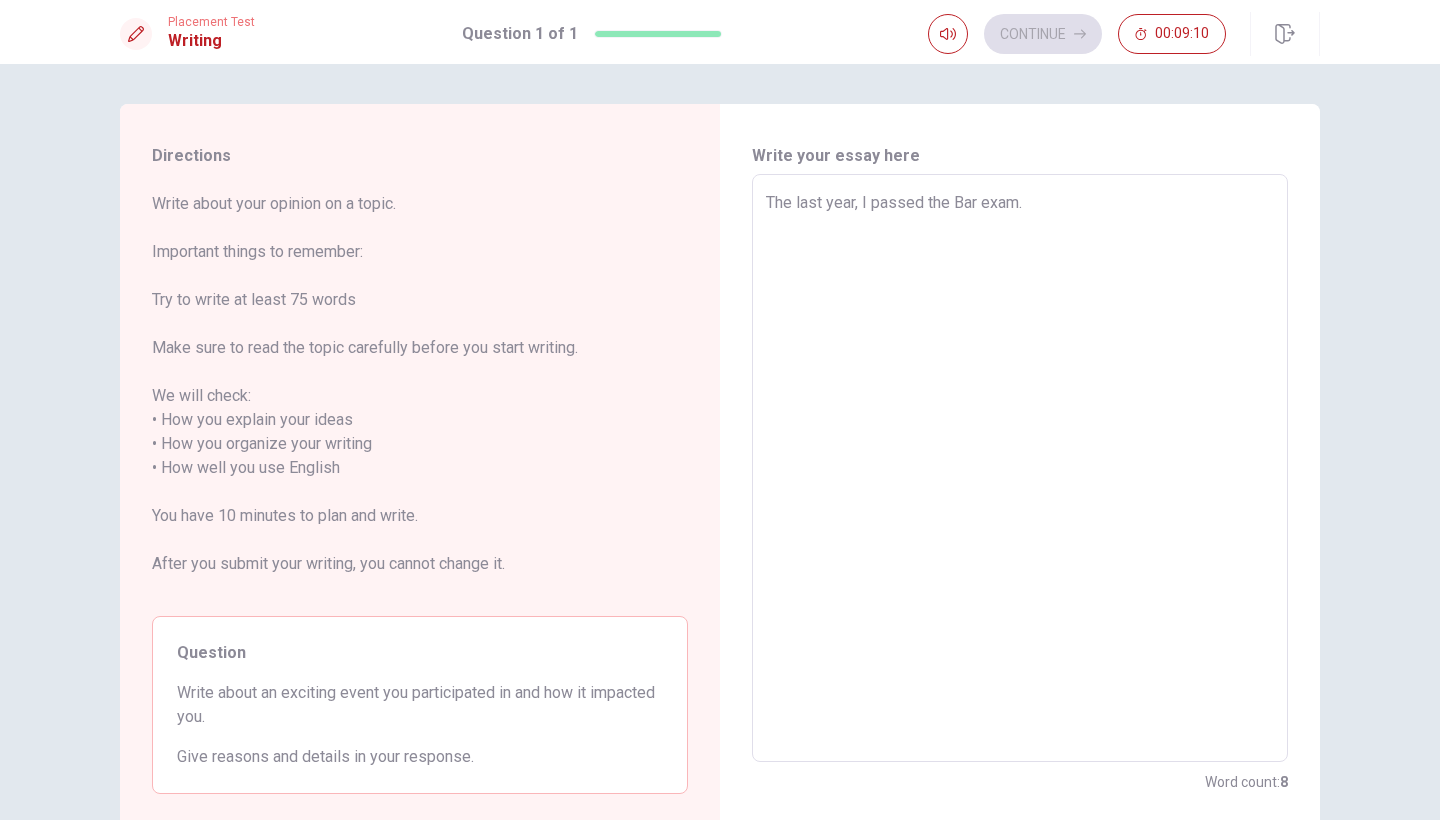 type on "x" 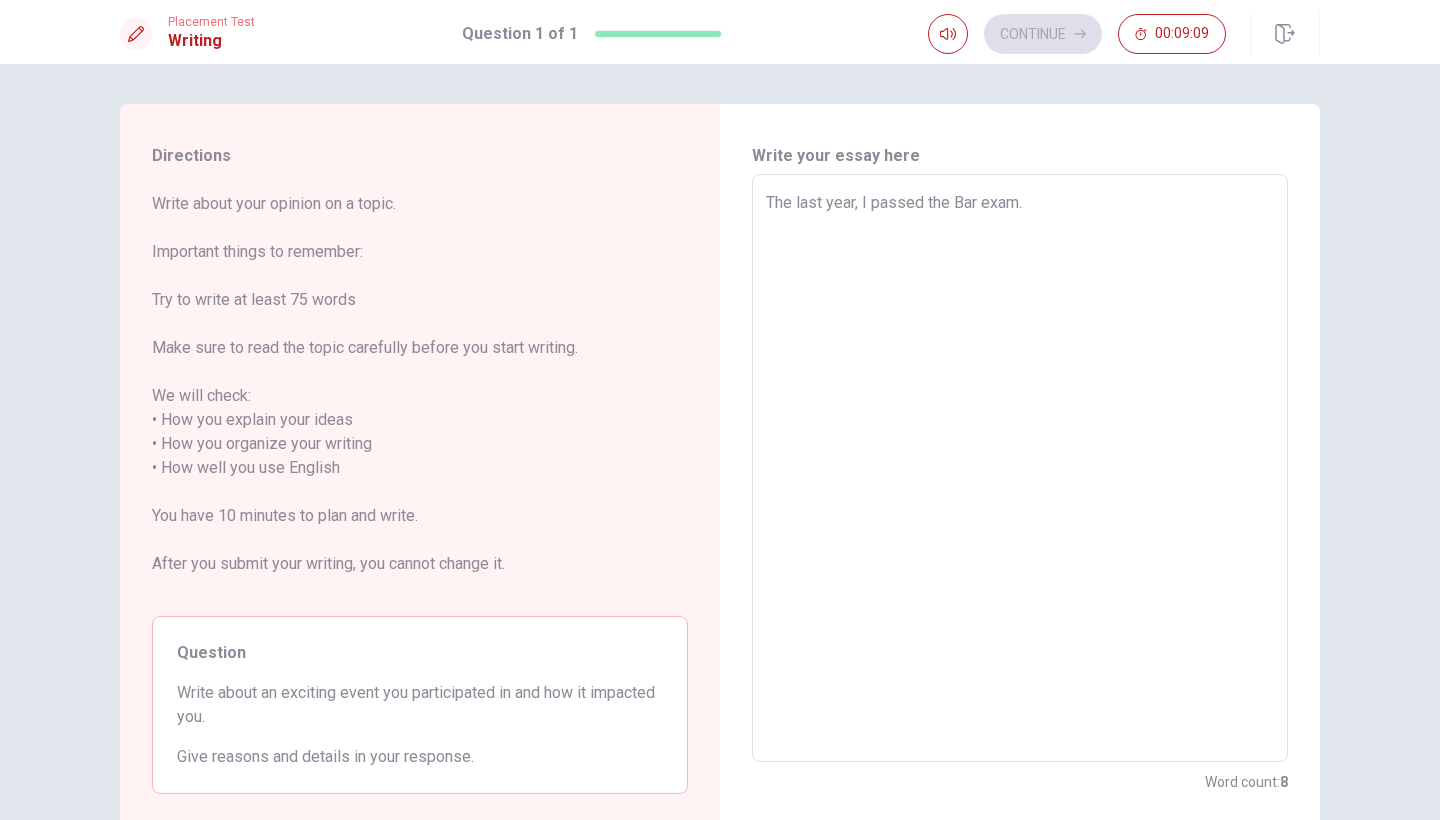 type on "The last year, I passed the Bar exam." 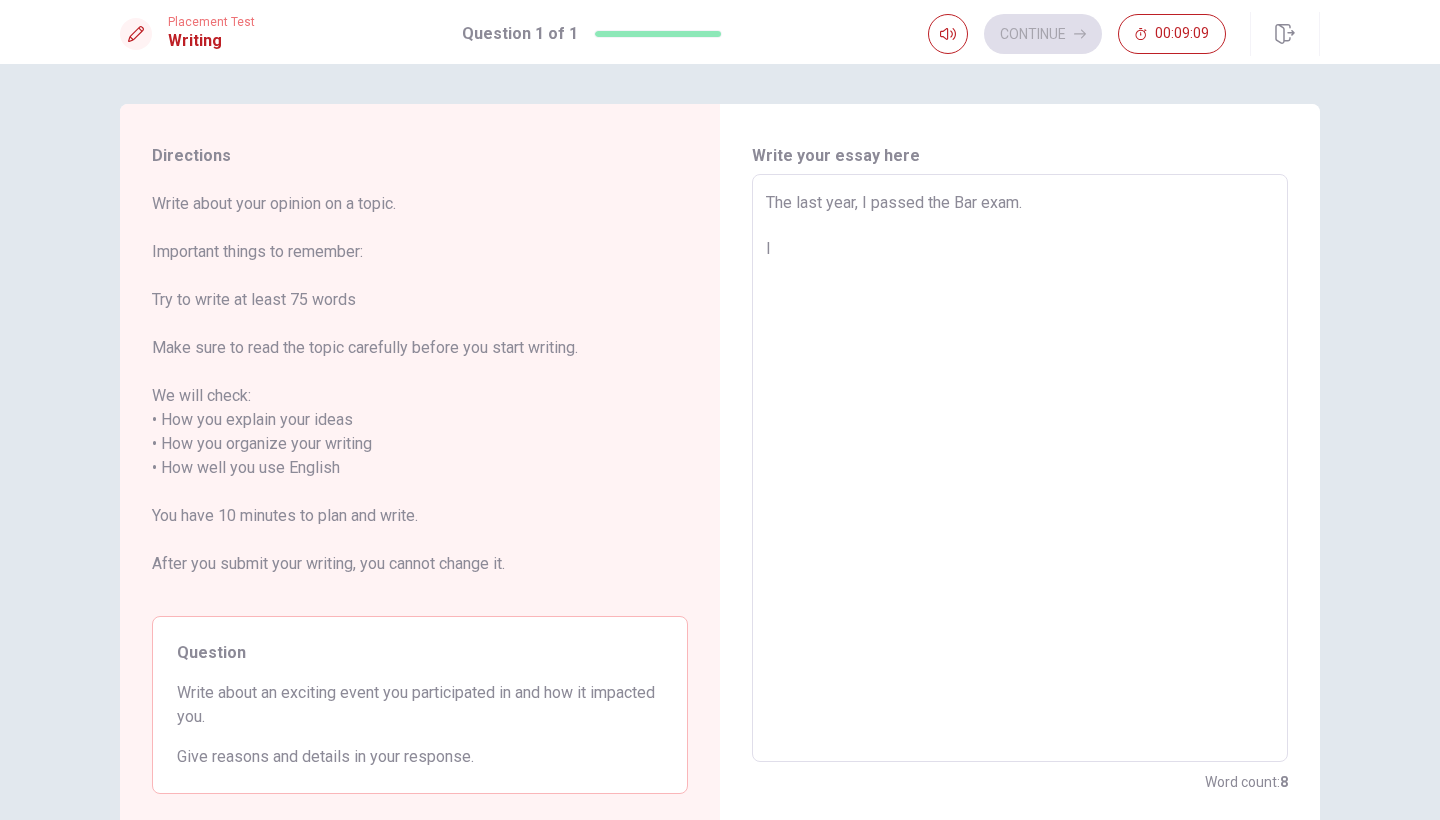 type on "x" 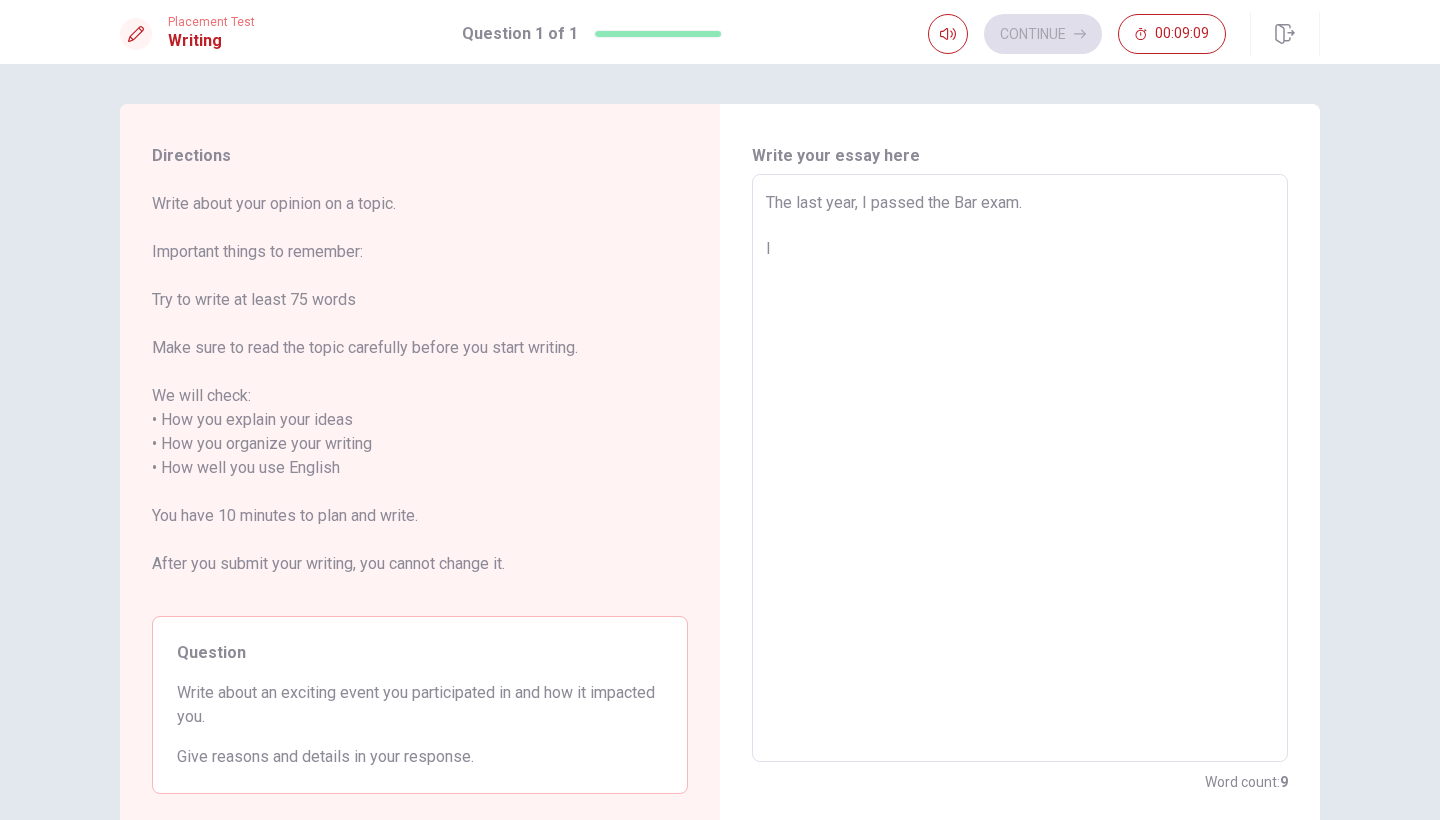 type on "The last year, I passed the Bar exam.
I" 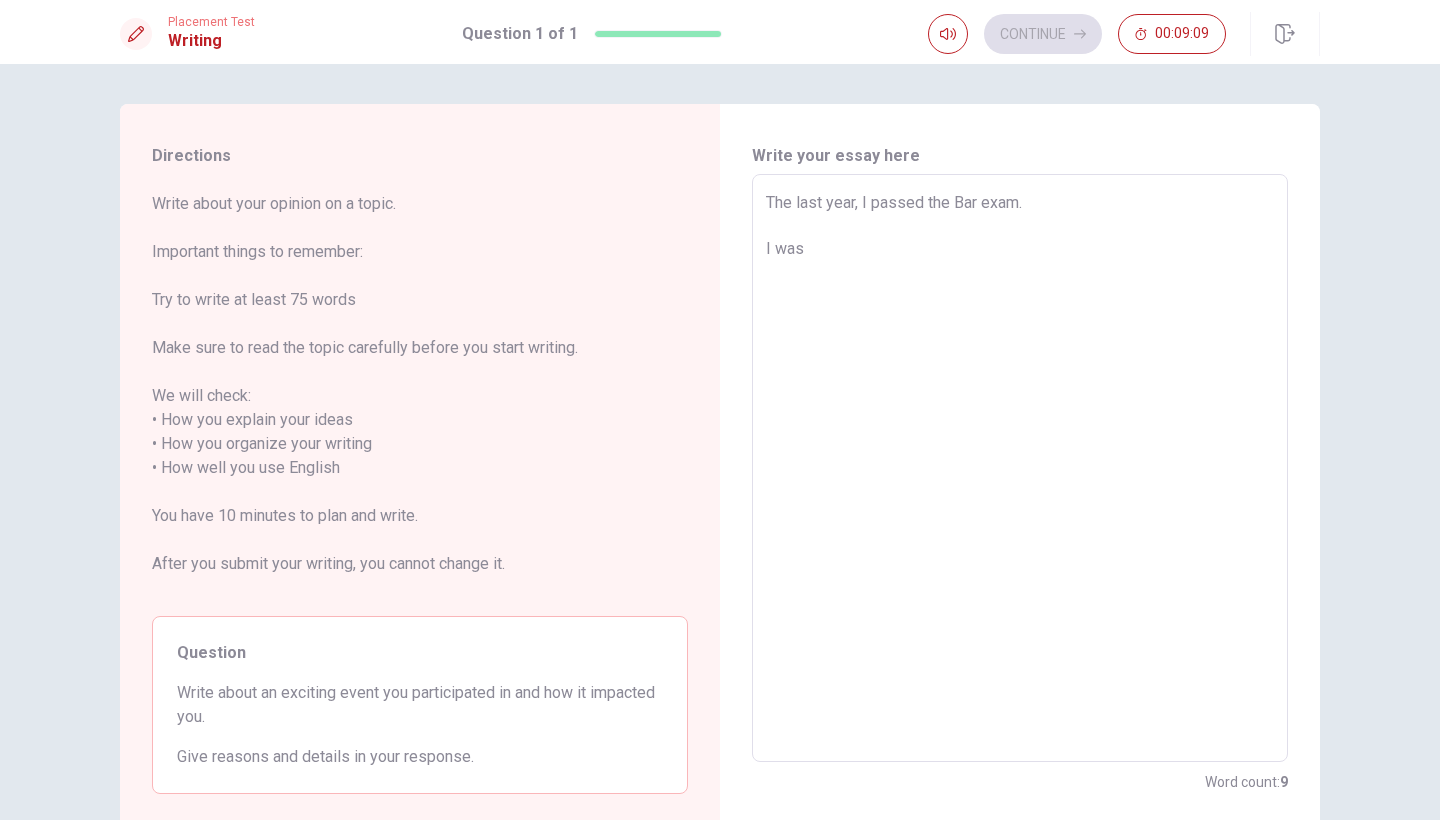 type on "x" 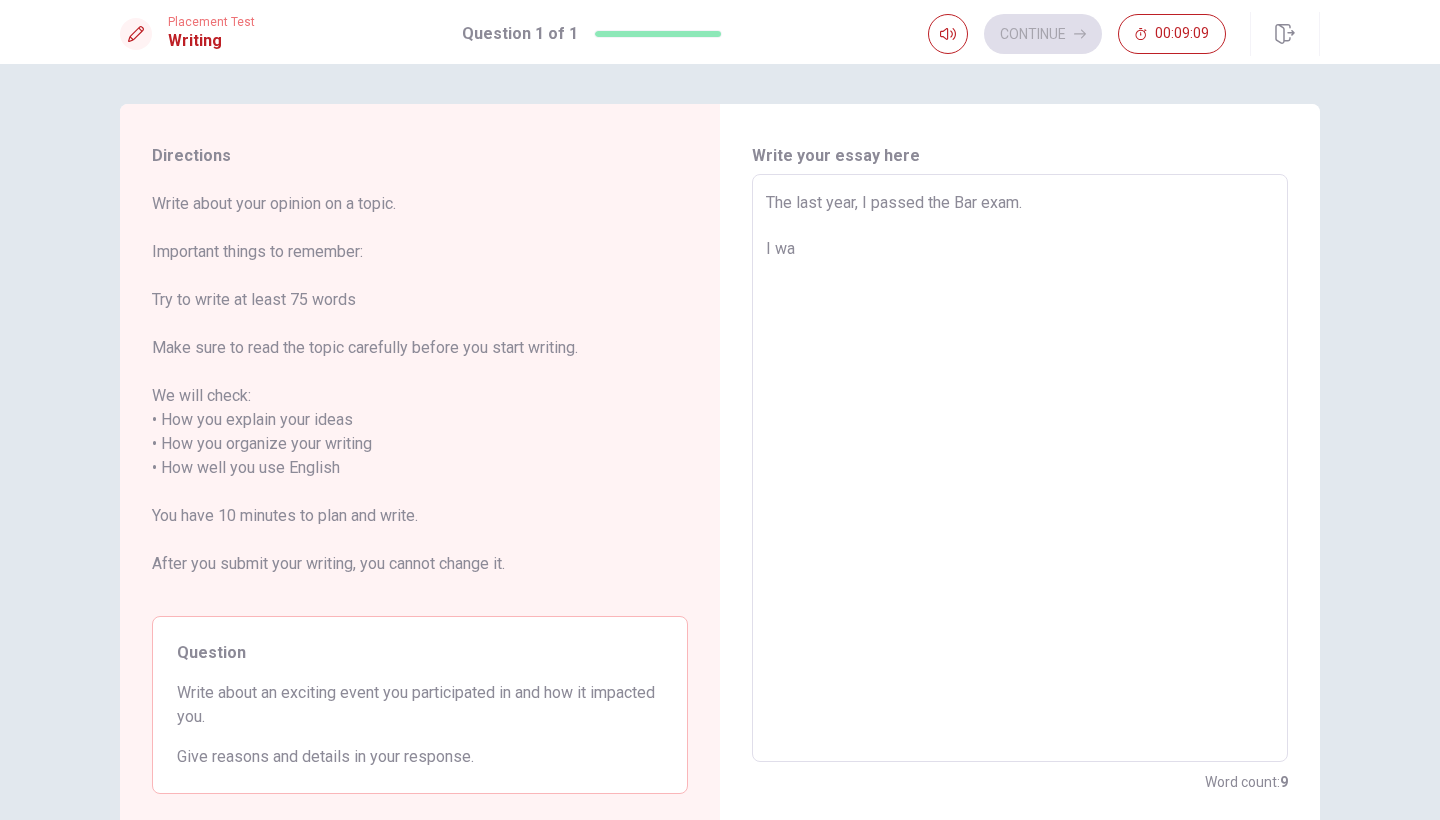 type on "x" 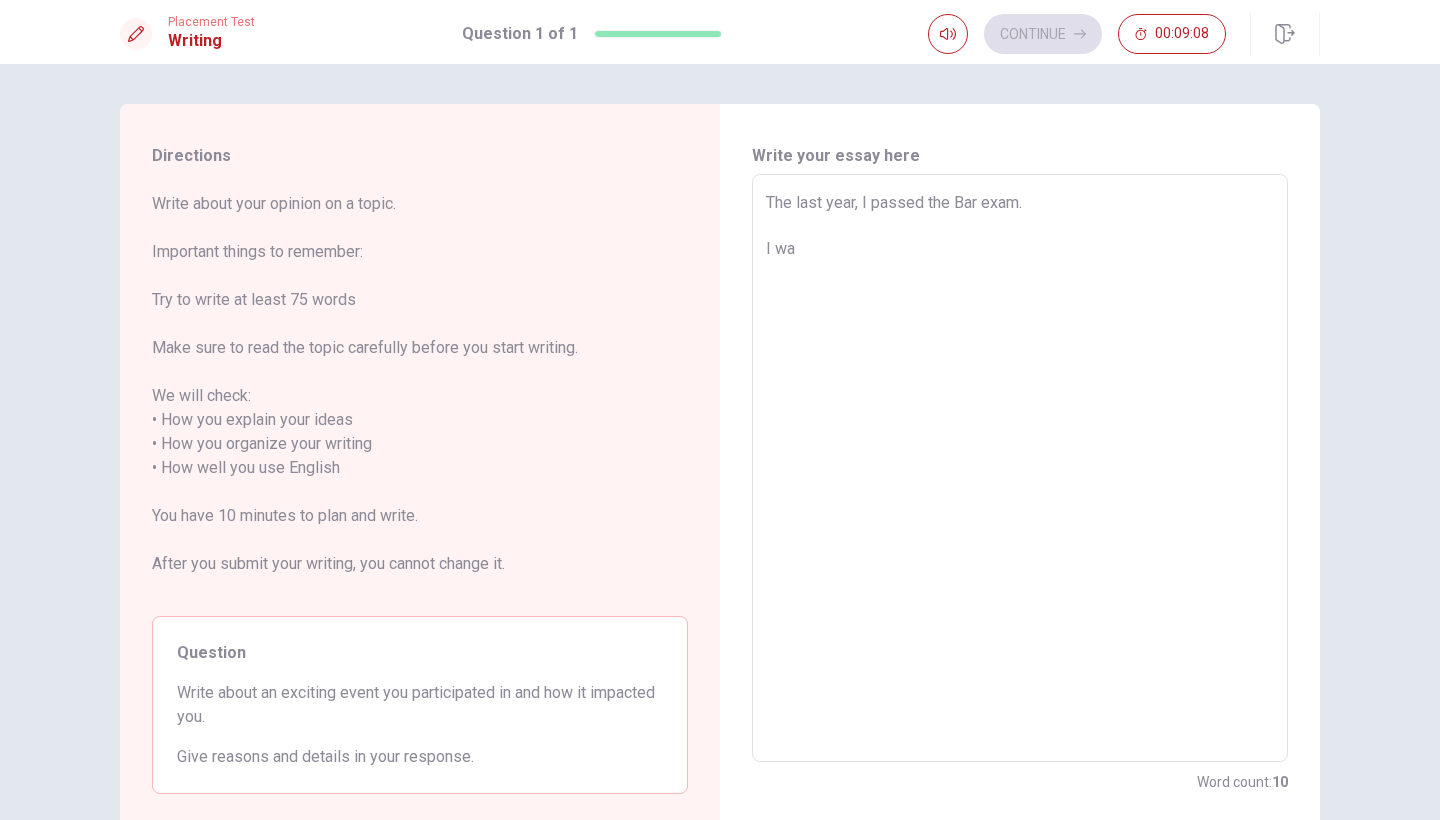 type on "The last year, I passed the Bar exam.
I was" 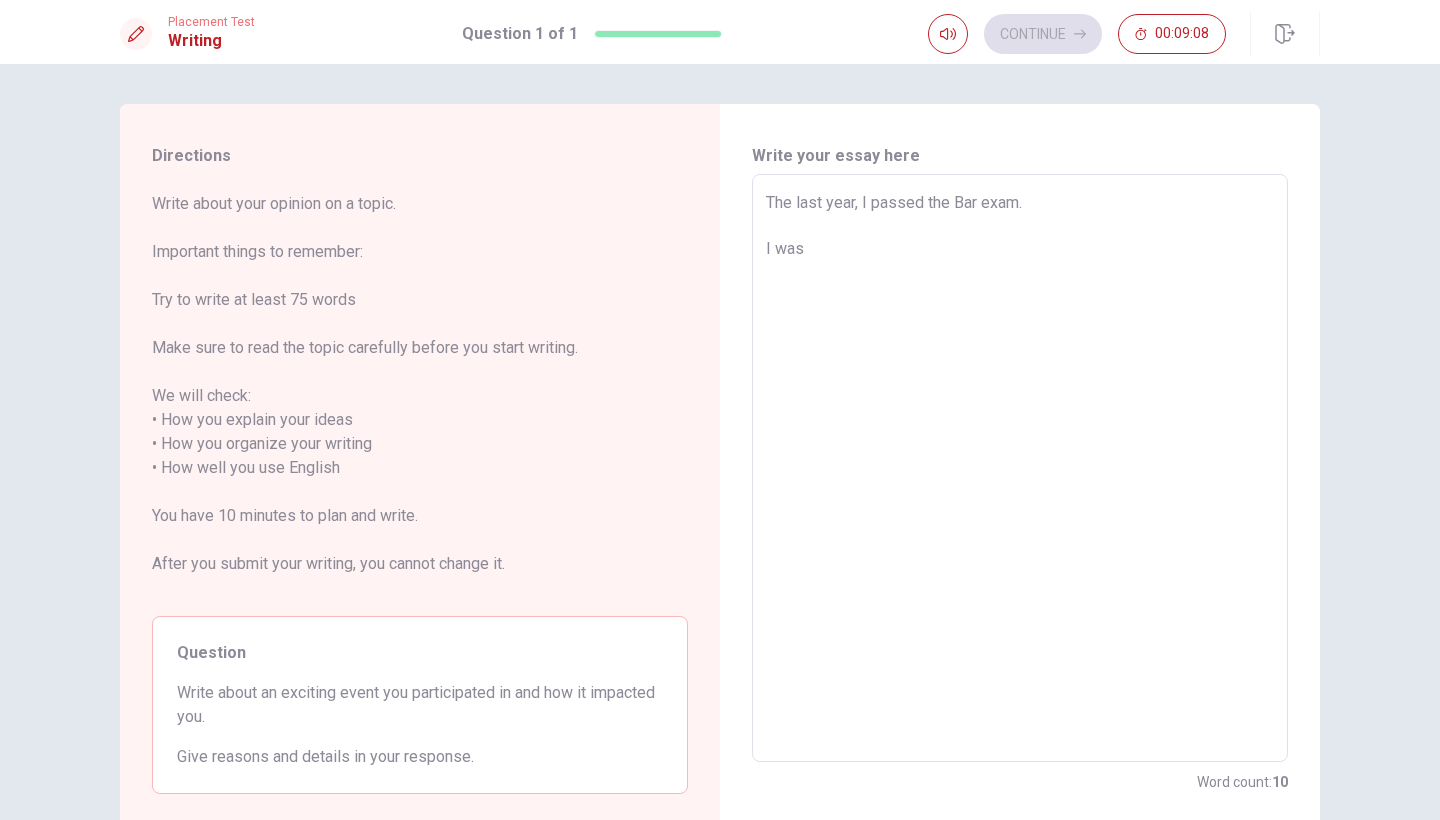 type on "x" 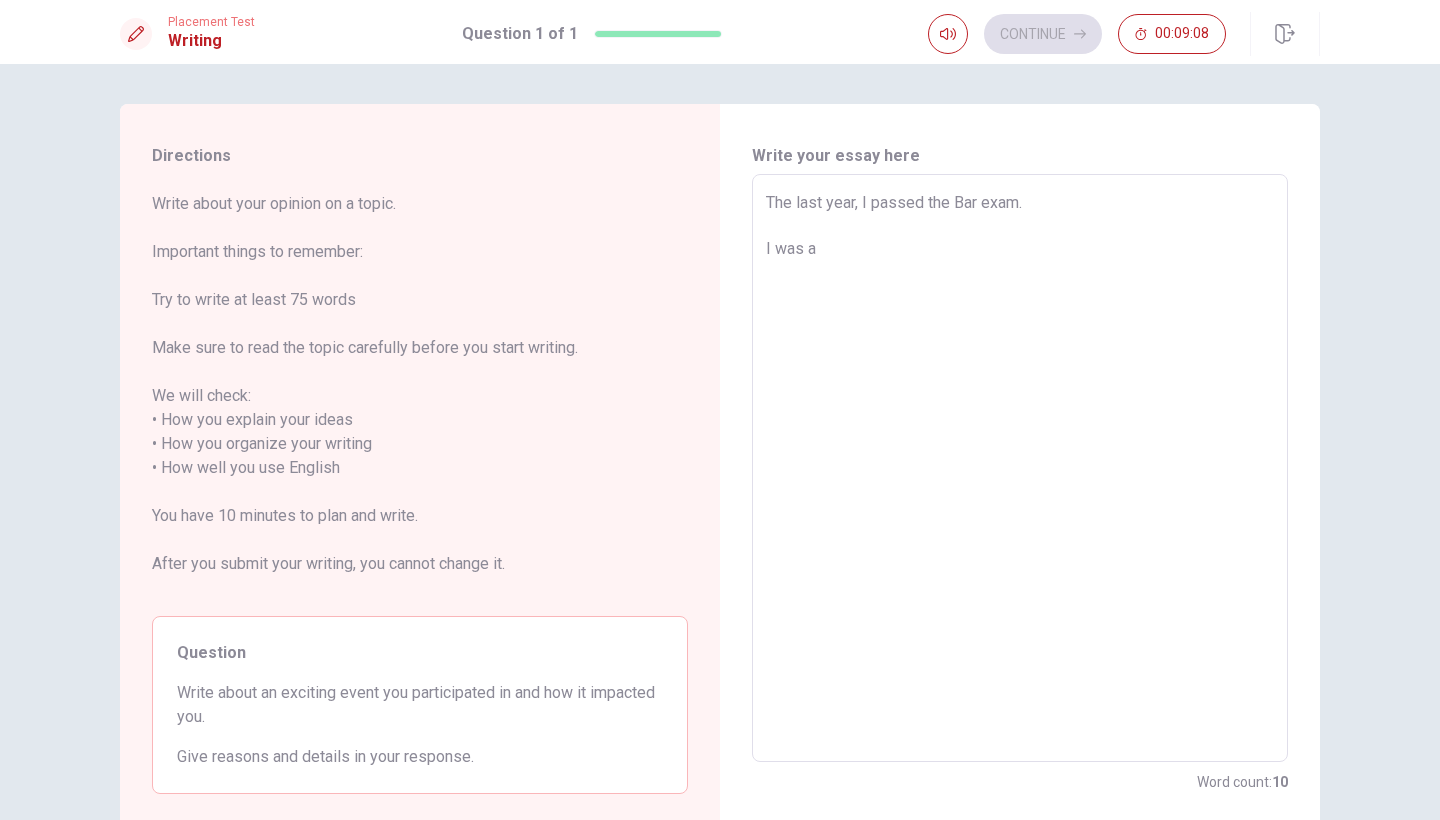 type on "x" 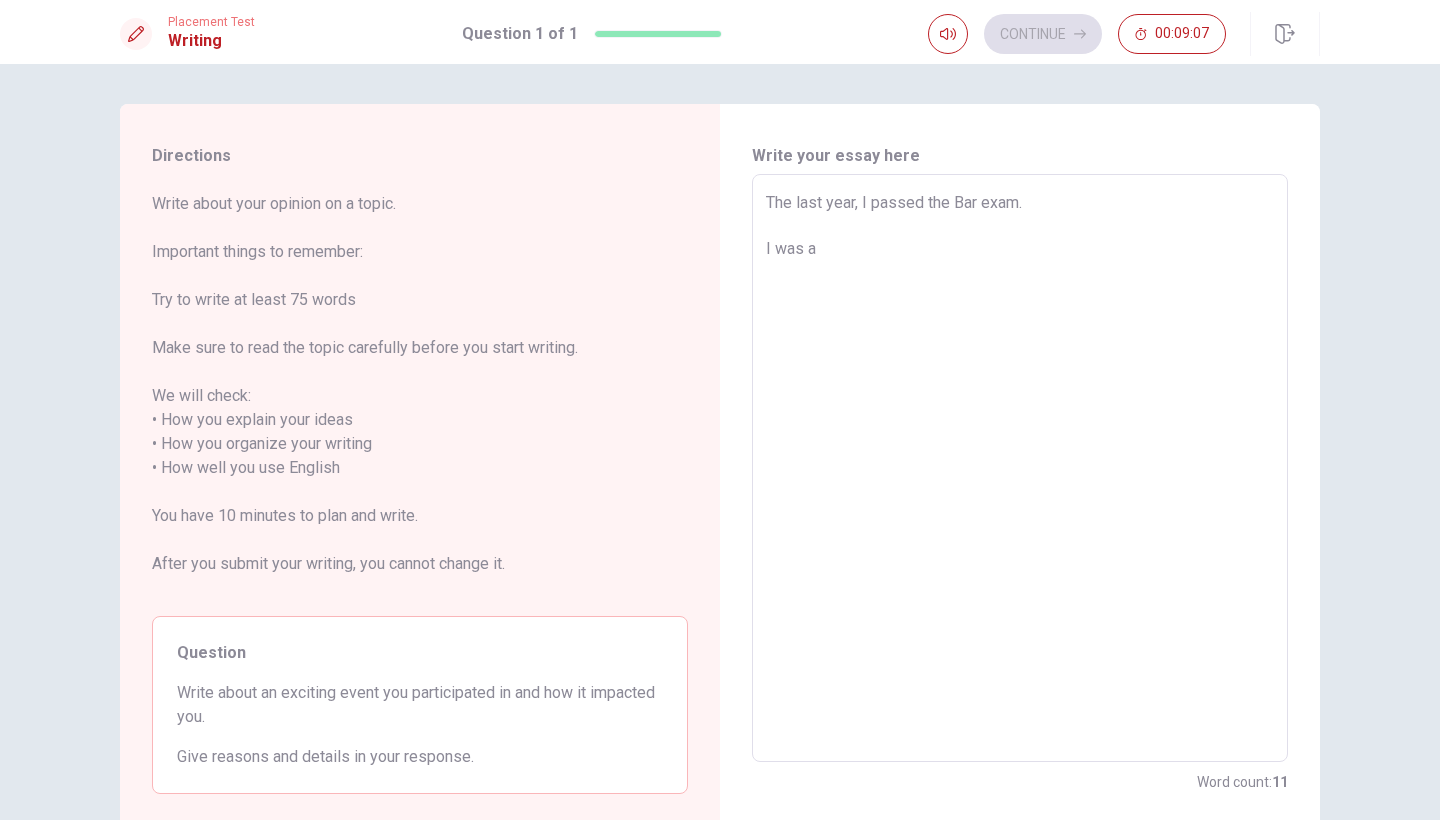 type on "The last year, I passed the Bar exam.
I was a" 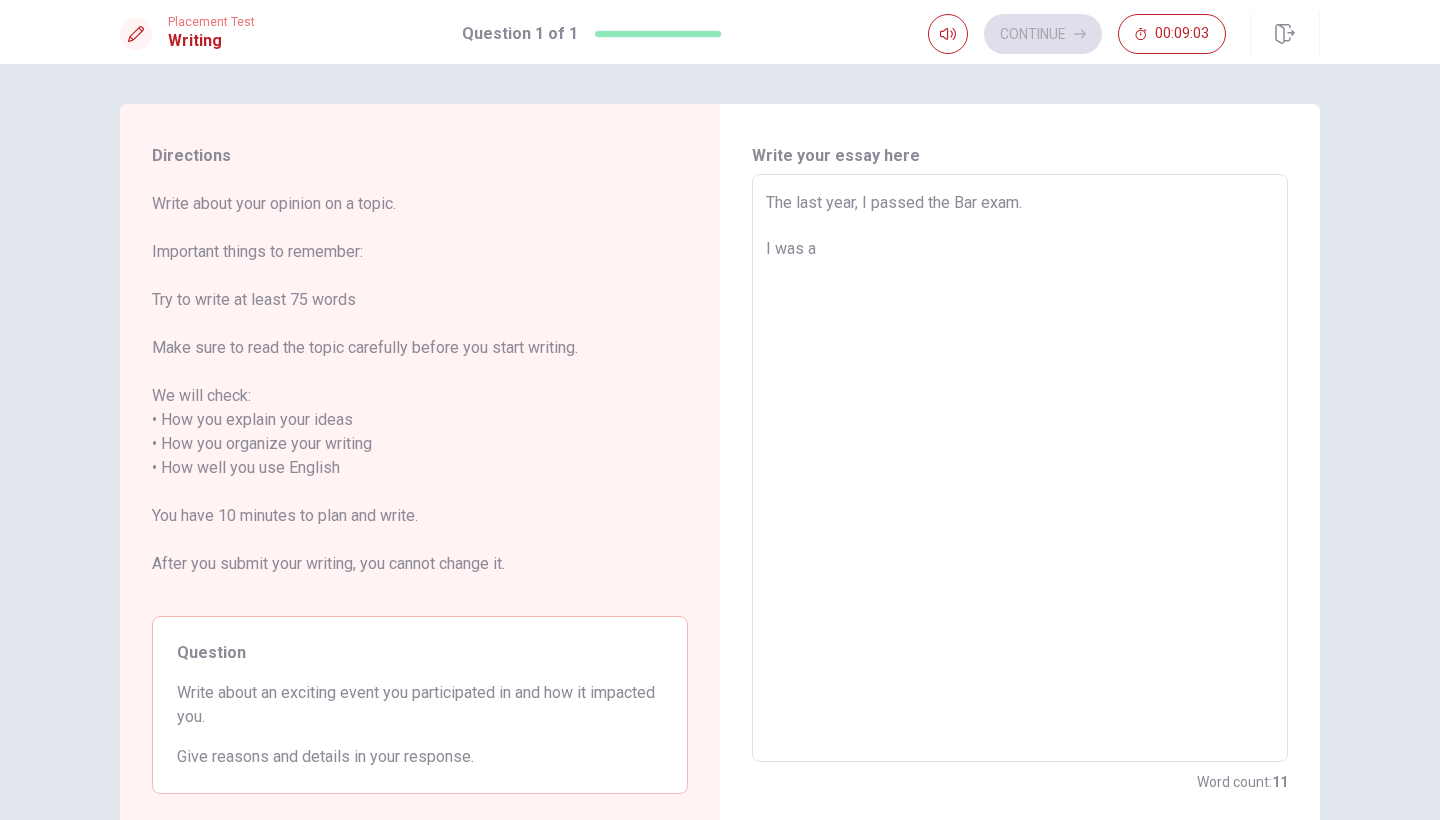 type on "x" 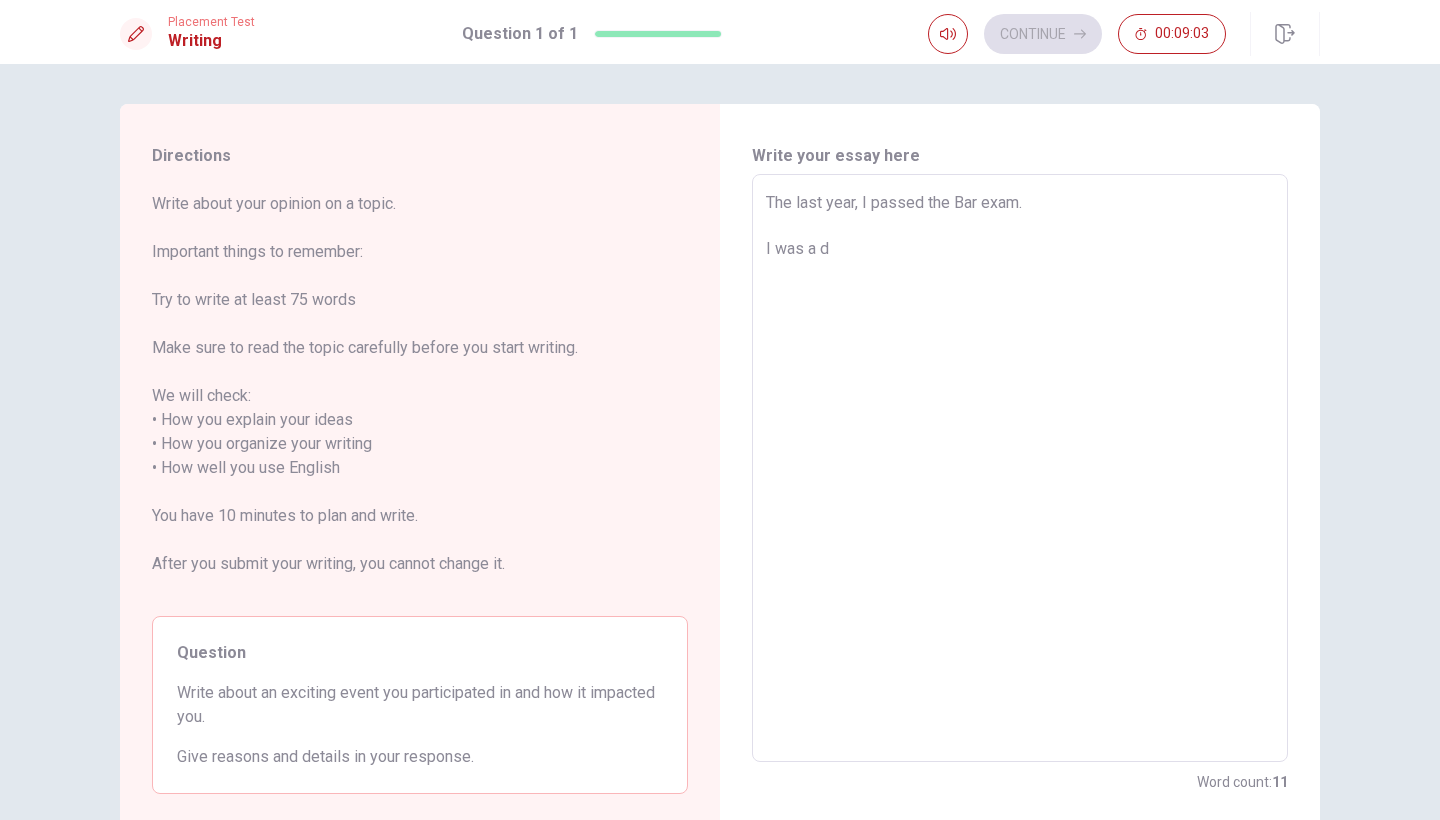 type on "x" 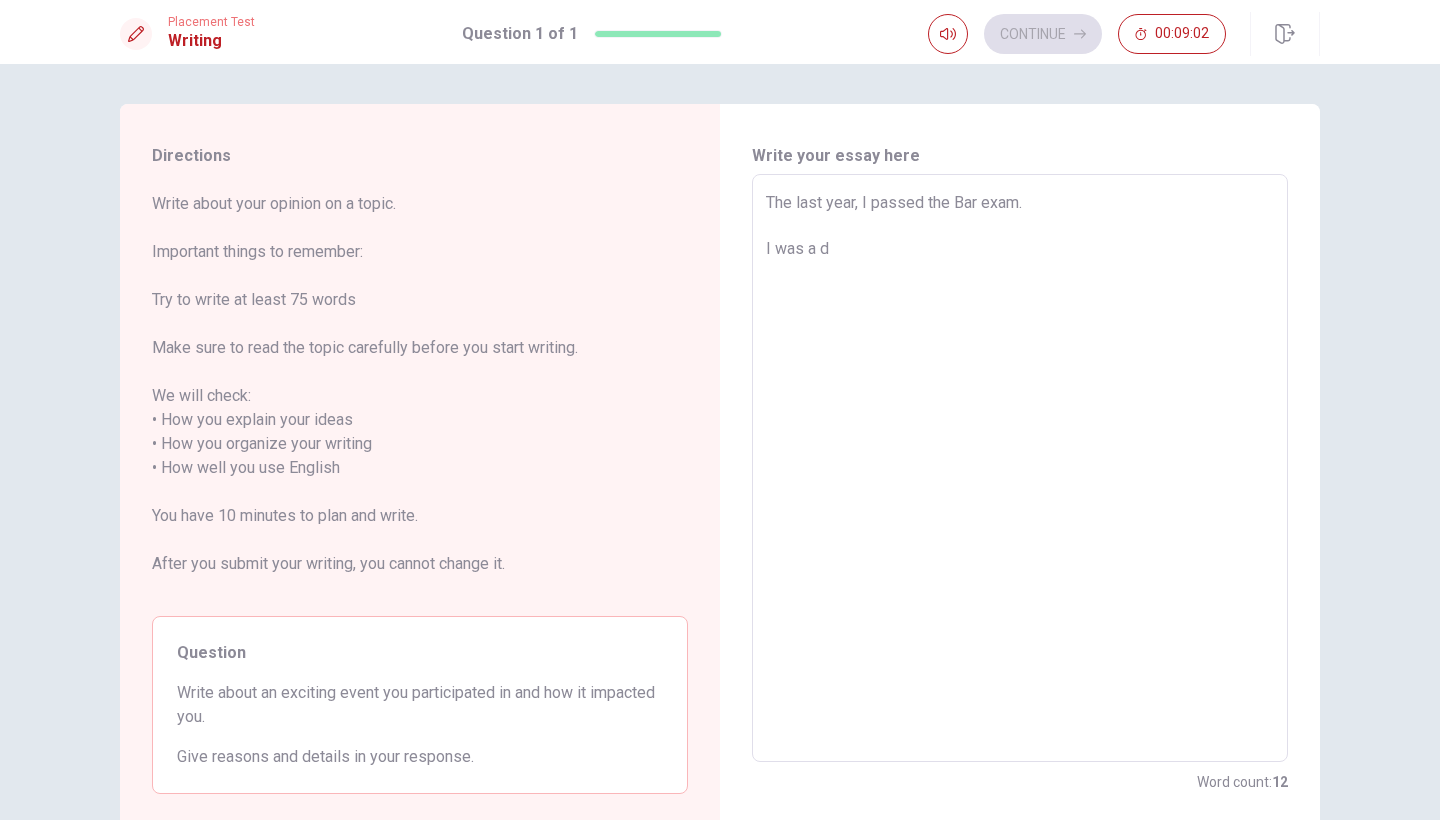 type on "The last year, I passed the Bar exam.
I was a di" 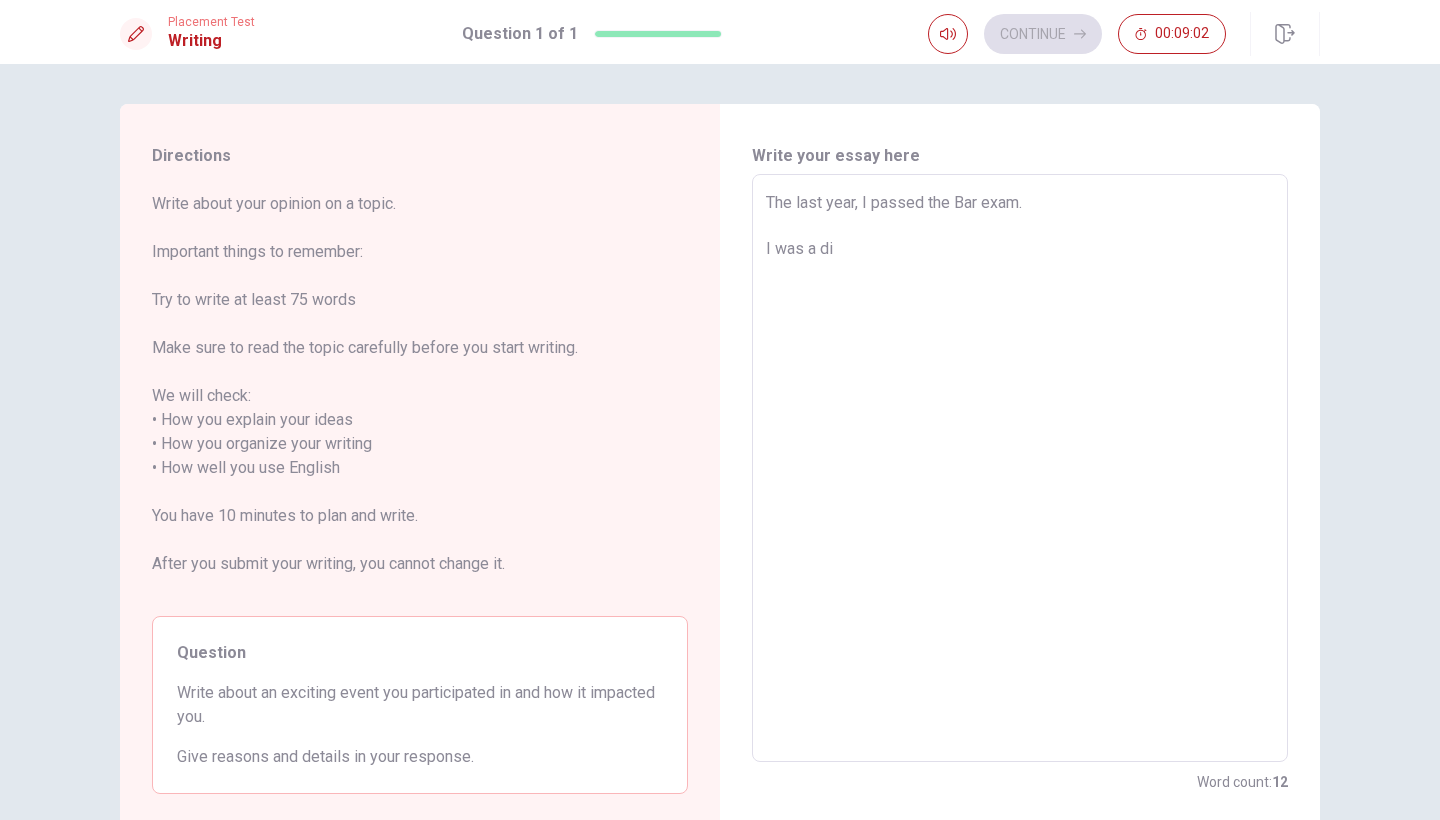 type on "x" 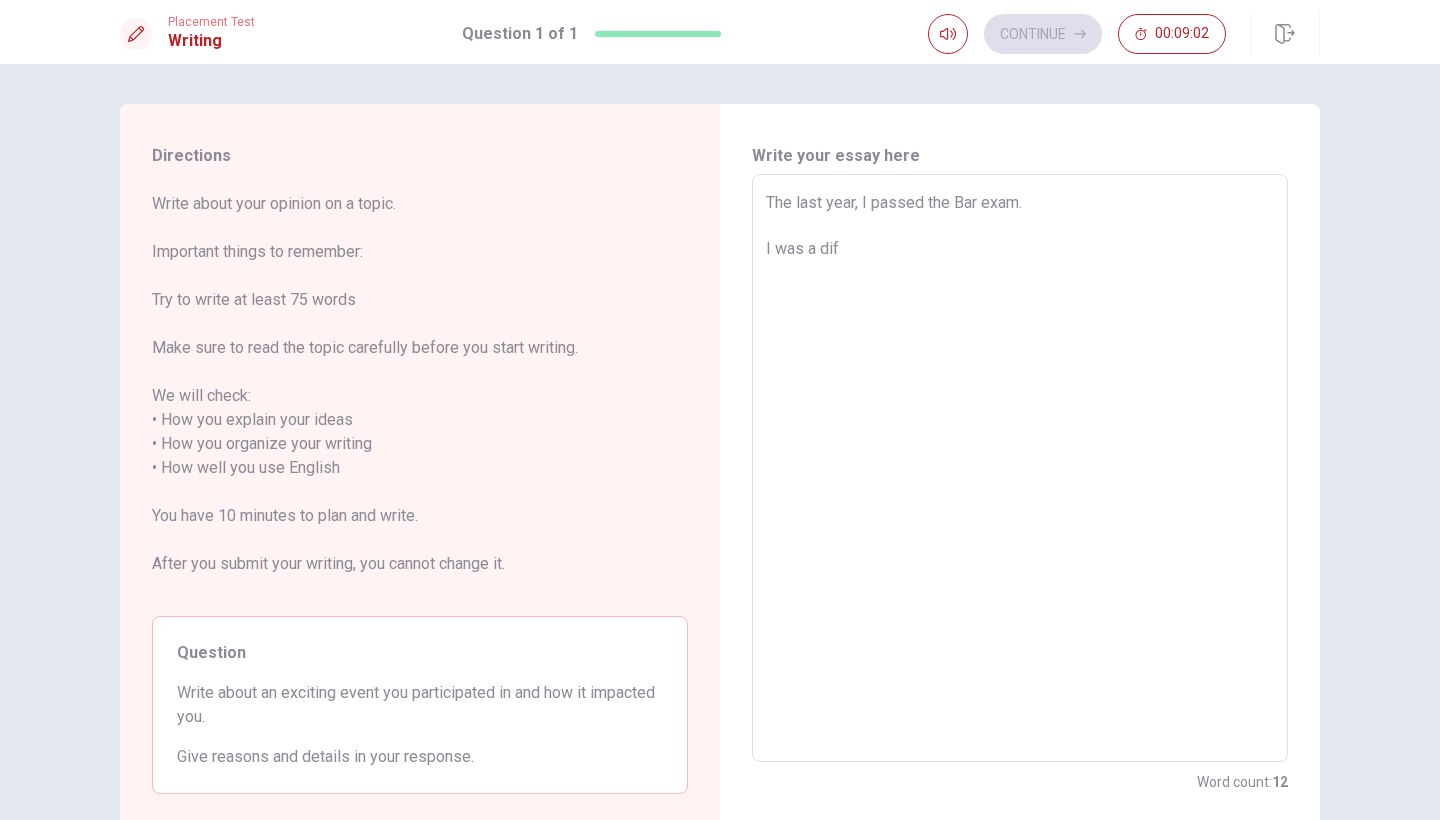 type on "x" 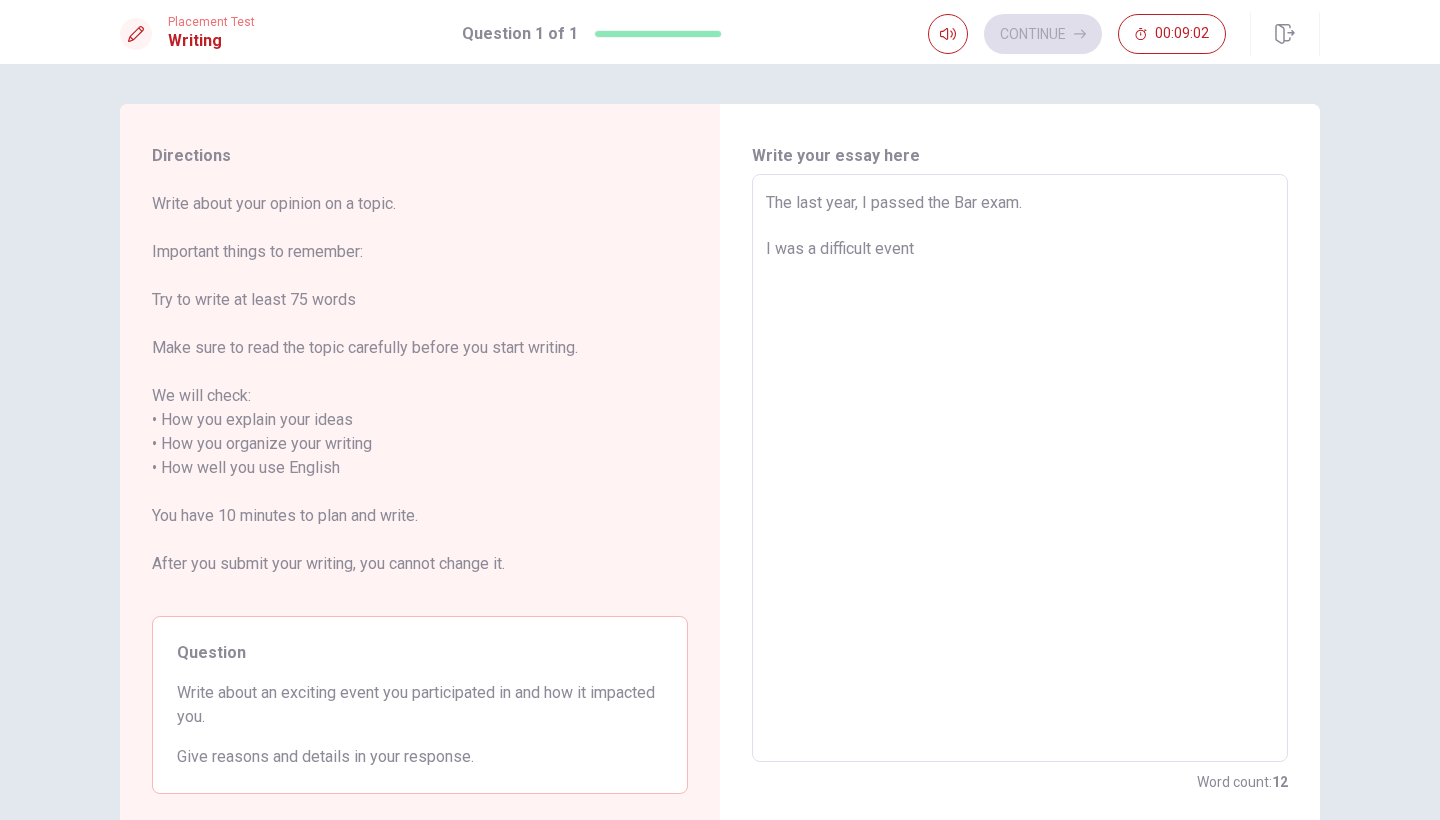 type on "x" 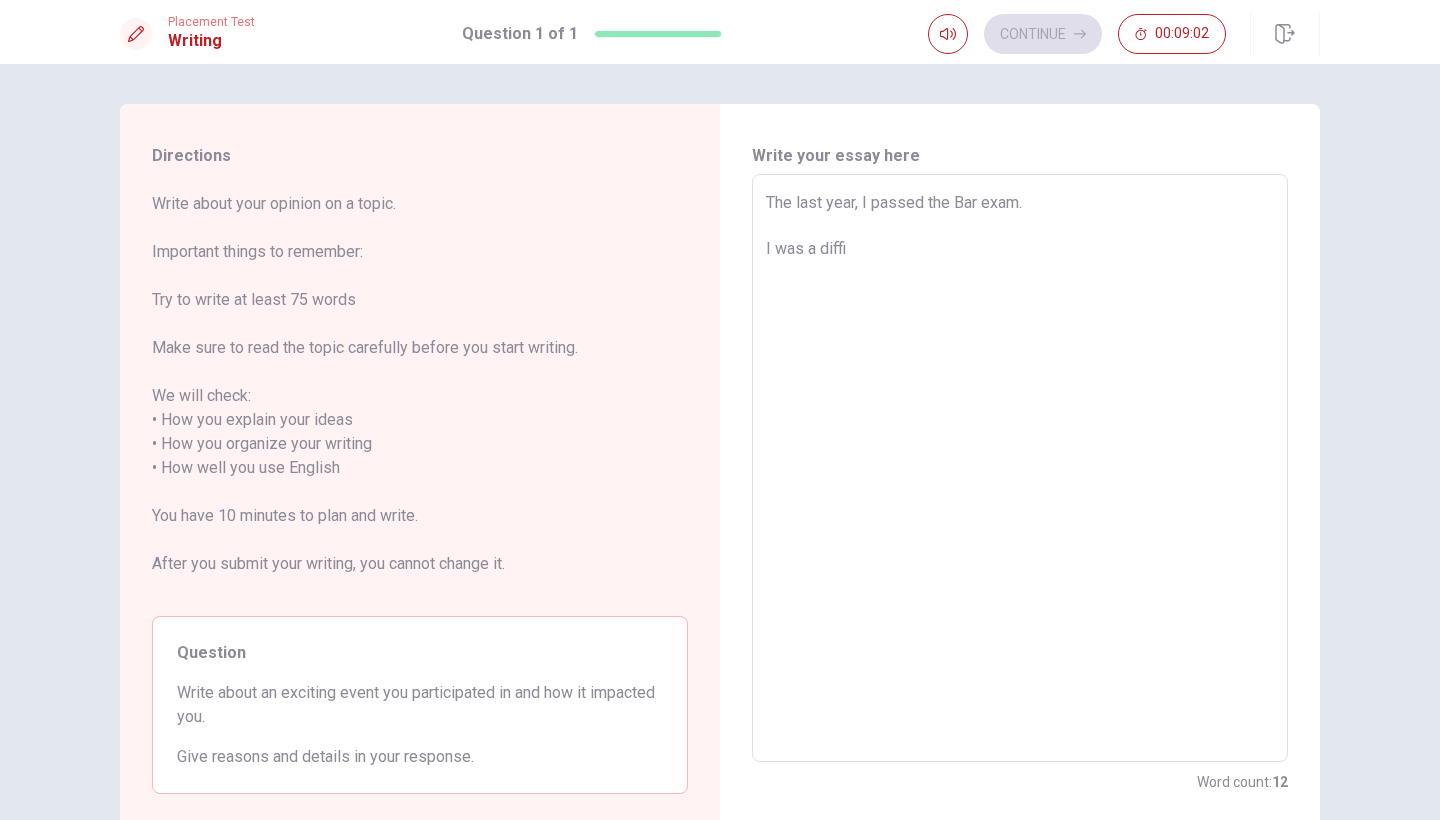 type on "x" 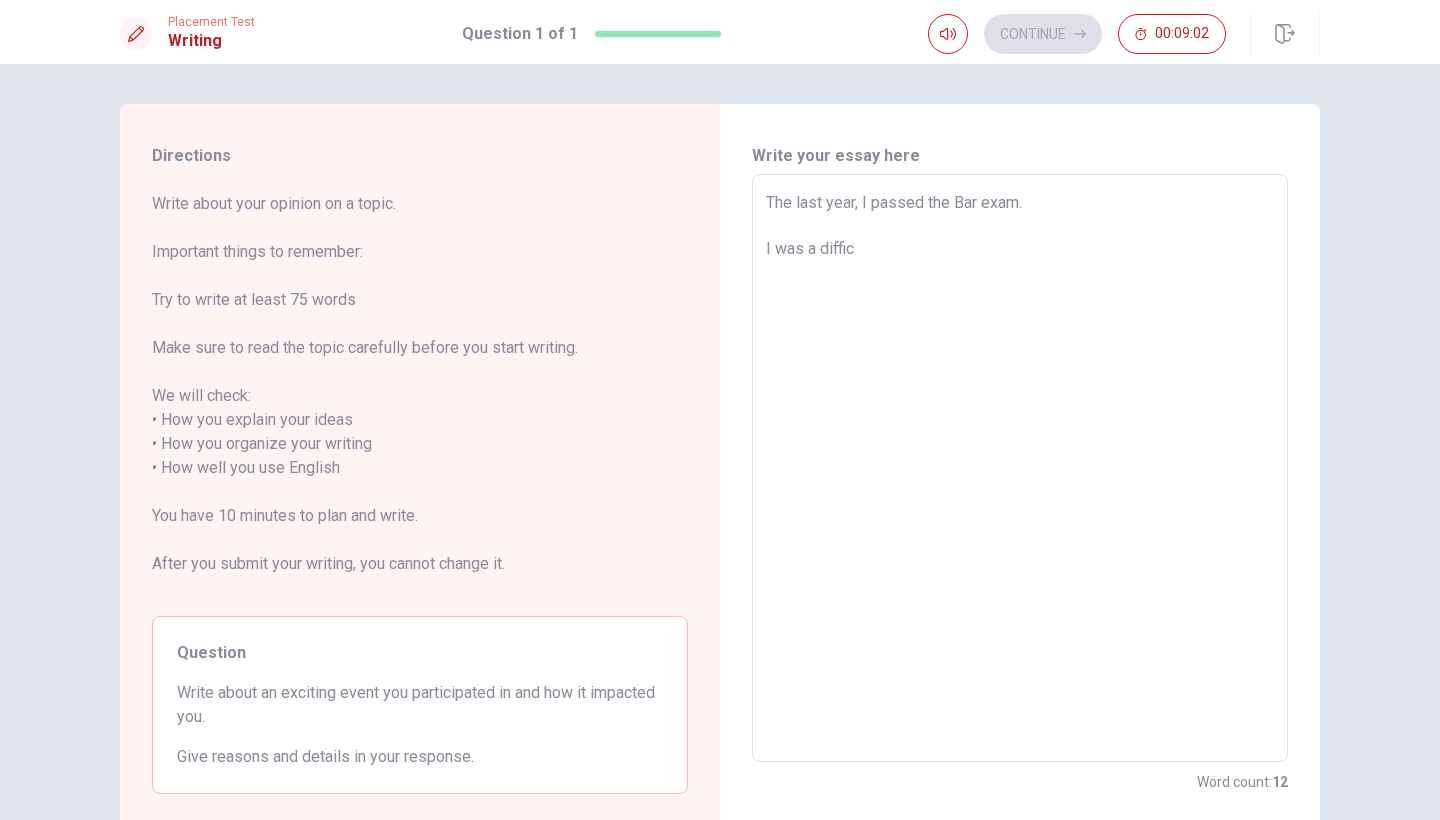 type on "x" 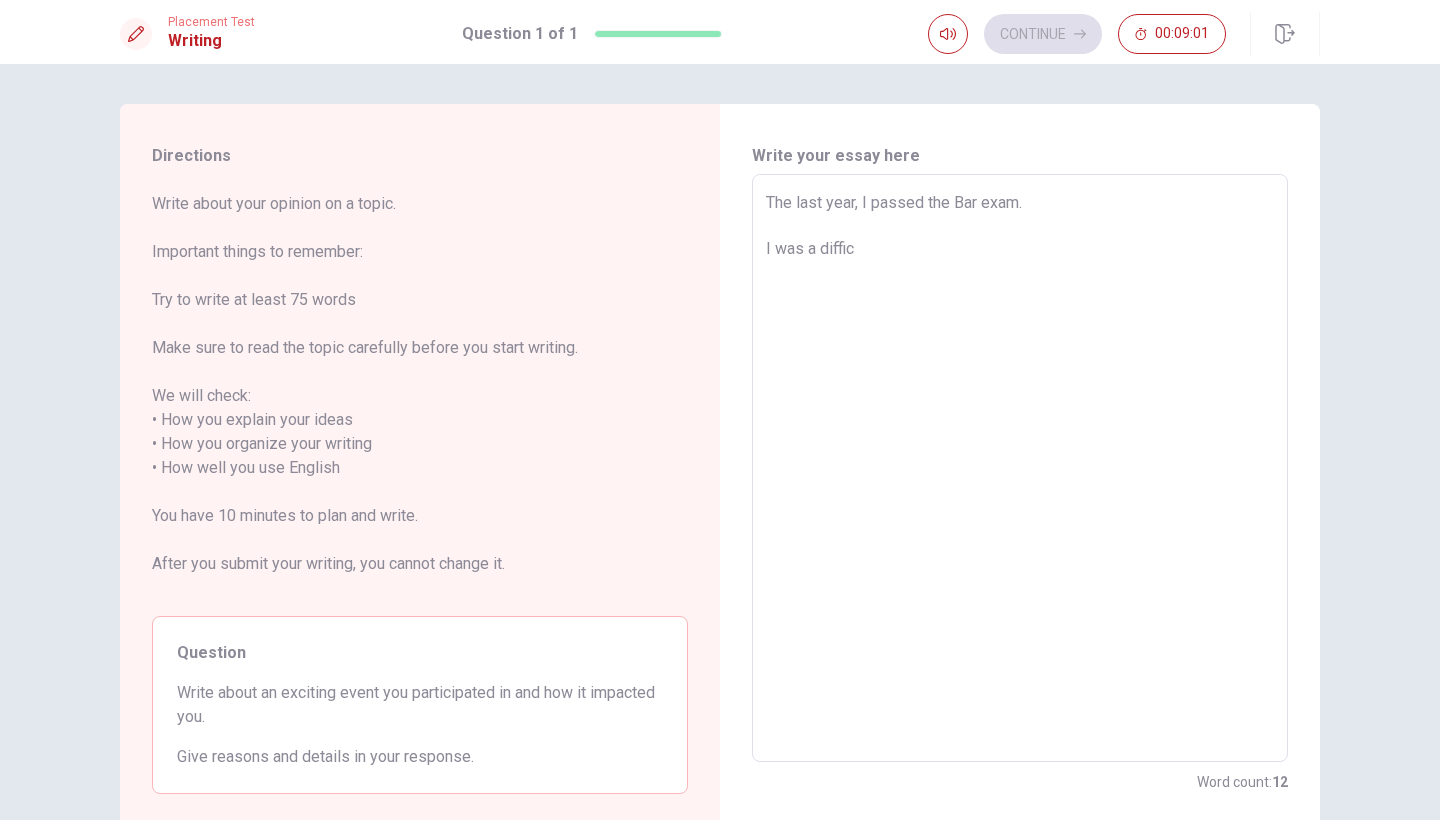 type on "The last year, I passed the Bar exam.
I was a difficu" 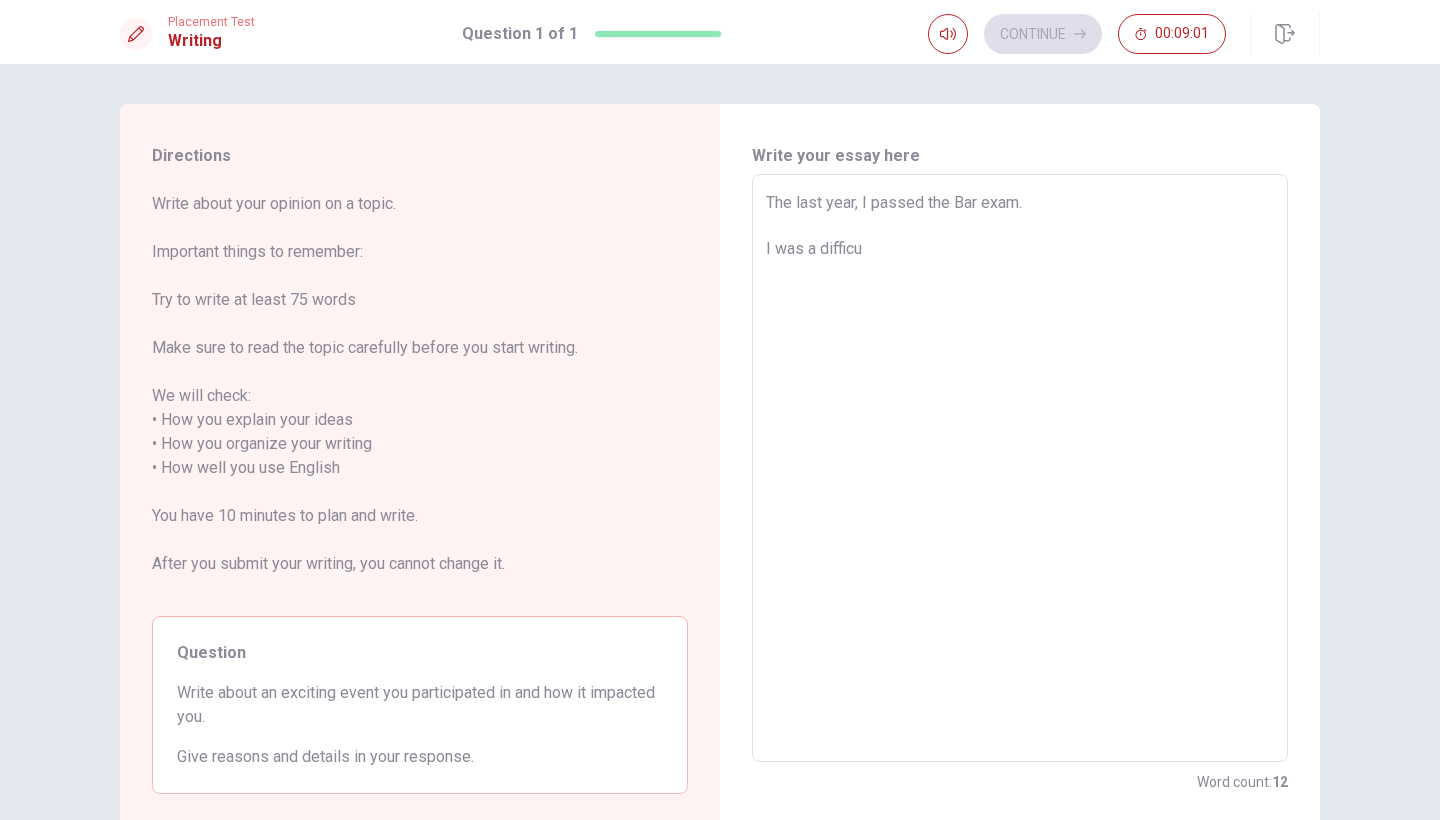 type on "x" 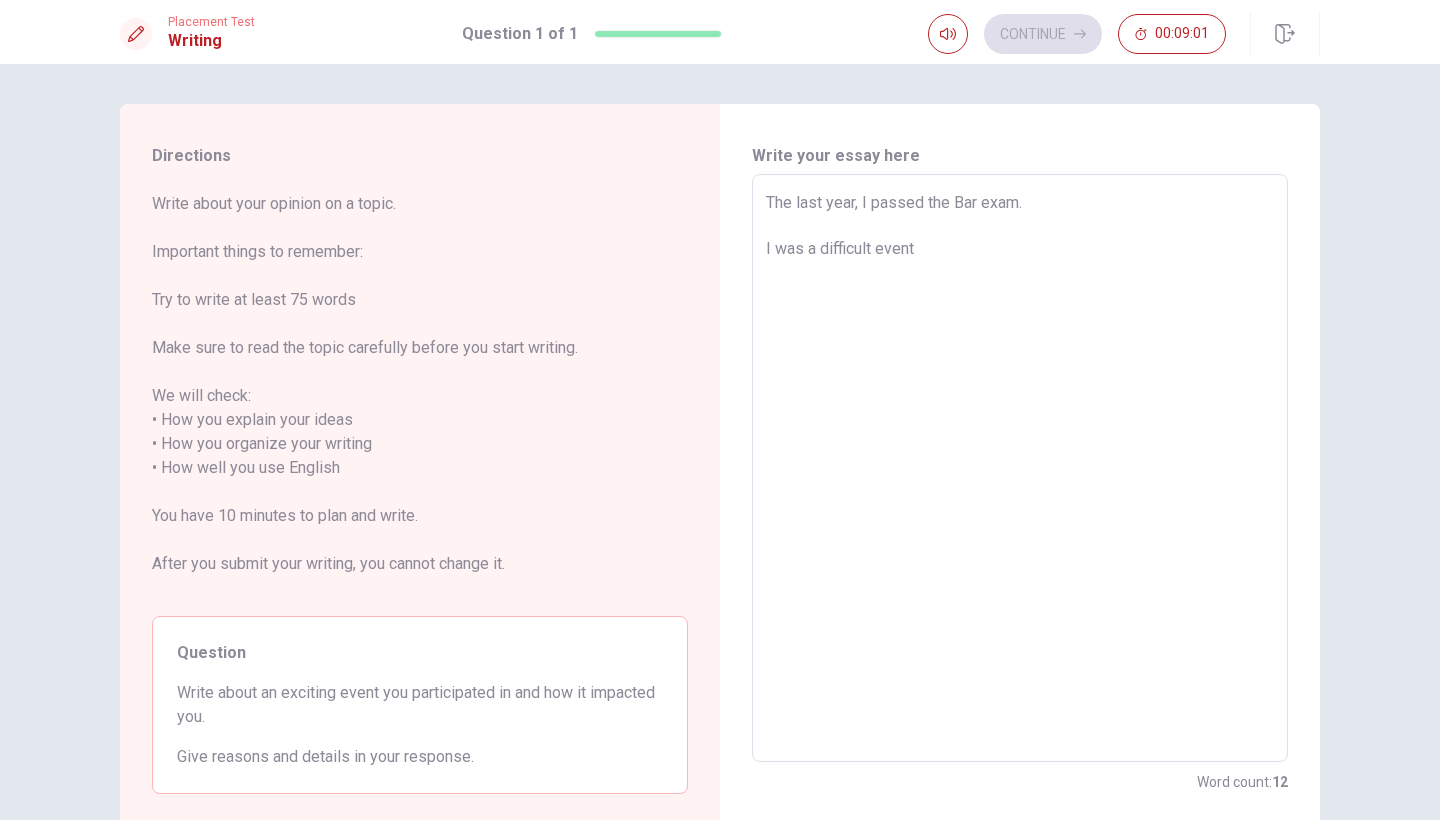 type on "x" 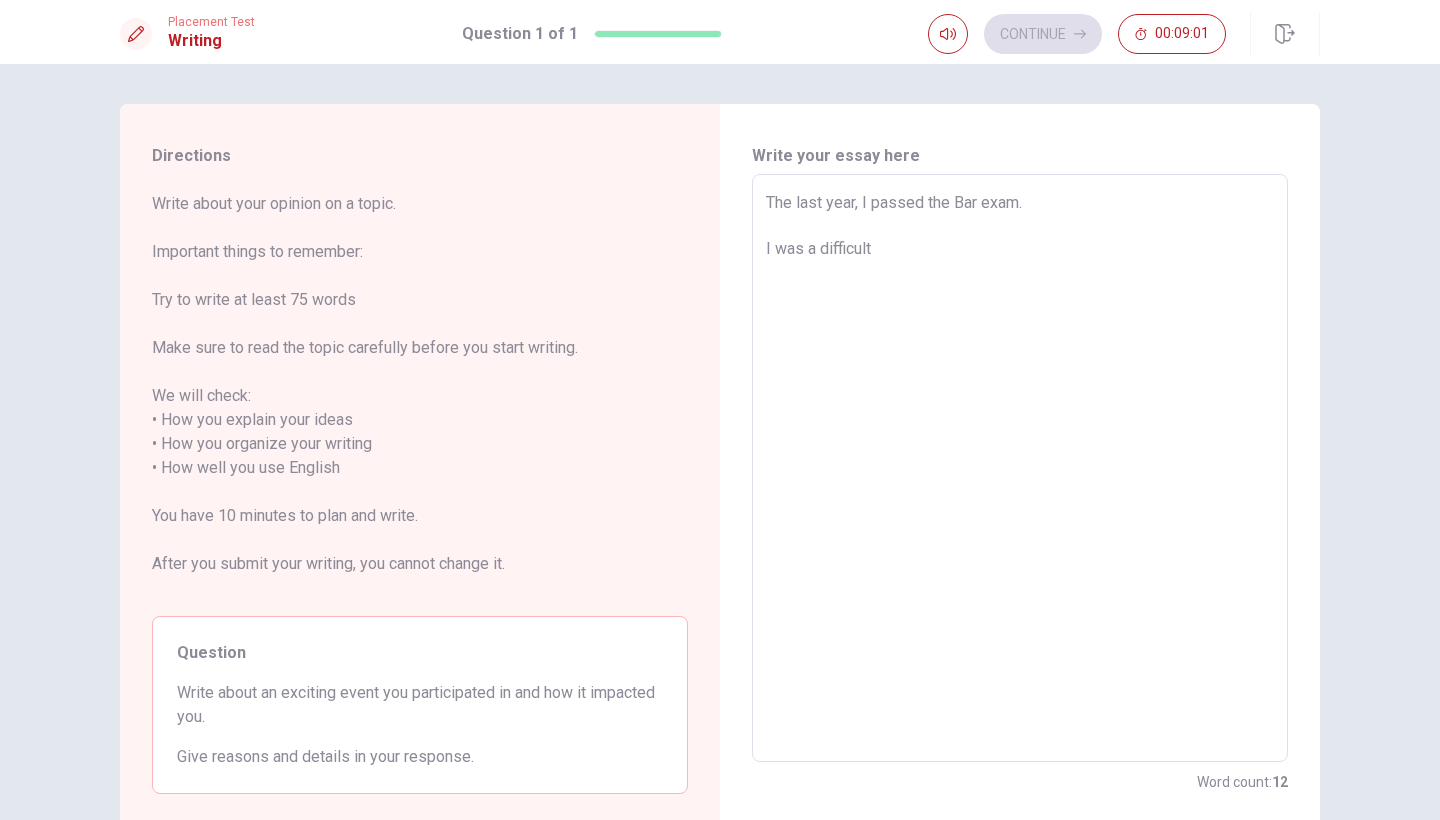 type on "x" 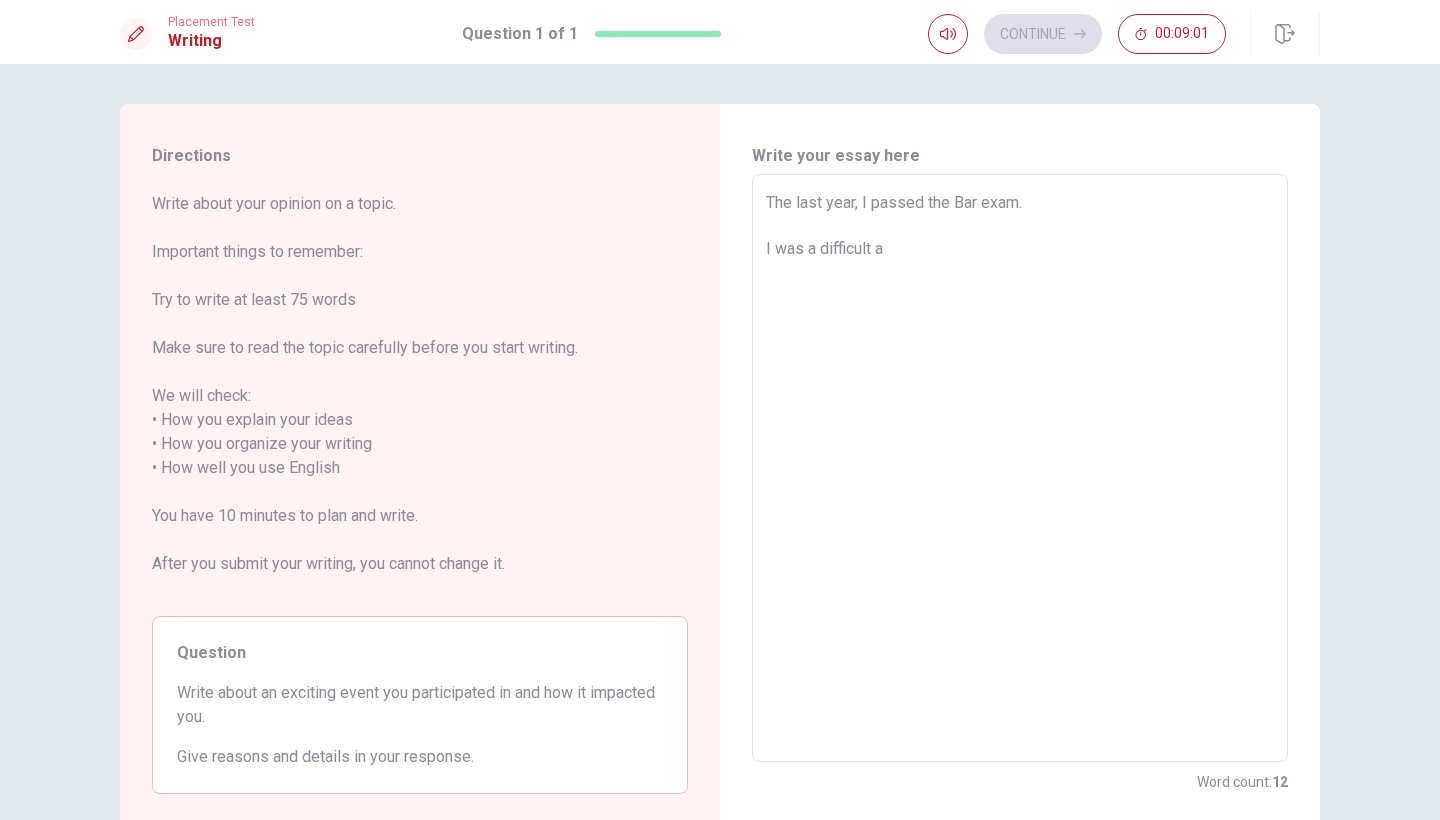 type on "x" 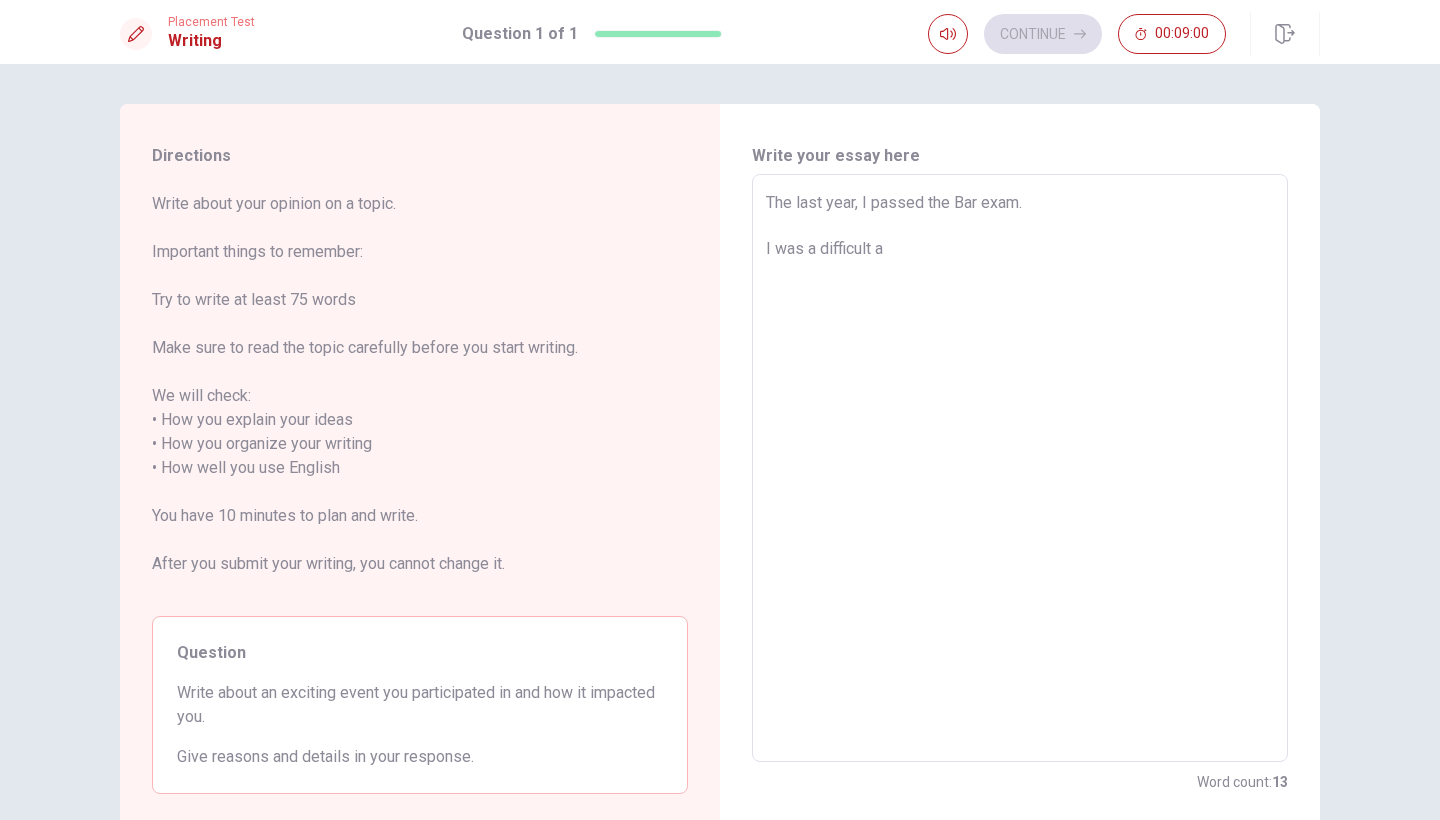 type on "The last year, I passed the Bar exam.
I was a difficult event" 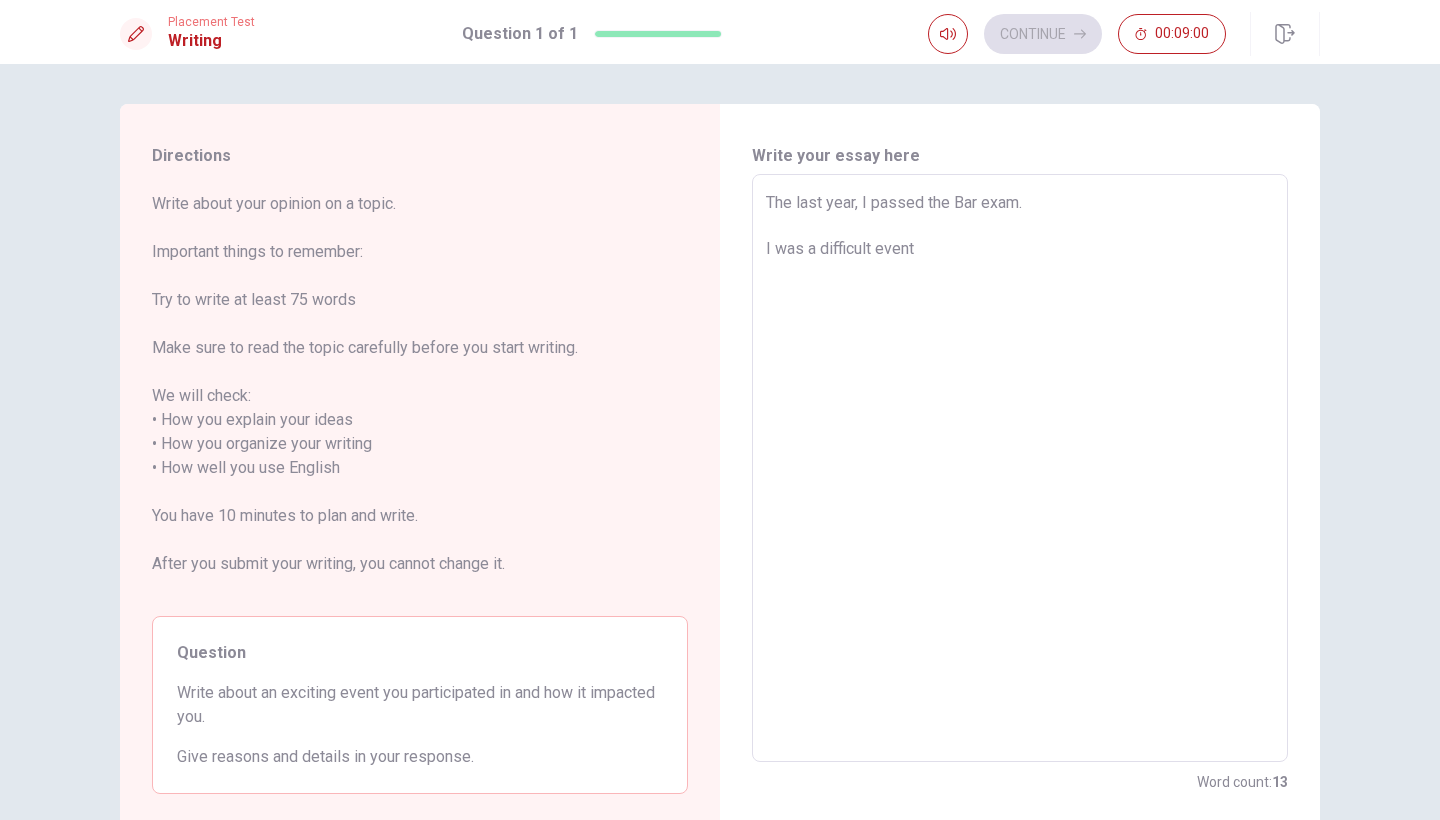 type on "x" 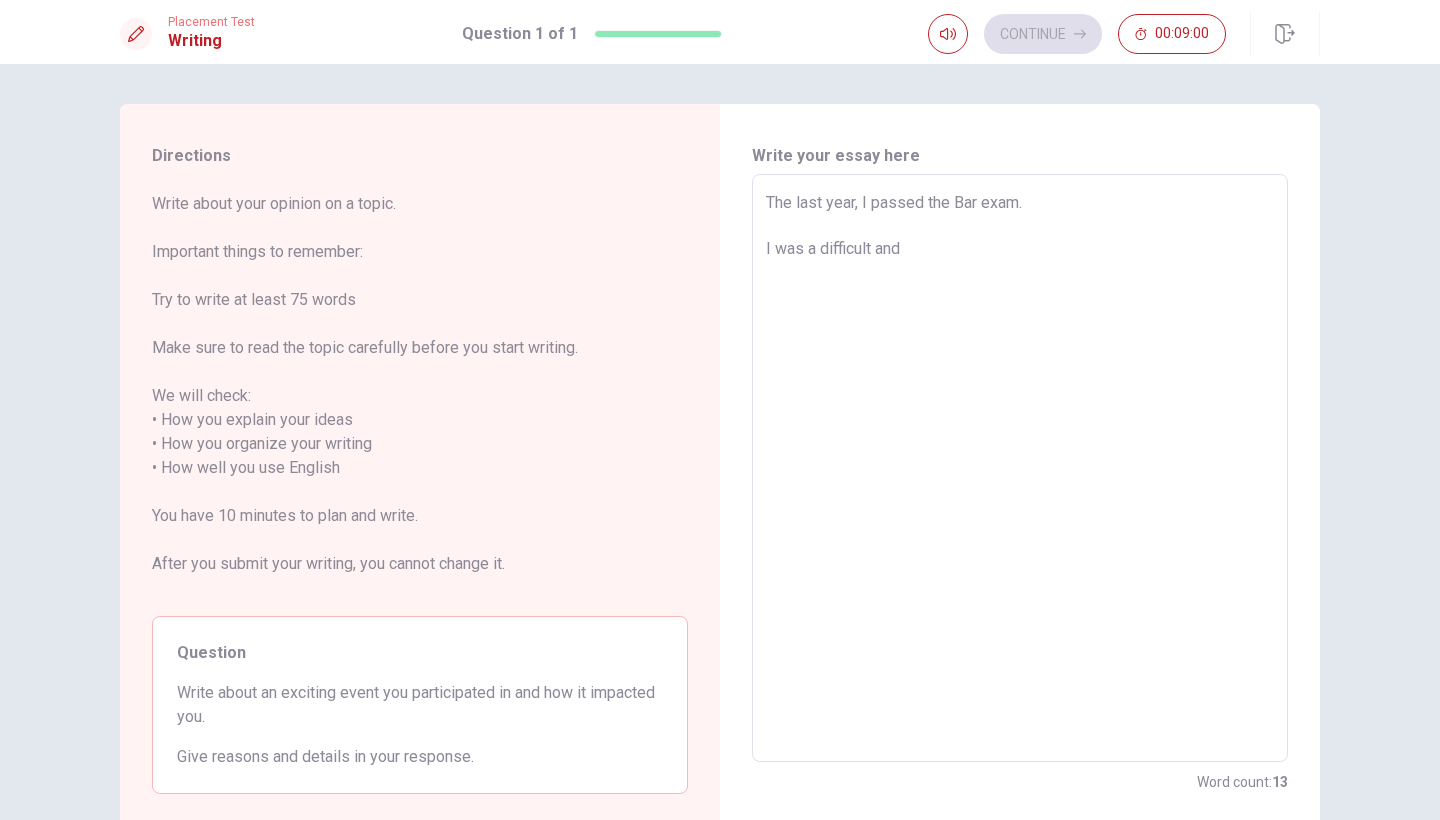 type on "x" 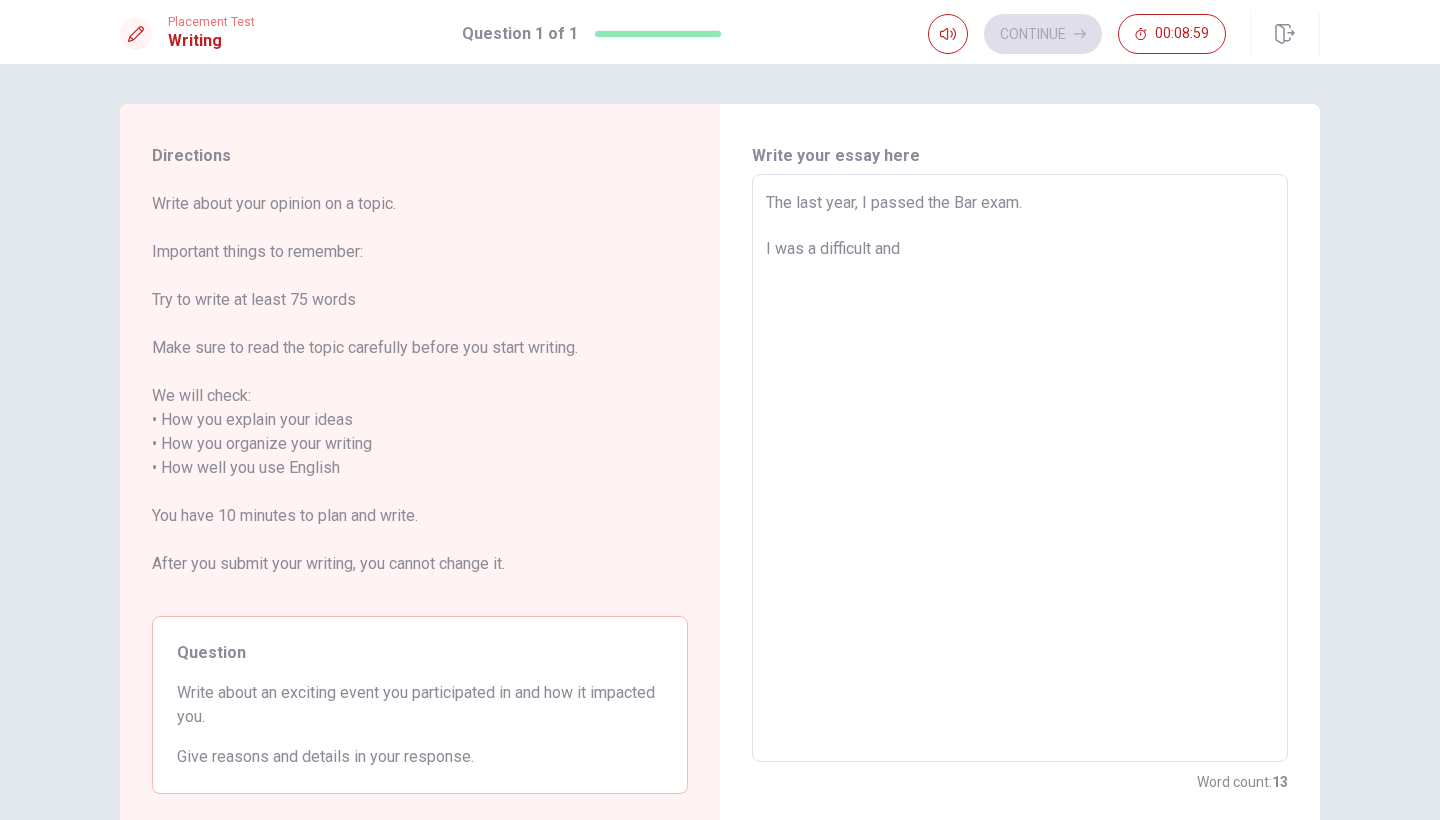 type on "x" 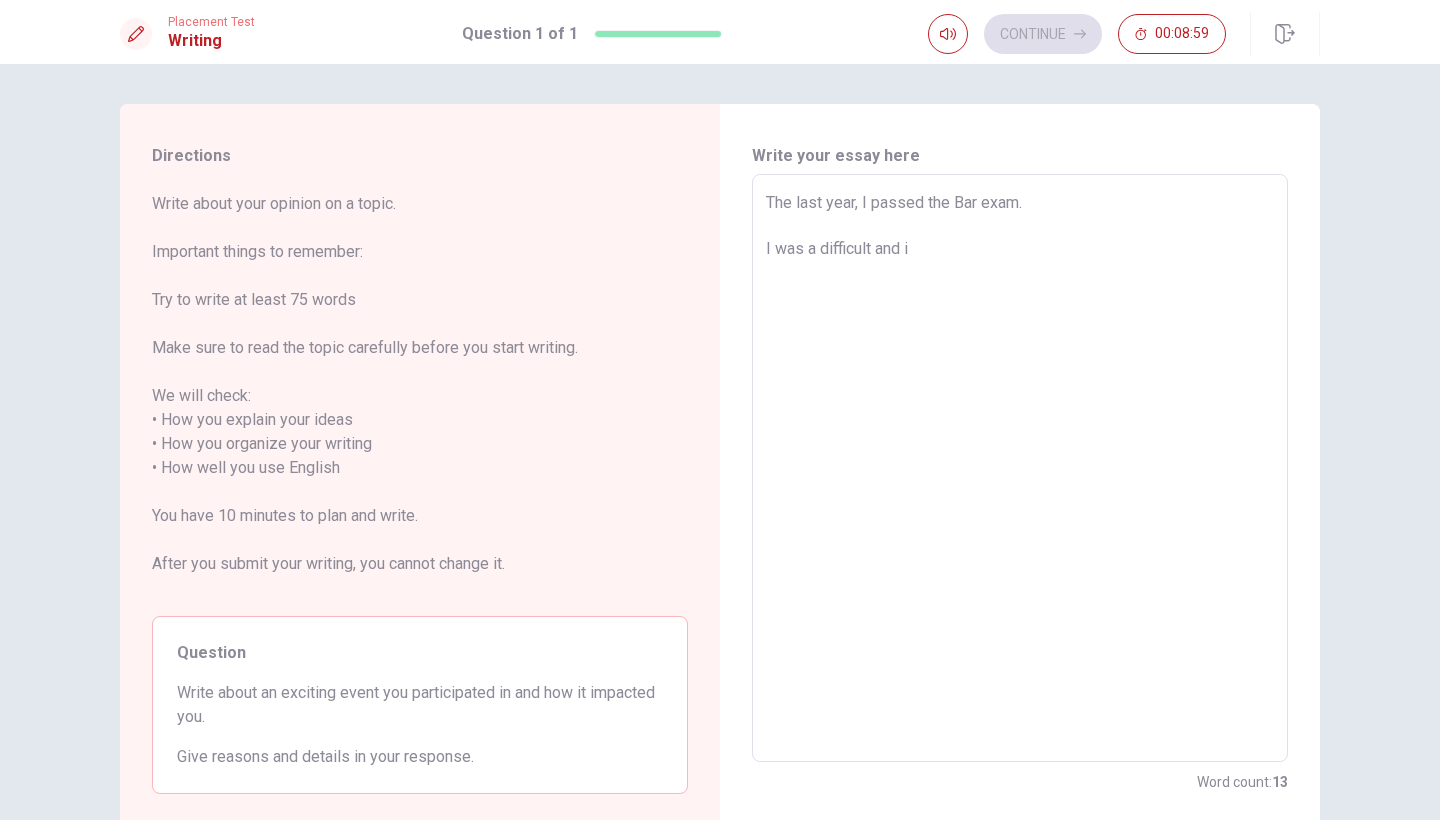 type on "x" 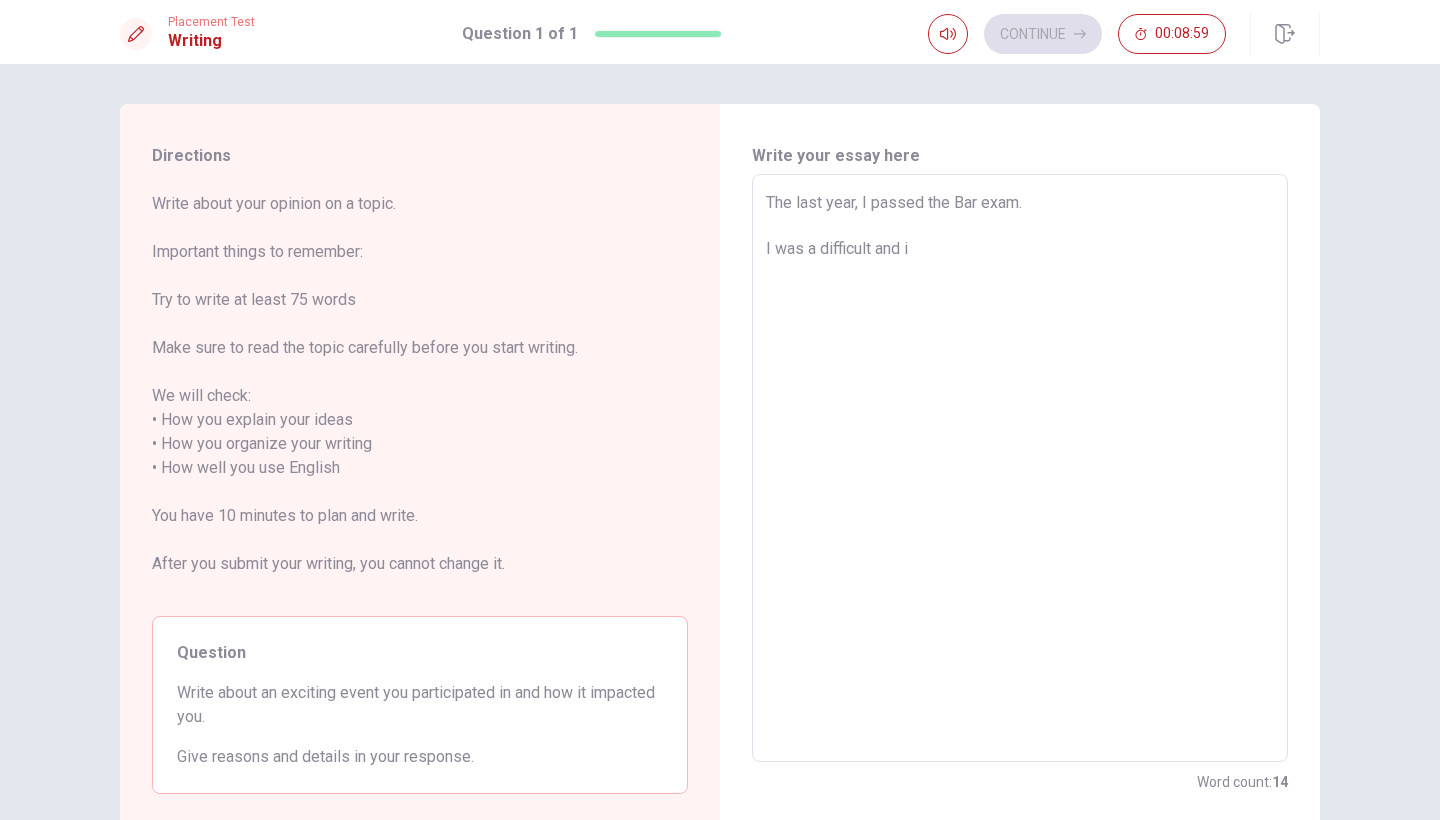 type on "The last year, I passed the Bar exam.
I was a difficult and im" 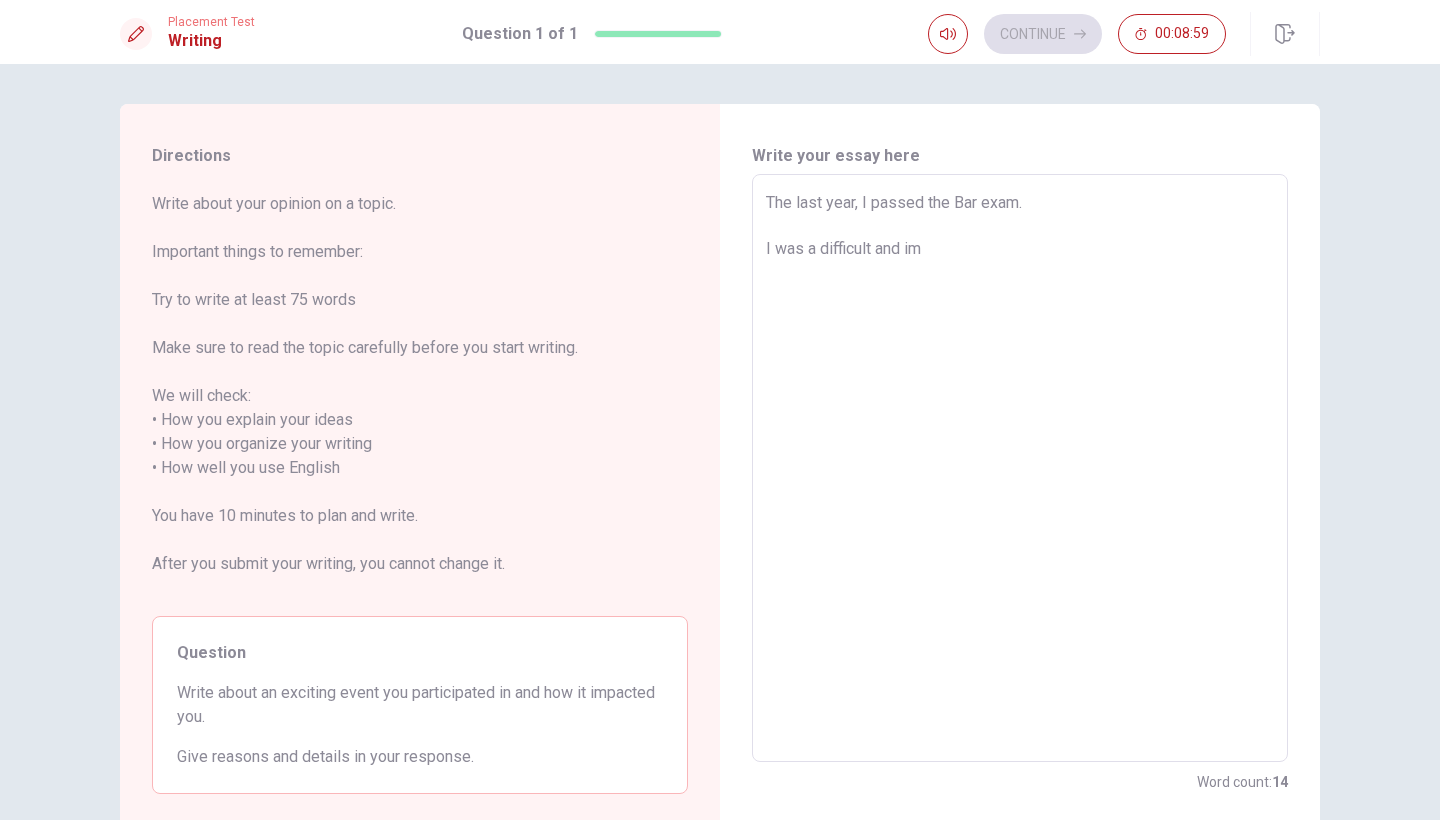 type on "x" 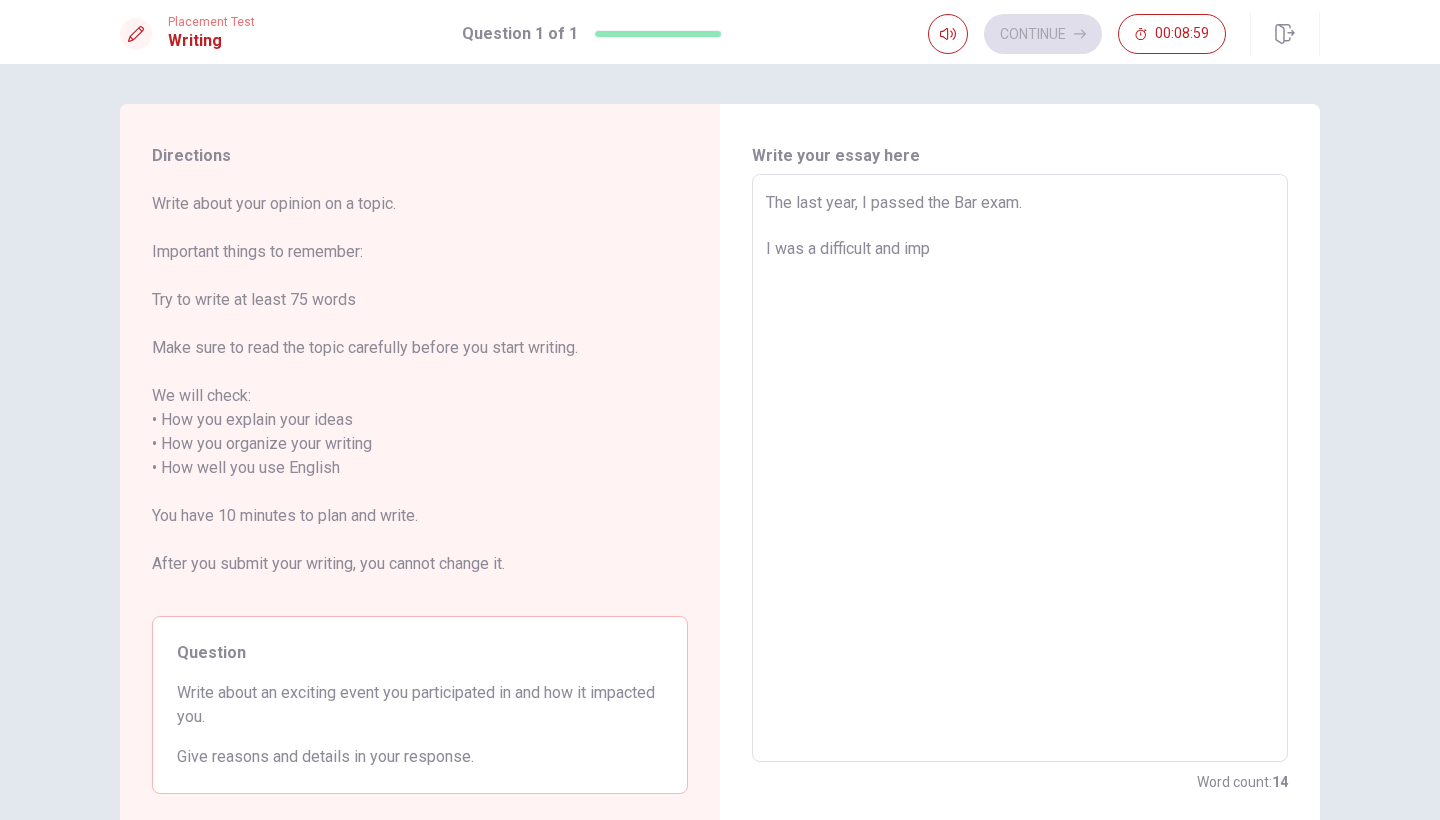 type on "x" 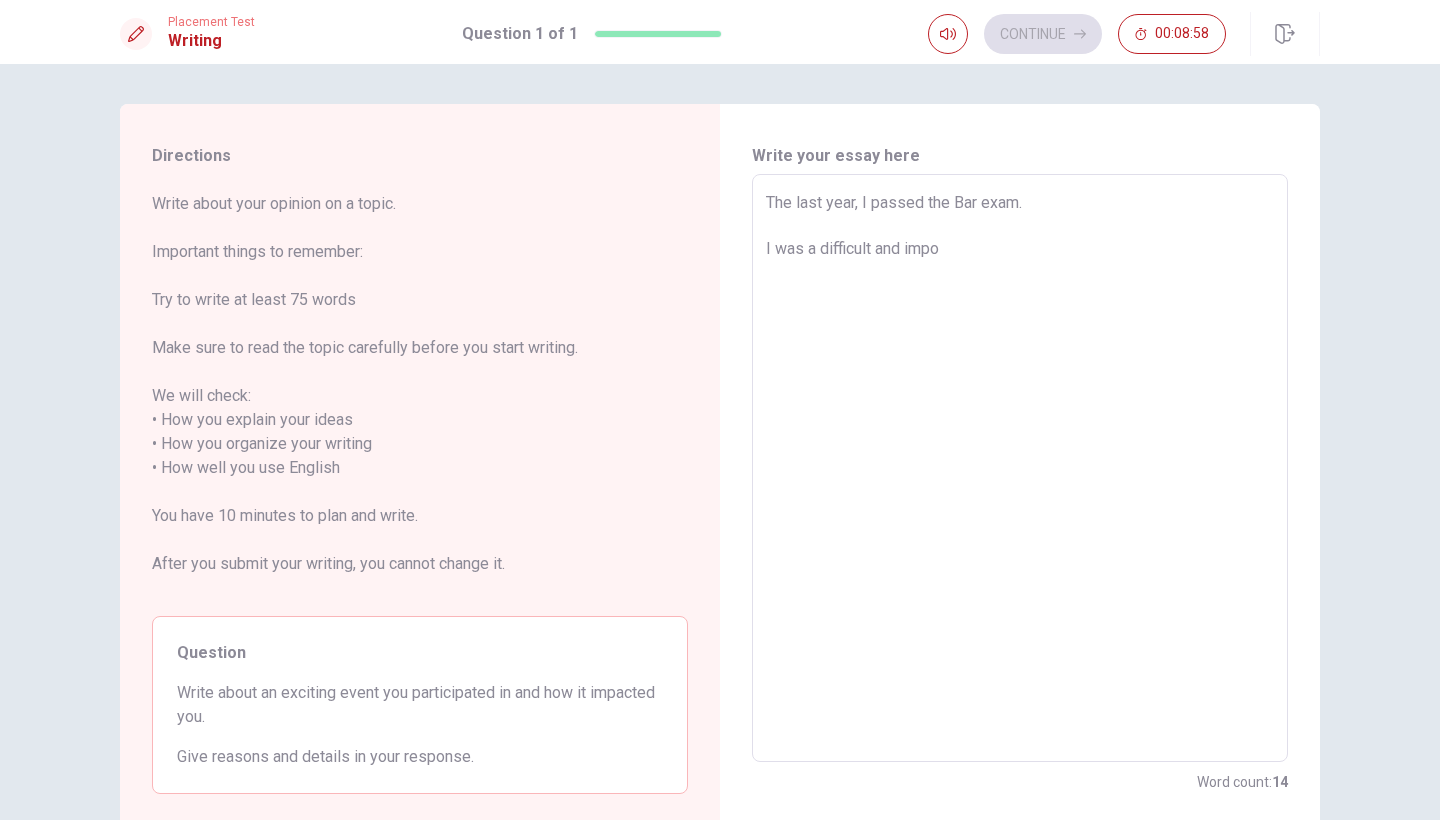 click on "The last year, I passed the Bar exam.
I was a difficult and impo" at bounding box center (1020, 468) 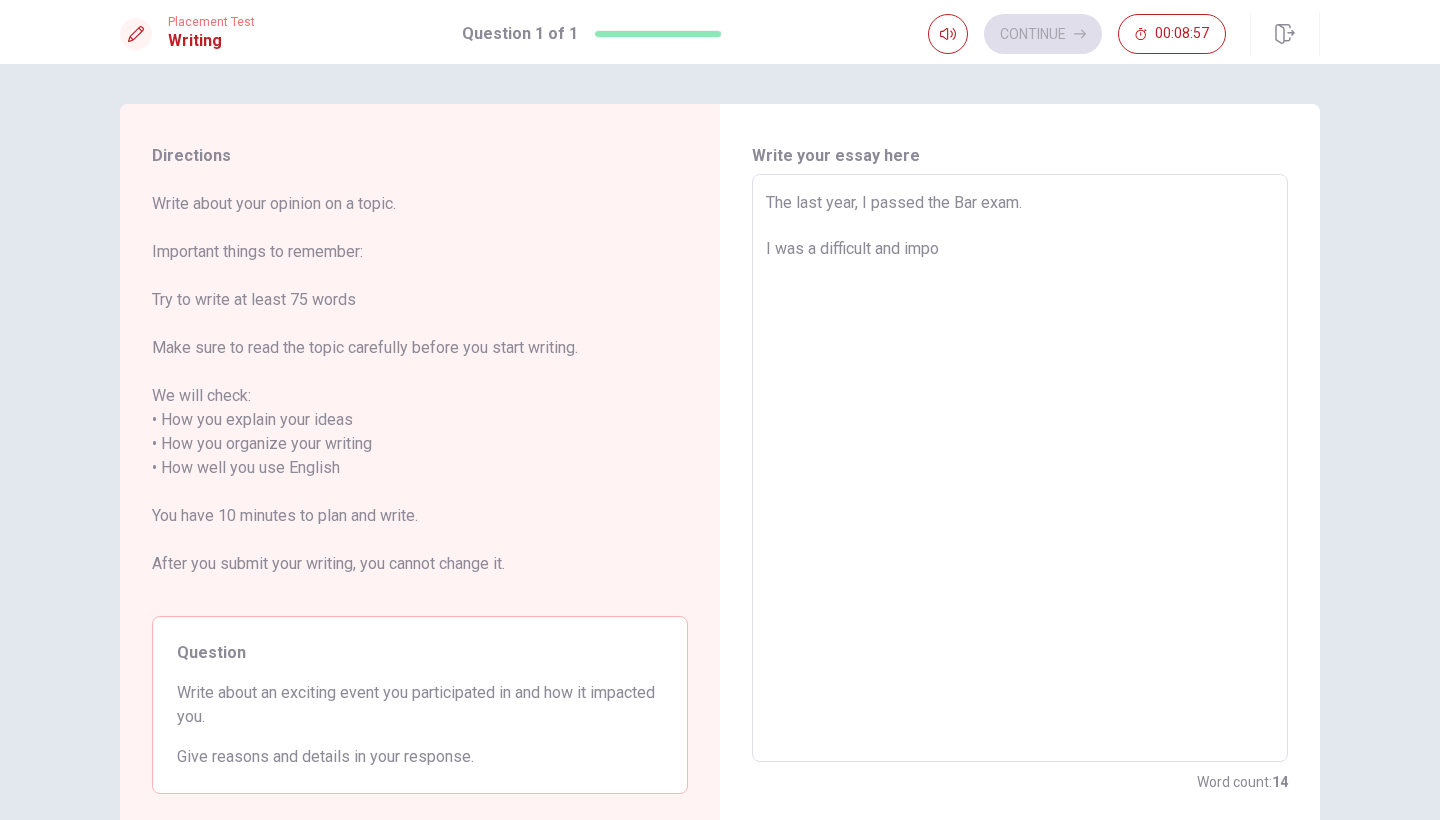 type on "The last year, I passed the Bar exam.
I was a difficult and impo" 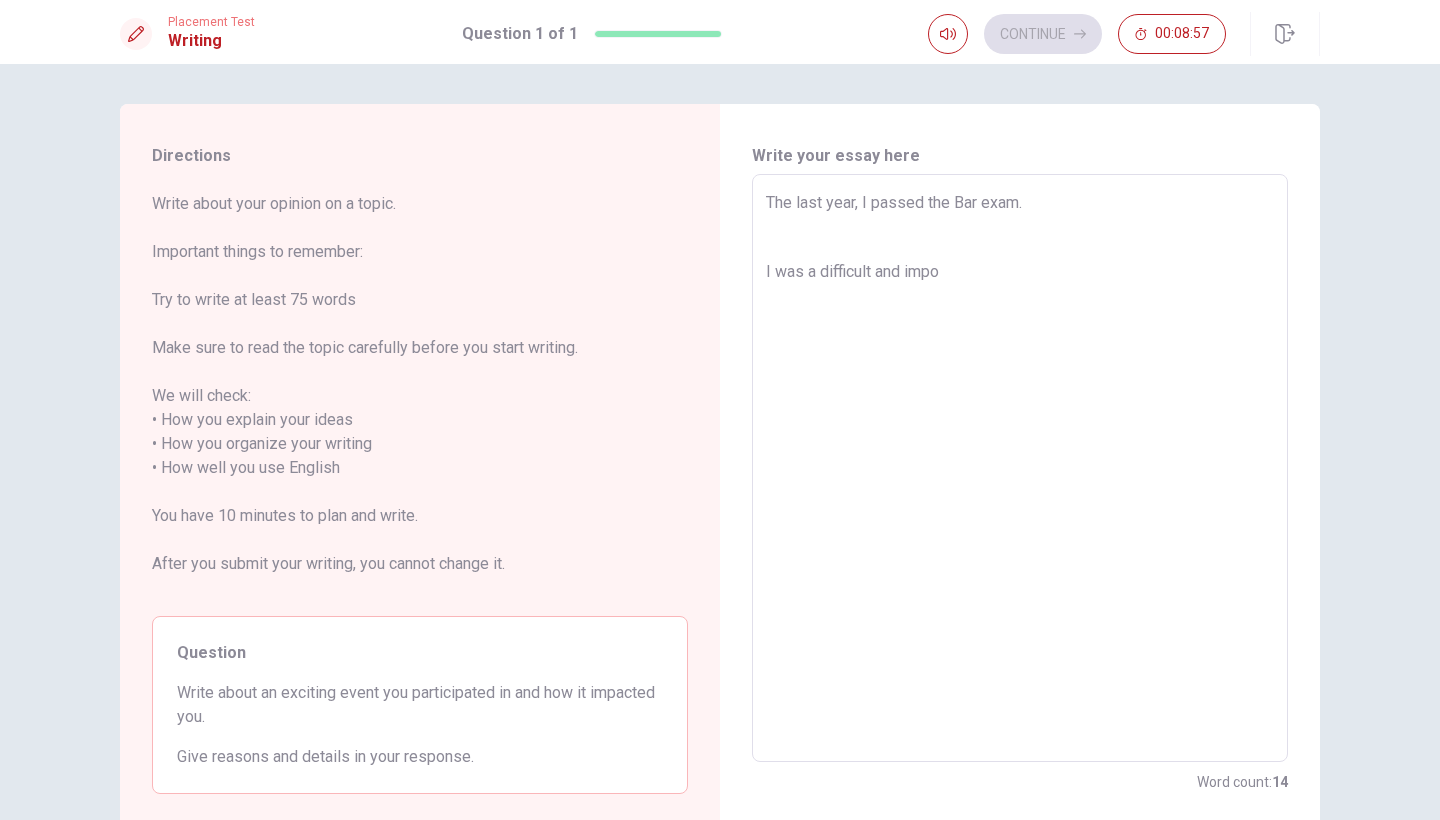 type on "x" 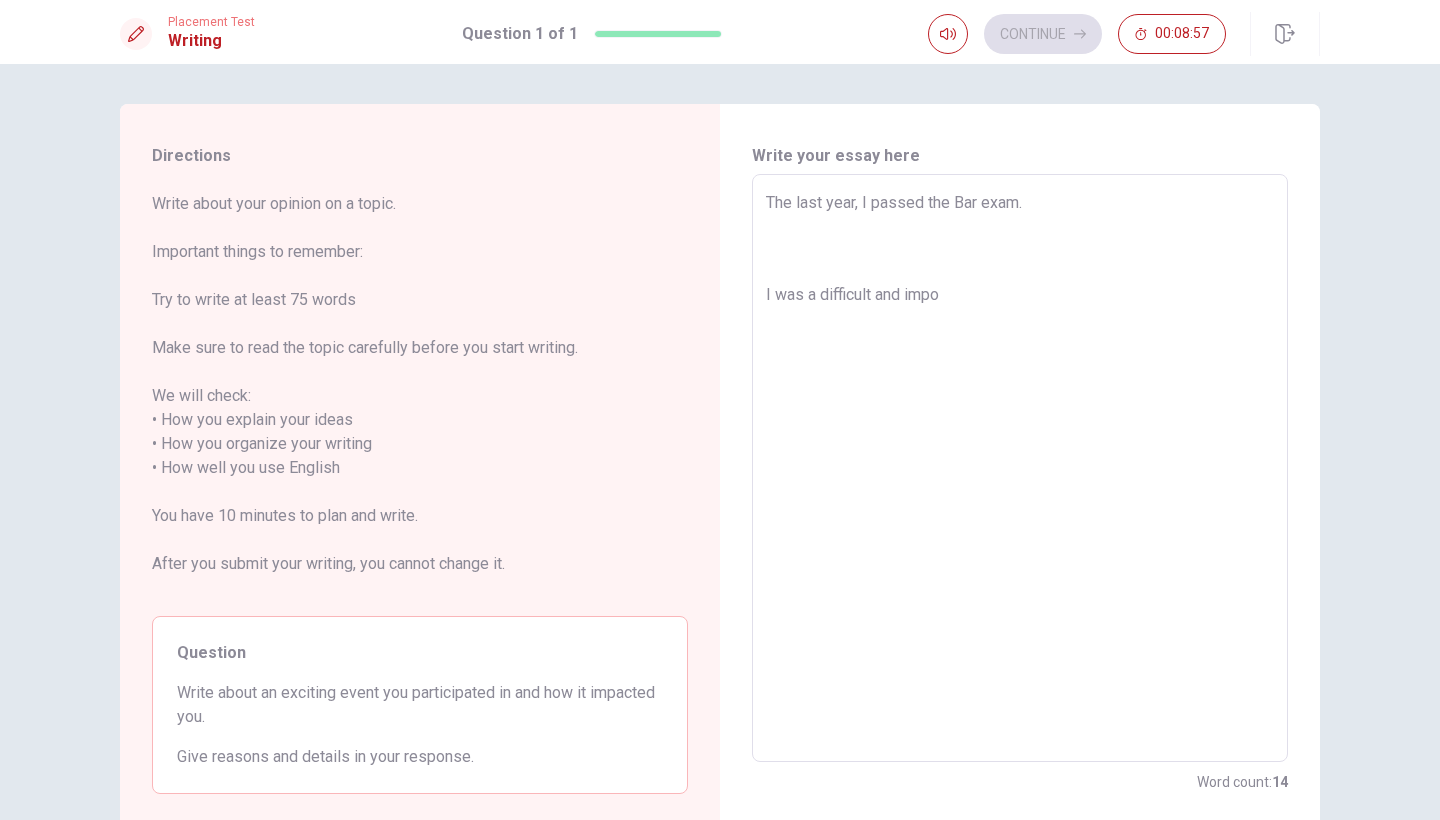 type on "x" 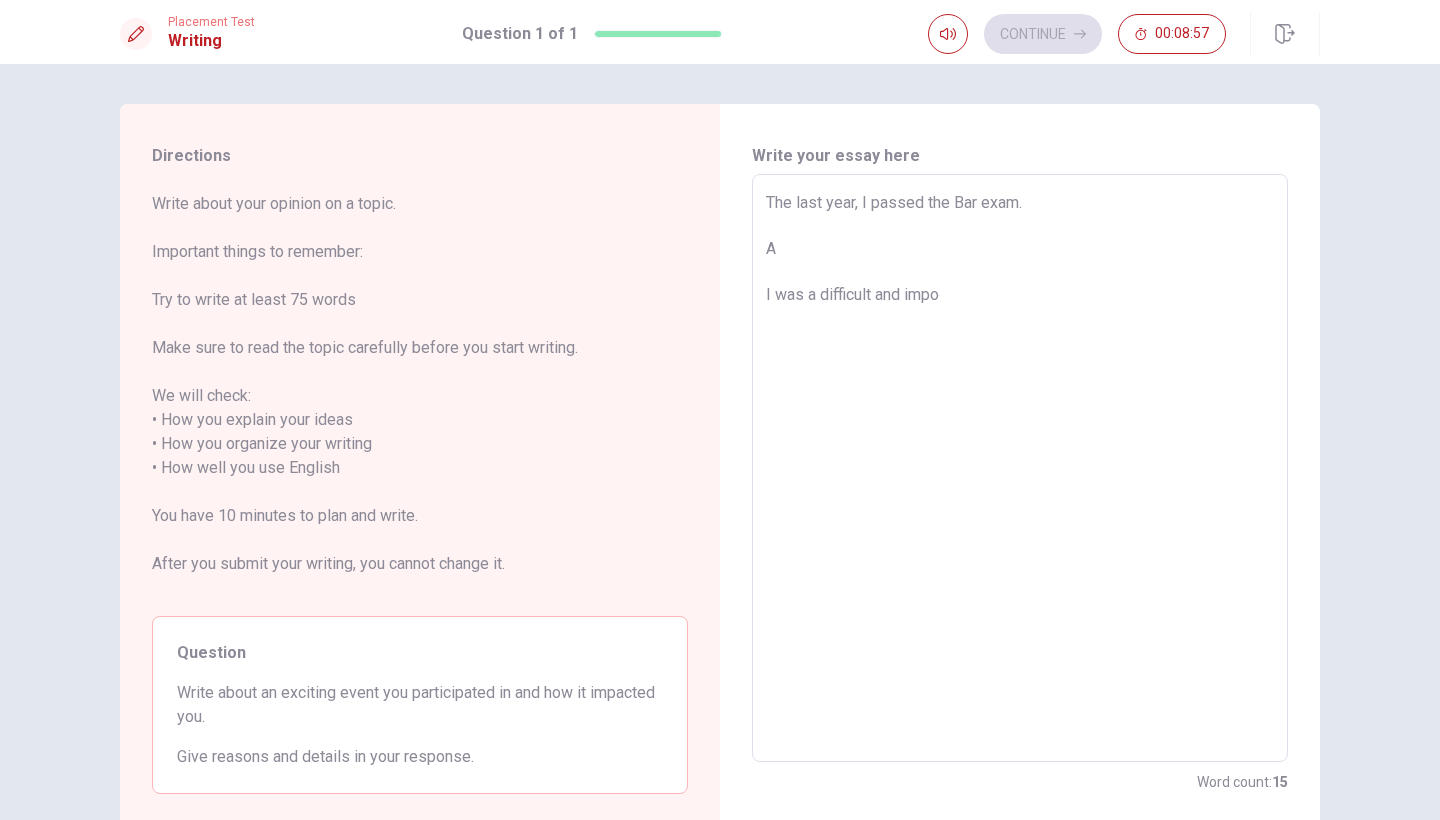 type on "x" 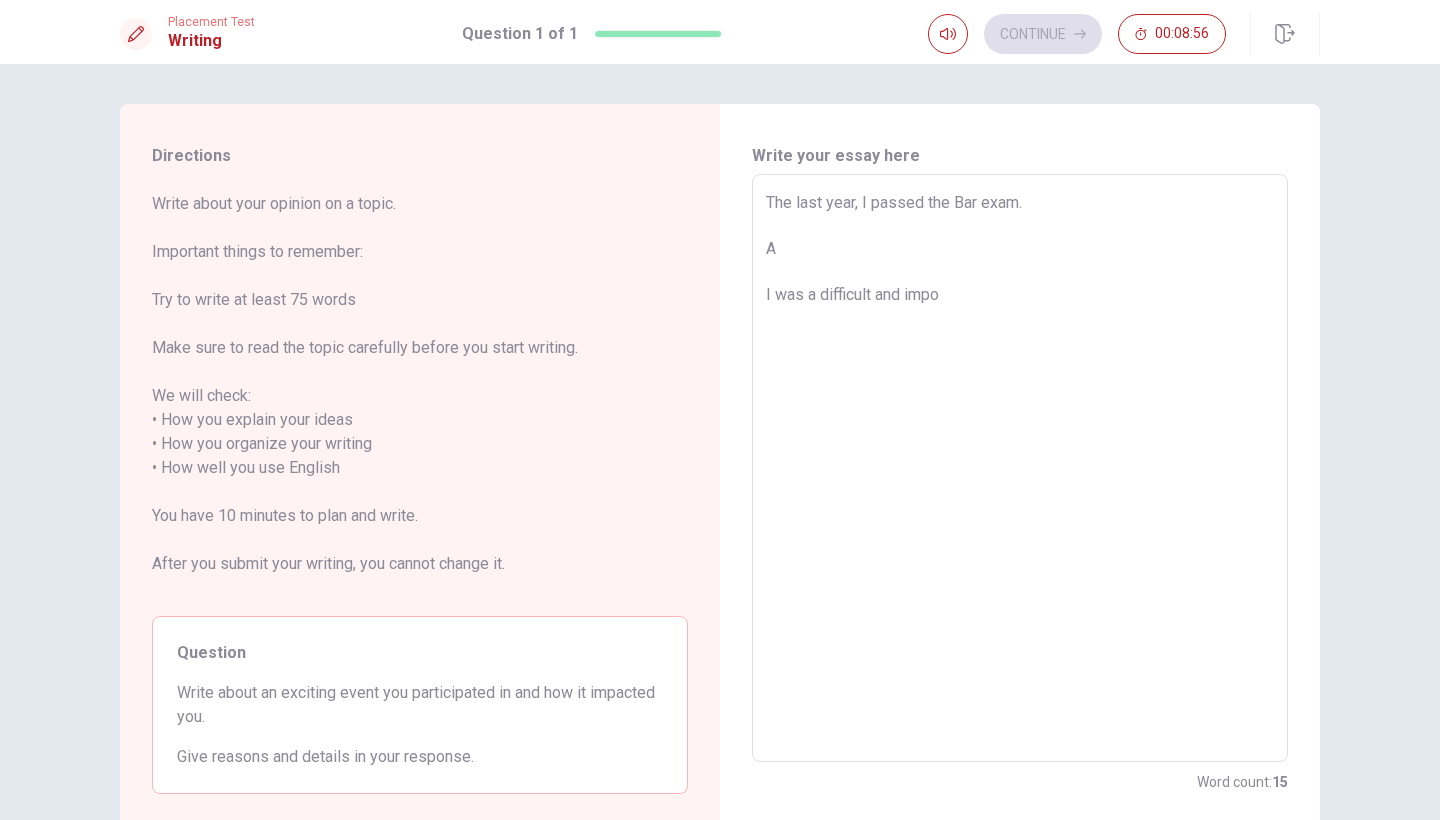 click on "The last year, I passed the Bar exam.
A
I was a difficult and impo" at bounding box center [1020, 468] 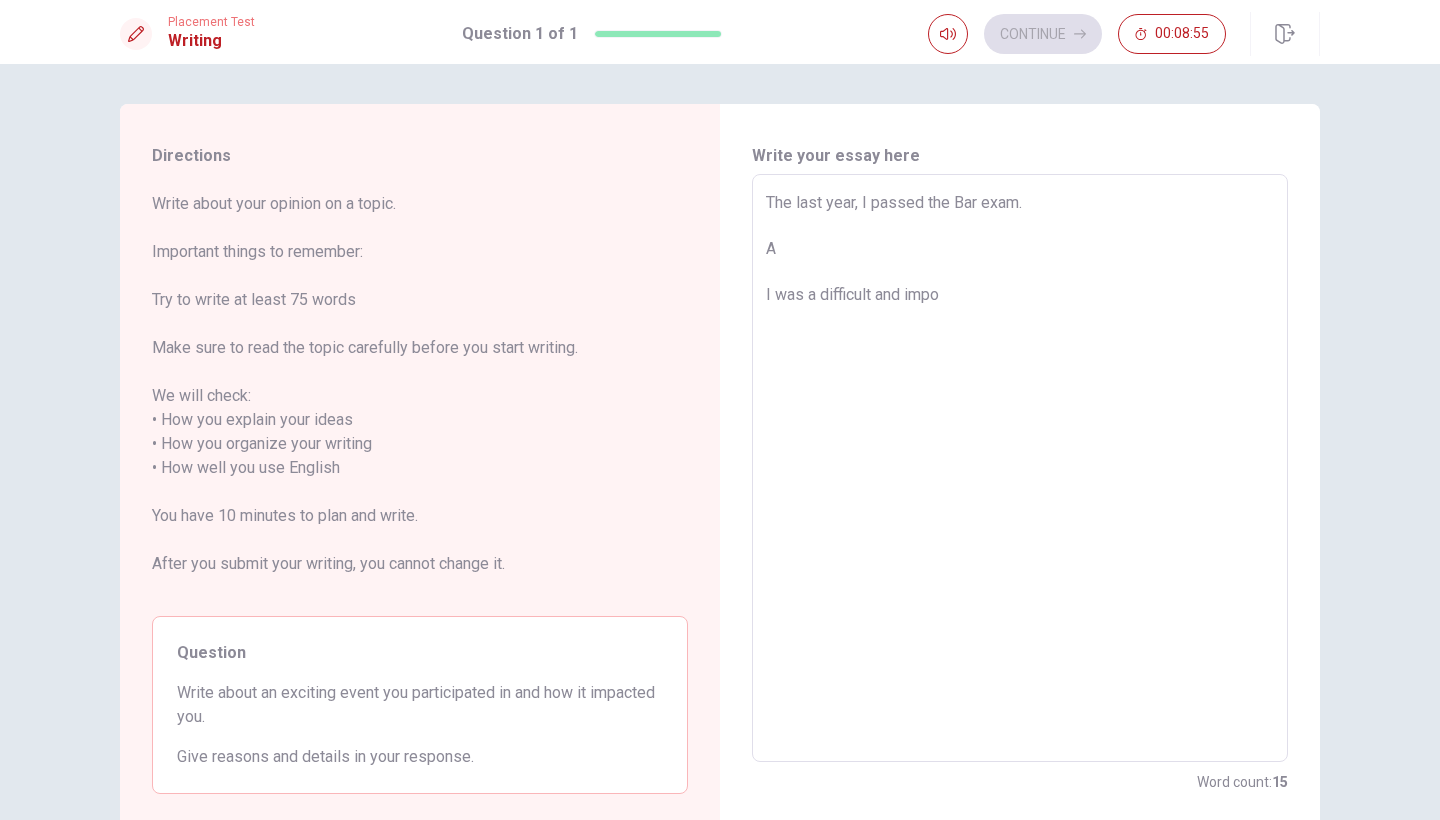 click on "The last year, I passed the Bar exam.
A
I was a difficult and impo" at bounding box center (1020, 468) 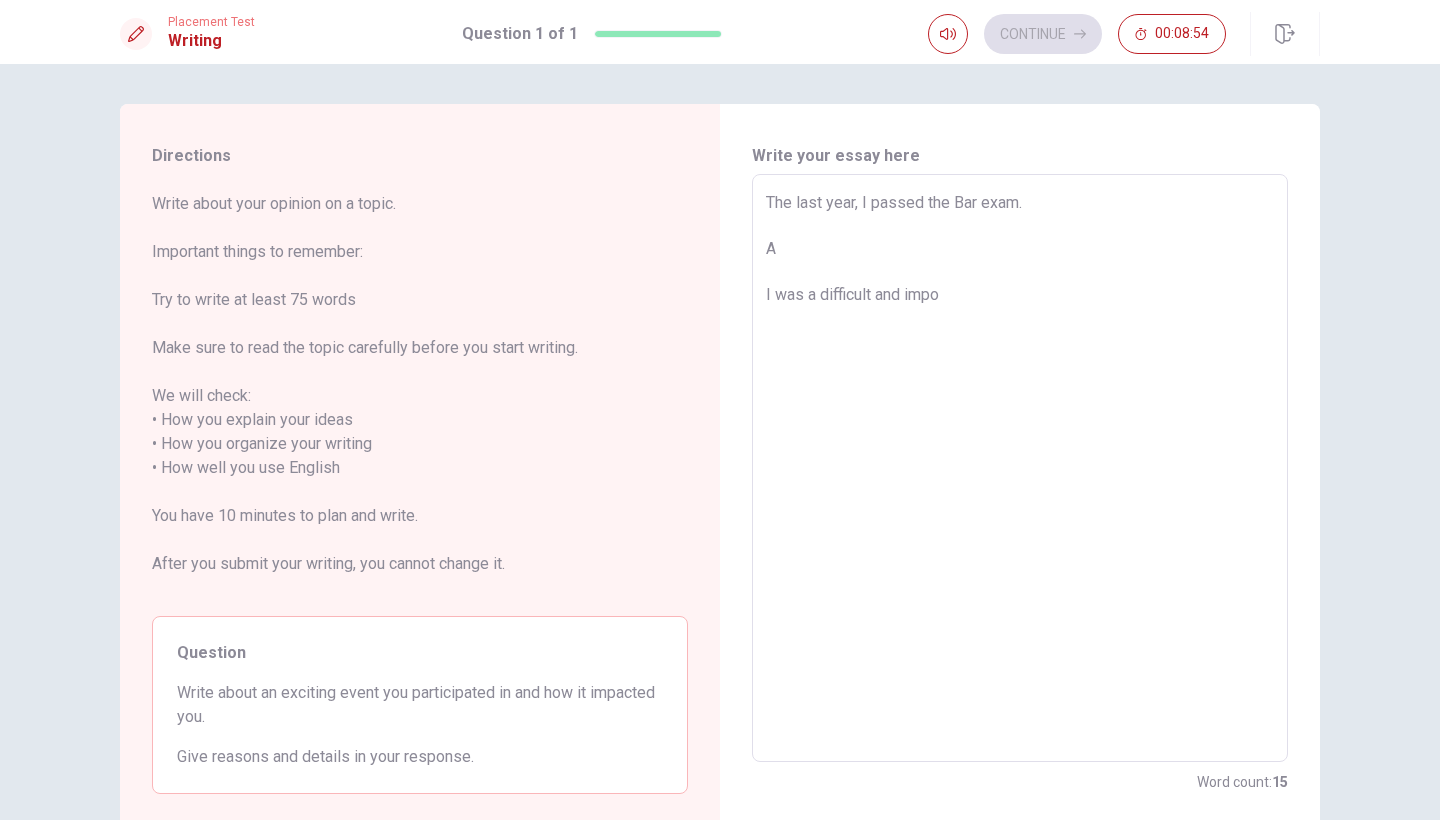 type on "The last year, I passed the Bar exam.
A
I was a difficult and impo" 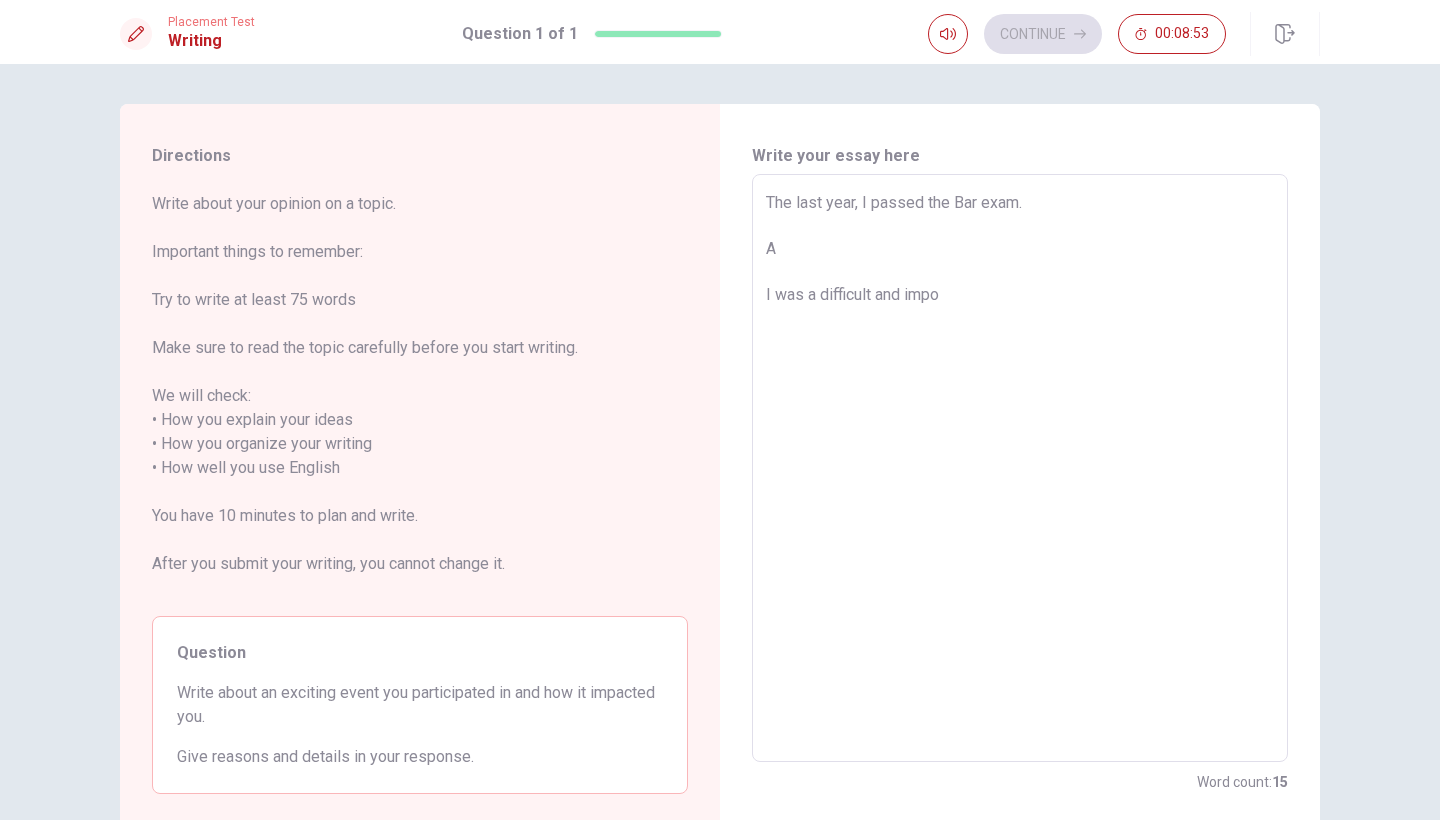 click on "The last year, I passed the Bar exam.
A
I was a difficult and impo" at bounding box center (1020, 468) 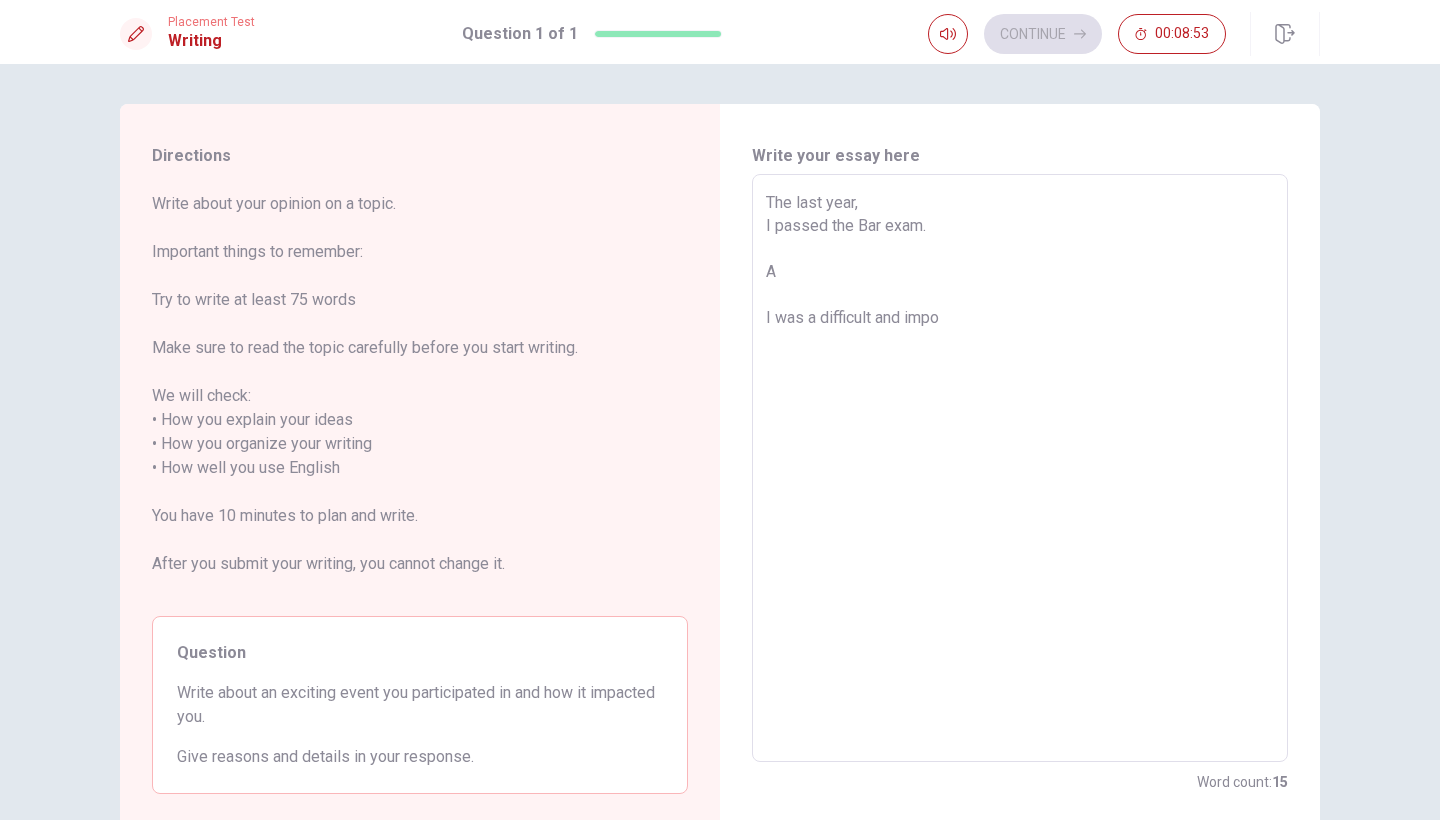 type on "x" 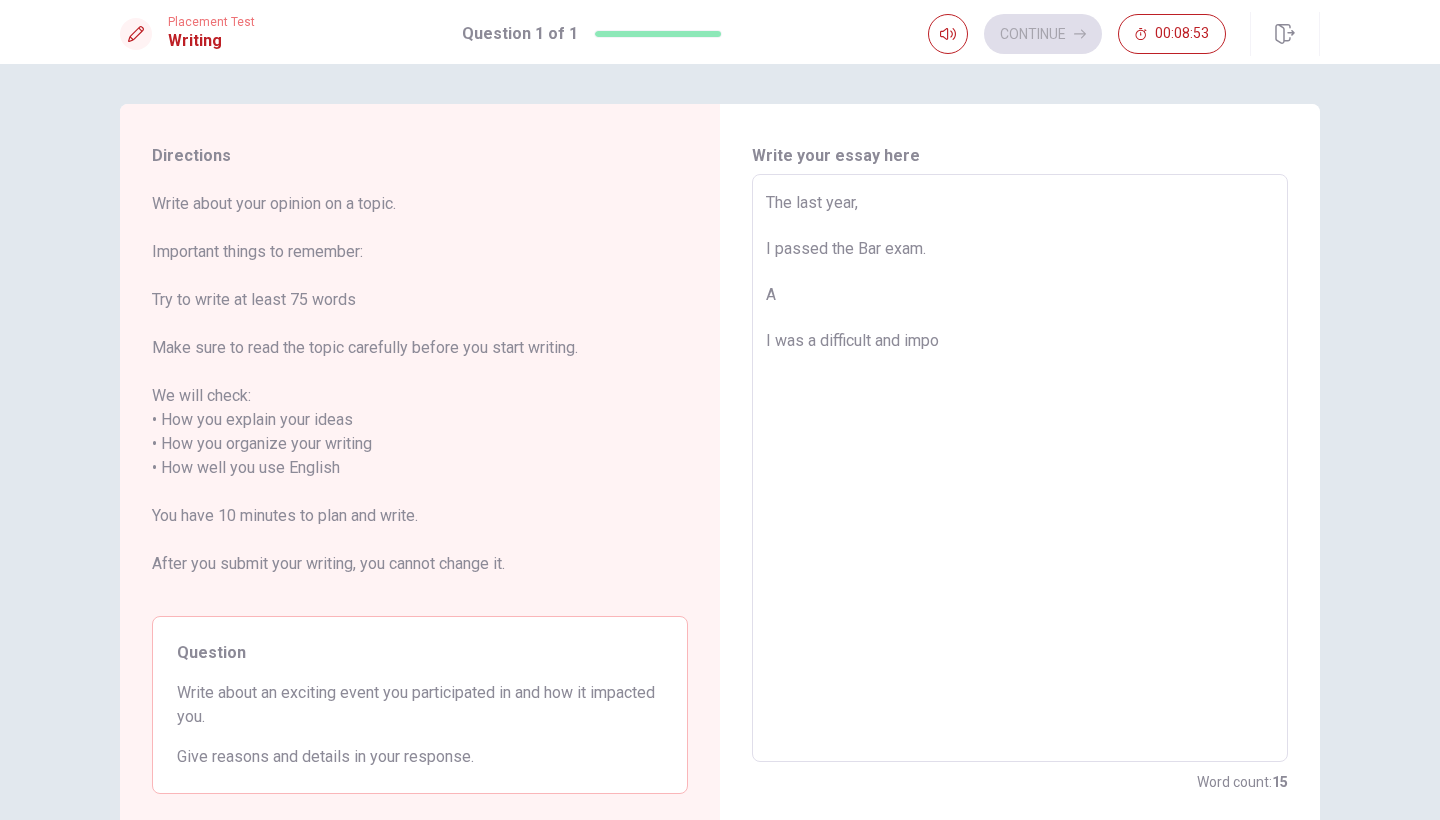 click on "The last year,
I passed the Bar exam.
A
I was a difficult and impo" at bounding box center (1020, 468) 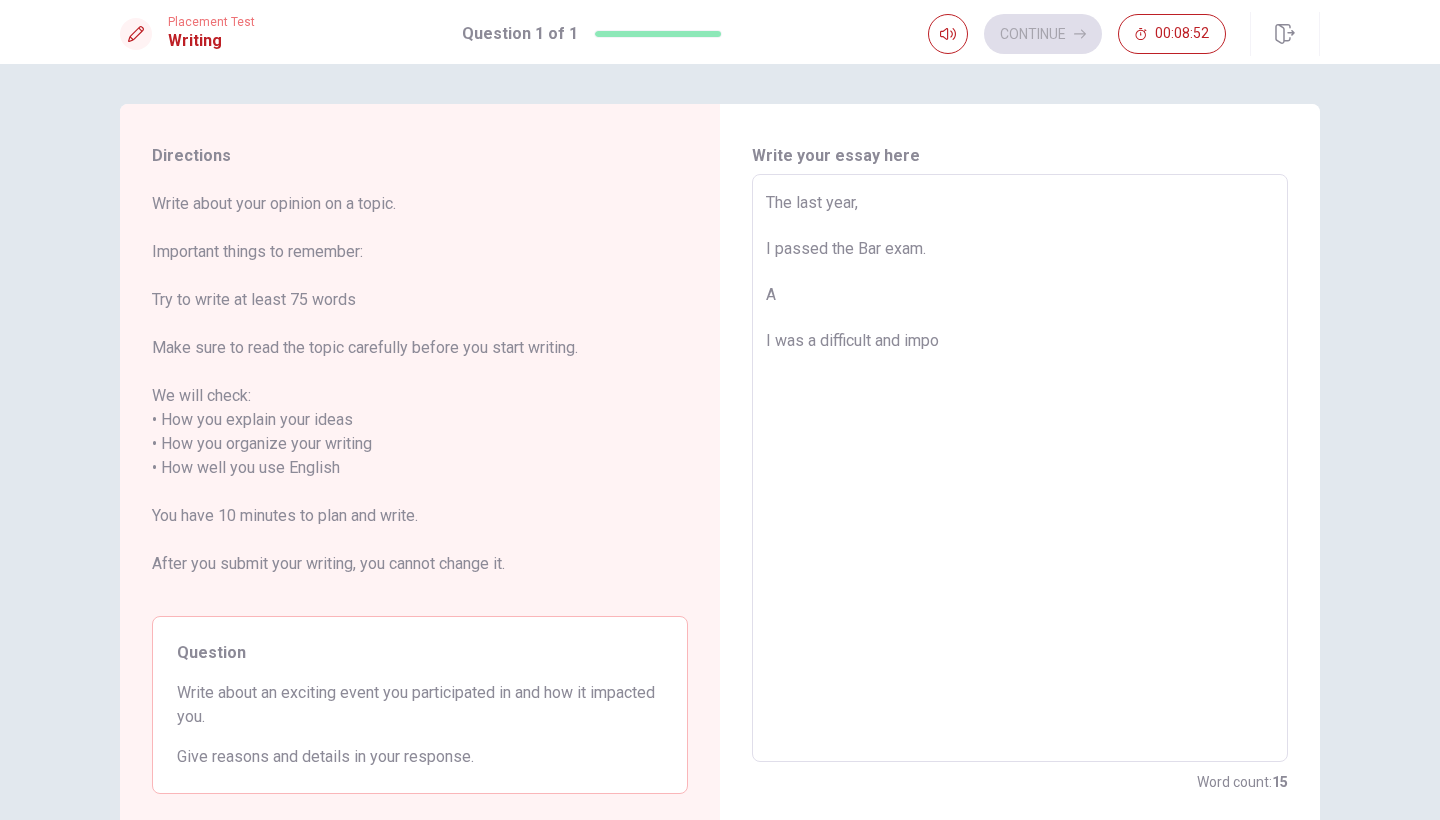 type on "The last year,
I passed the Bar exam.
A
I was a difficult and impo" 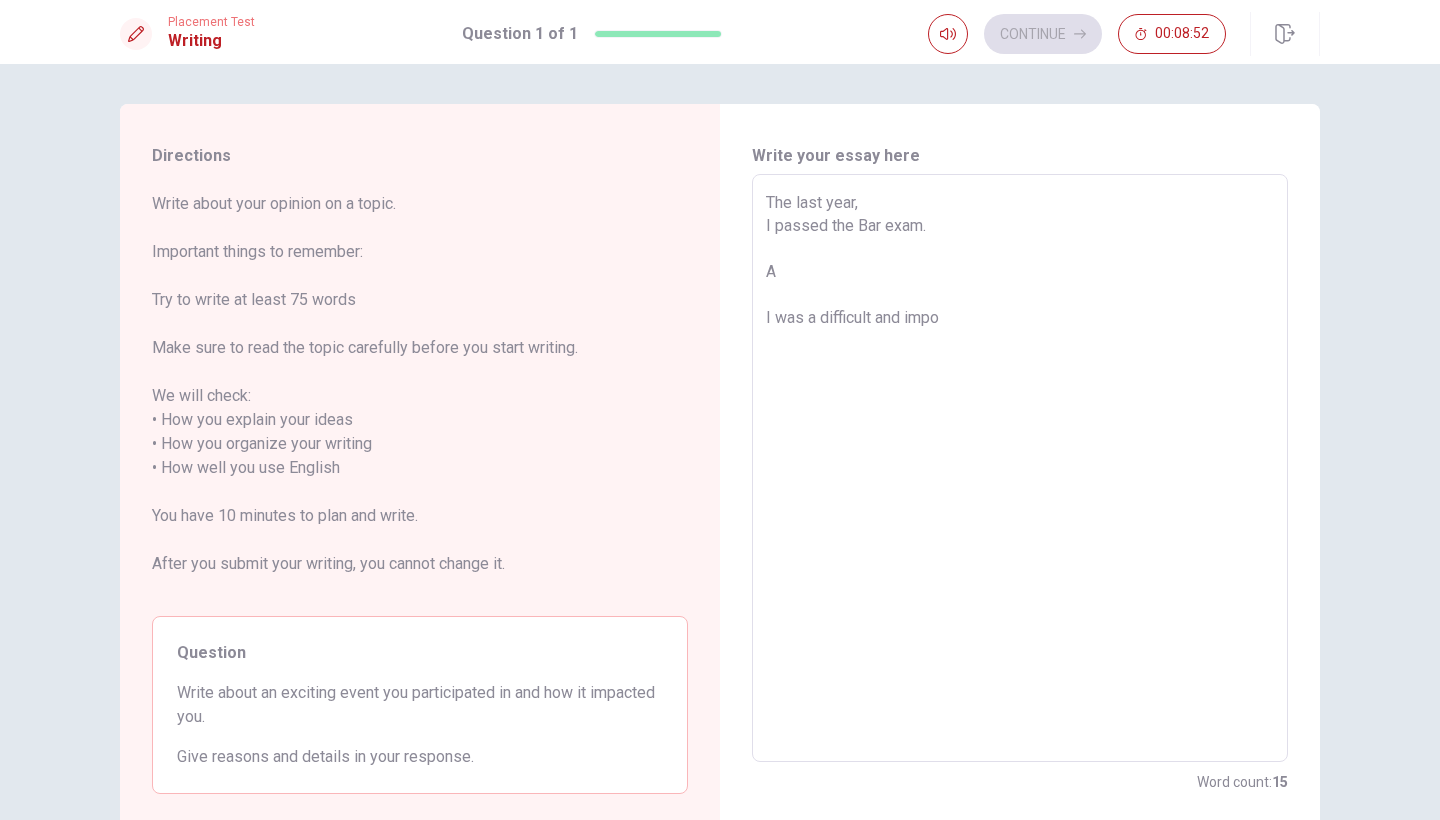 type on "x" 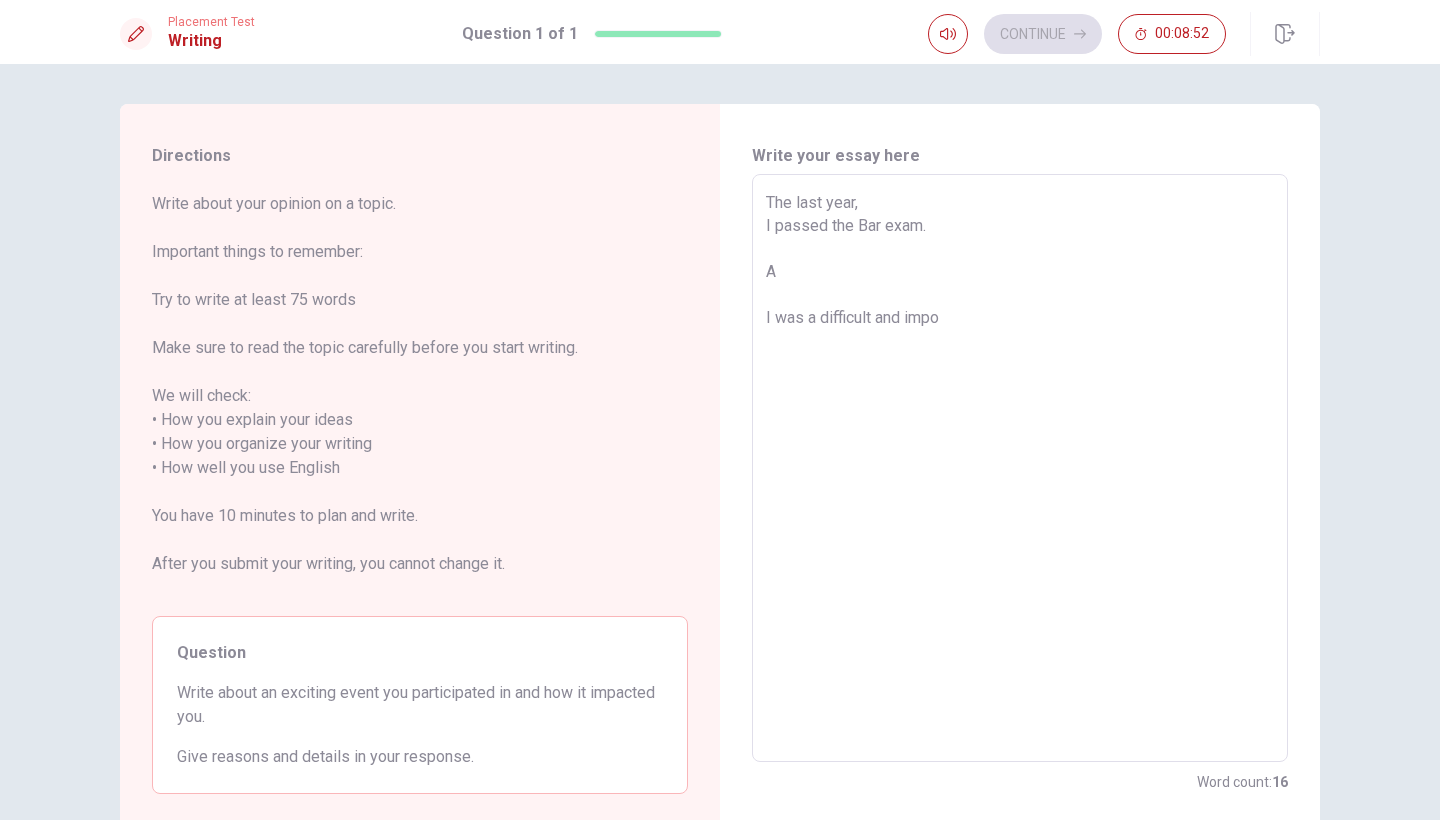 type on "The last year, a
I passed the Bar exam.
A
I was a difficult and impo" 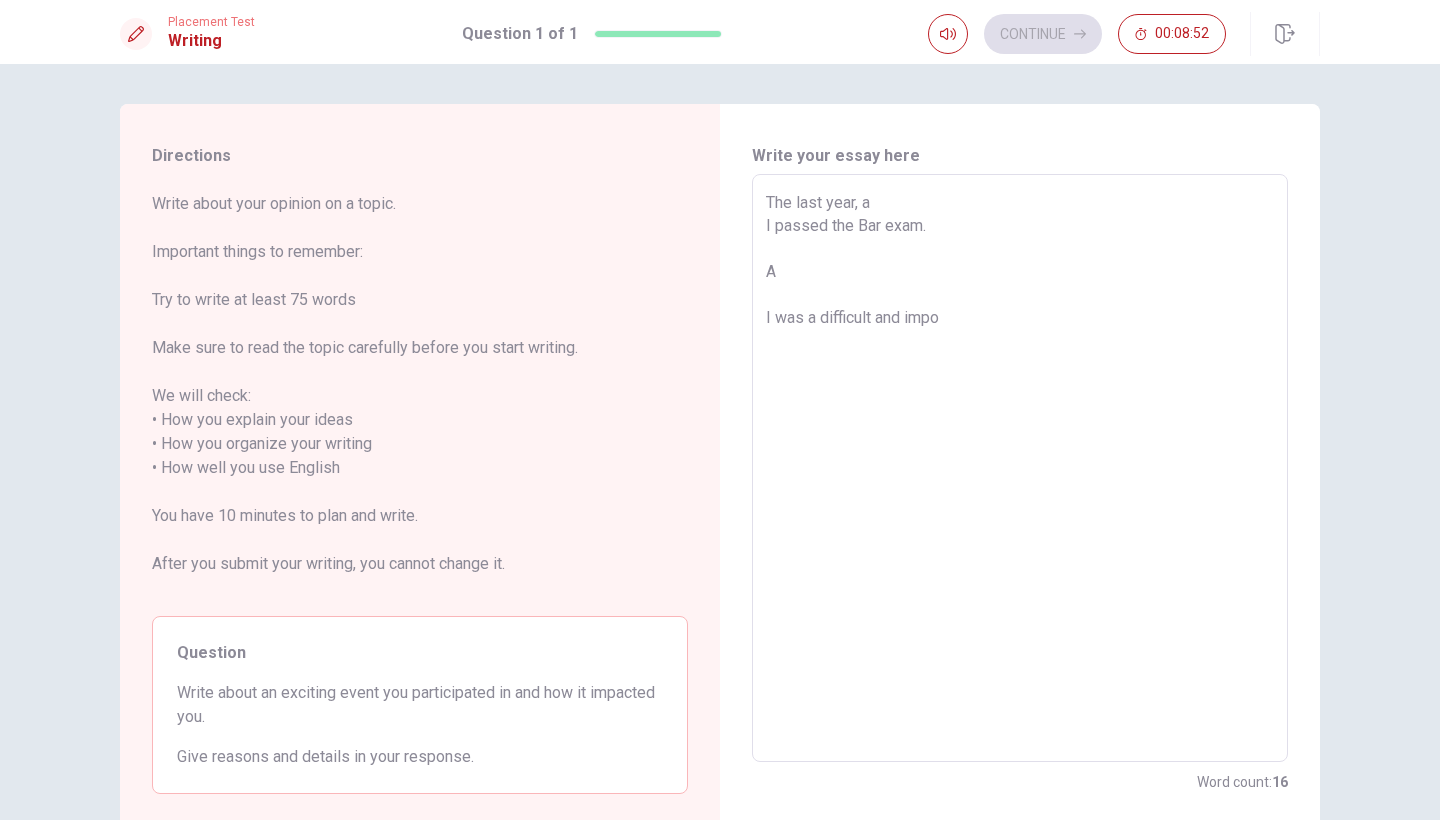 type on "x" 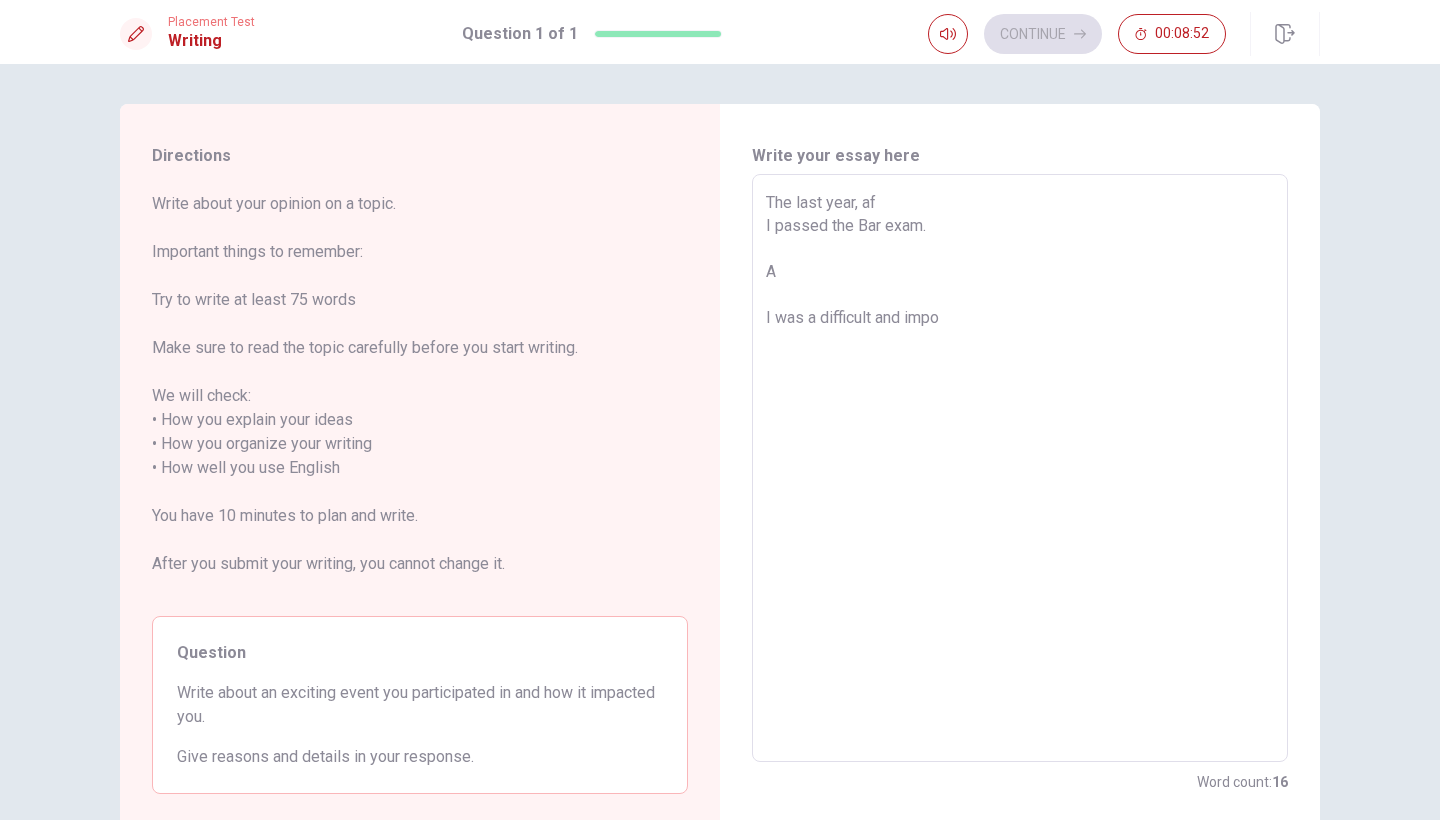 type on "x" 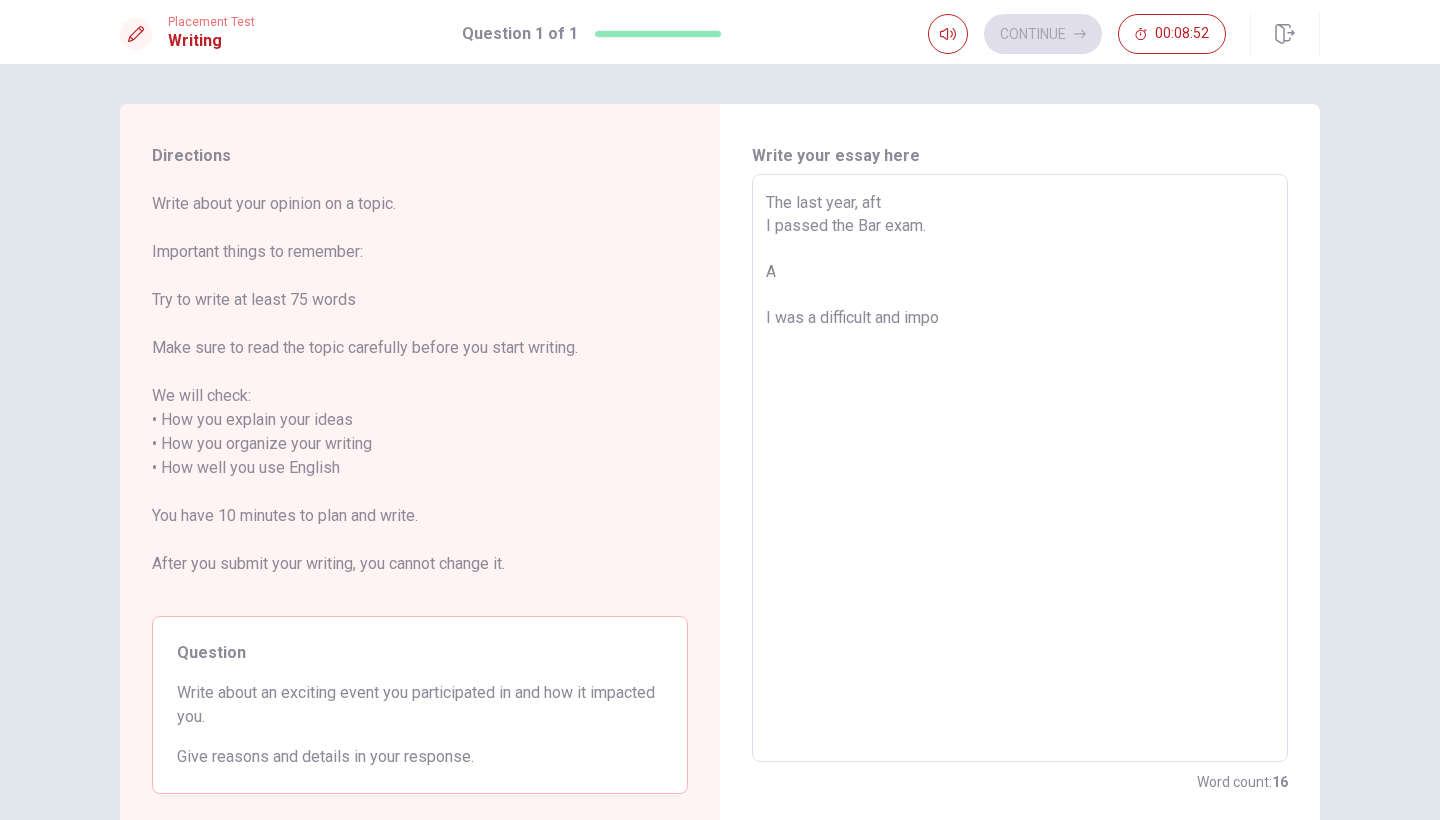 type on "x" 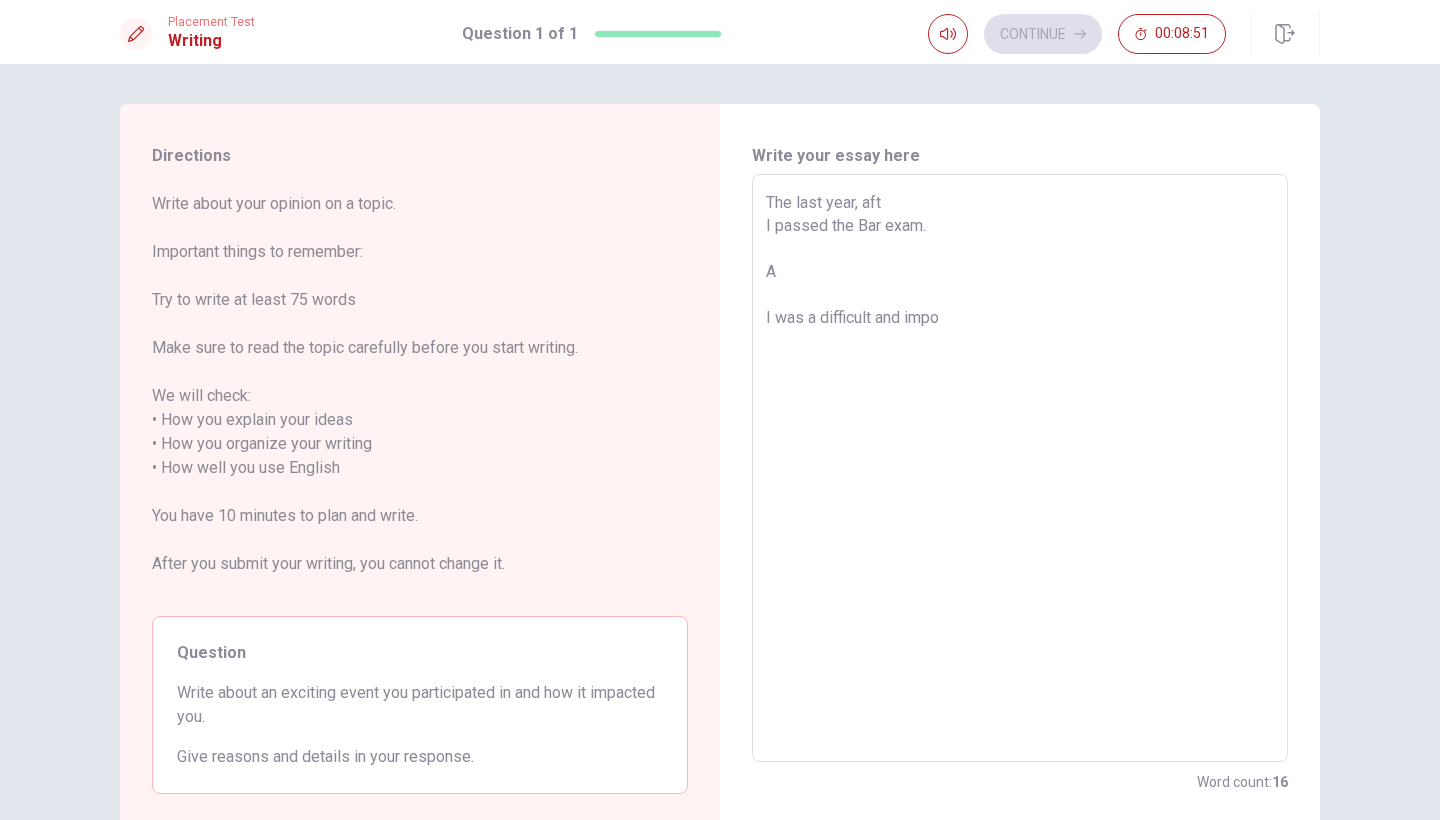 type on "The last year, afte
I passed the Bar exam.
A
I was a difficult and impo" 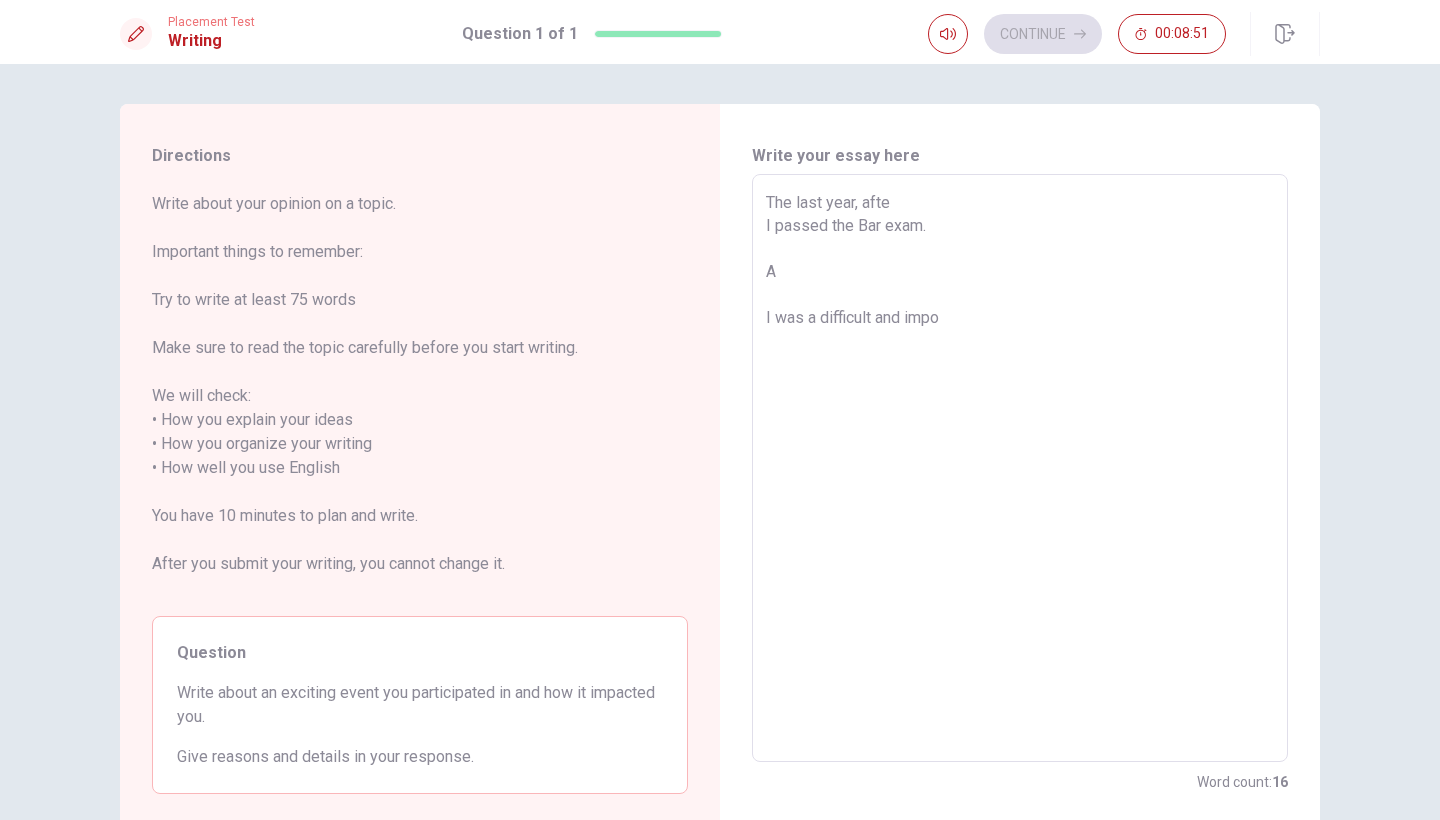 type on "x" 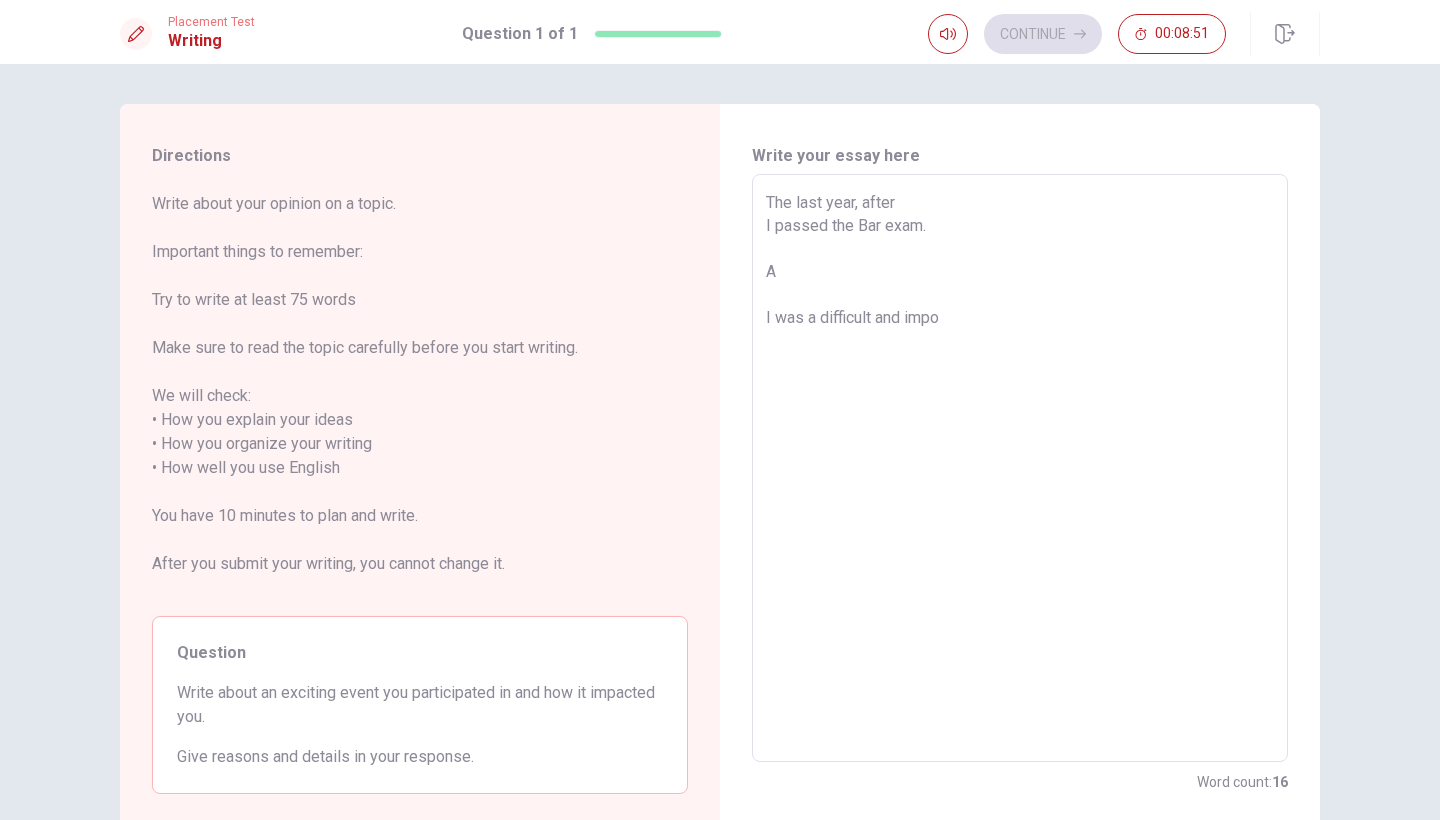 type on "x" 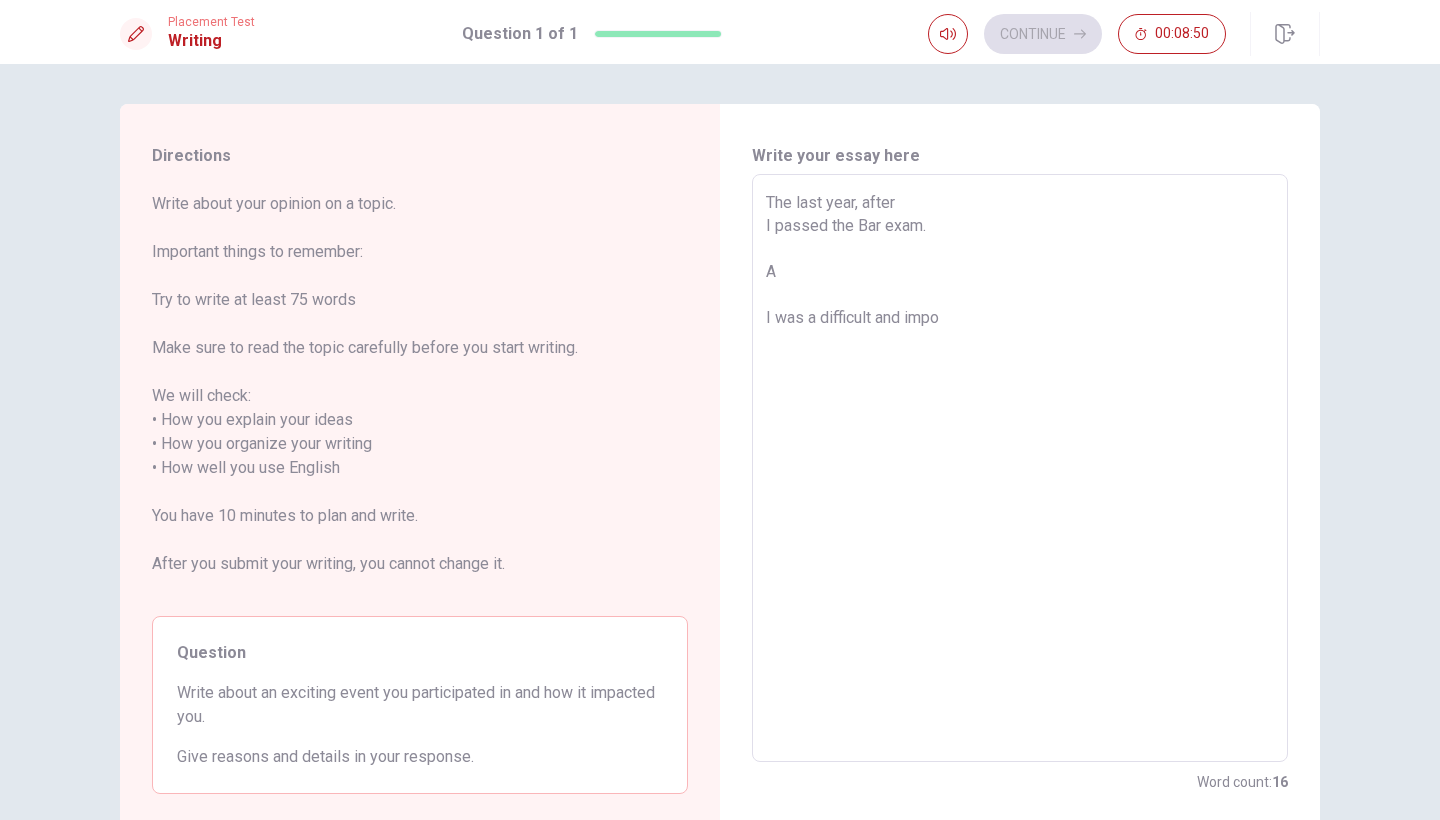 type on "The last year, after f
I passed the Bar exam.
A
I was a difficult and impo" 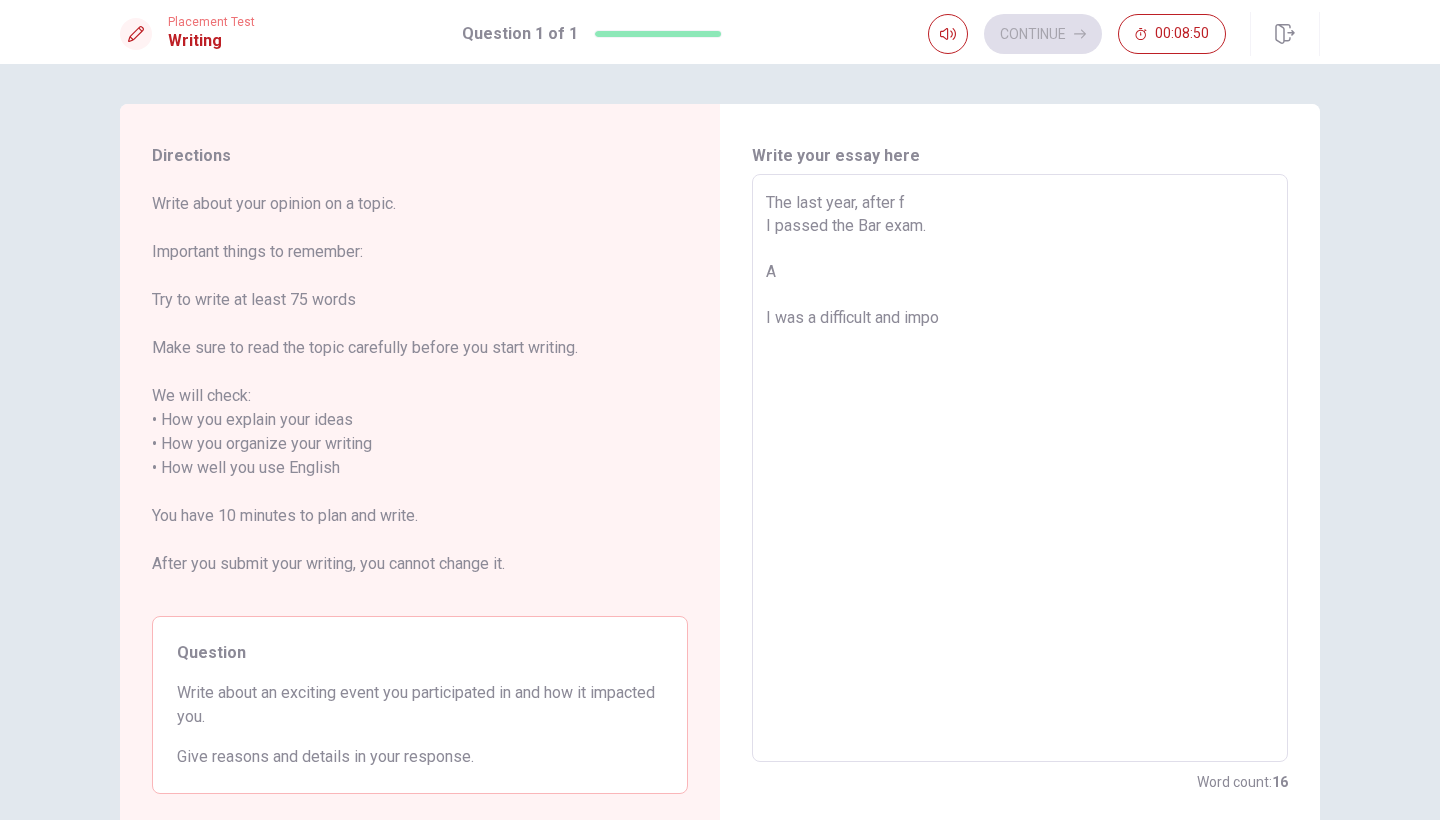 type on "x" 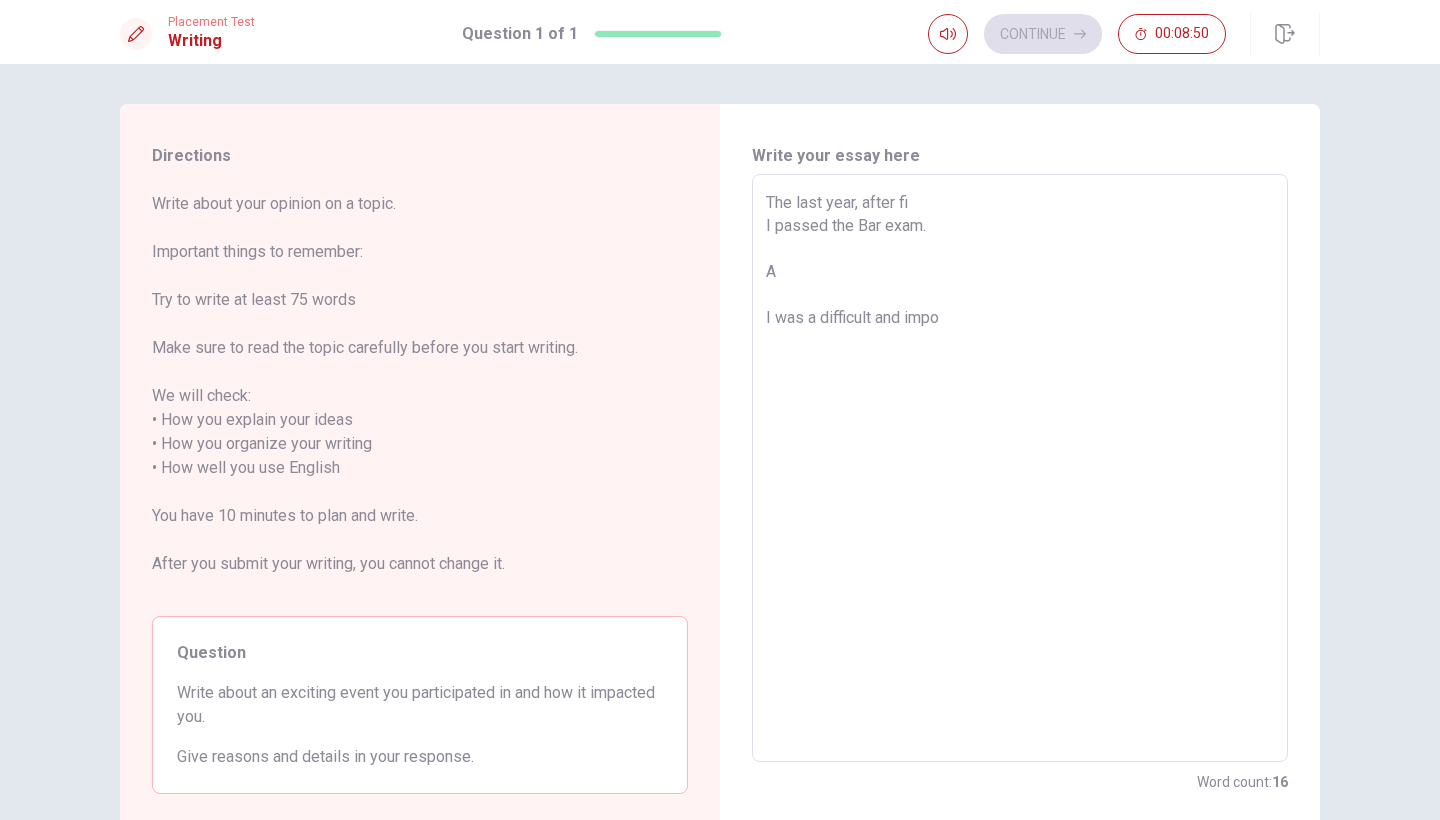 type on "x" 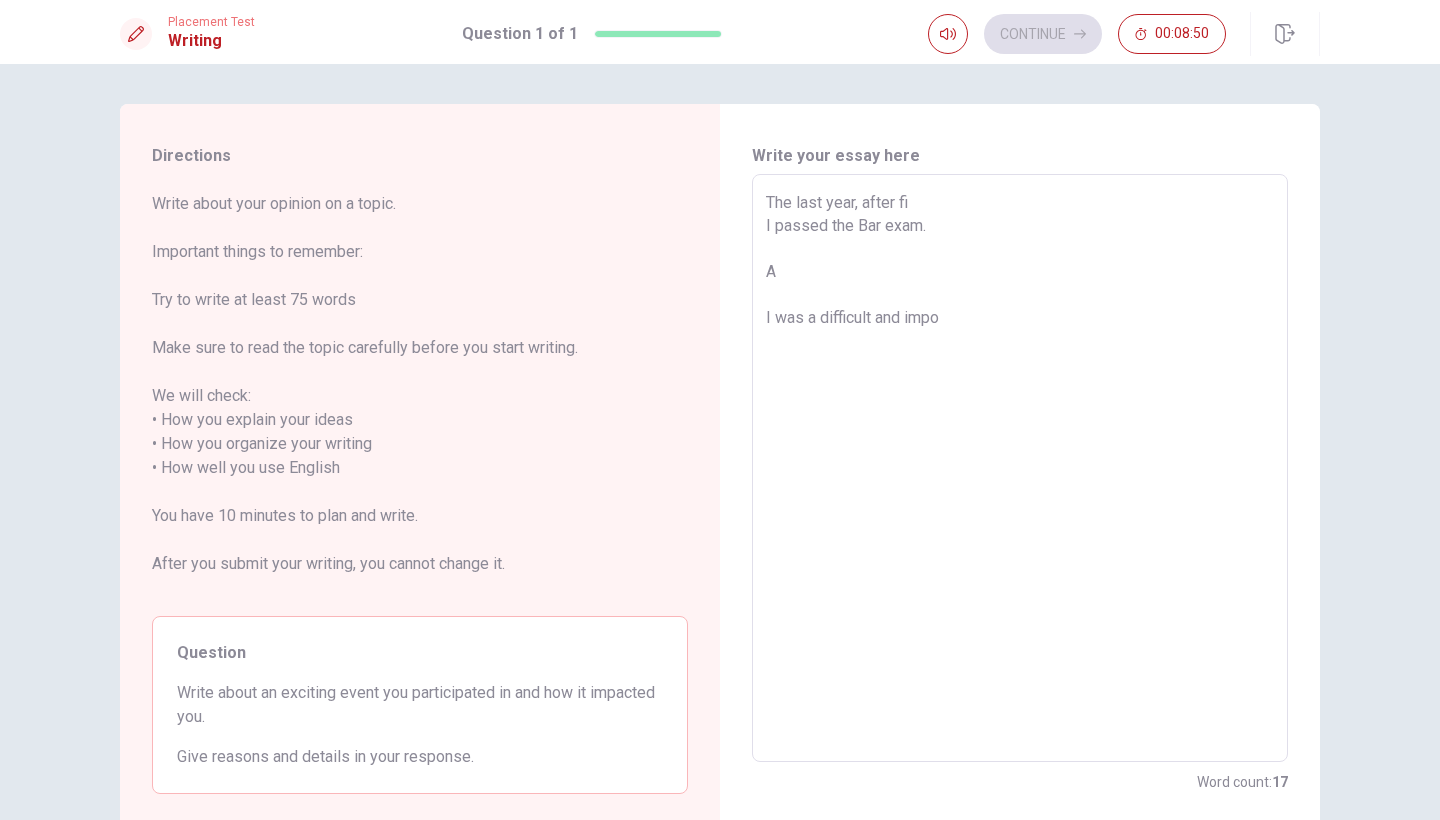 type on "The last year, after fiv
I passed the Bar exam.
A
I was a difficult and impo" 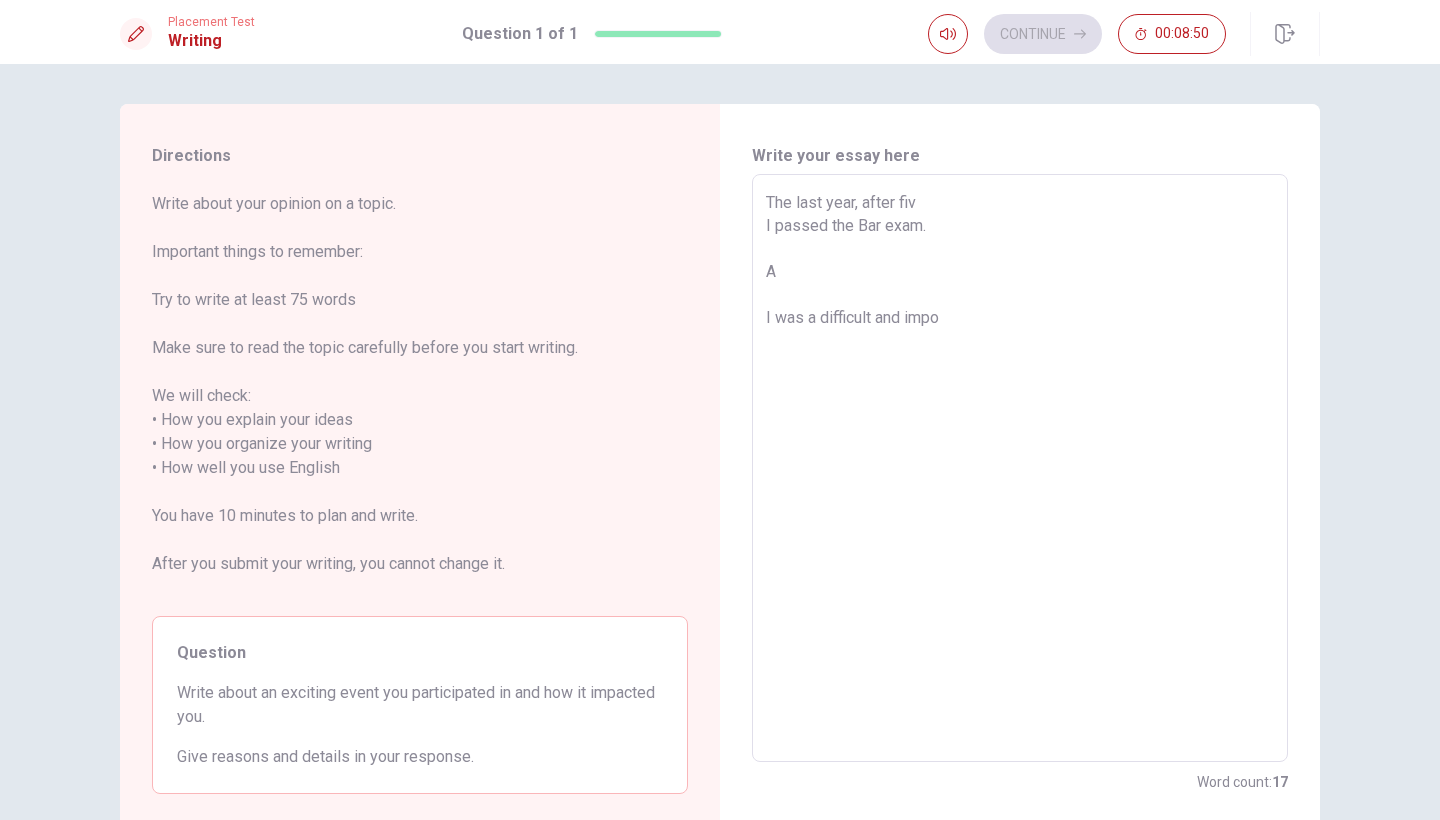 type on "x" 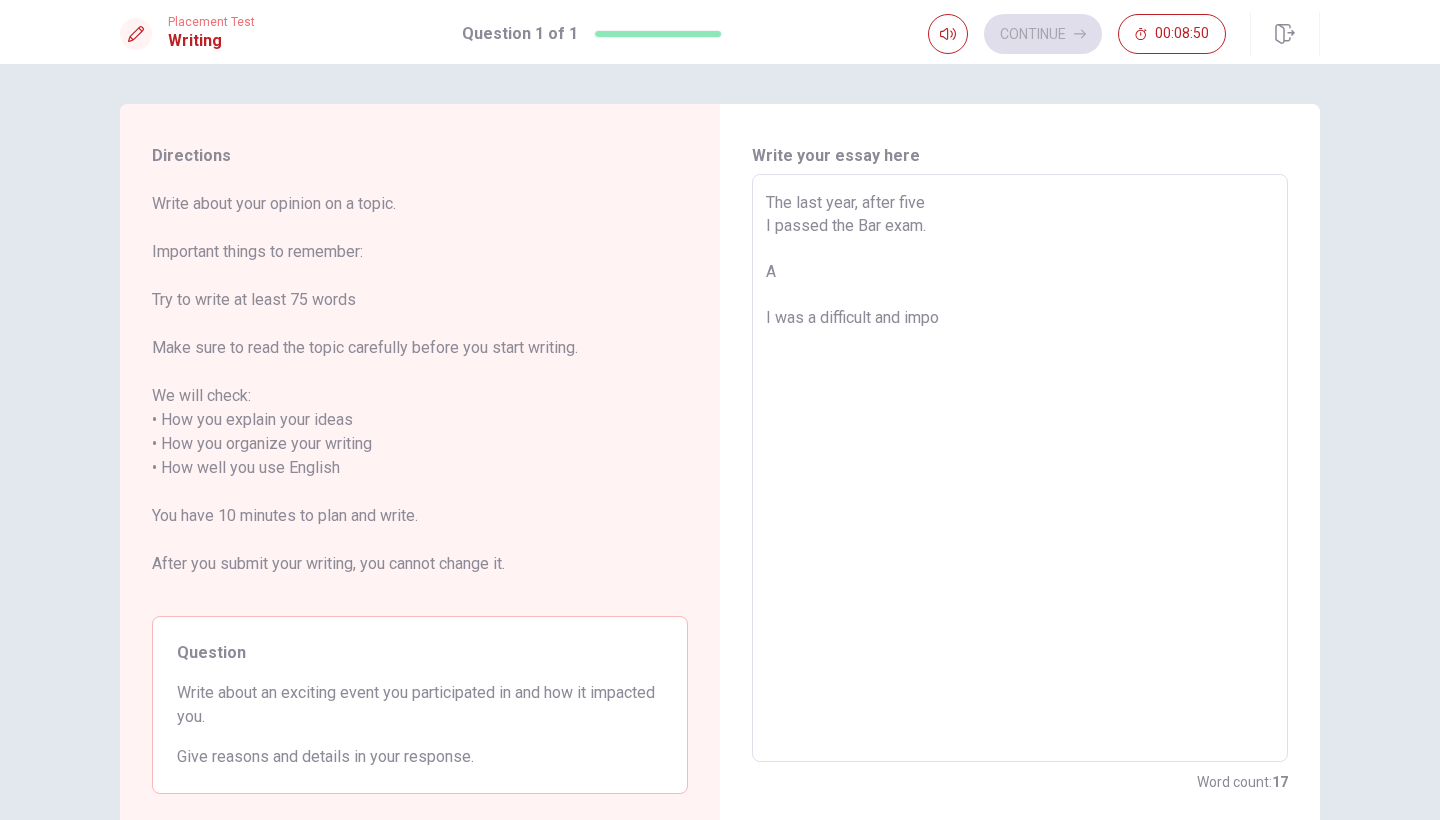 type 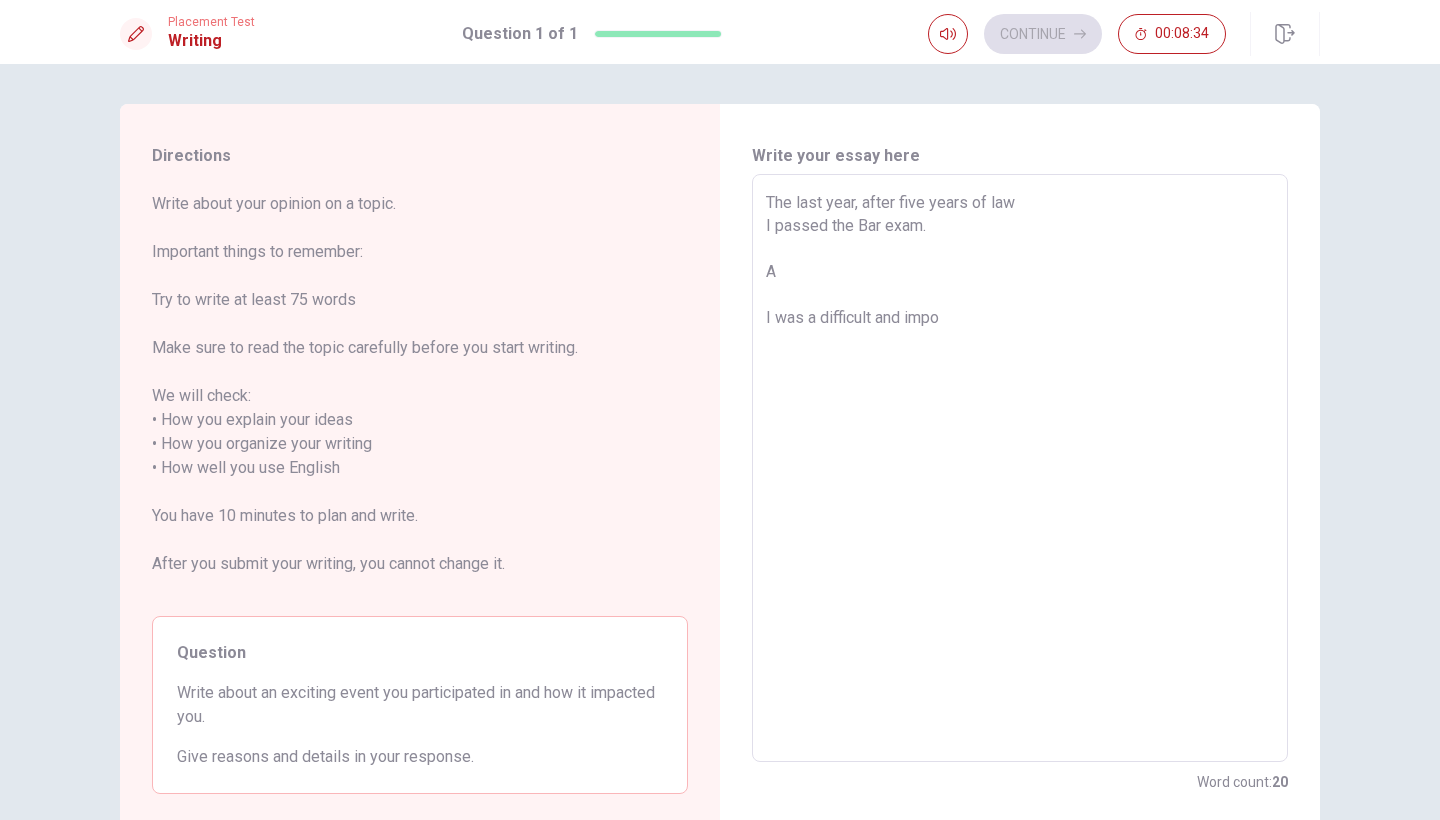 click on "The last year, after five years of law
I passed the Bar exam.
A
I was a difficult and impo" at bounding box center [1020, 468] 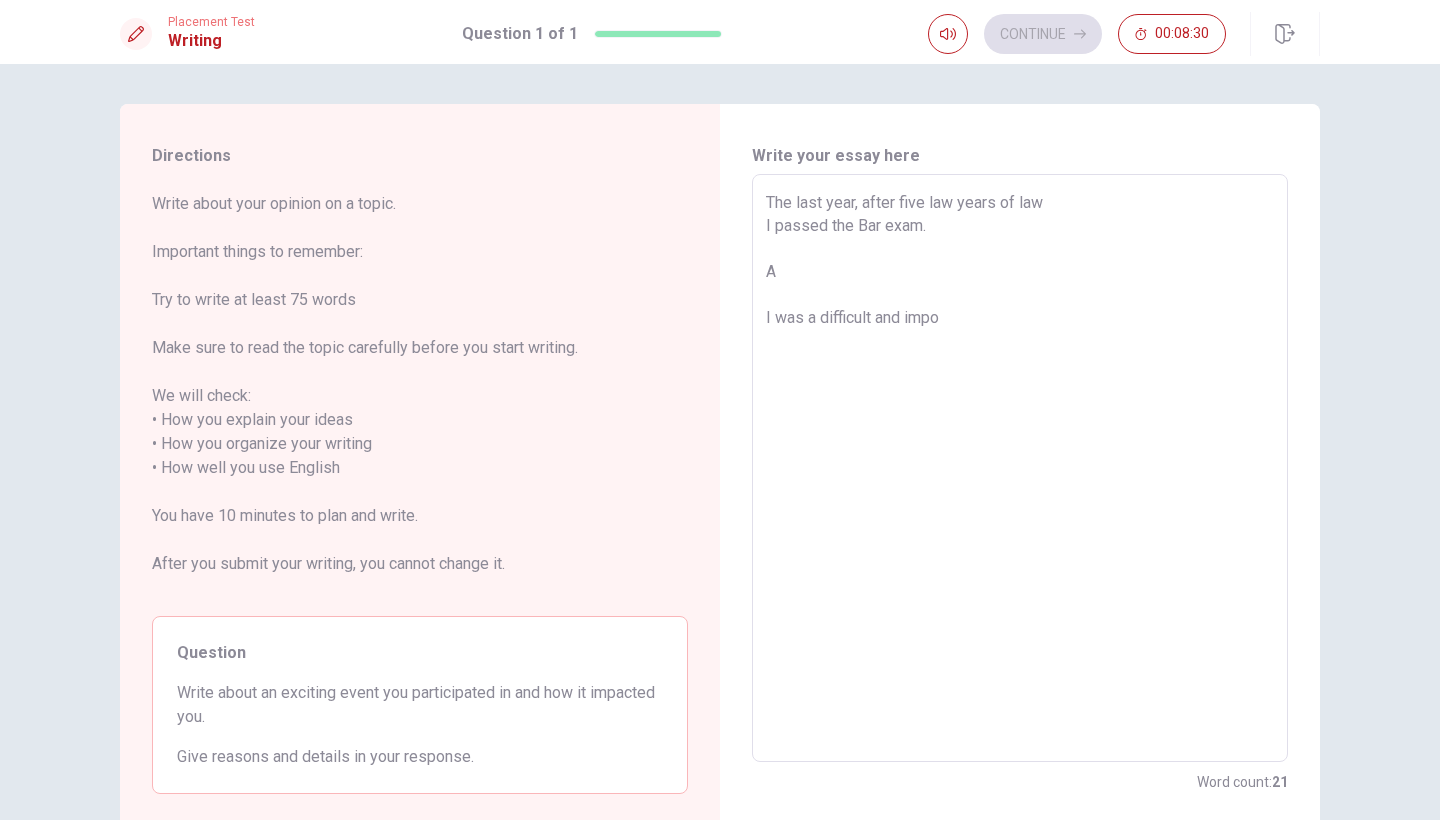 drag, startPoint x: 1091, startPoint y: 273, endPoint x: 1005, endPoint y: 274, distance: 86.00581 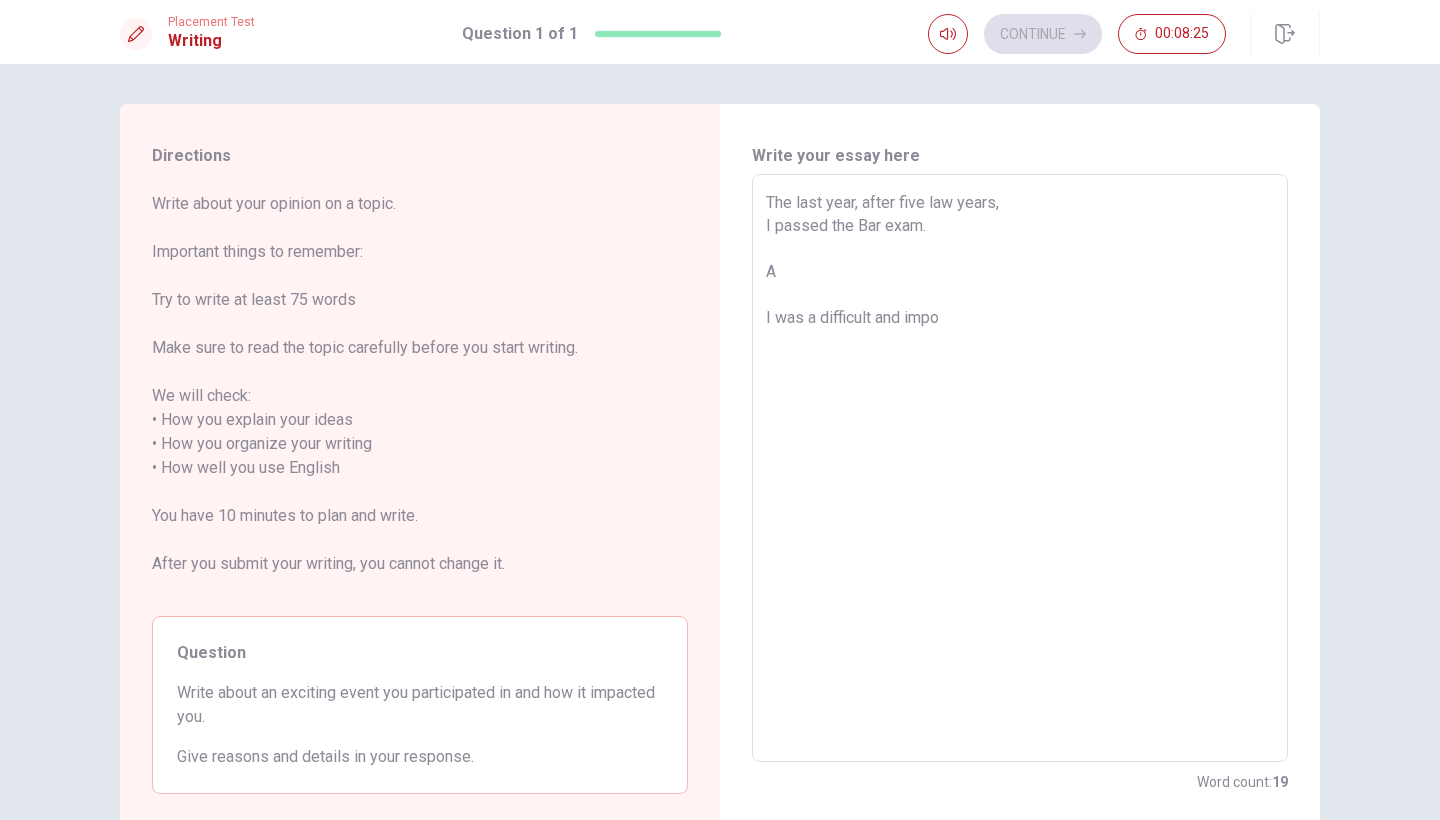 click on "The last year, after five law years,
I passed the Bar exam.
A
I was a difficult and impo x ​" at bounding box center [1020, 468] 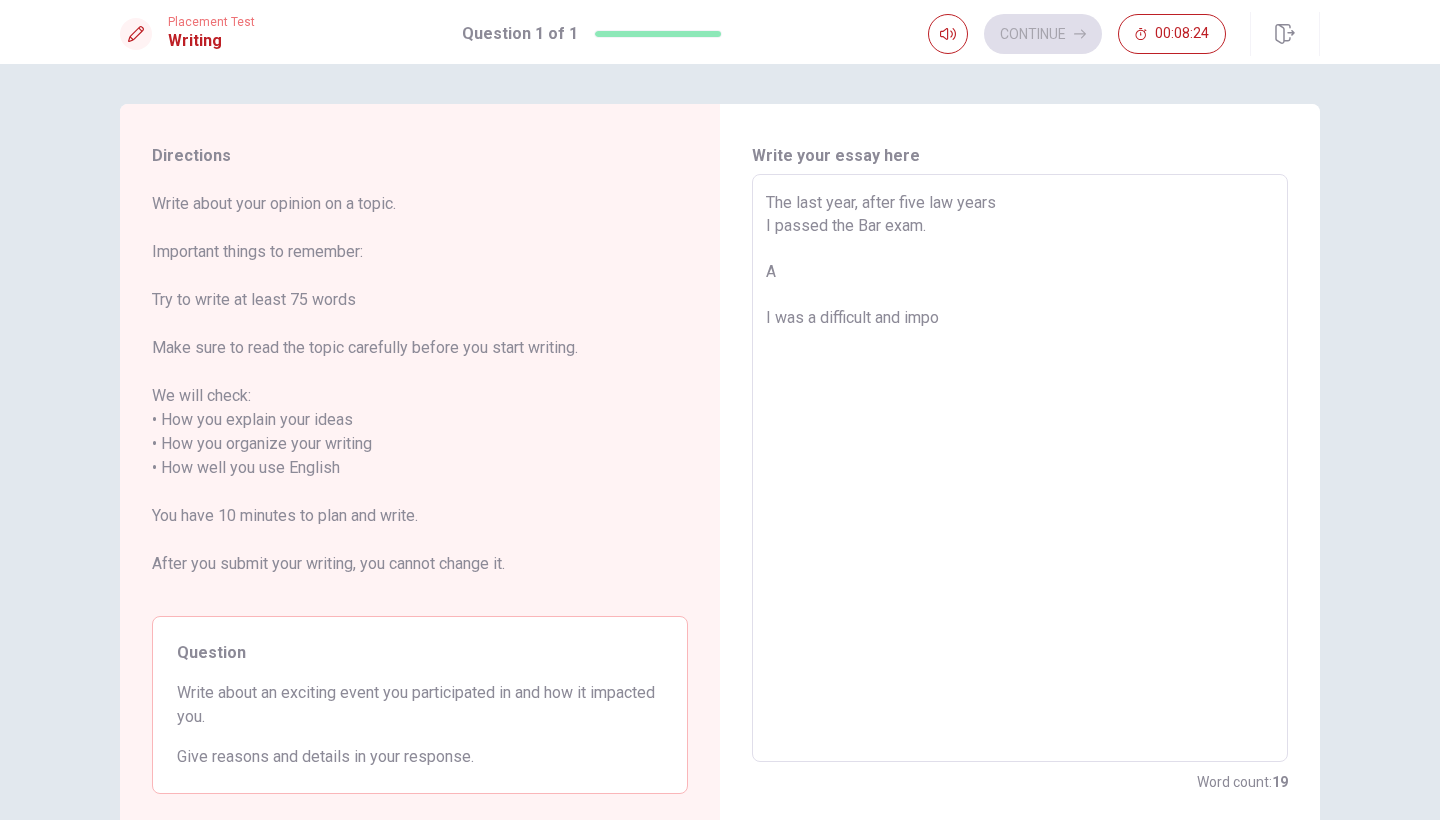 click on "The last year, after five law years
I passed the Bar exam.
A
I was a difficult and impo x ​" at bounding box center (1020, 468) 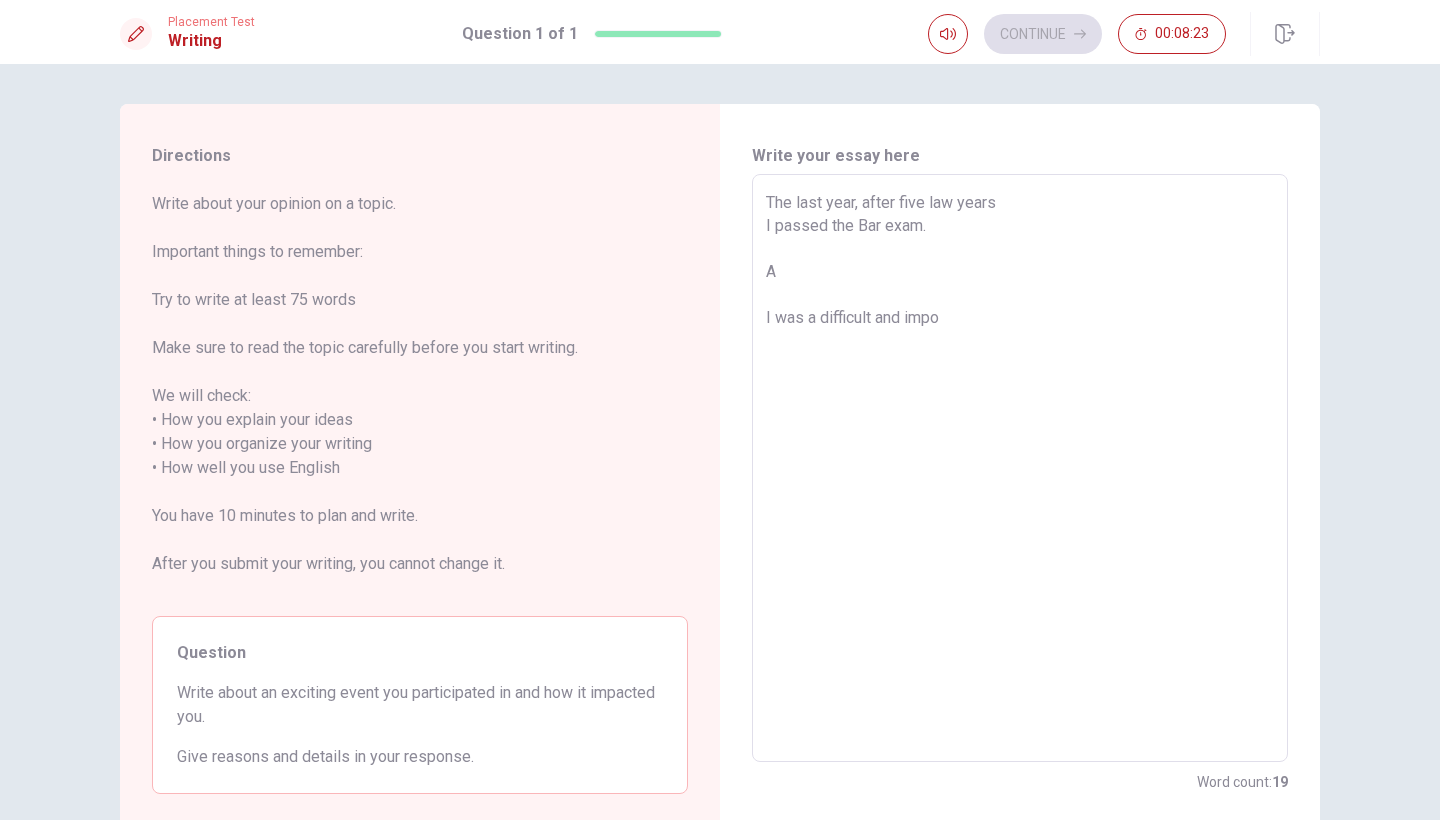 click on "The last year, after five law years
I passed the Bar exam.
A
I was a difficult and impo" at bounding box center [1020, 468] 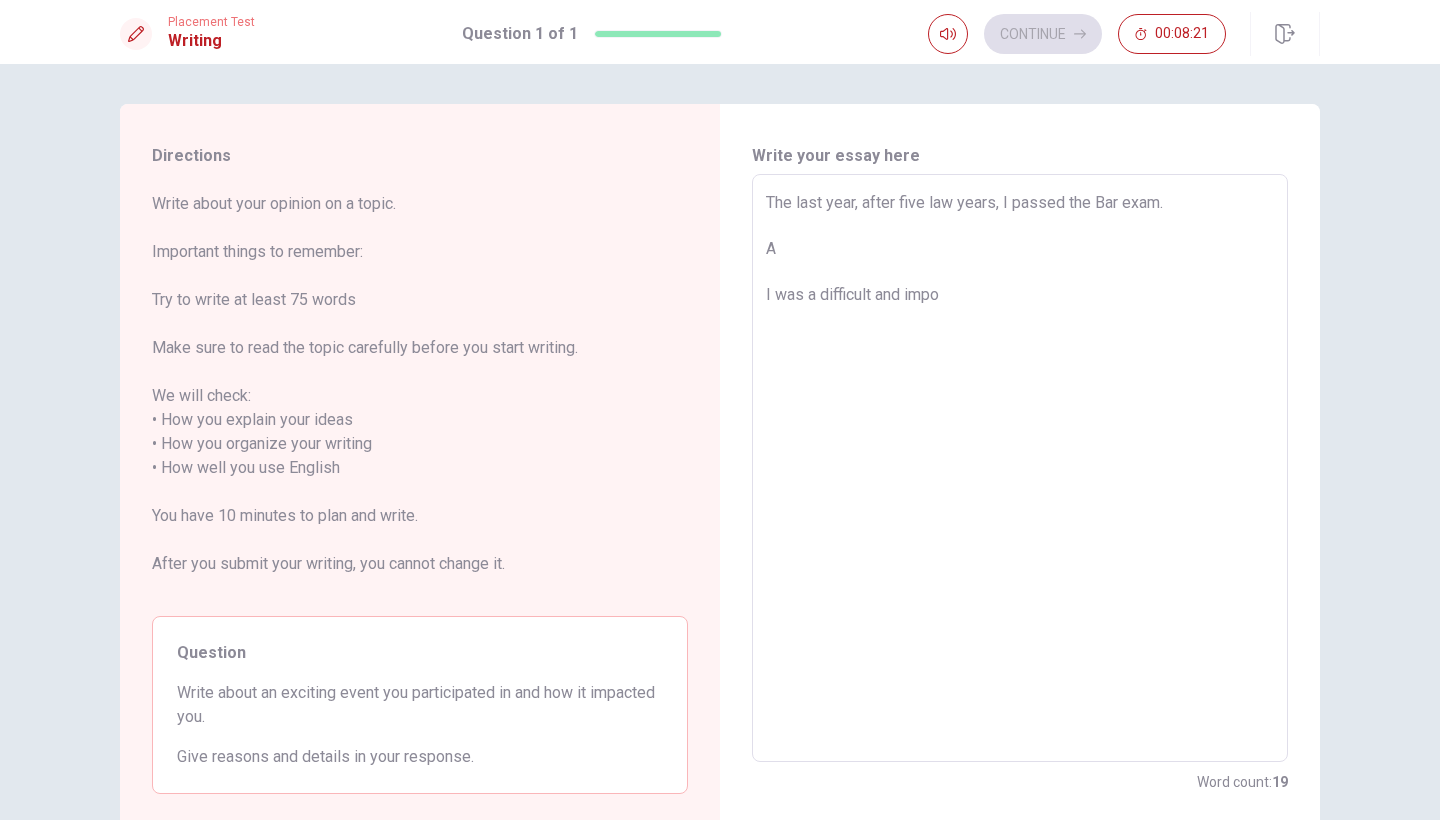 click on "The last year, after five law years, I passed the Bar exam.
A
I was a difficult and impo" at bounding box center (1020, 468) 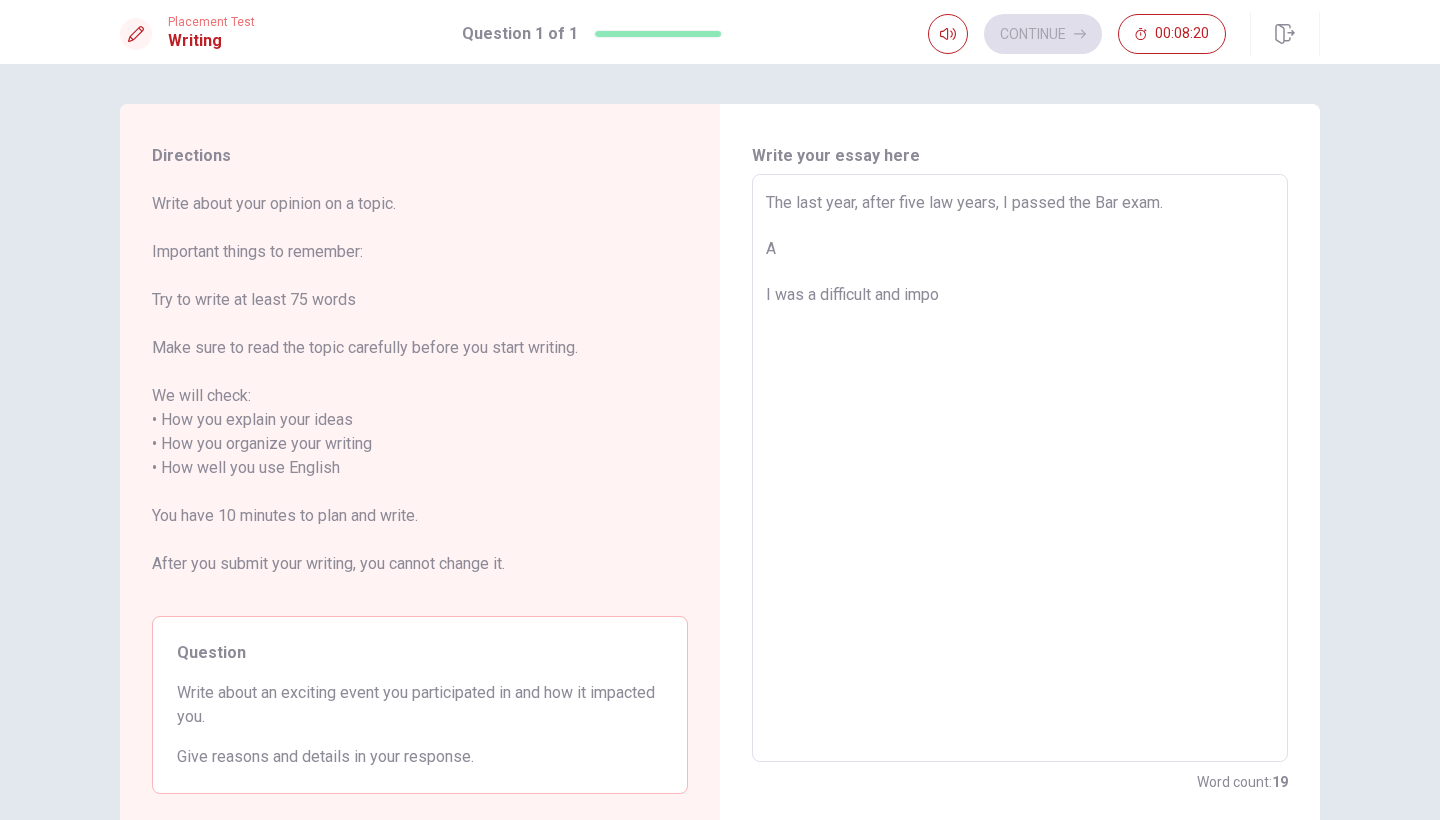 click on "The last year, after five law years, I passed the Bar exam.
A
I was a difficult and impo" at bounding box center [1020, 468] 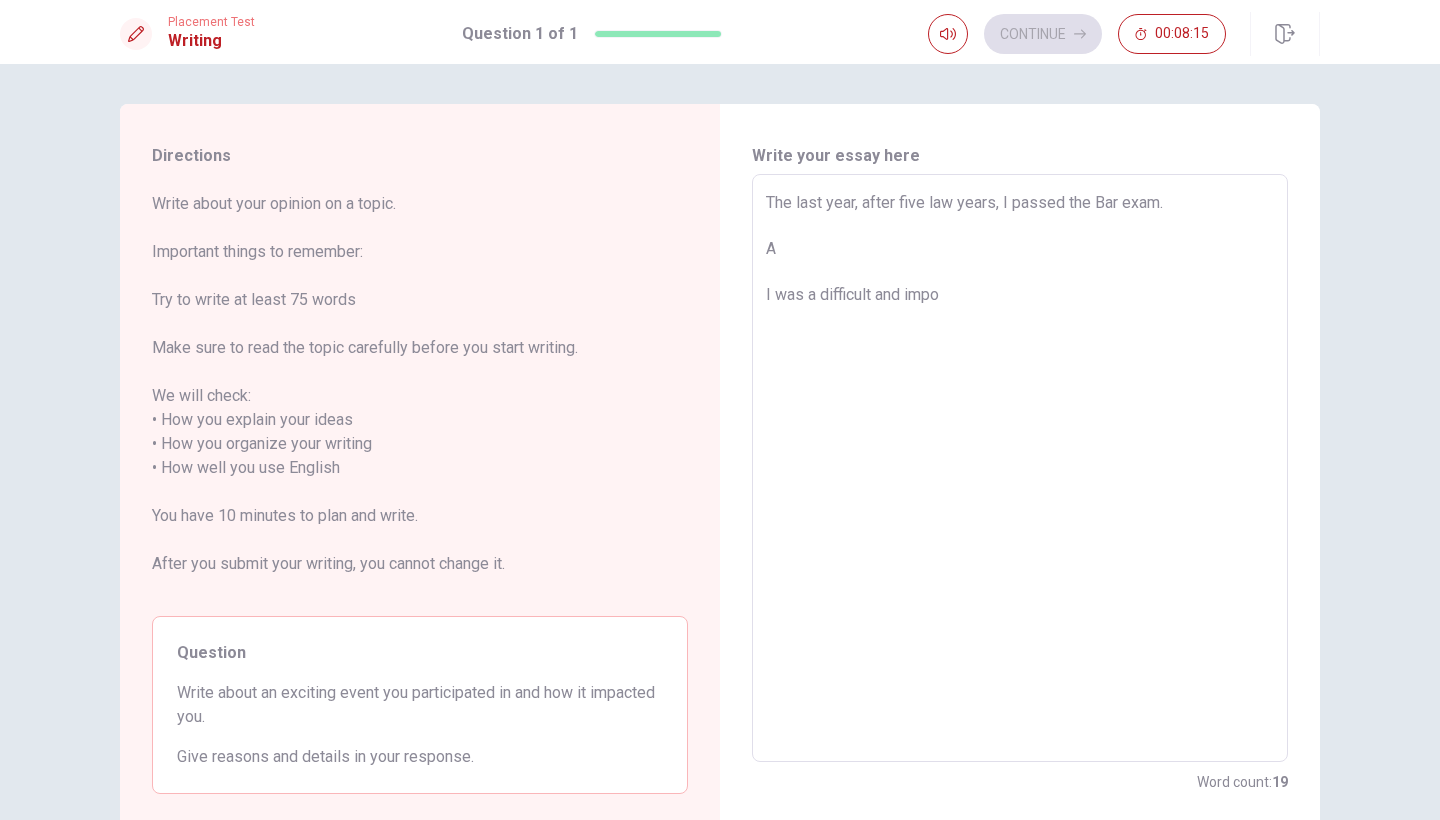 click on "The last year, after five law years, I passed the Bar exam.
A
I was a difficult and impo" at bounding box center (1020, 468) 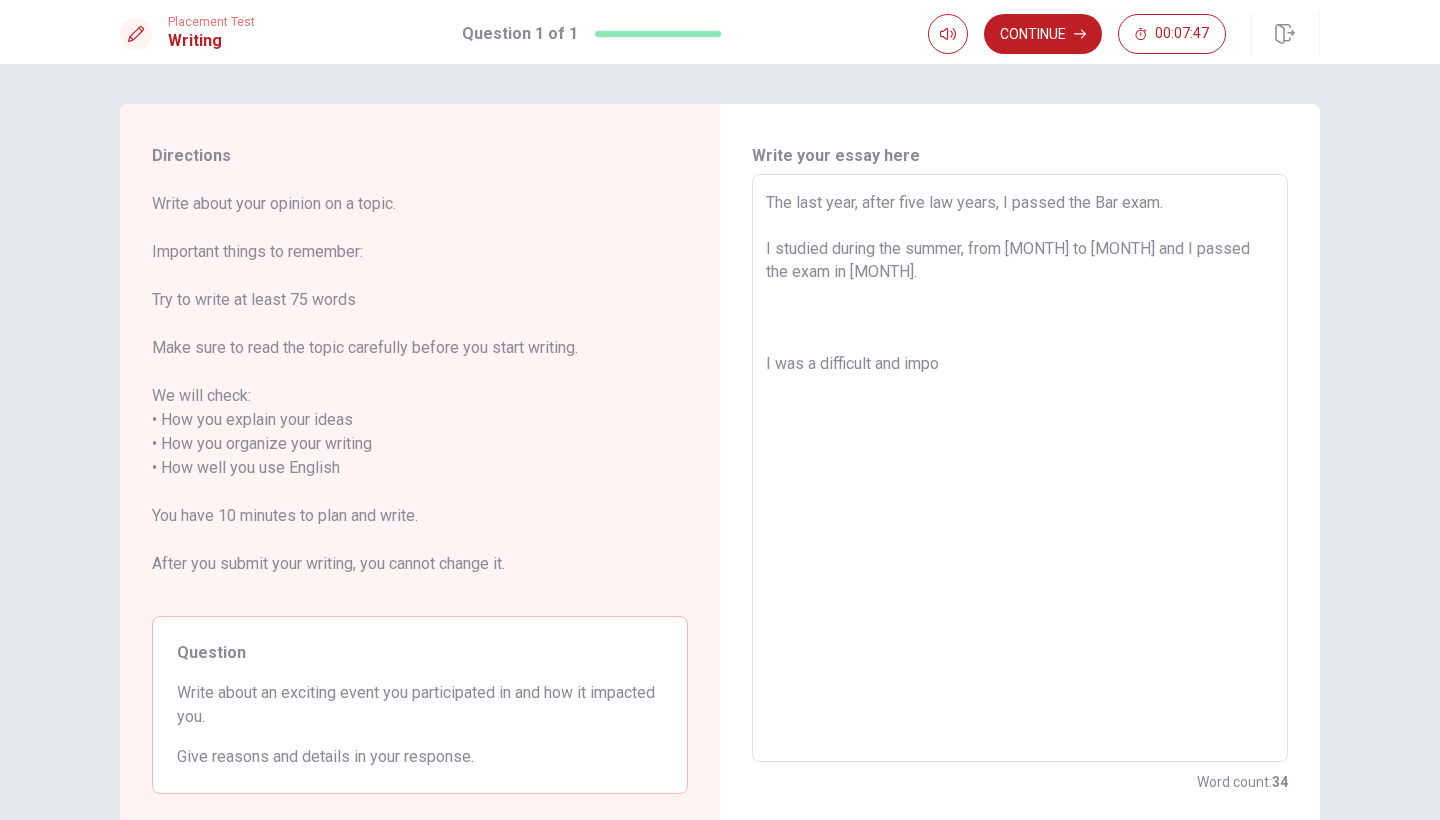 click on "The last year, after five law years, I passed the Bar exam.
I studied during the summer, from [MONTH] to [MONTH] and I passed the exam in [MONTH].
I was a difficult and impo" at bounding box center (1020, 468) 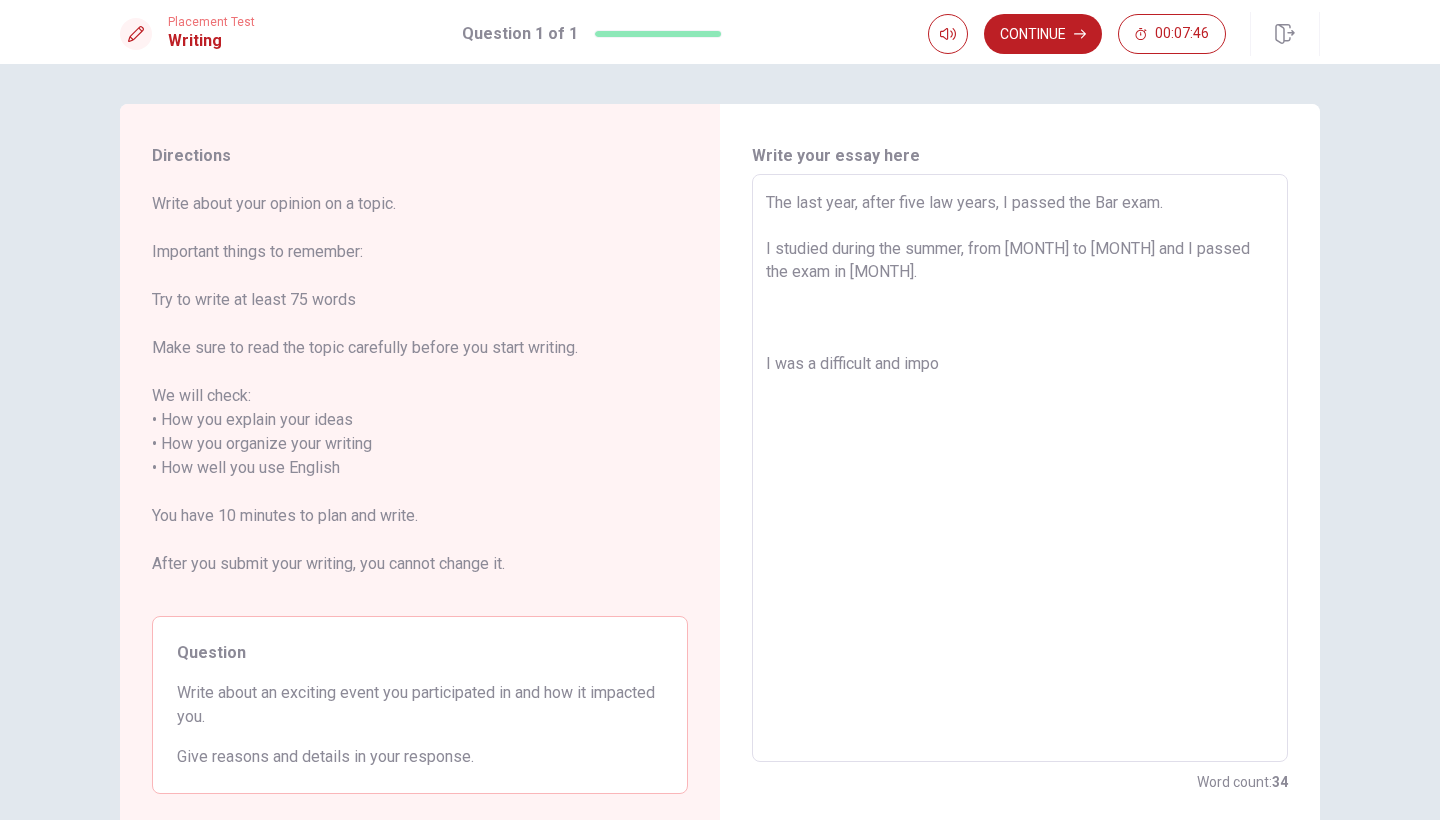 click on "The last year, after five law years, I passed the Bar exam.
I studied during the summer, from [MONTH] to [MONTH] and I passed the exam in [MONTH].
I was a difficult and impo" at bounding box center (1020, 468) 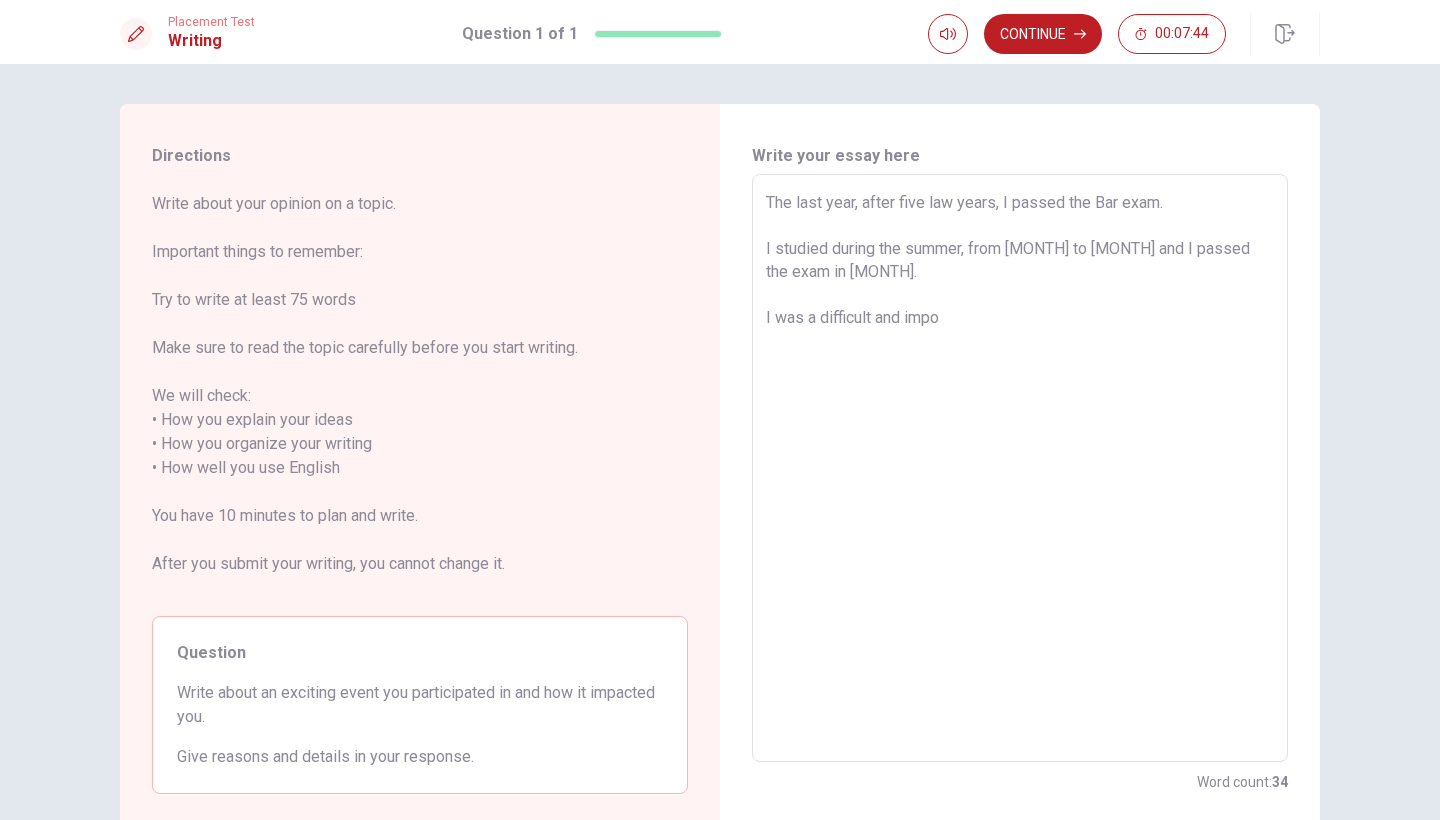 click on "The last year, after five law years, I passed the Bar exam.
I studied during the summer, from [MONTH] to [MONTH] and I passed the exam in [MONTH].
I was a difficult and impo" at bounding box center [1020, 468] 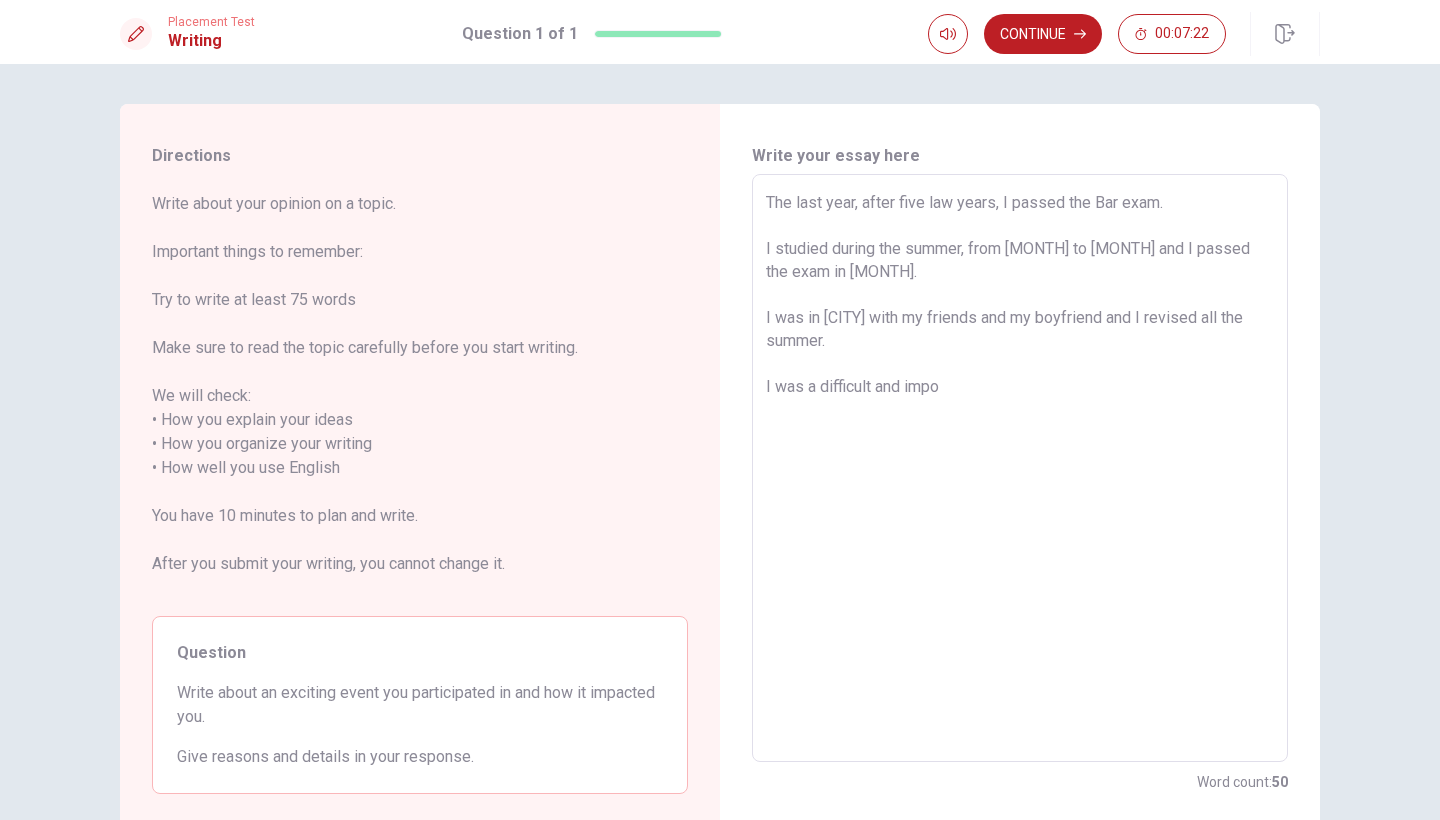 drag, startPoint x: 929, startPoint y: 333, endPoint x: 1190, endPoint y: 315, distance: 261.61996 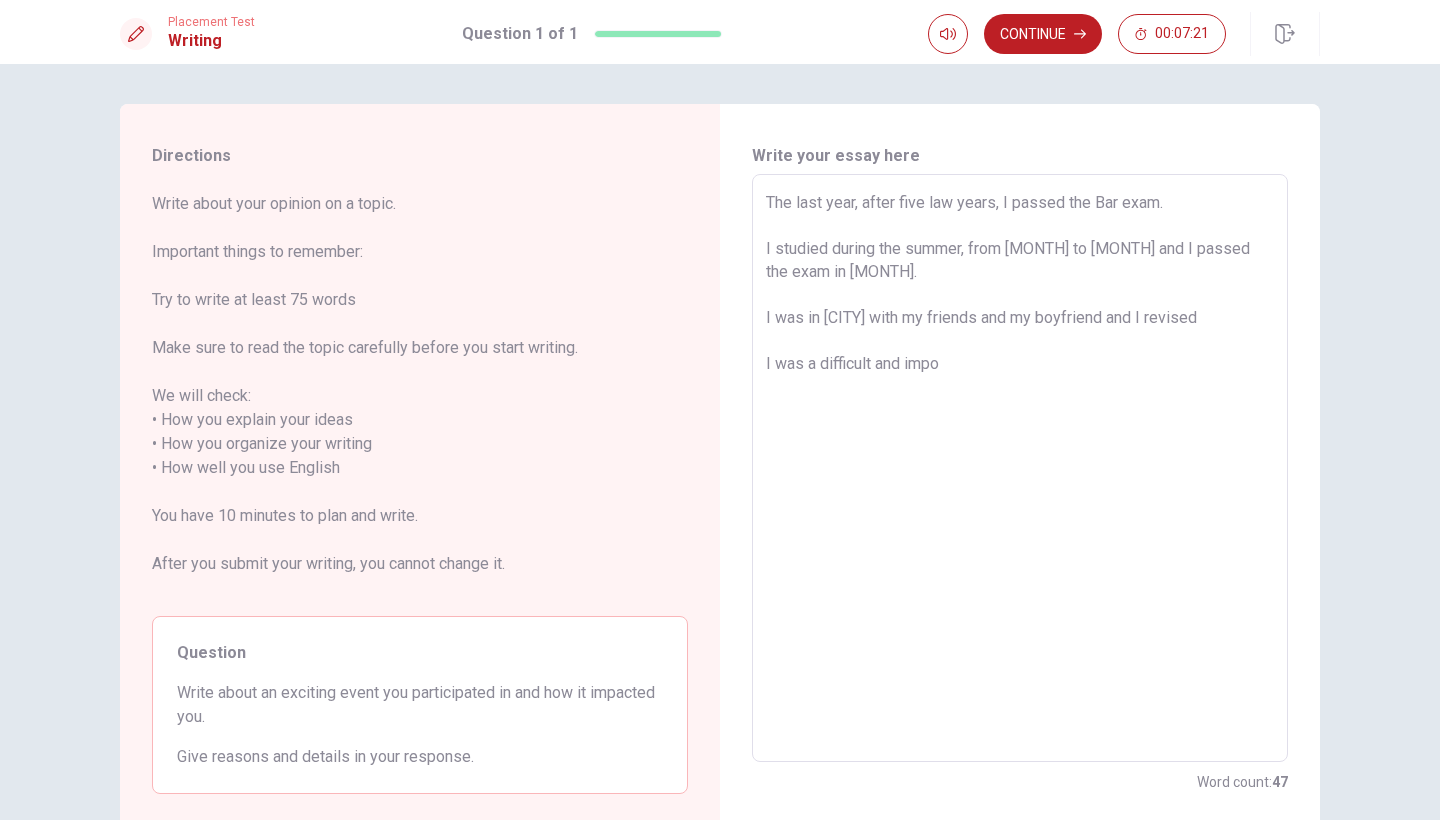 drag, startPoint x: 1210, startPoint y: 328, endPoint x: 1133, endPoint y: 315, distance: 78.08969 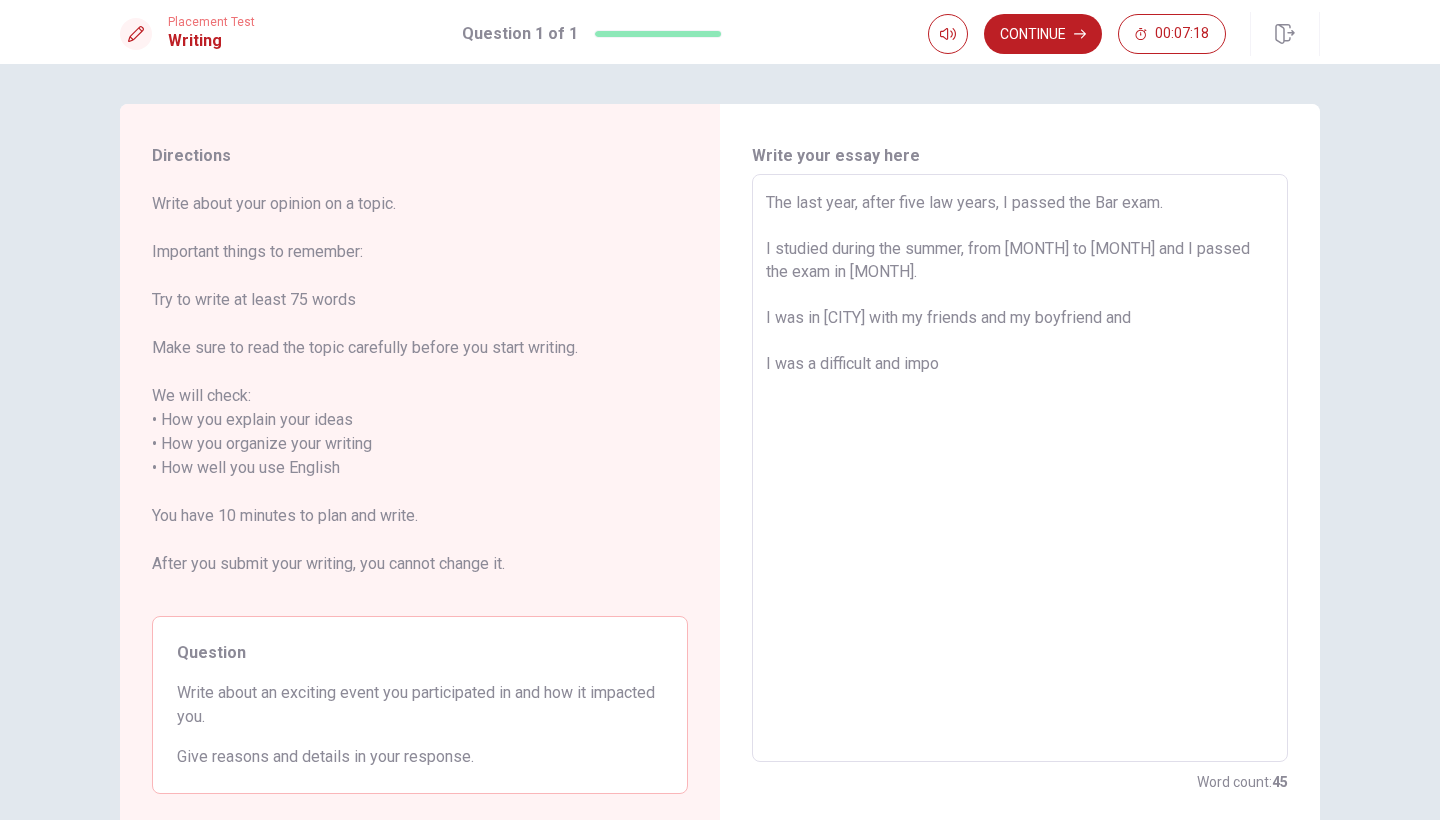 click on "The last year, after five law years, I passed the Bar exam.
I studied during the summer, from [MONTH] to [MONTH] and I passed the exam in [MONTH].
I was in [CITY] with my friends and my boyfriend and
I was a difficult and impo" at bounding box center [1020, 468] 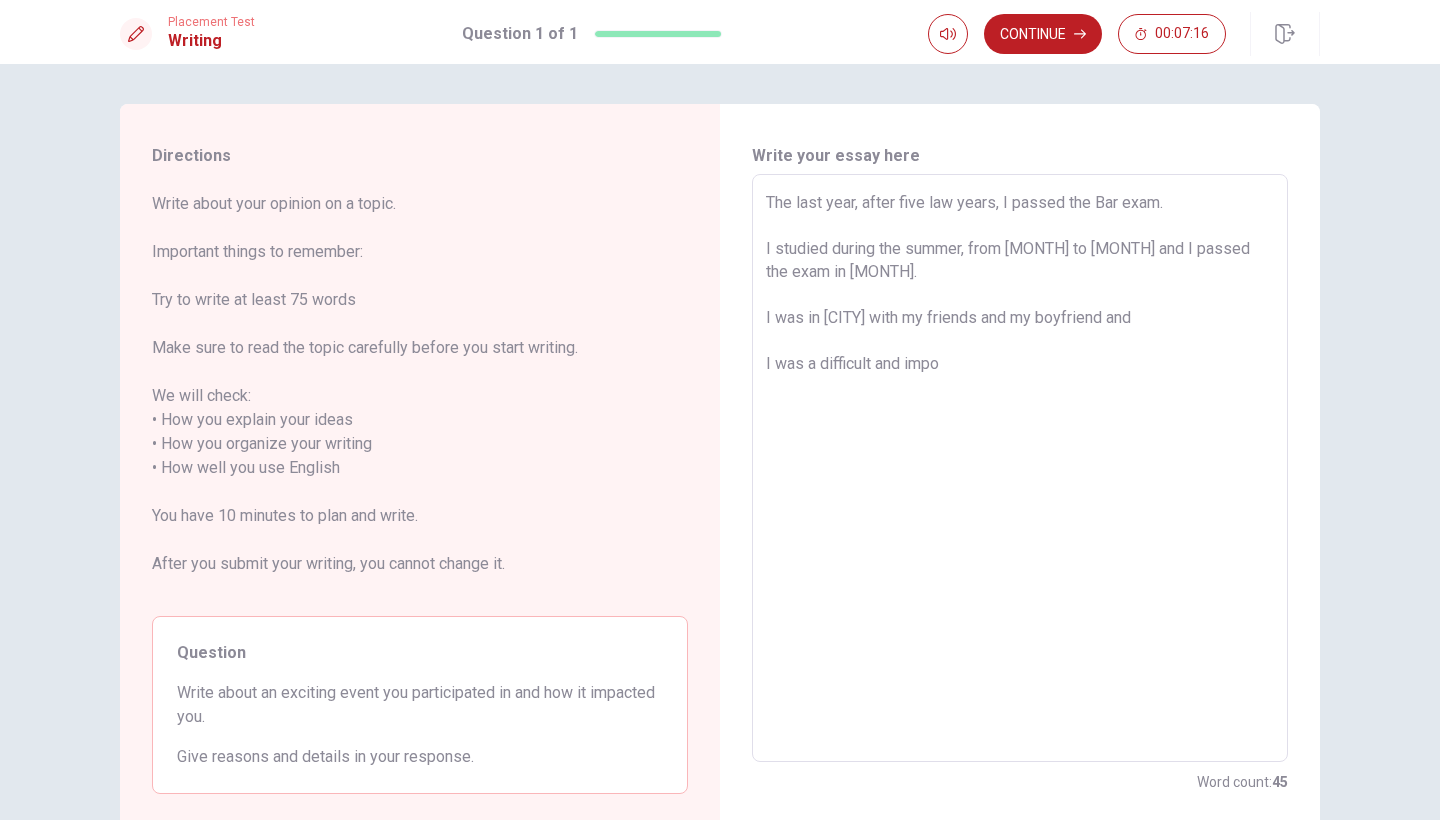 drag, startPoint x: 1138, startPoint y: 319, endPoint x: 746, endPoint y: 323, distance: 392.02042 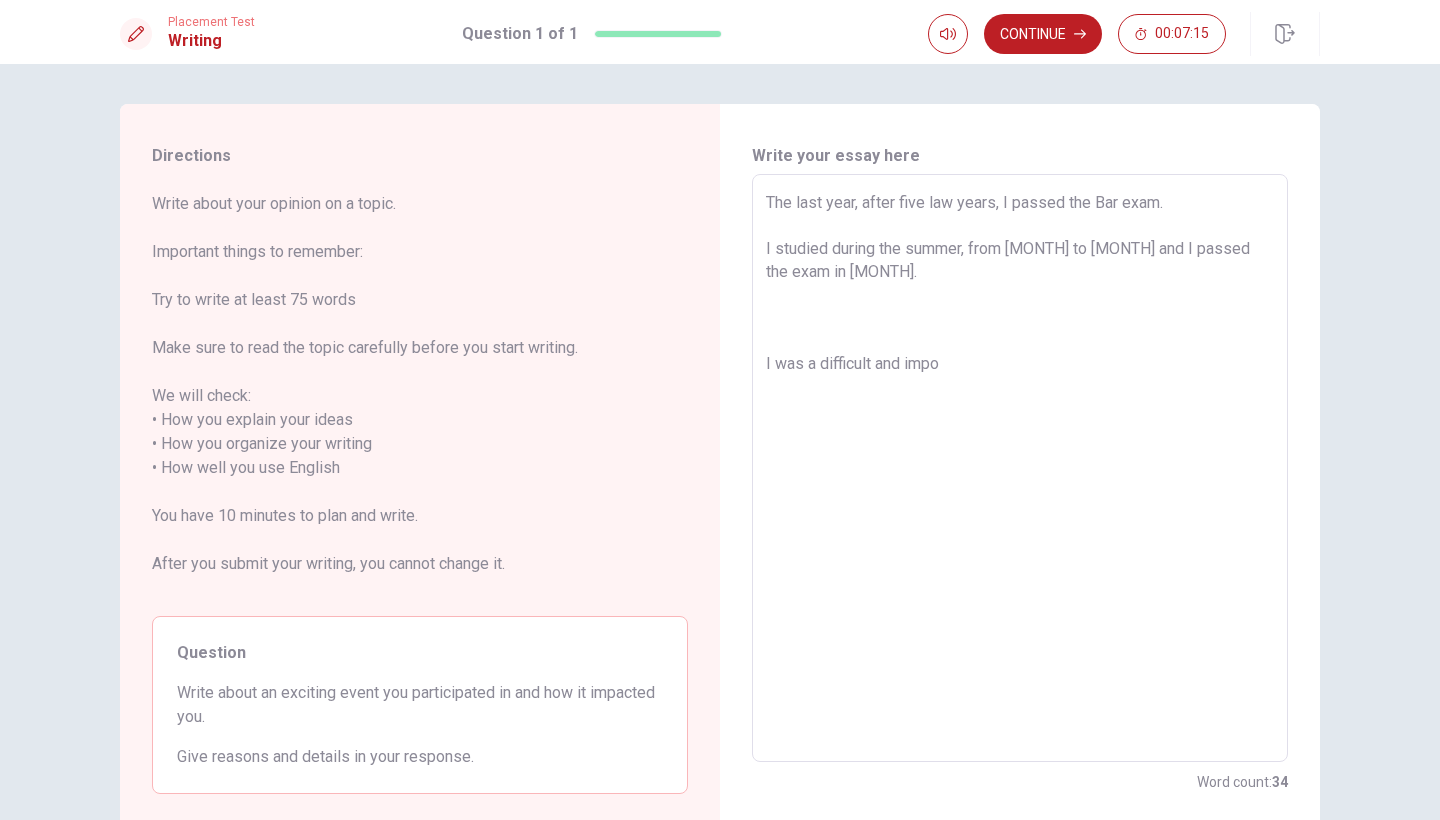 click on "The last year, after five law years, I passed the Bar exam.
I studied during the summer, from [MONTH] to [MONTH] and I passed the exam in [MONTH].
I was a difficult and impo" at bounding box center [1020, 468] 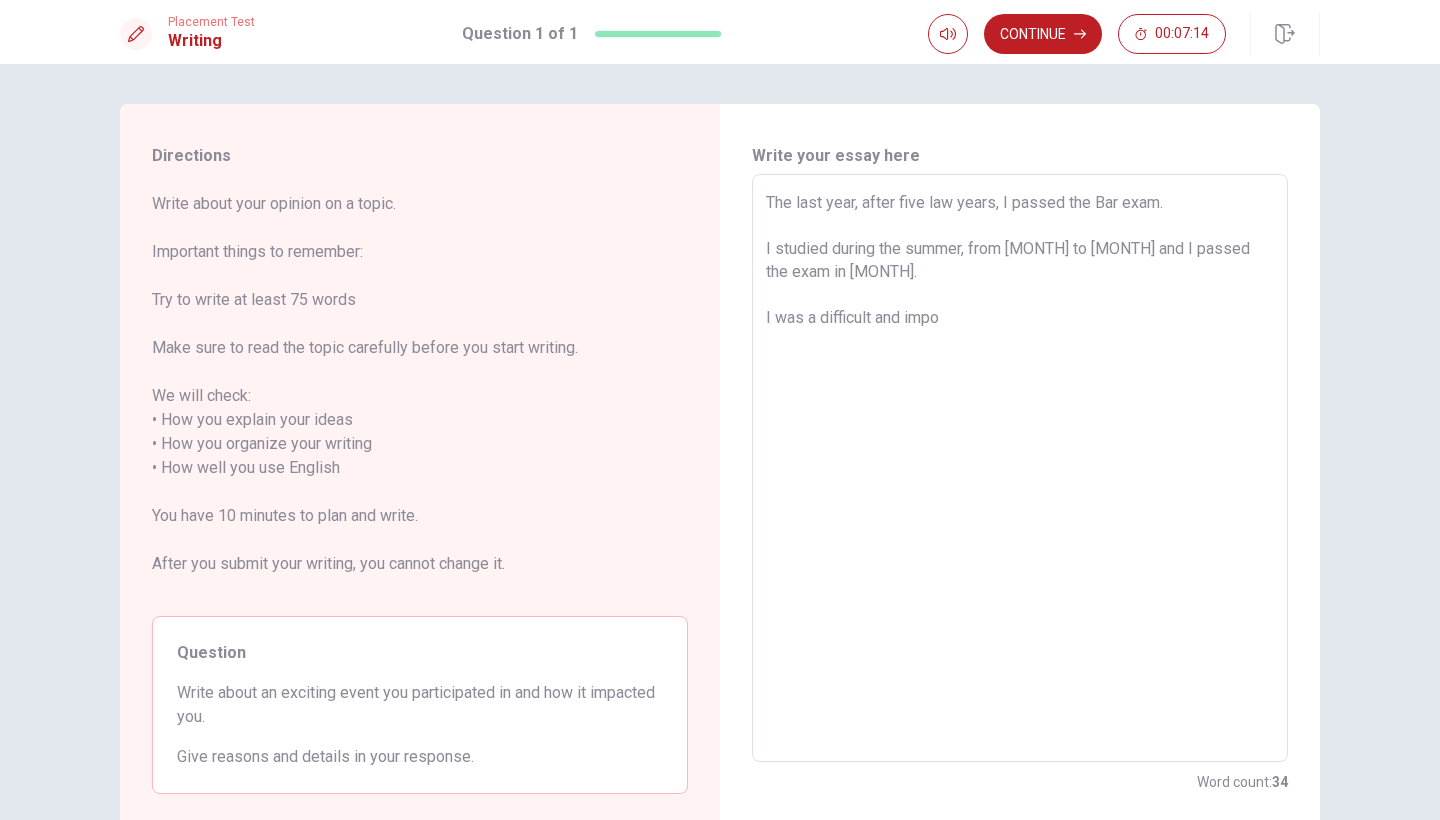 click on "The last year, after five law years, I passed the Bar exam.
I studied during the summer, from [MONTH] to [MONTH] and I passed the exam in [MONTH].
I was a difficult and impo" at bounding box center (1020, 468) 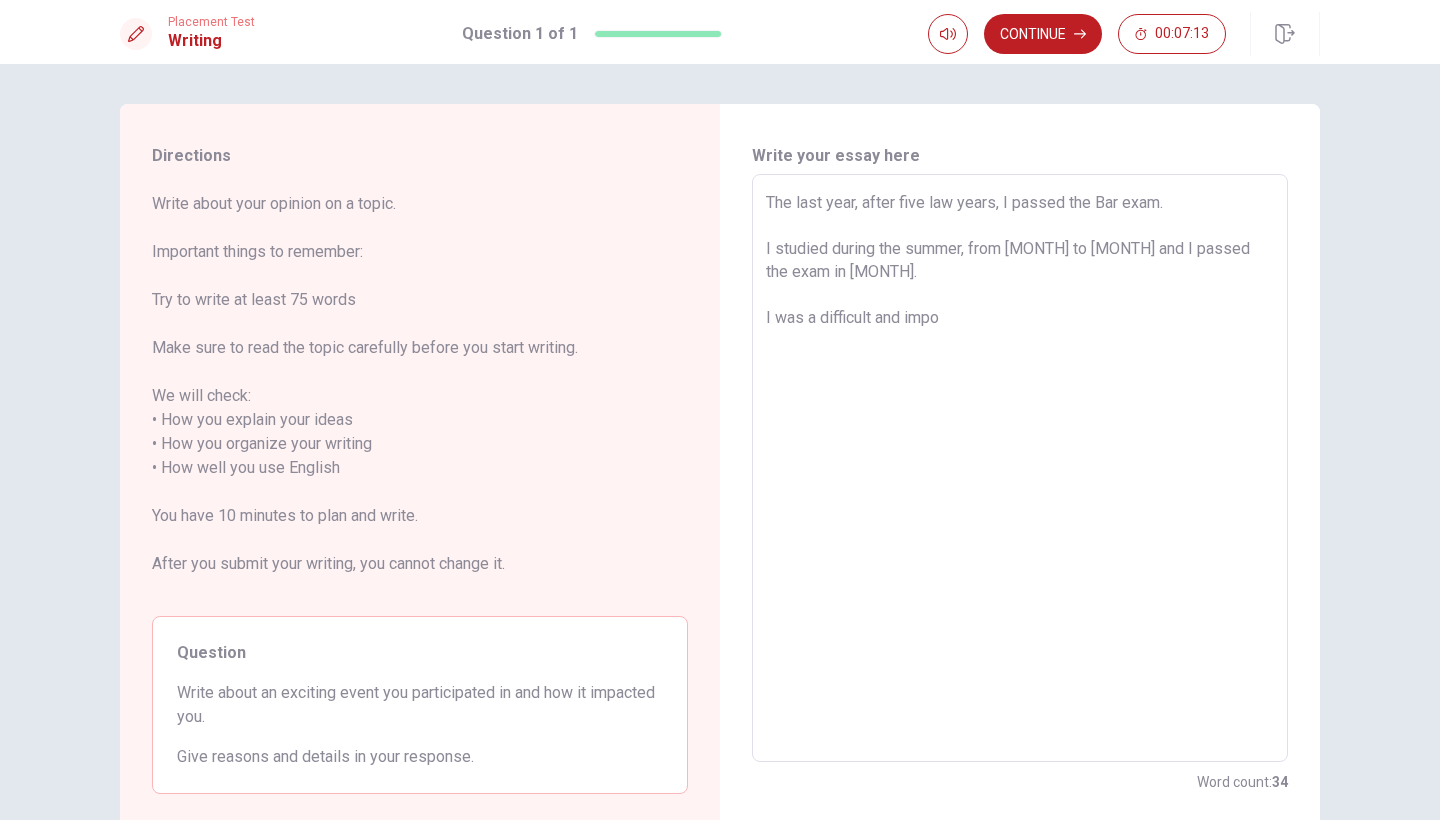 drag, startPoint x: 954, startPoint y: 313, endPoint x: 811, endPoint y: 316, distance: 143.03146 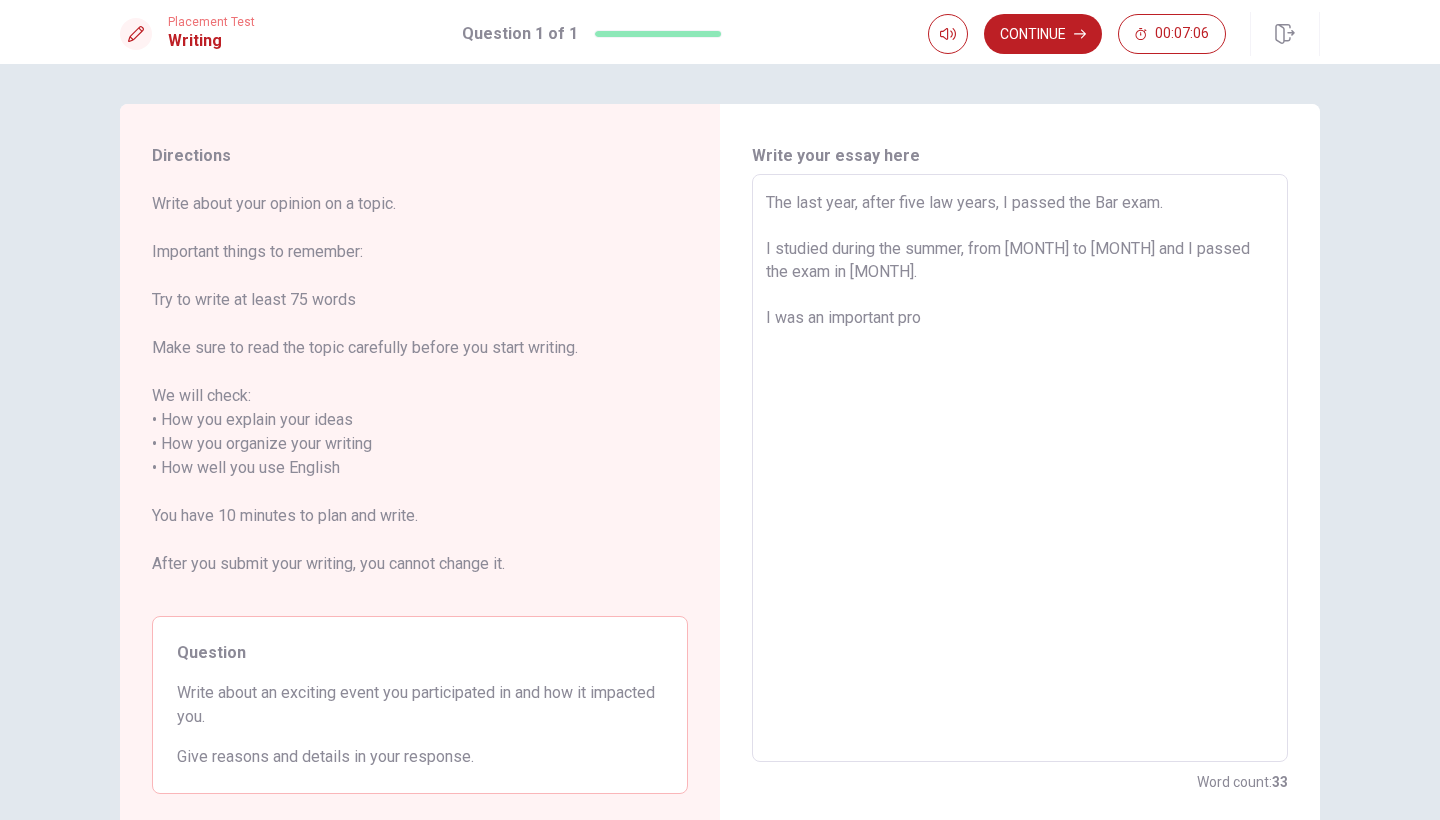 drag, startPoint x: 945, startPoint y: 312, endPoint x: 899, endPoint y: 317, distance: 46.270943 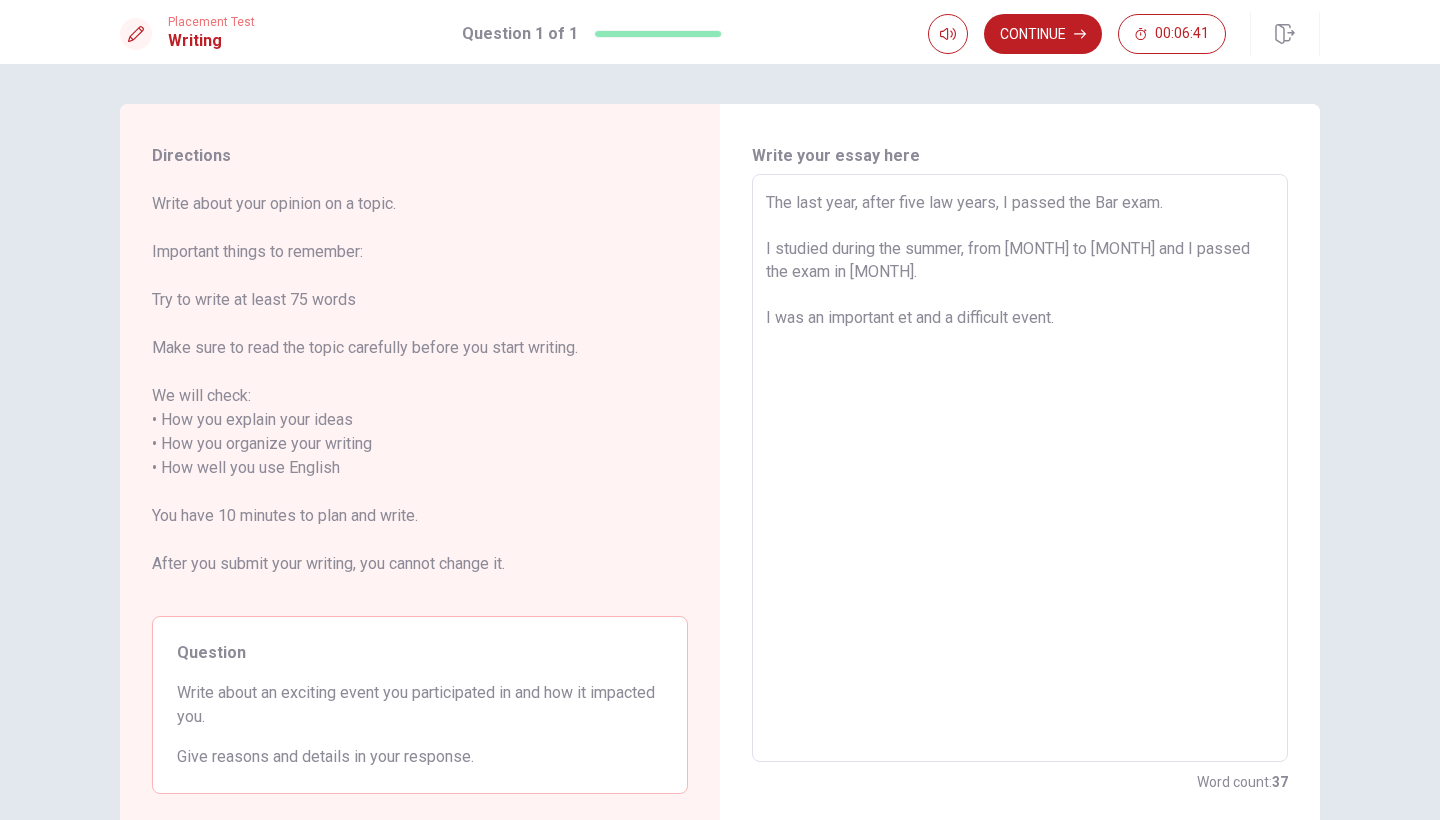 click on "The last year, after five law years, I passed the Bar exam.
I studied during the summer, from [MONTH] to [MONTH] and I passed the exam in [MONTH].
I was an important et and a difficult event." at bounding box center (1020, 468) 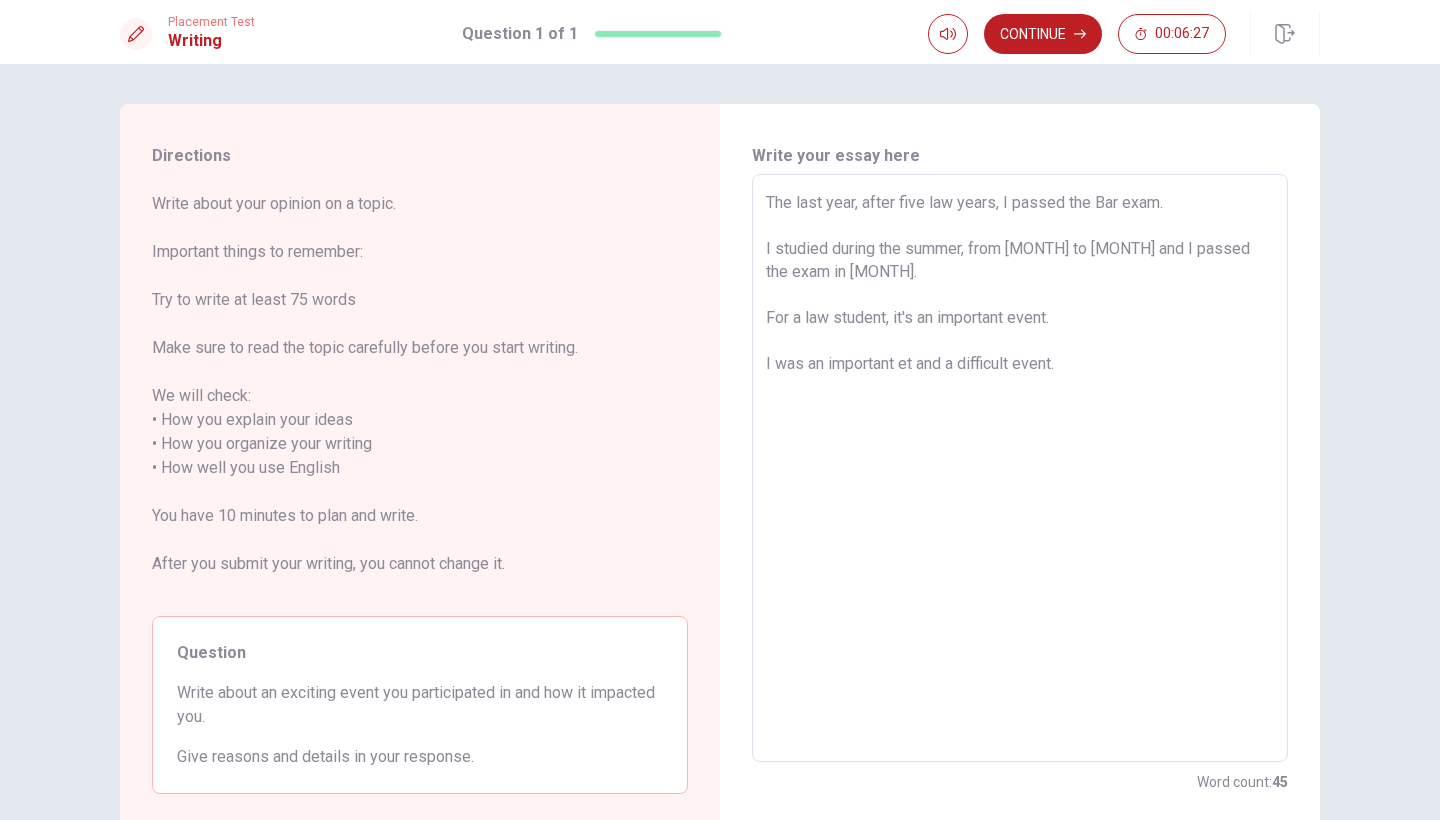 drag, startPoint x: 1087, startPoint y: 357, endPoint x: 615, endPoint y: 358, distance: 472.00107 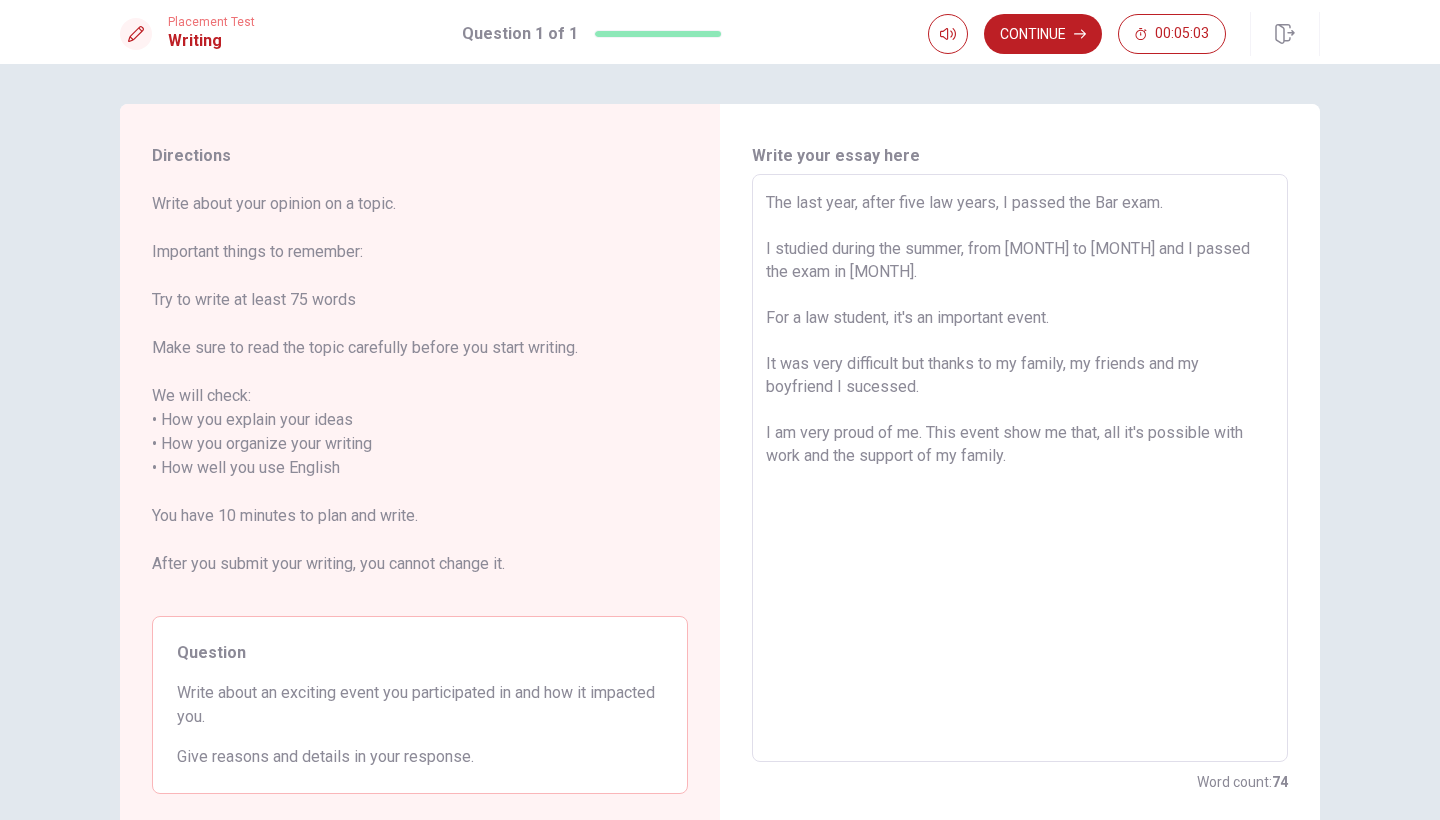 click on "The last year, after five law years, I passed the Bar exam.
I studied during the summer, from [MONTH] to [MONTH] and I passed the exam in [MONTH].
For a law student, it's an important event.
It was very difficult but thanks to my family, my friends and my boyfriend I sucessed.
I am very proud of me. This event show me that, all it's possible with work and the support of my family." at bounding box center [1020, 468] 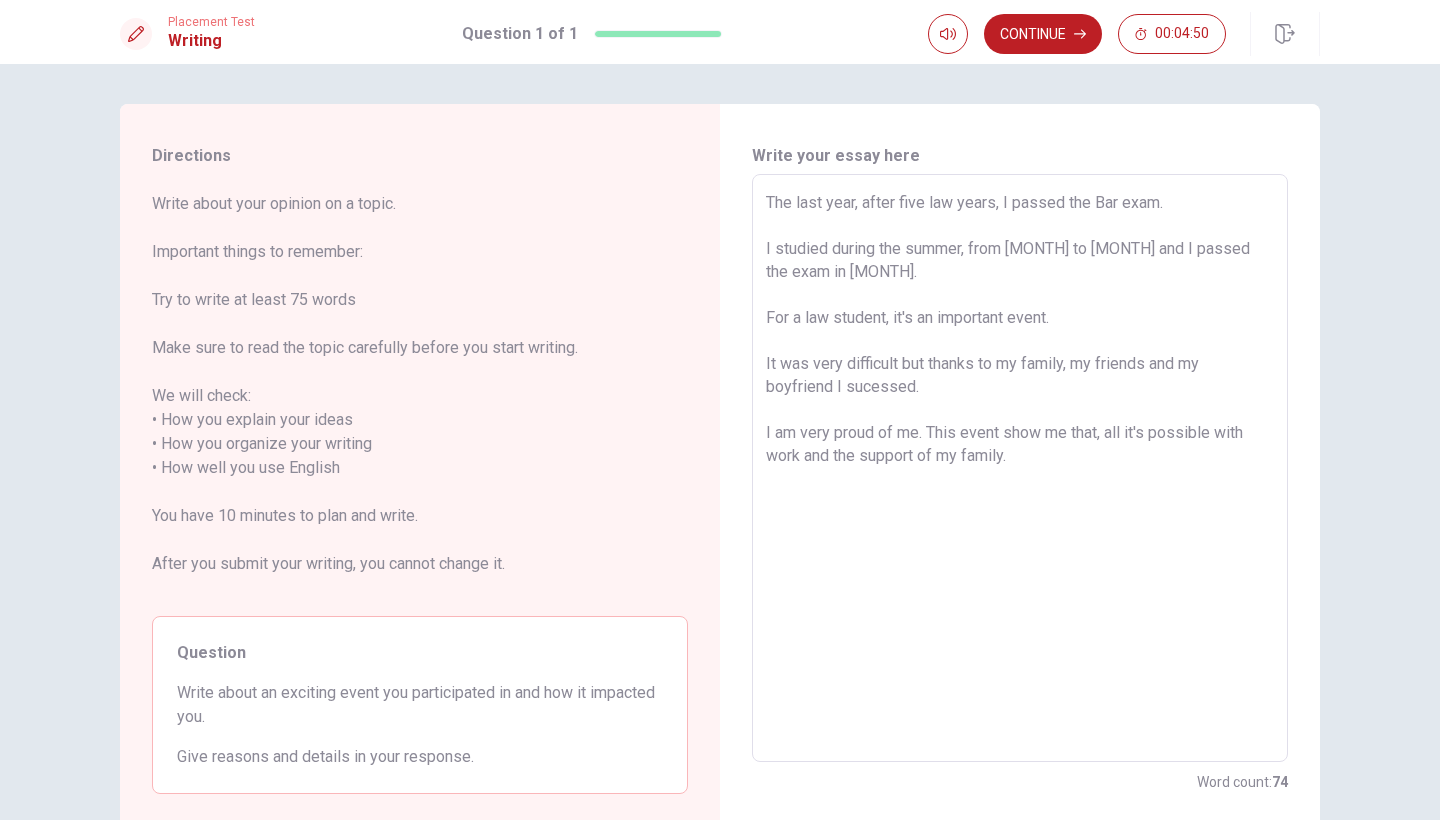 click on "The last year, after five law years, I passed the Bar exam.
I studied during the summer, from [MONTH] to [MONTH] and I passed the exam in [MONTH].
For a law student, it's an important event.
It was very difficult but thanks to my family, my friends and my boyfriend I sucessed.
I am very proud of me. This event show me that, all it's possible with work and the support of my family." at bounding box center (1020, 468) 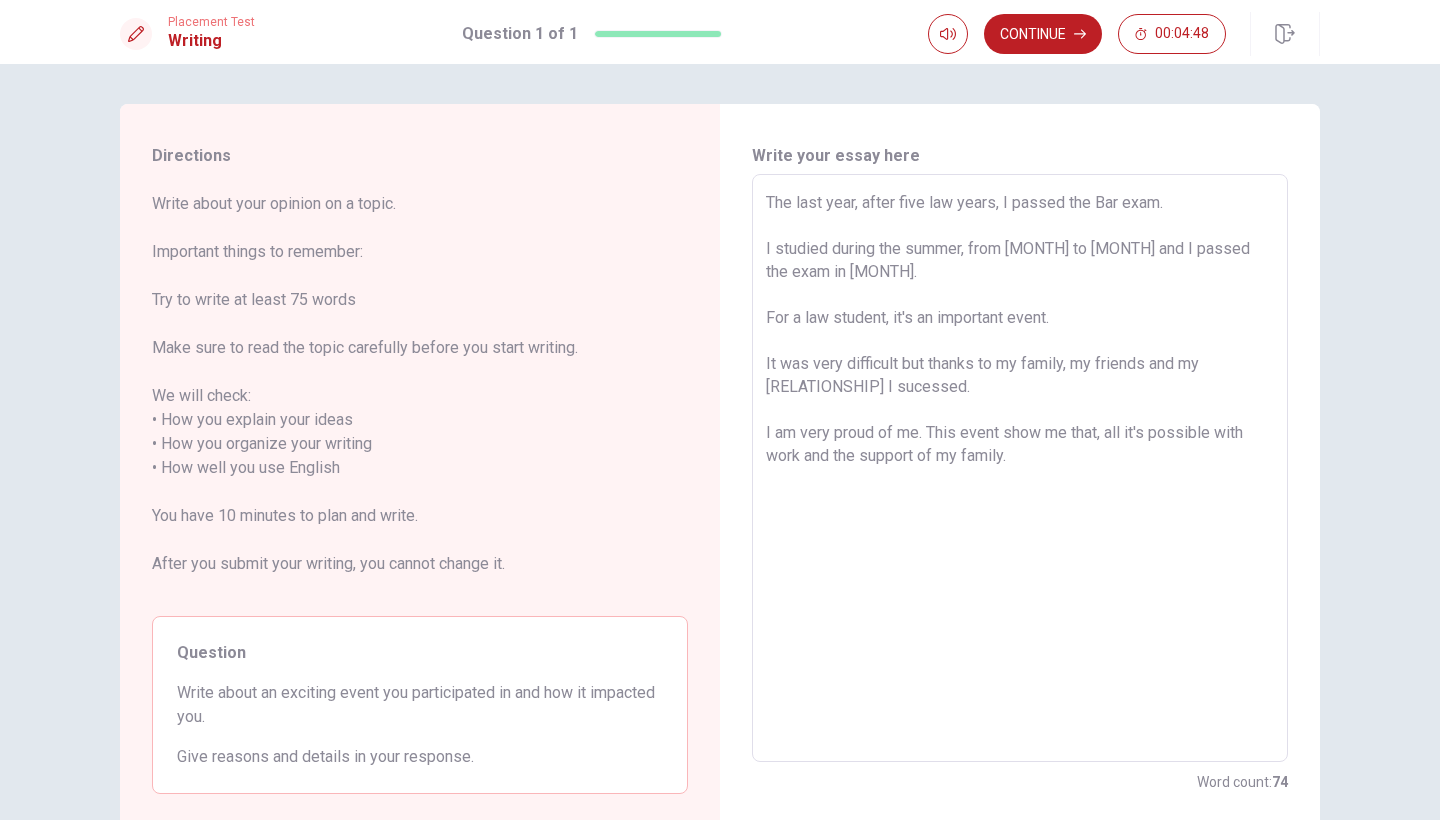 drag, startPoint x: 866, startPoint y: 550, endPoint x: 865, endPoint y: 539, distance: 11.045361 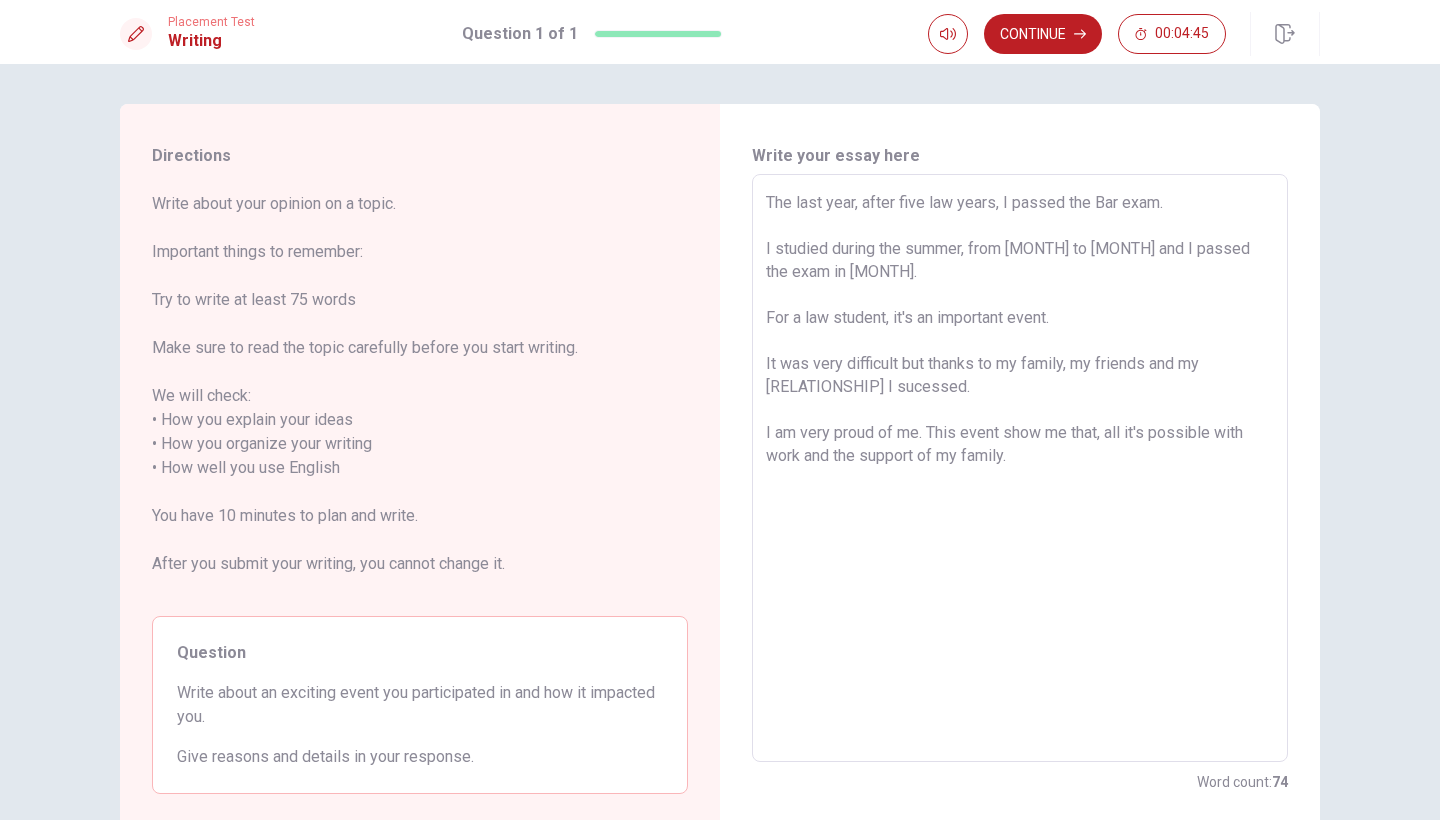 click on "The last year, after five law years, I passed the Bar exam.
I studied during the summer, from [MONTH] to [MONTH] and I passed the exam in [MONTH].
For a law student, it's an important event.
It was very difficult but thanks to my family, my friends and my [RELATIONSHIP] I sucessed.
I am very proud of me. This event show me that, all it's possible with work and the support of my family." at bounding box center (1020, 468) 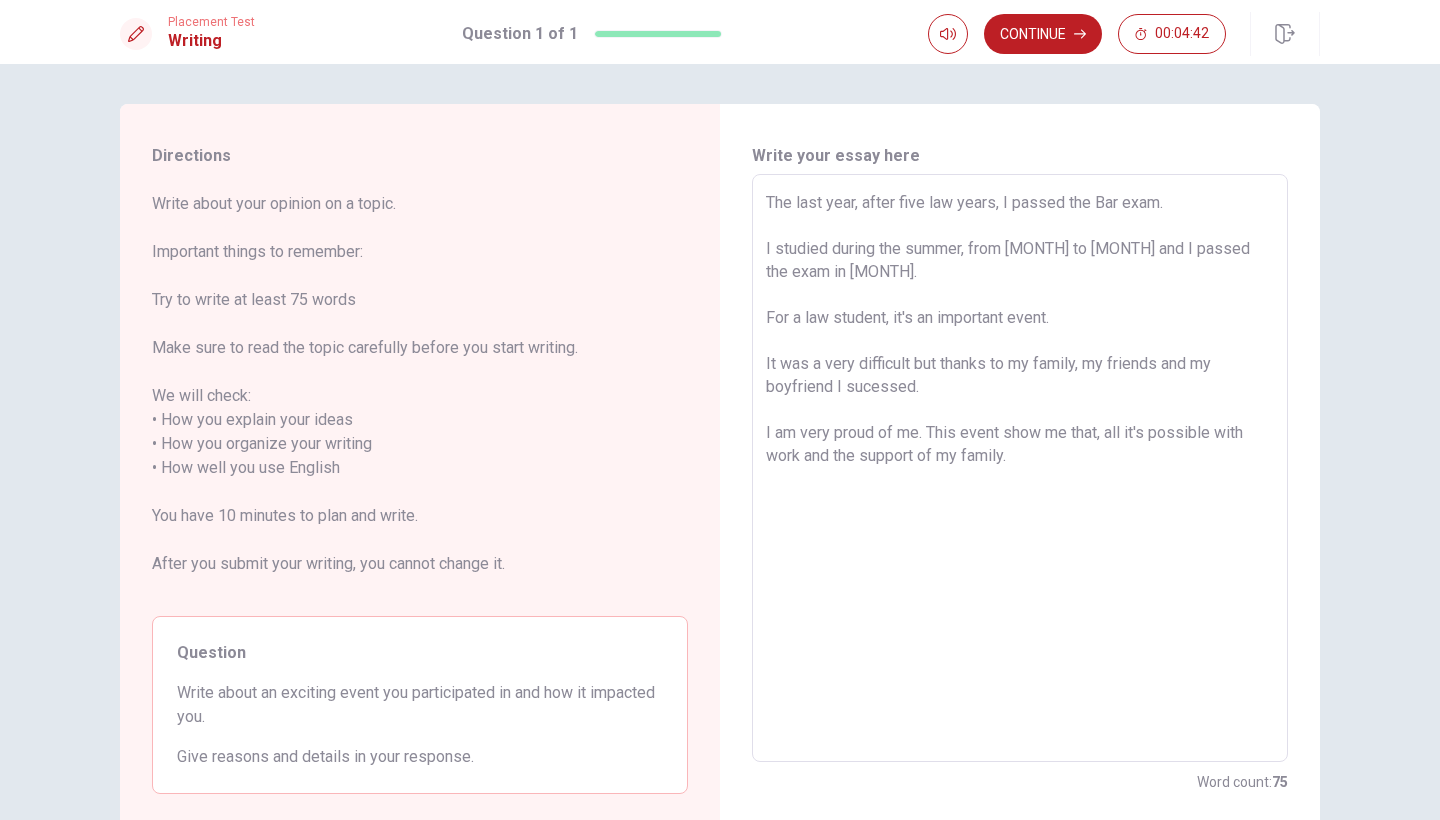 click on "The last year, after five law years, I passed the Bar exam.
I studied during the summer, from [MONTH] to [MONTH] and I passed the exam in [MONTH].
For a law student, it's an important event.
It was a very difficult but thanks to my family, my friends and my boyfriend I sucessed.
I am very proud of me. This event show me that, all it's possible with work and the support of my family." at bounding box center [1020, 468] 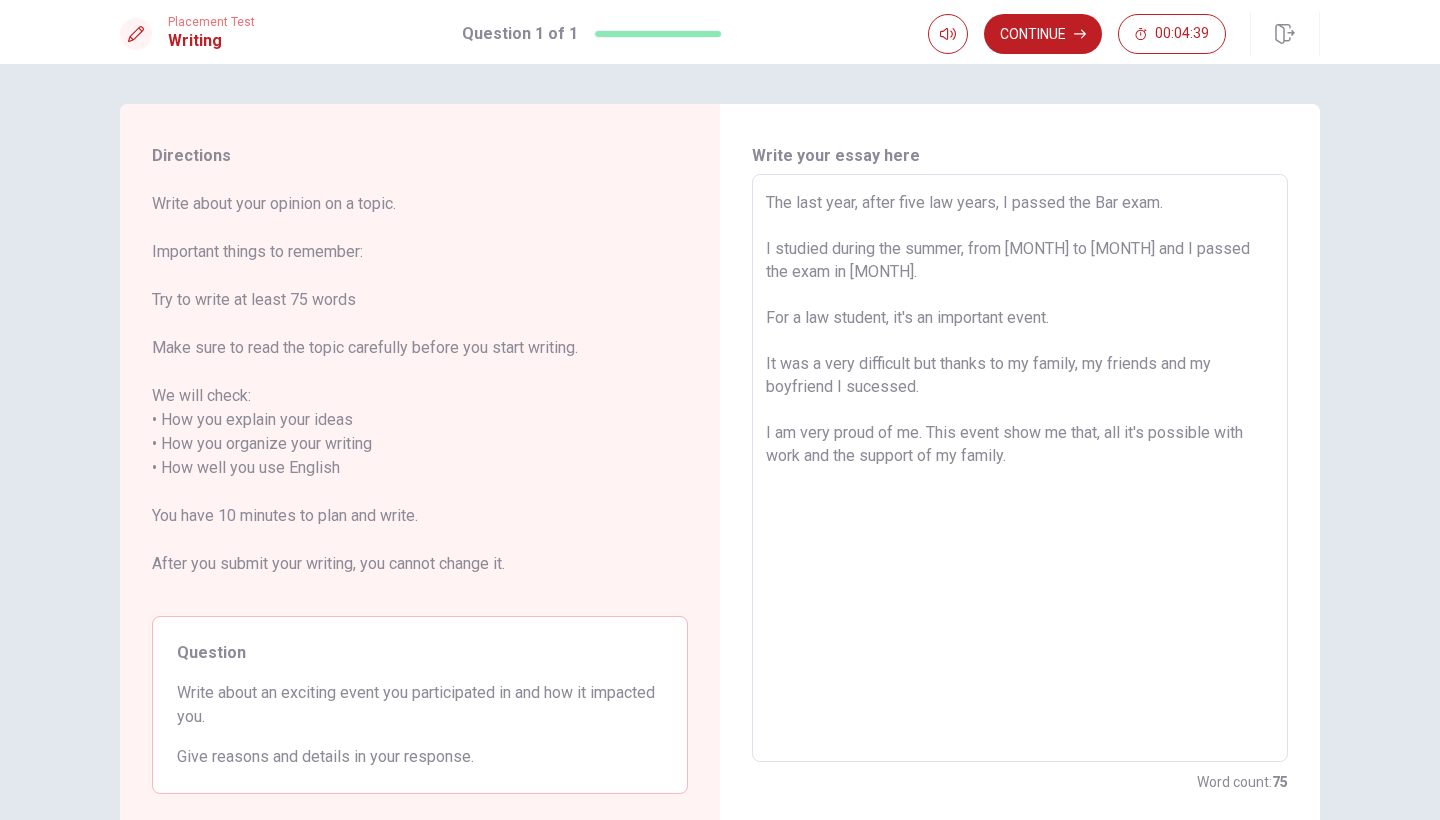 click on "The last year, after five law years, I passed the Bar exam.
I studied during the summer, from [MONTH] to [MONTH] and I passed the exam in [MONTH].
For a law student, it's an important event.
It was a very difficult but thanks to my family, my friends and my boyfriend I sucessed.
I am very proud of me. This event show me that, all it's possible with work and the support of my family." at bounding box center [1020, 468] 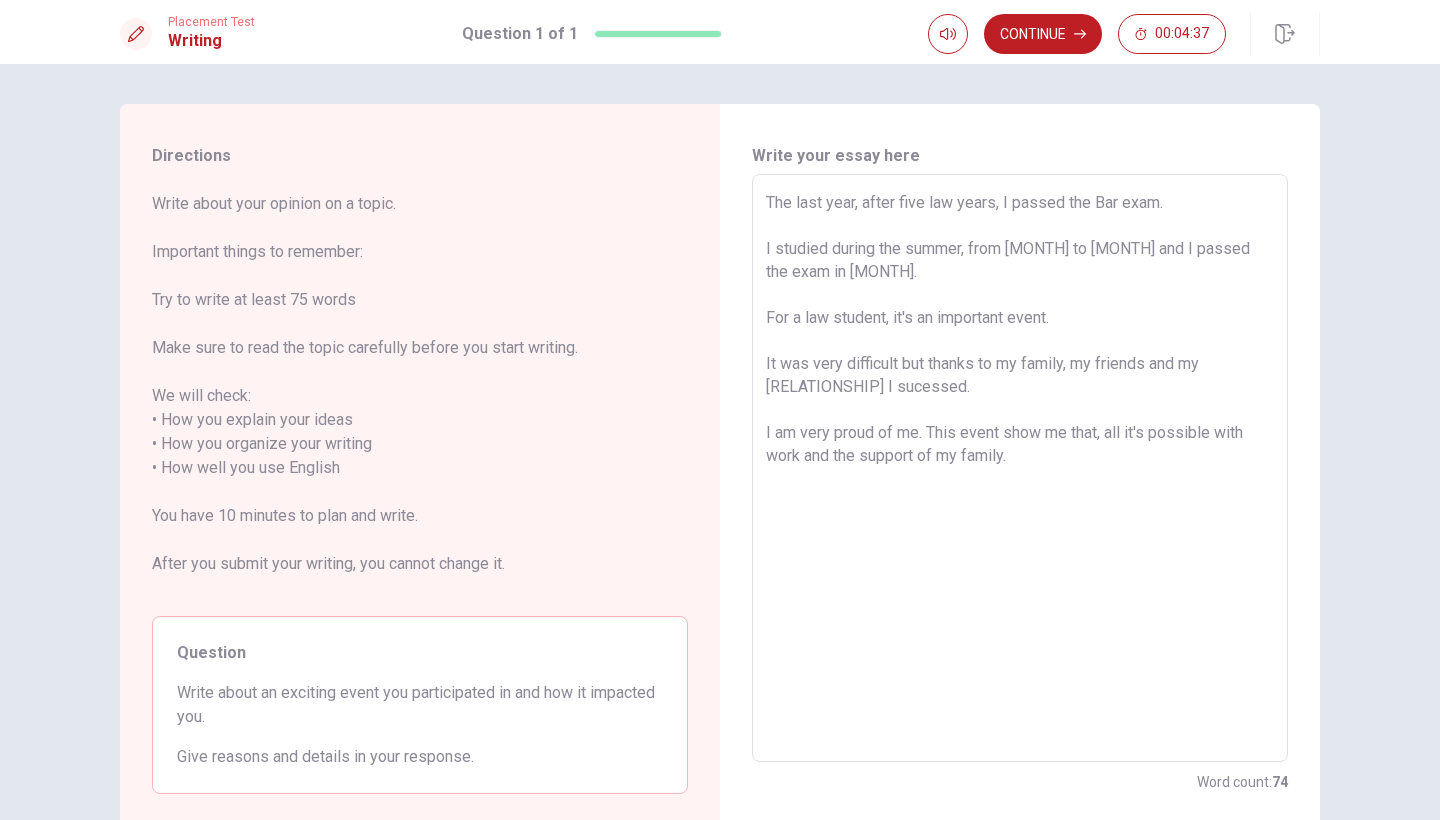 click on "The last year, after five law years, I passed the Bar exam.
I studied during the summer, from [MONTH] to [MONTH] and I passed the exam in [MONTH].
For a law student, it's an important event.
It was very difficult but thanks to my family, my friends and my [RELATIONSHIP] I sucessed.
I am very proud of me. This event show me that, all it's possible with work and the support of my family." at bounding box center (1020, 468) 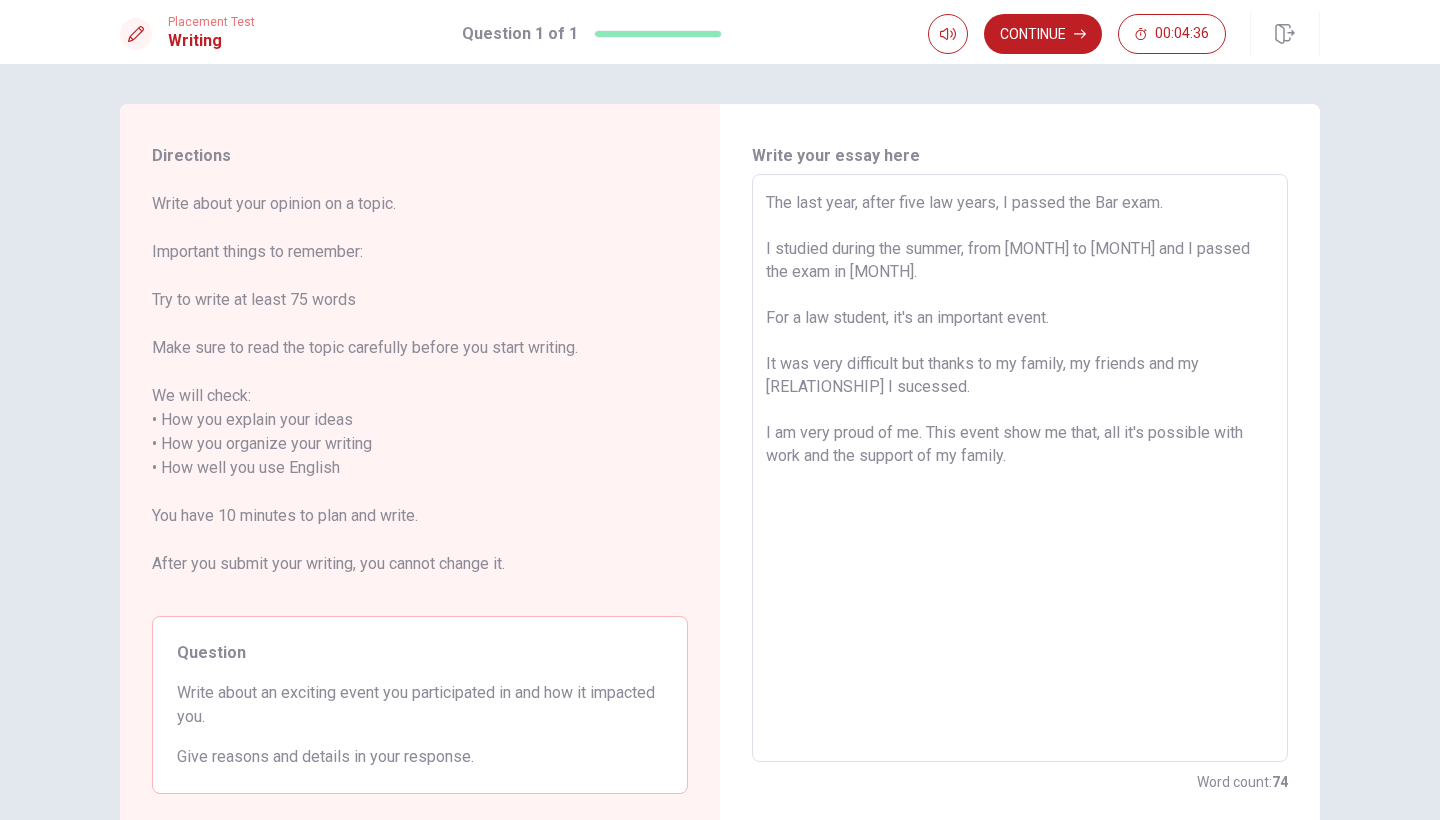 click on "The last year, after five law years, I passed the Bar exam.
I studied during the summer, from [MONTH] to [MONTH] and I passed the exam in [MONTH].
For a law student, it's an important event.
It was very difficult but thanks to my family, my friends and my [RELATIONSHIP] I sucessed.
I am very proud of me. This event show me that, all it's possible with work and the support of my family." at bounding box center (1020, 468) 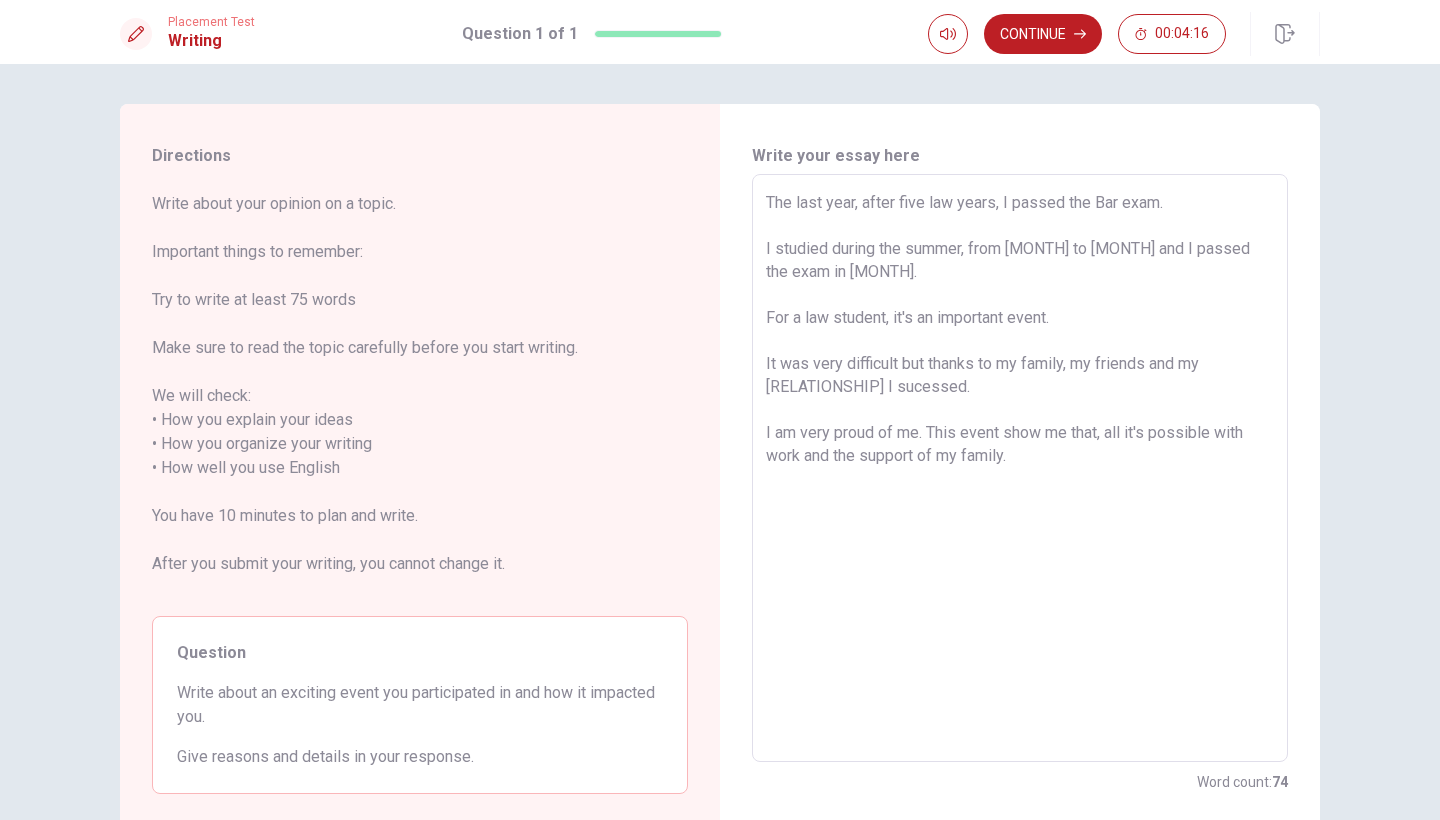 scroll, scrollTop: 0, scrollLeft: 0, axis: both 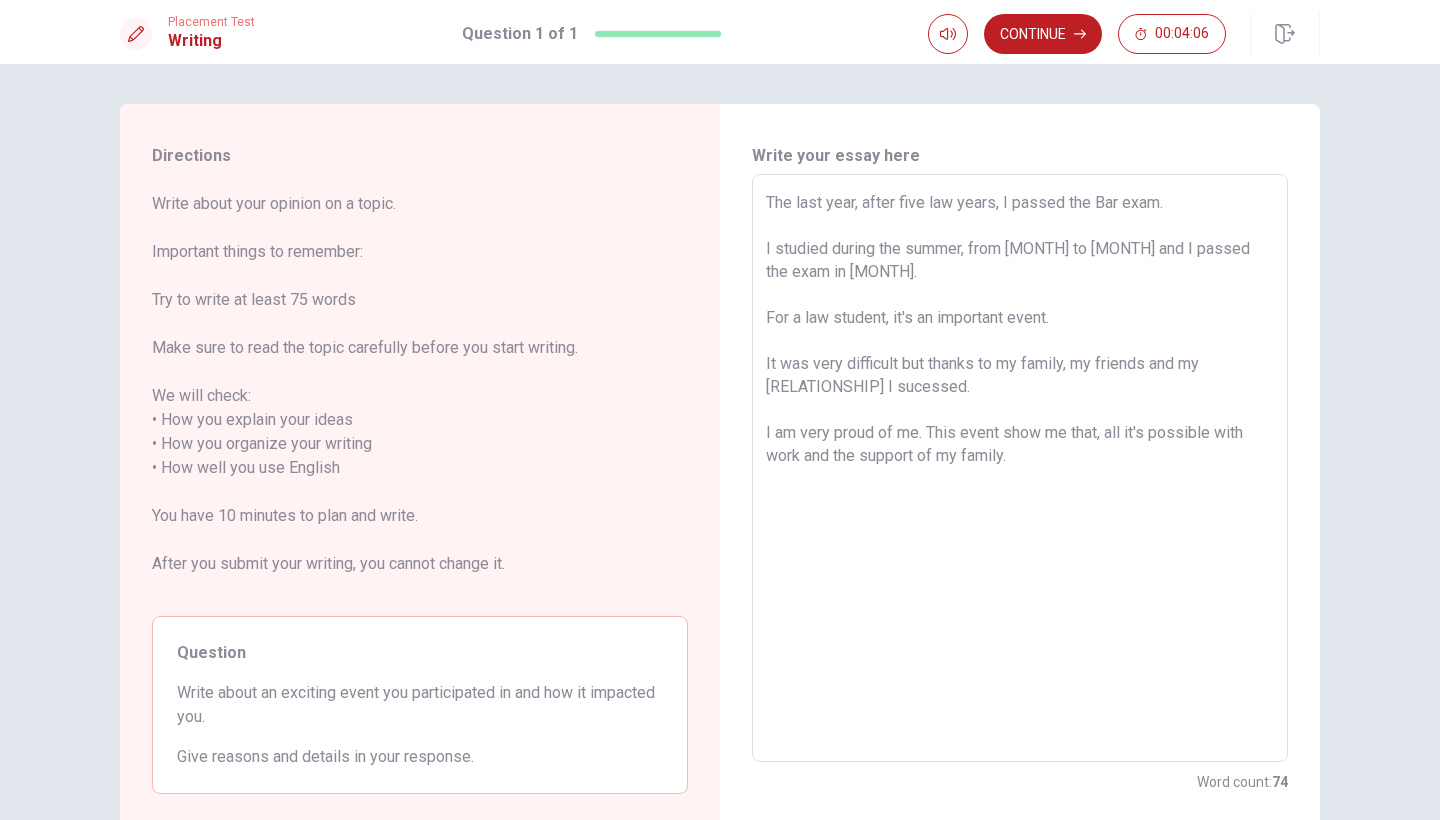click on "The last year, after five law years, I passed the Bar exam.
I studied during the summer, from [MONTH] to [MONTH] and I passed the exam in [MONTH].
For a law student, it's an important event.
It was very difficult but thanks to my family, my friends and my [RELATIONSHIP] I sucessed.
I am very proud of me. This event show me that, all it's possible with work and the support of my family." at bounding box center (1020, 468) 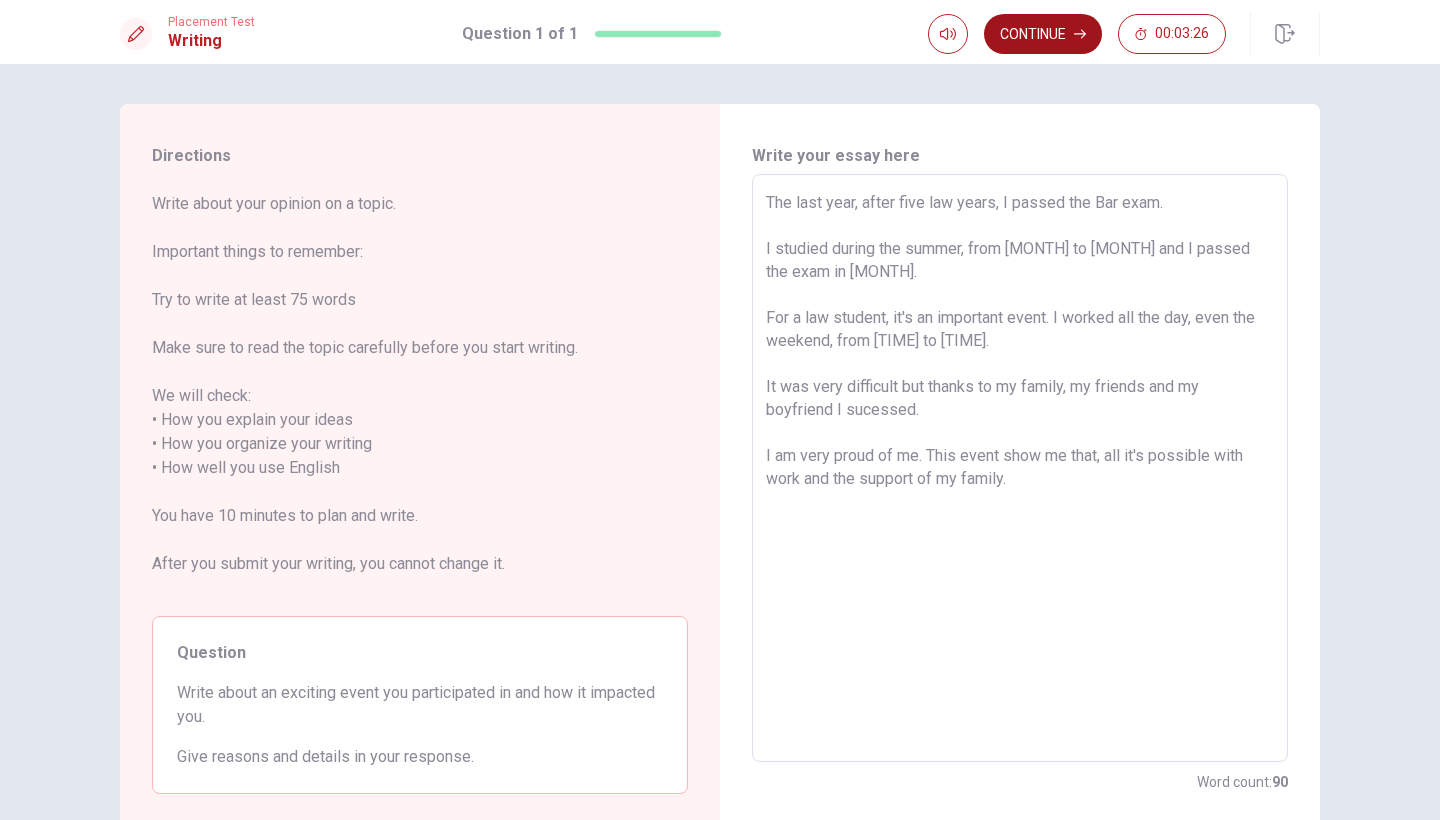 click on "Continue" at bounding box center (1043, 34) 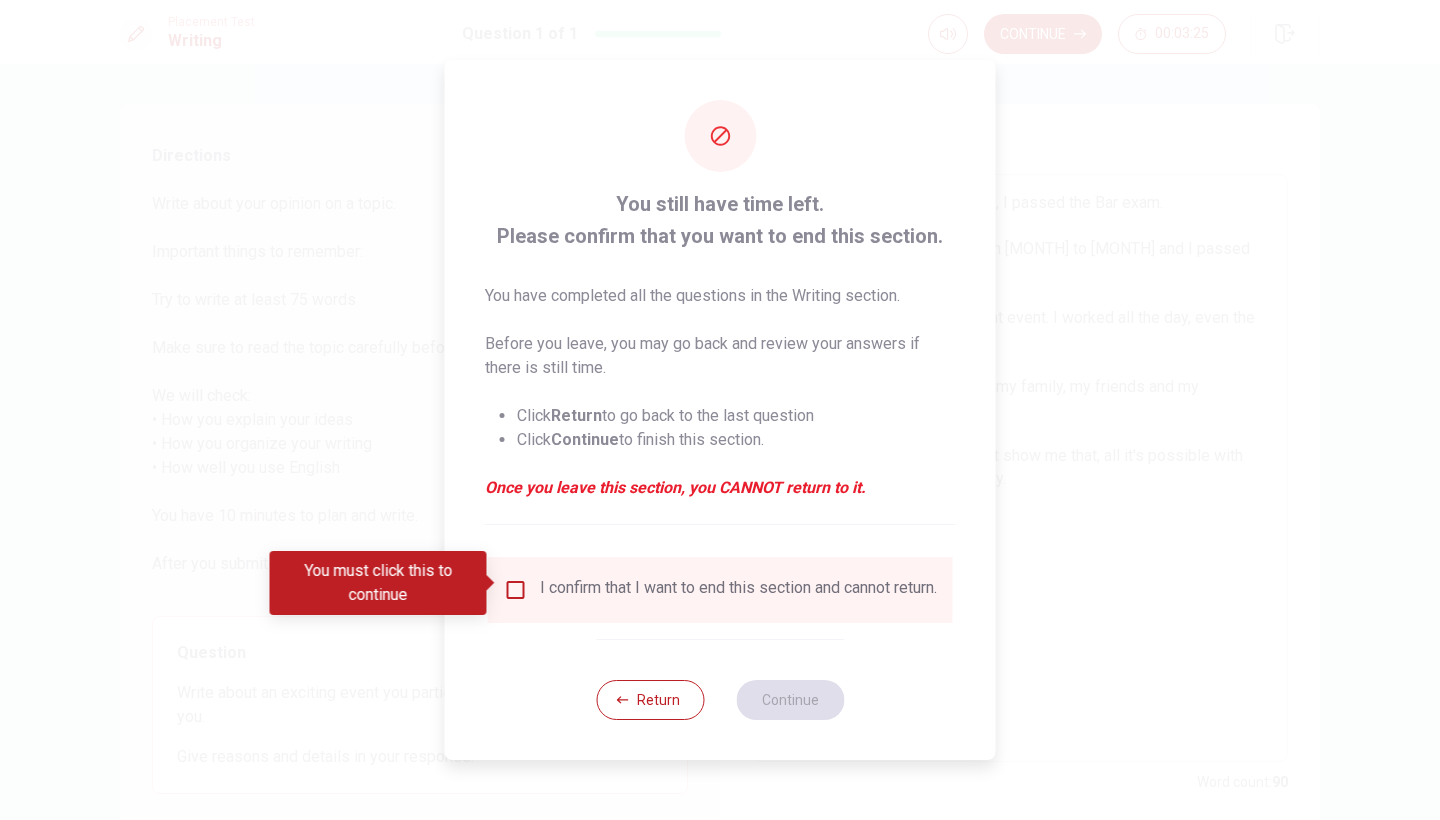 click on "You must click this to continue" at bounding box center [385, 583] 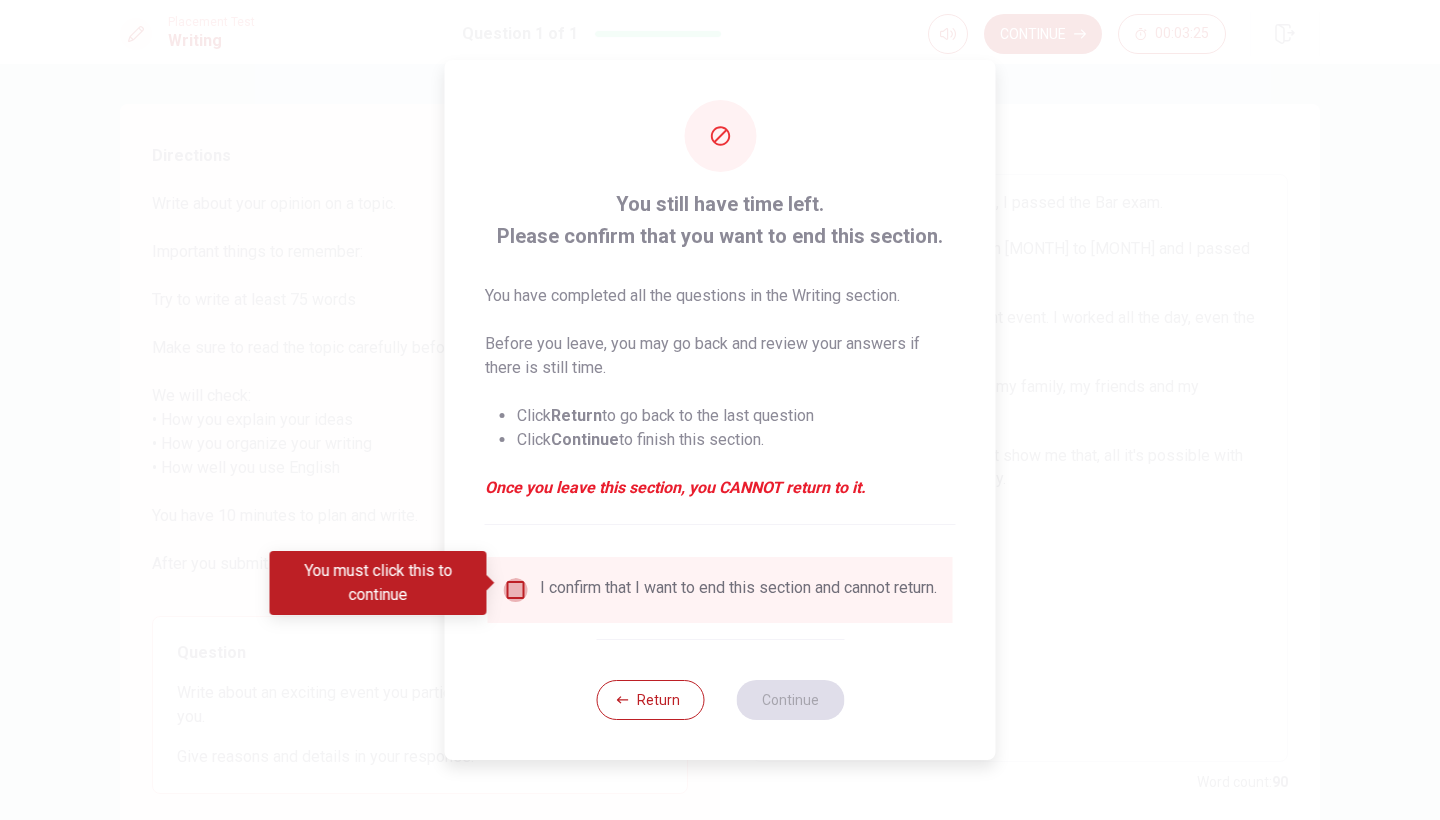 click at bounding box center (516, 590) 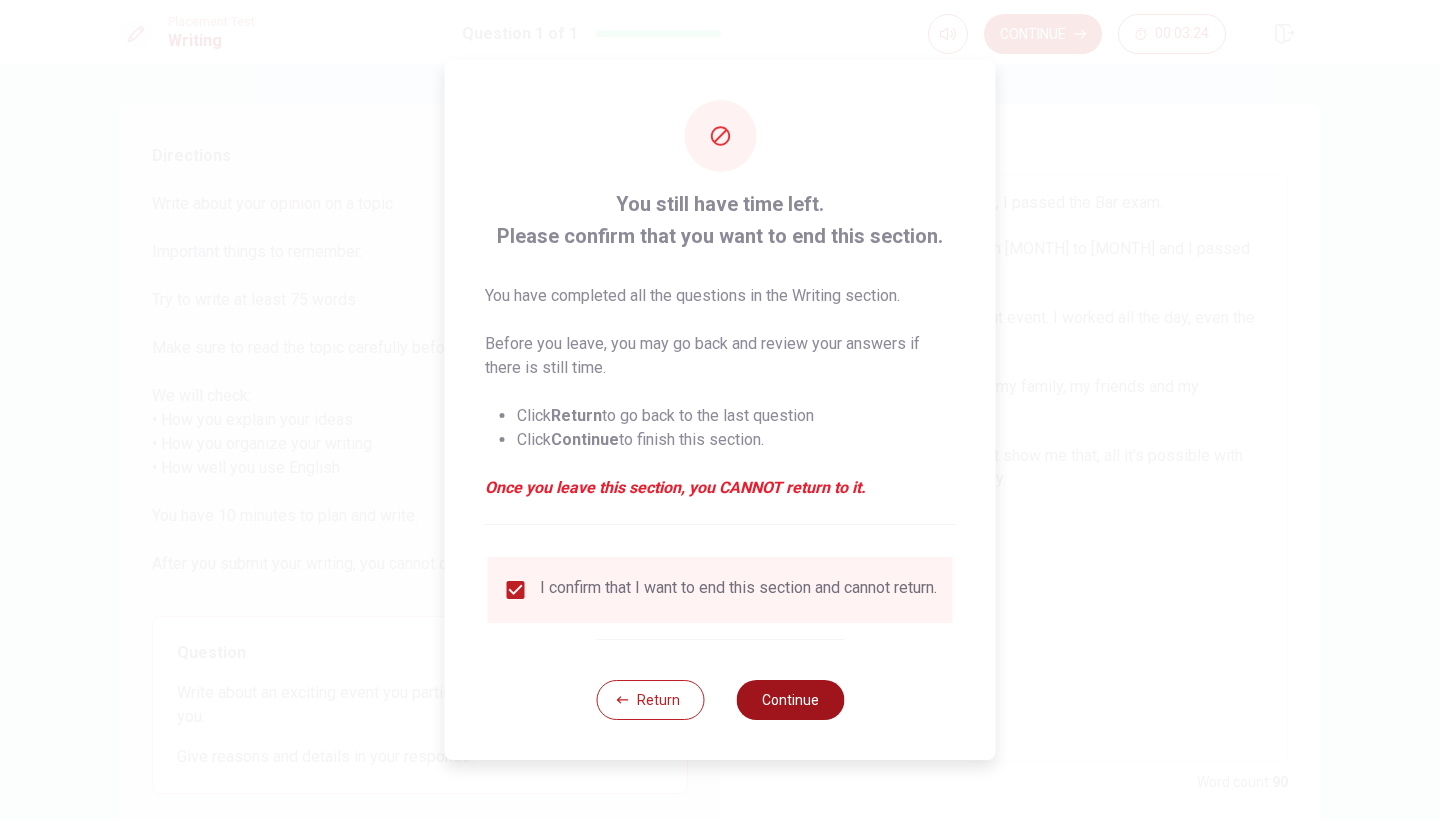 click on "Continue" at bounding box center (790, 700) 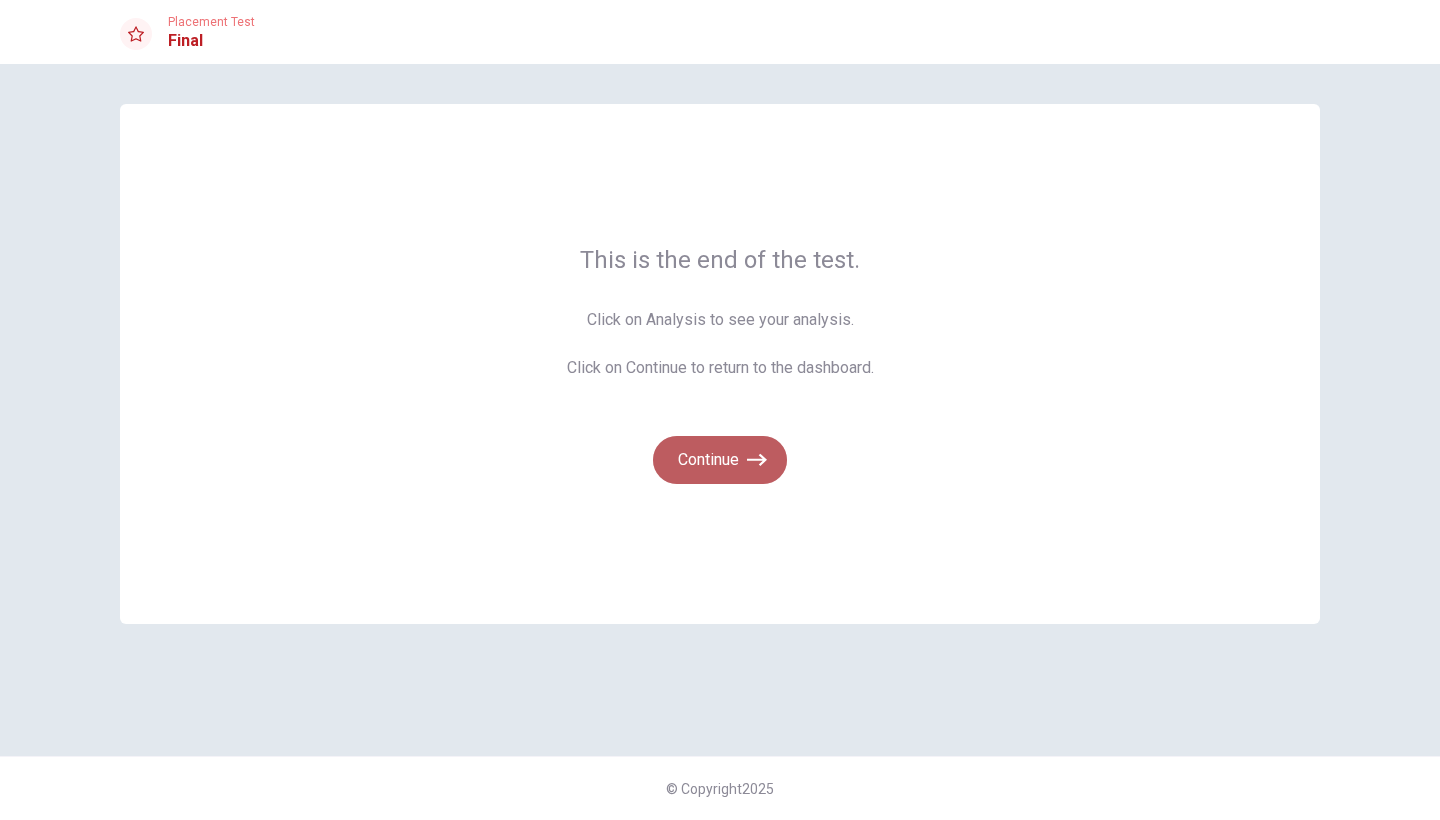 click on "Continue" at bounding box center (720, 460) 